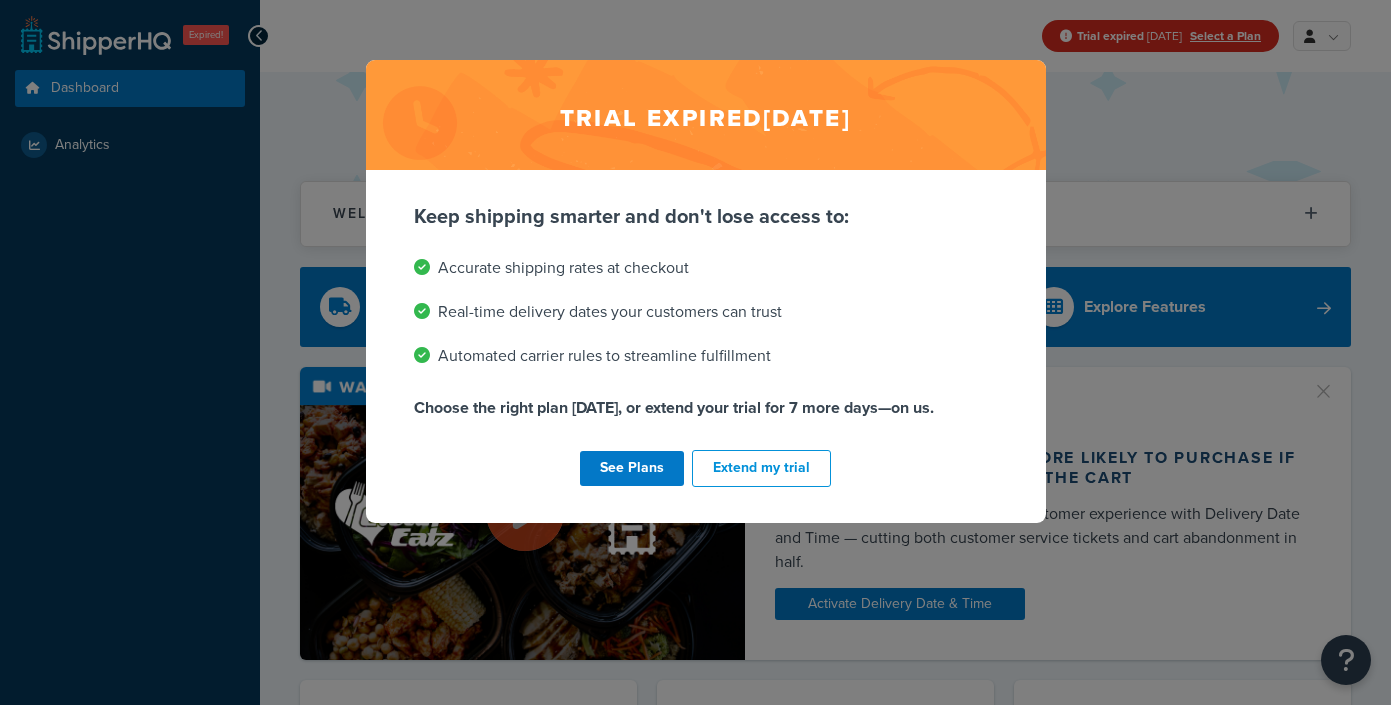 scroll, scrollTop: 0, scrollLeft: 0, axis: both 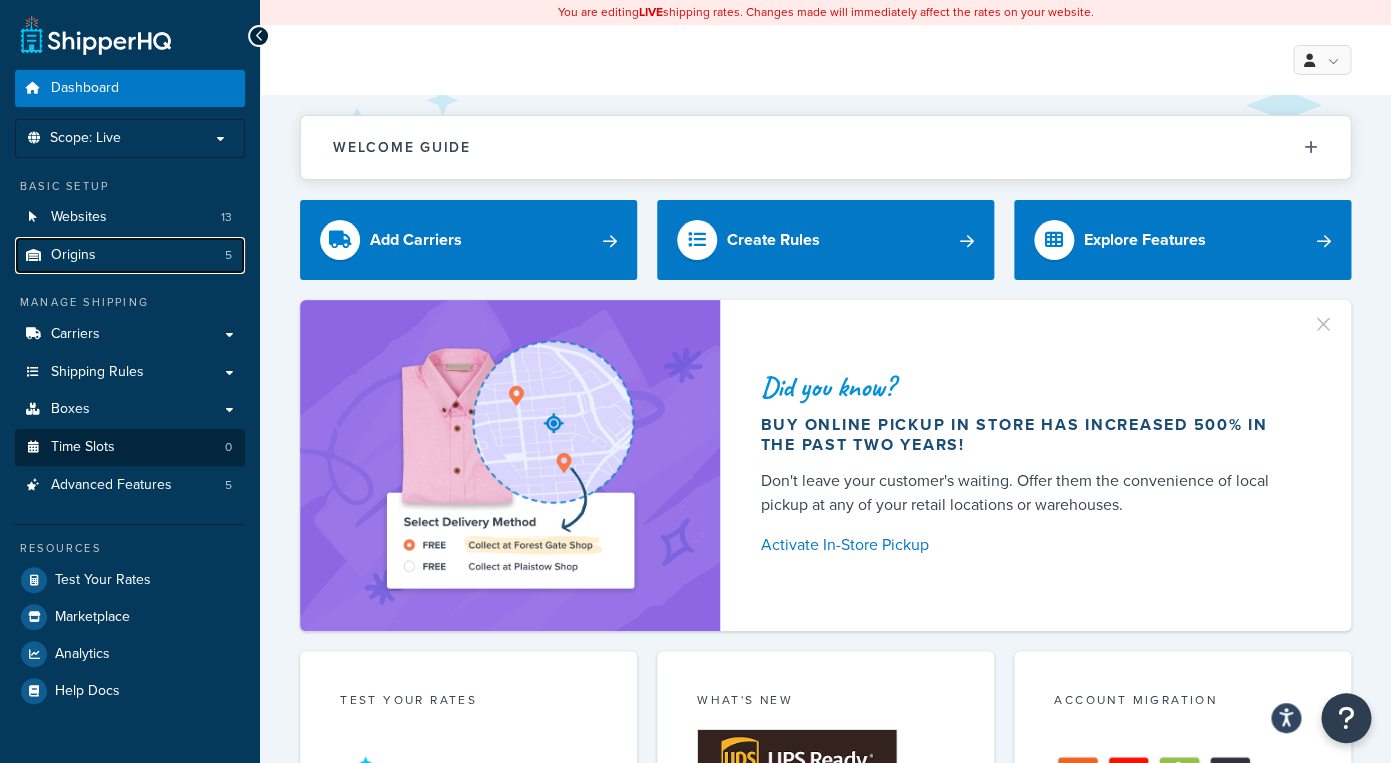 click on "Origins" at bounding box center [73, 255] 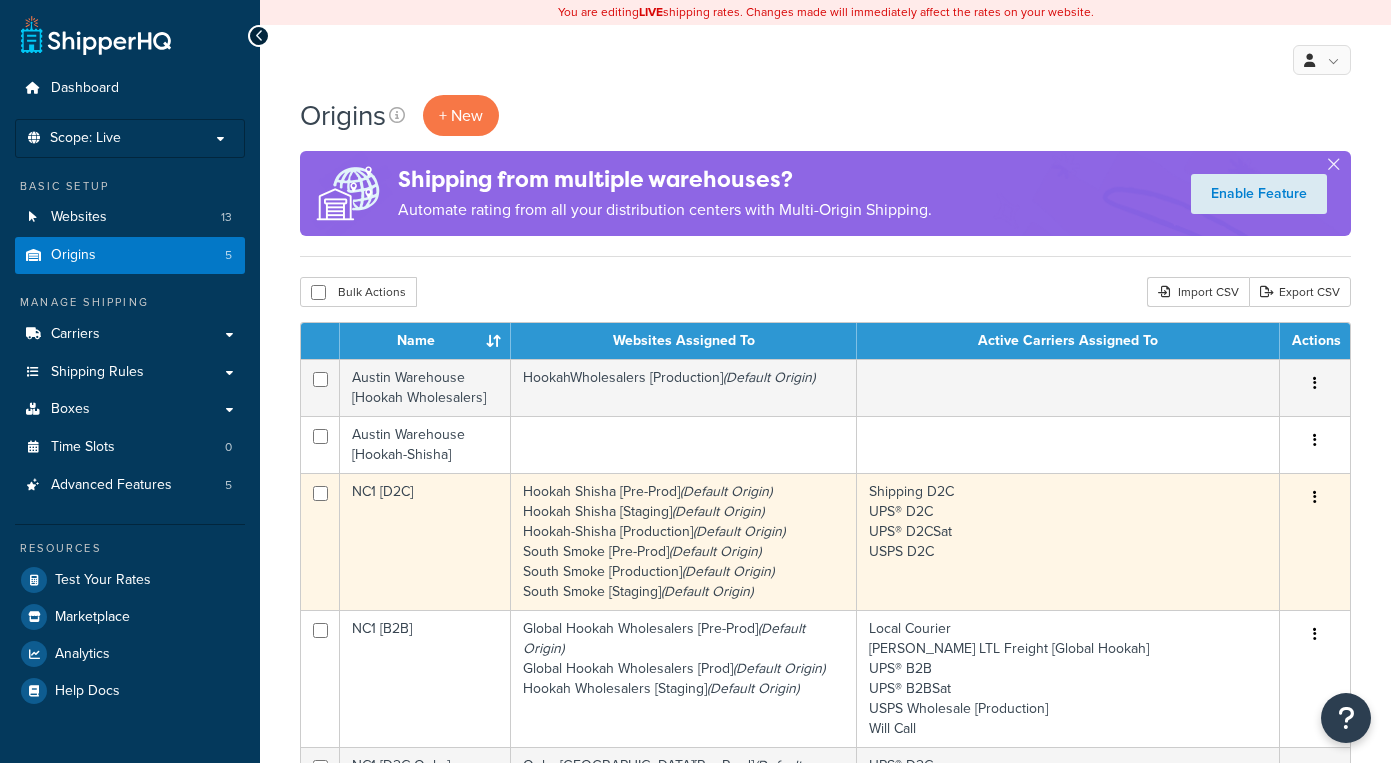 scroll, scrollTop: 0, scrollLeft: 0, axis: both 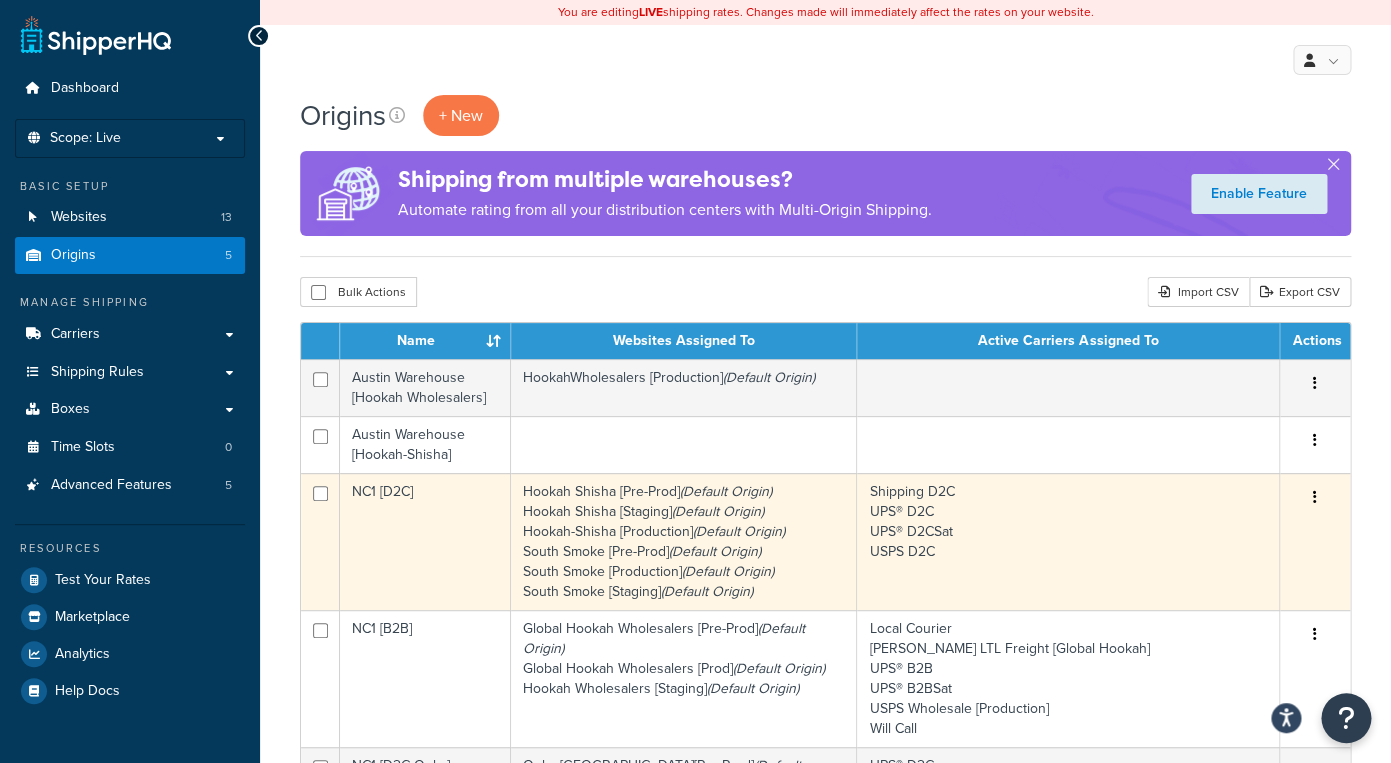 click on "NC1 [D2C]" at bounding box center [425, 541] 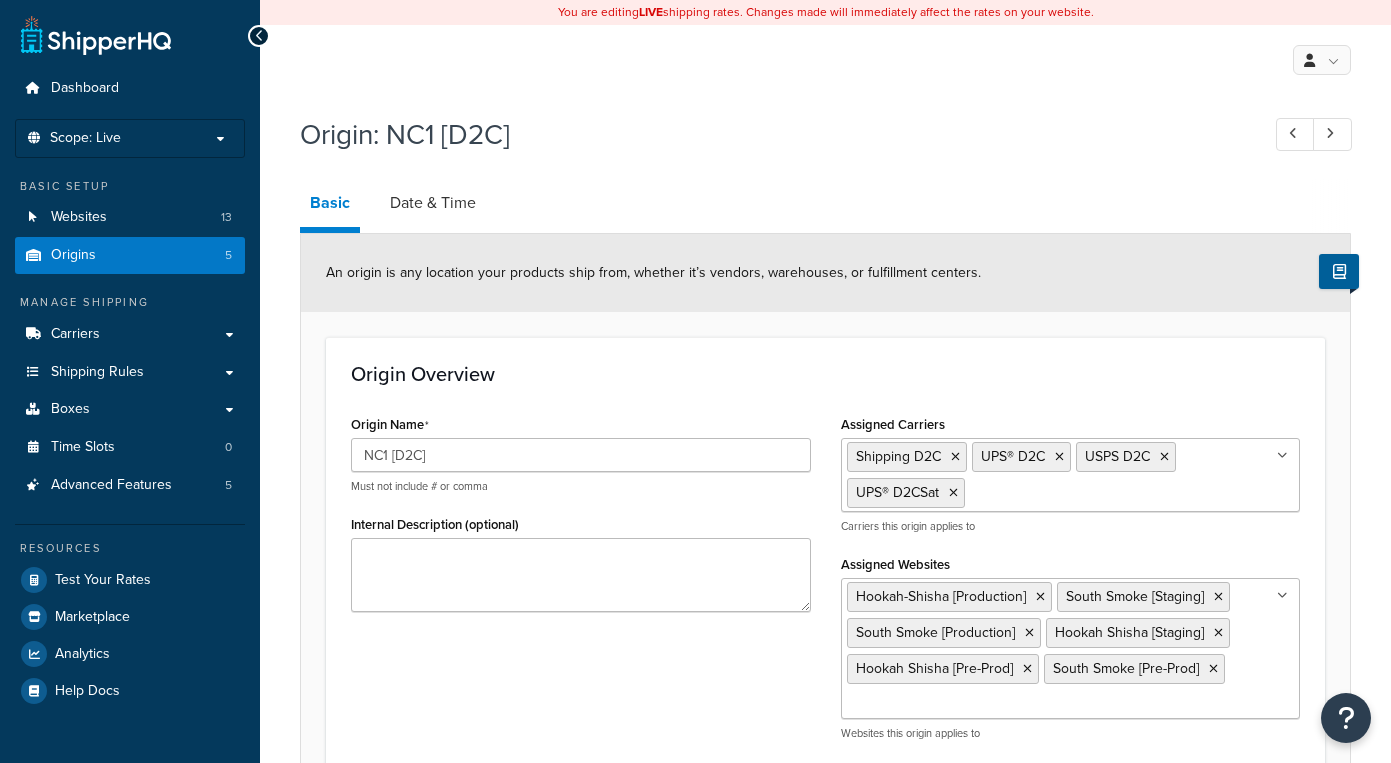 select on "33" 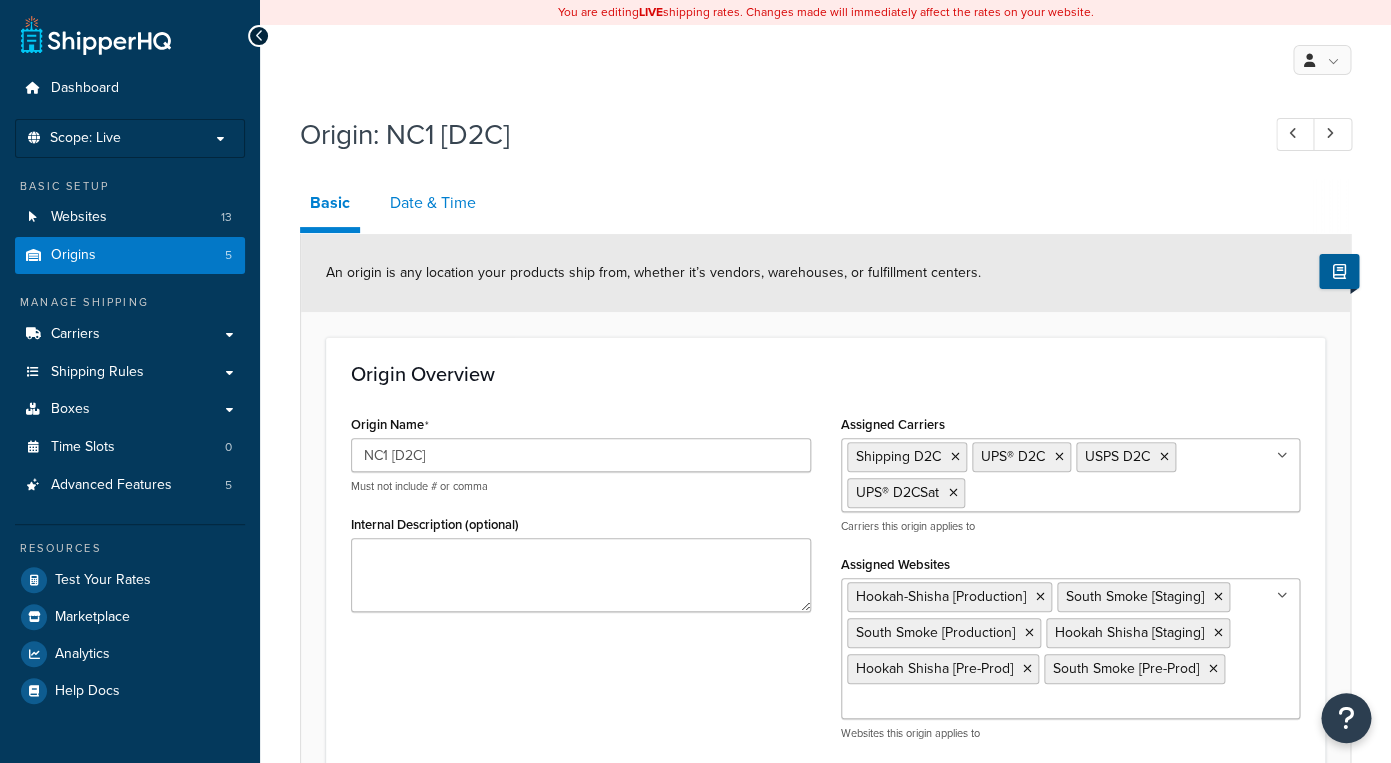 click on "Date & Time" at bounding box center (433, 203) 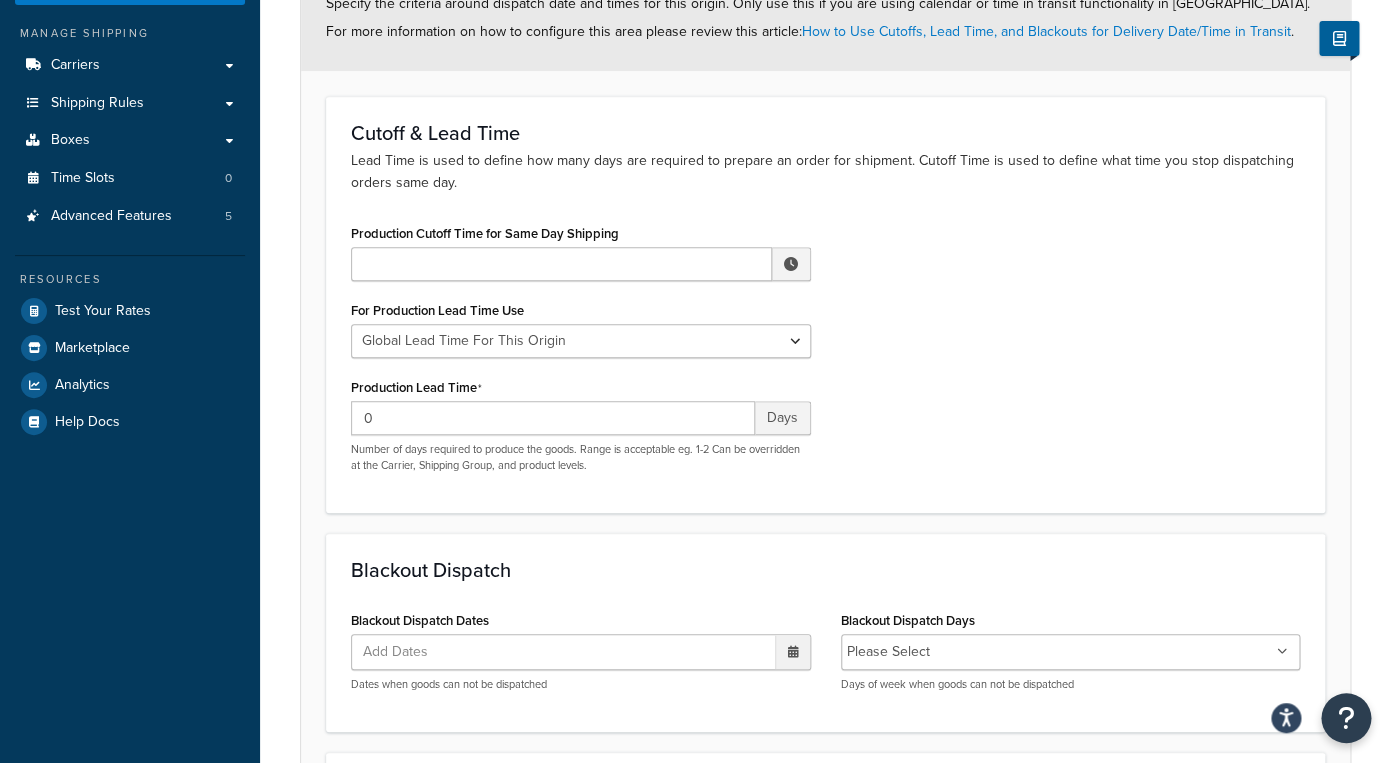 scroll, scrollTop: 277, scrollLeft: 0, axis: vertical 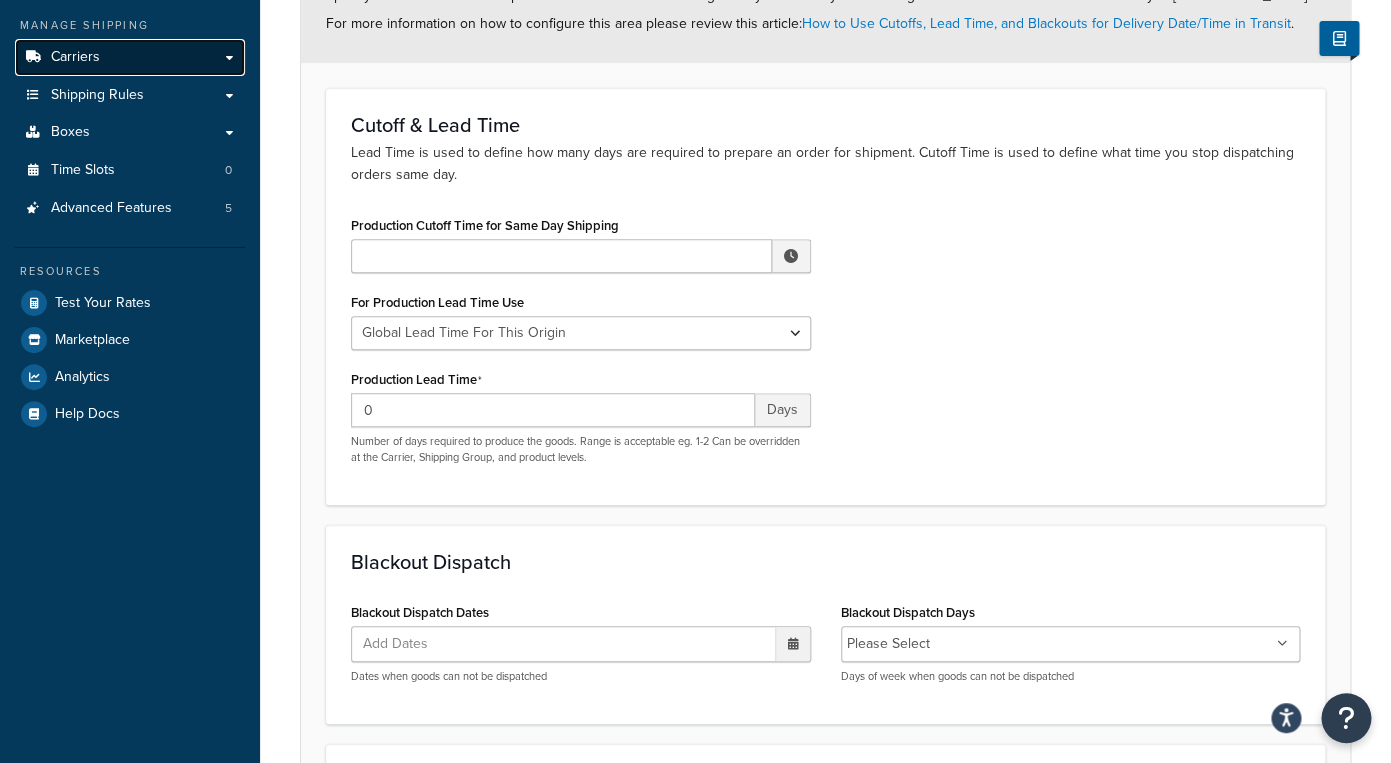 click on "Carriers" at bounding box center [130, 57] 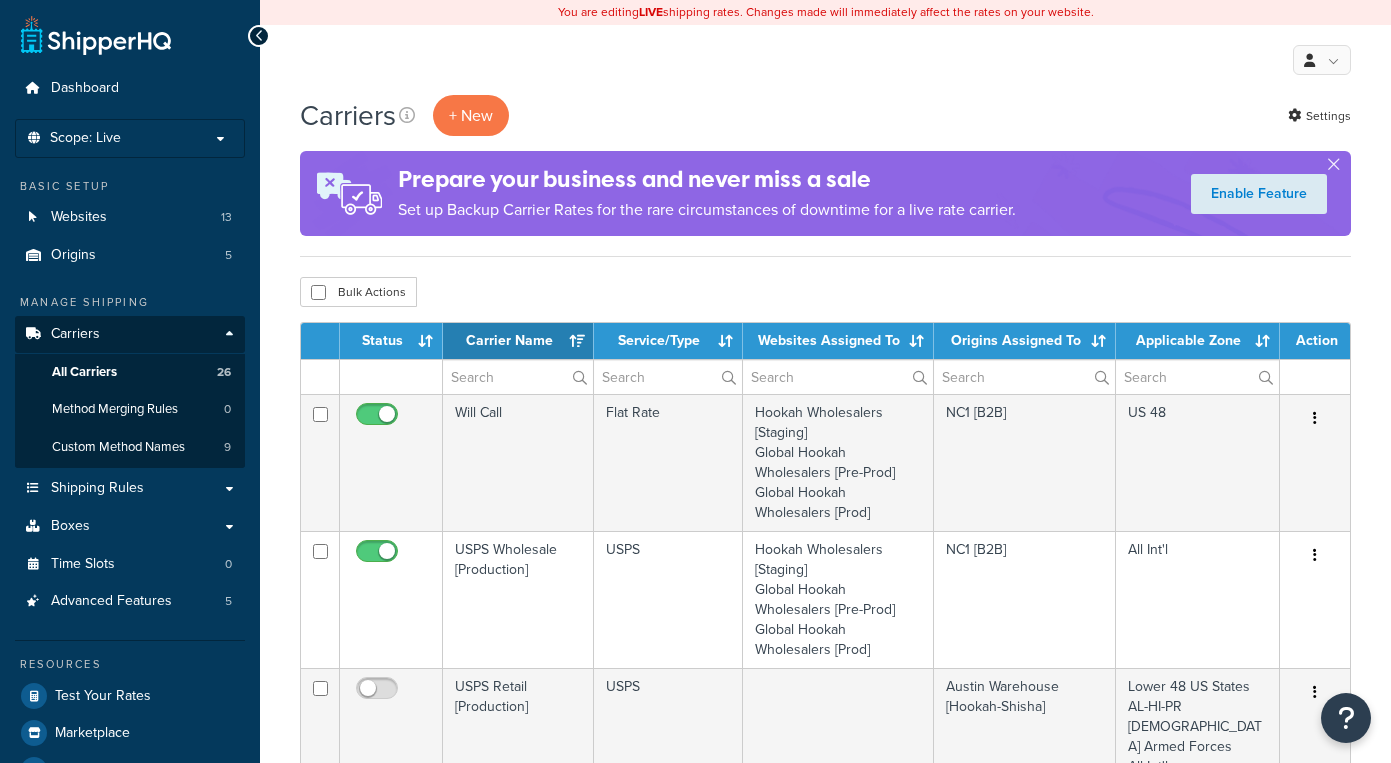 select on "15" 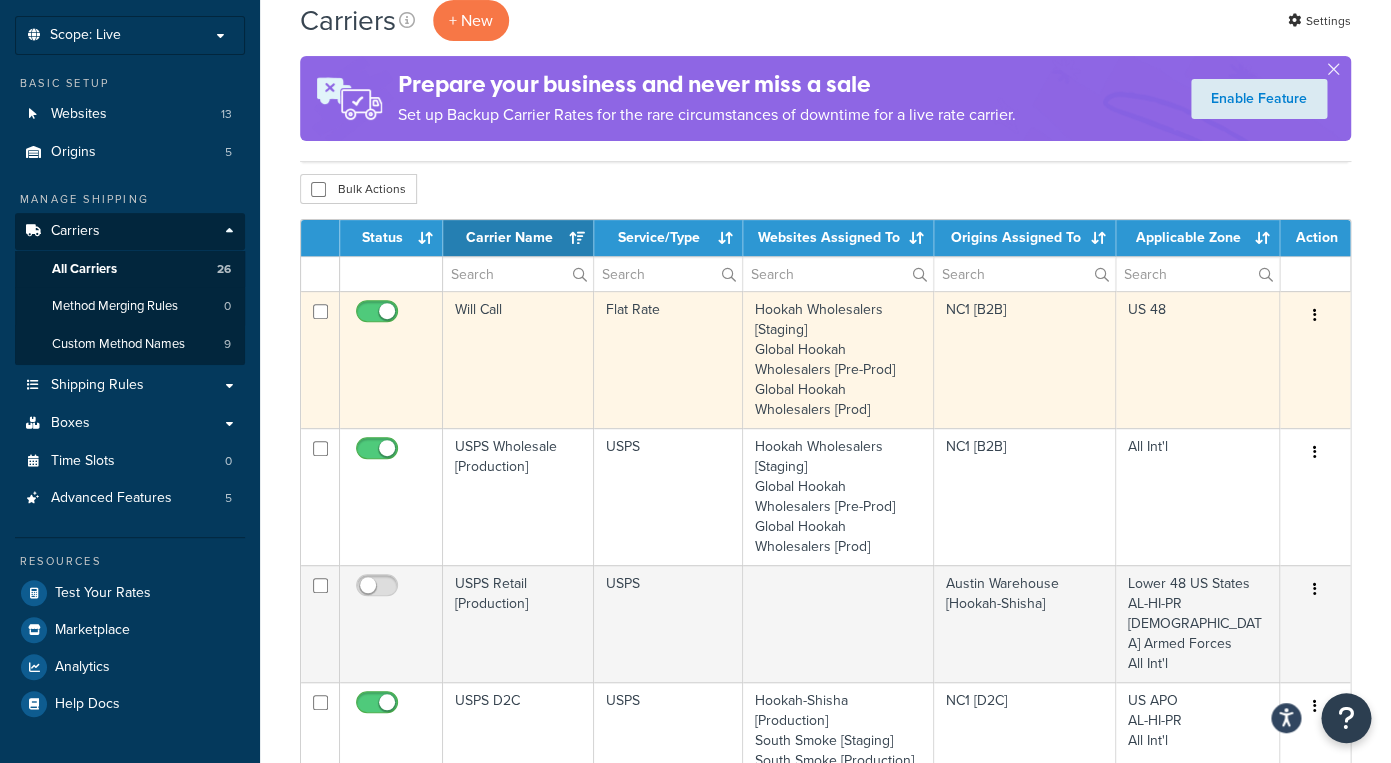 scroll, scrollTop: 117, scrollLeft: 0, axis: vertical 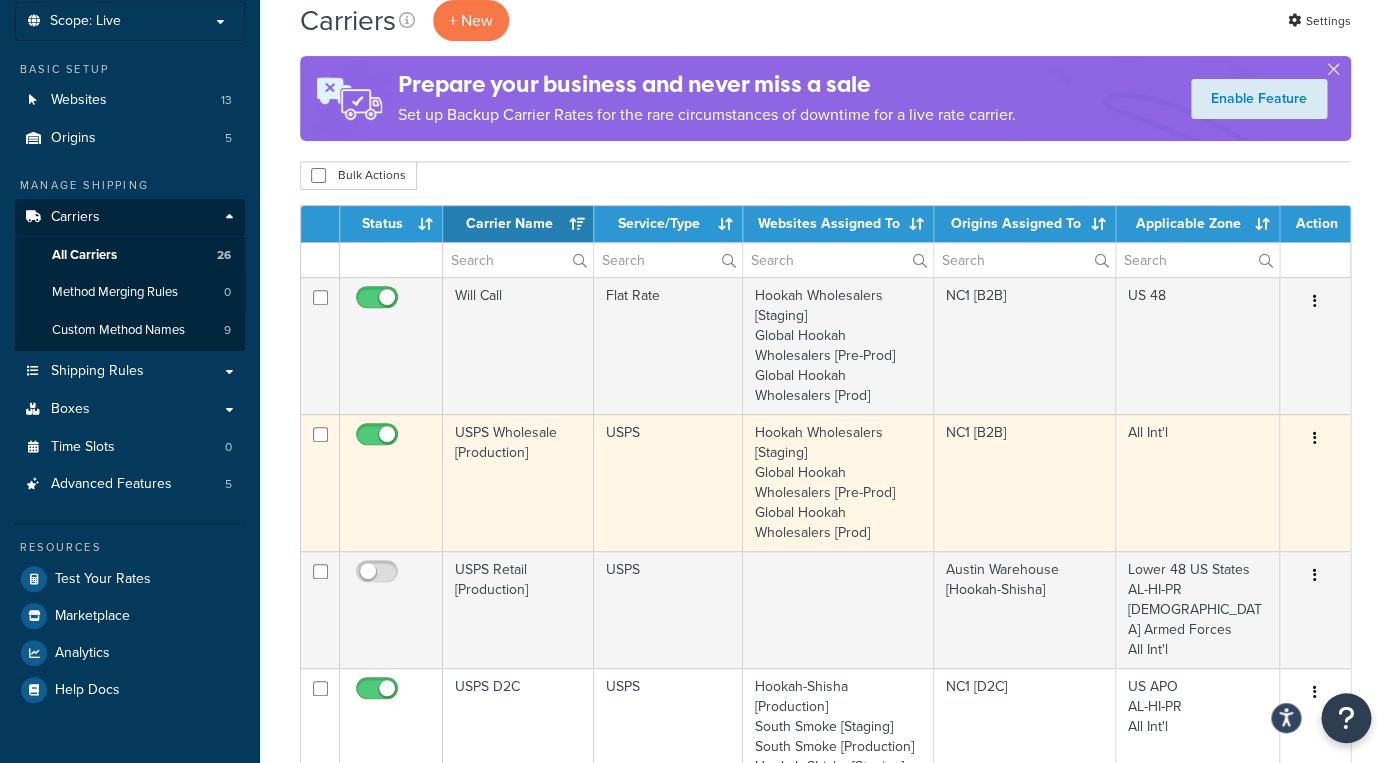 click on "USPS Wholesale [Production]" at bounding box center [518, 482] 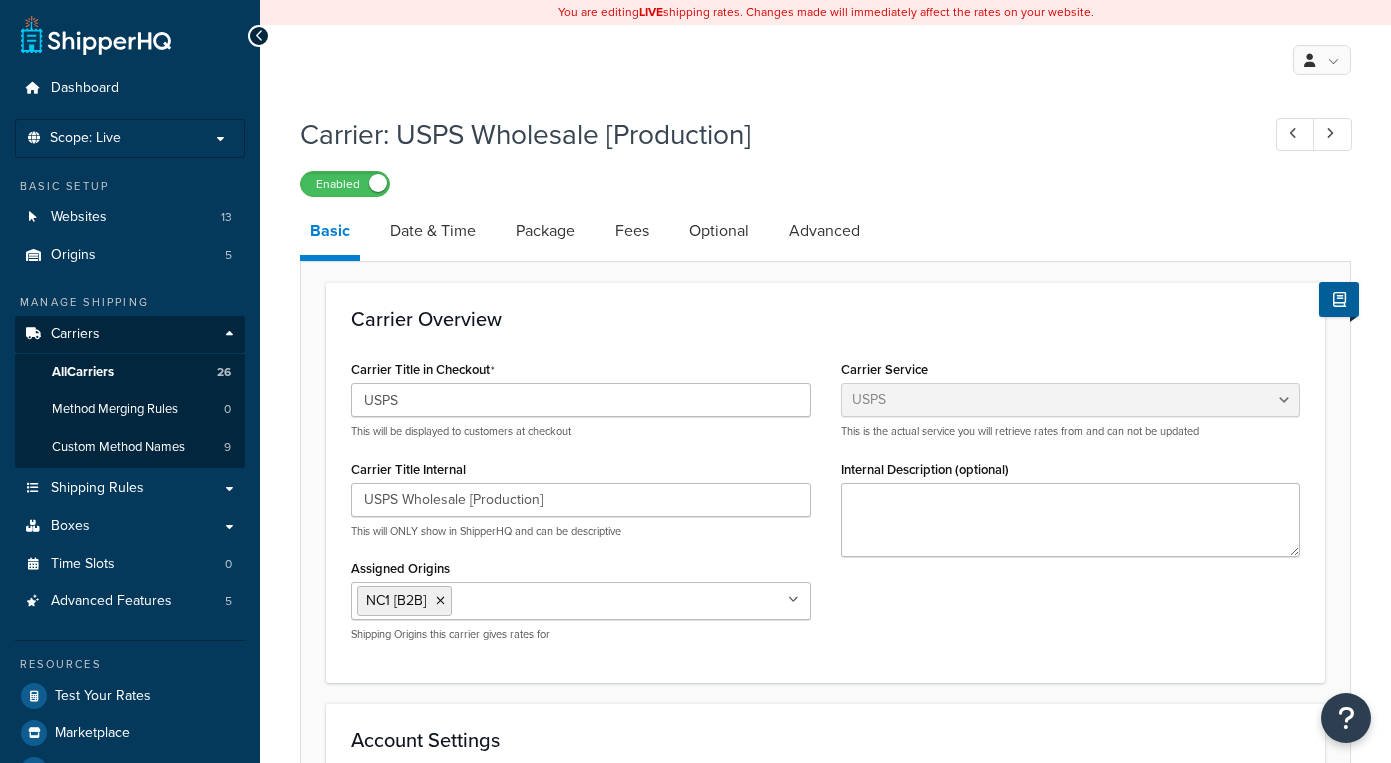 select on "usps" 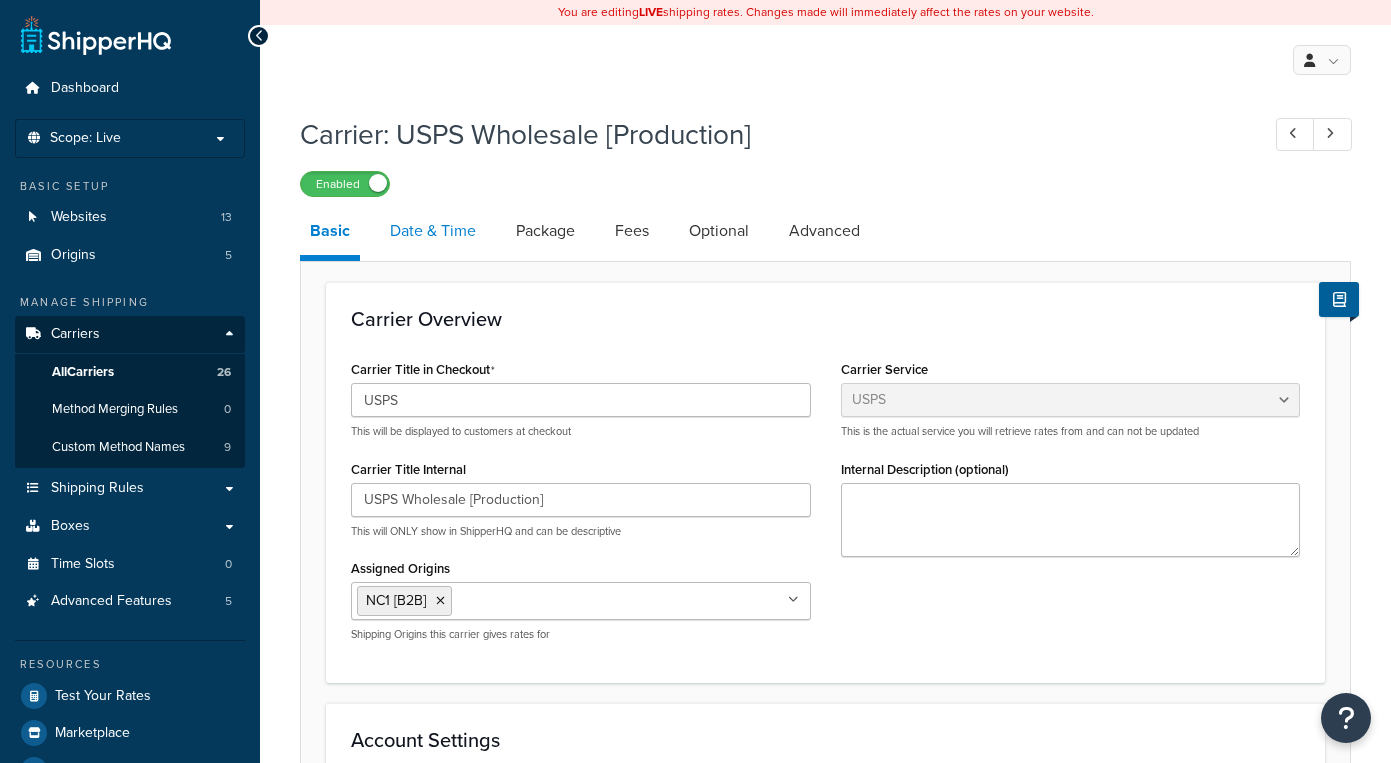 scroll, scrollTop: 0, scrollLeft: 0, axis: both 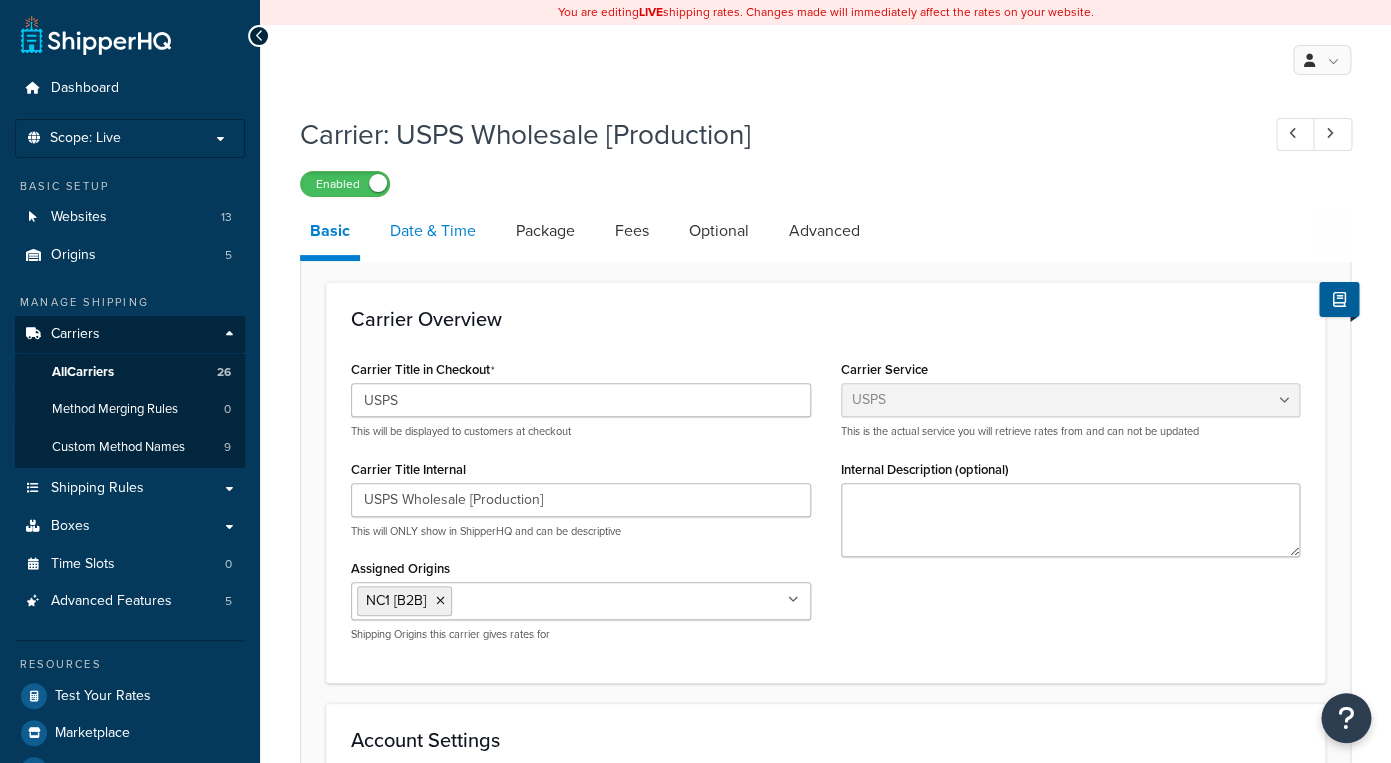 click on "Date & Time" at bounding box center (433, 231) 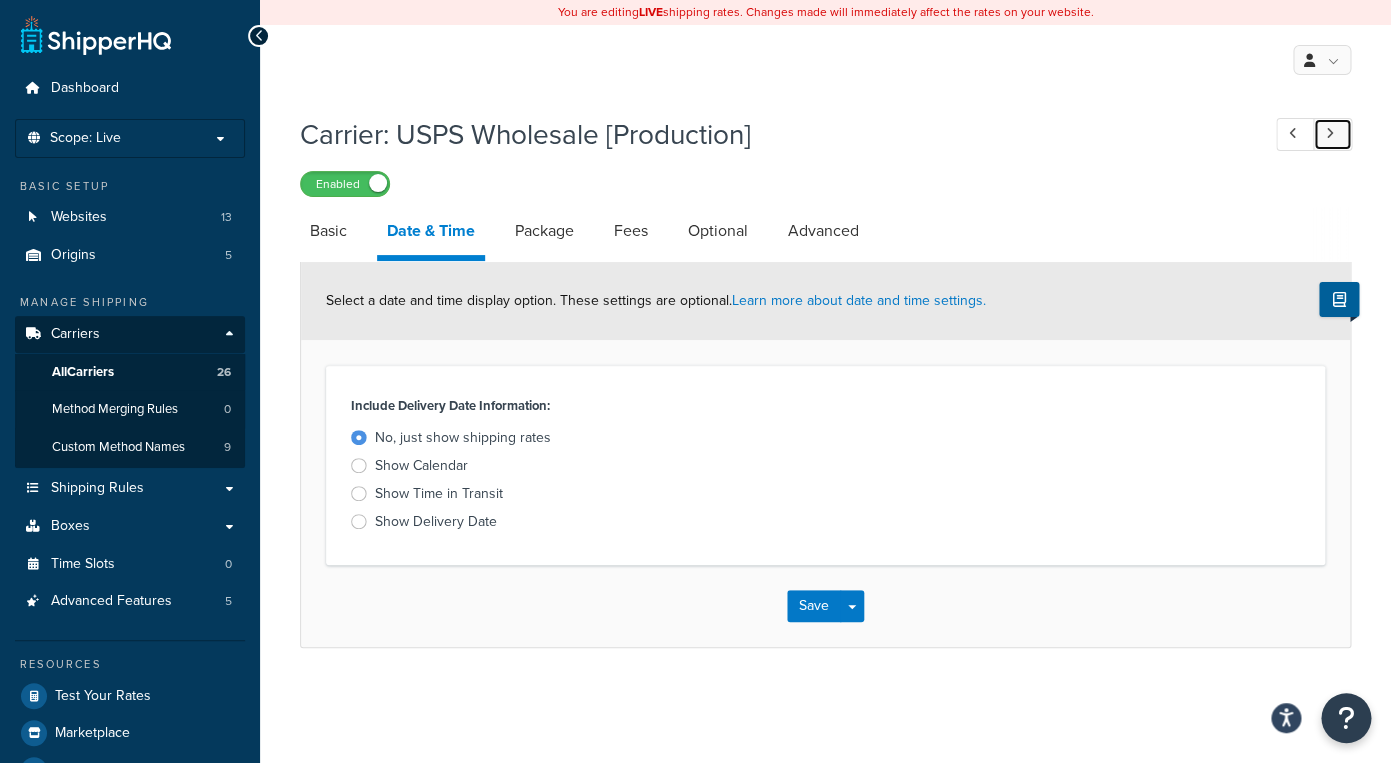 click at bounding box center [1332, 134] 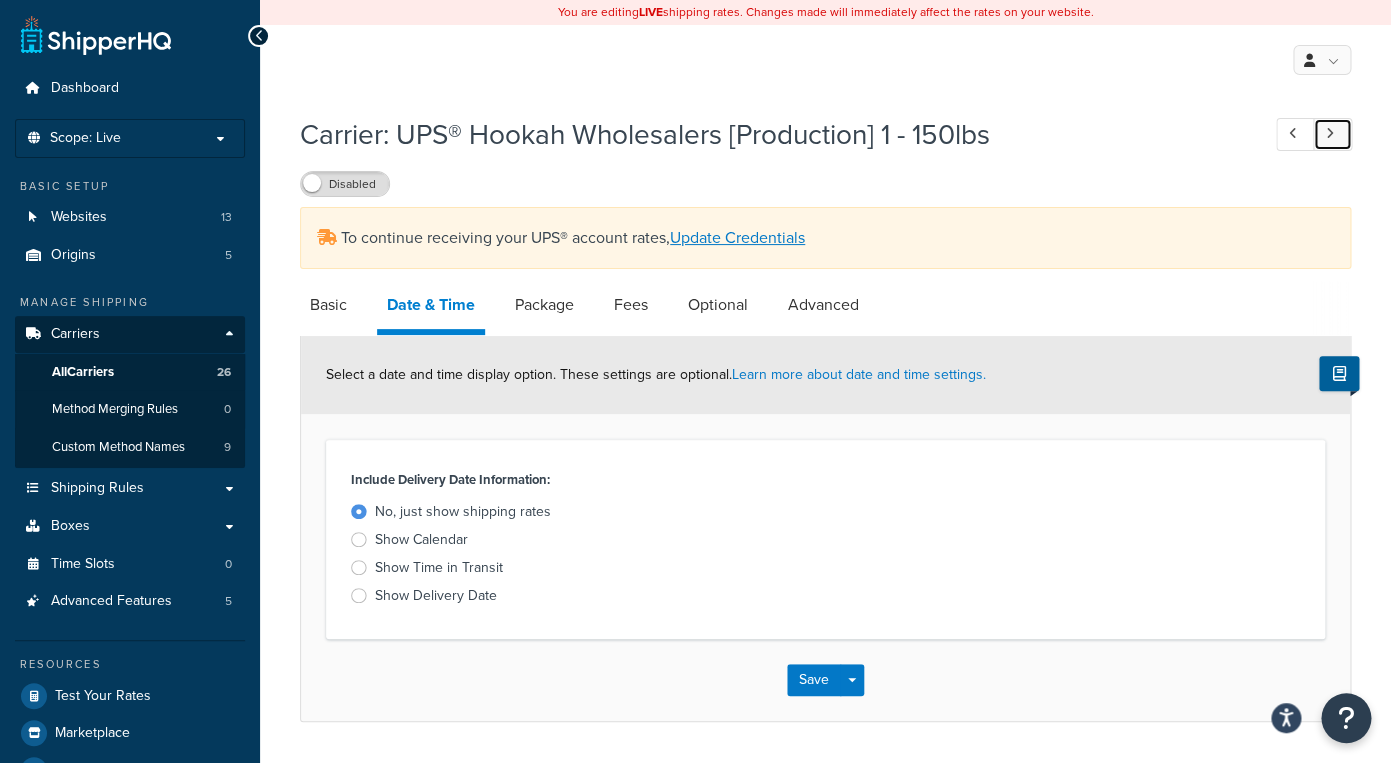 click at bounding box center [1332, 134] 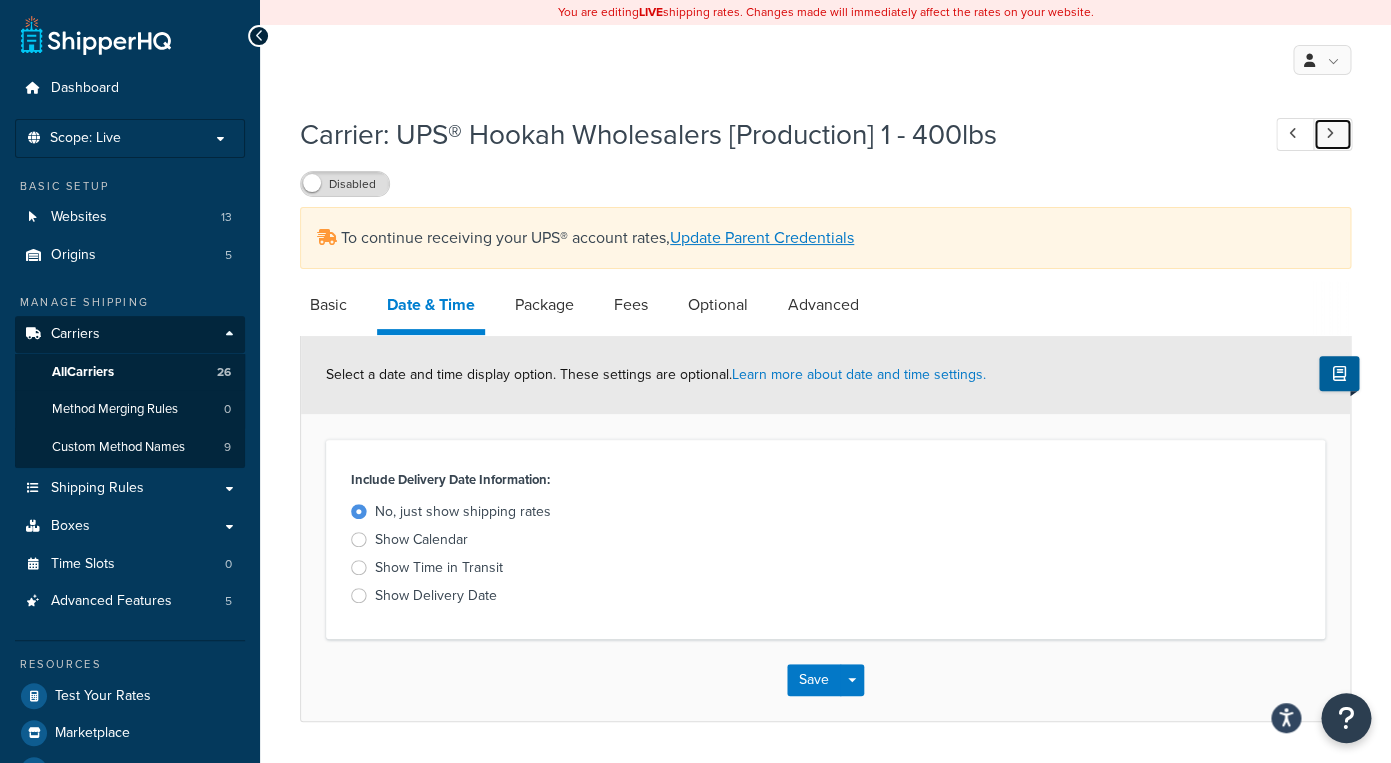 click at bounding box center [1332, 134] 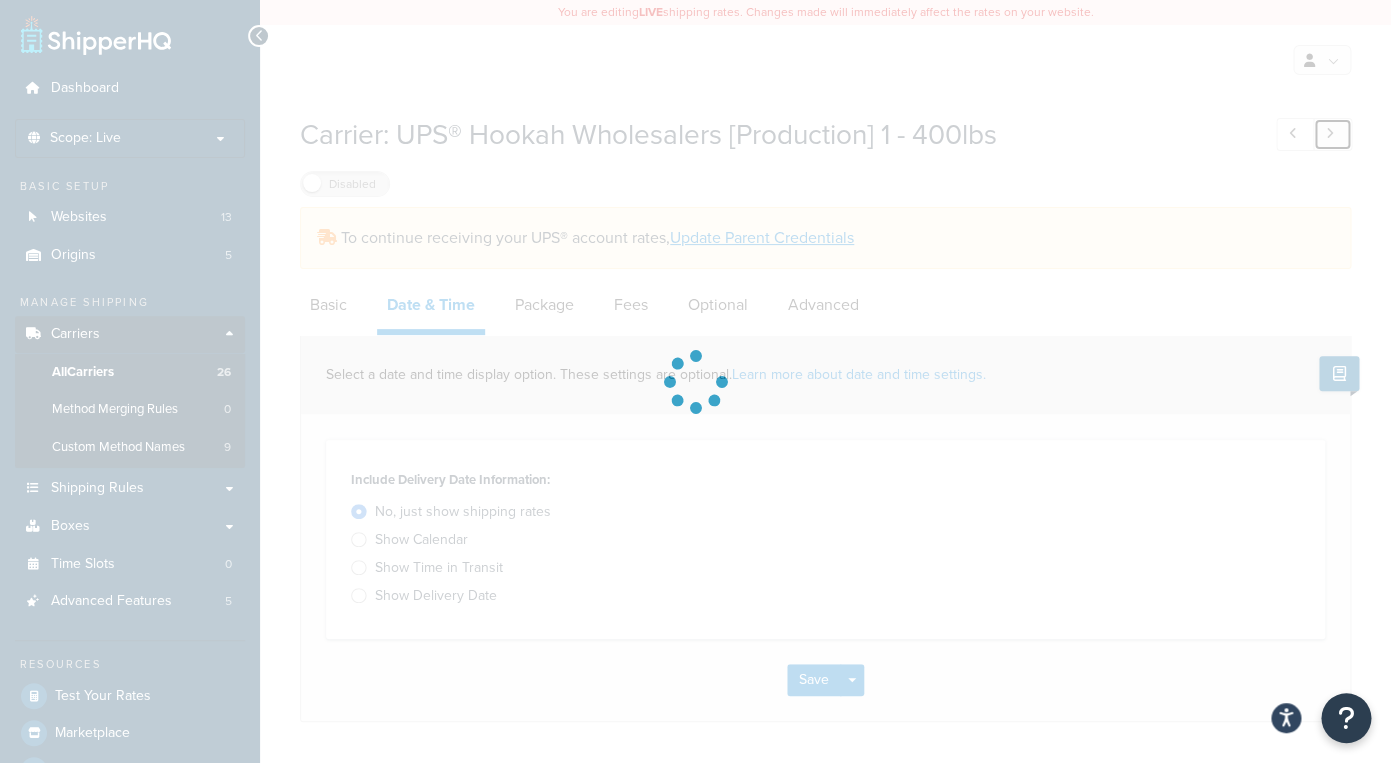 select on "saiaFreight" 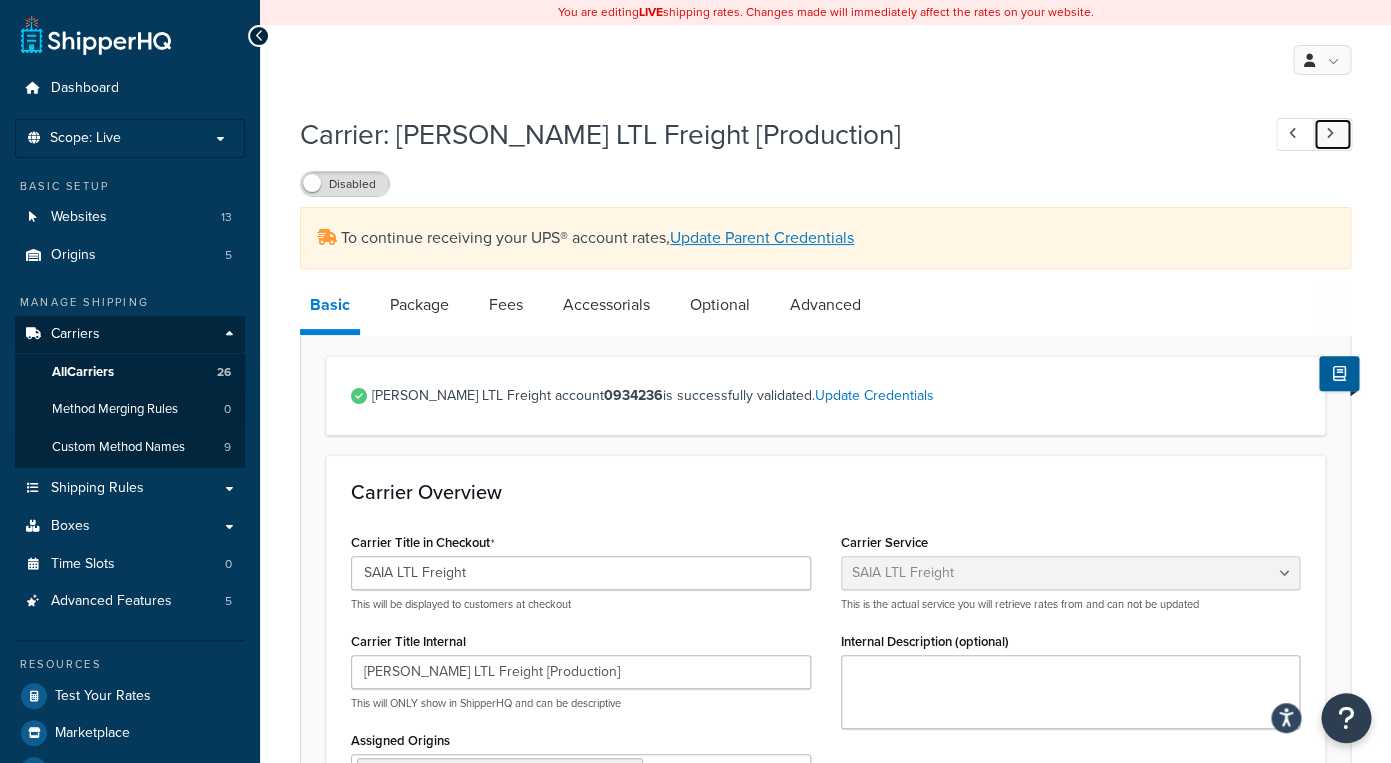 click at bounding box center [1330, 133] 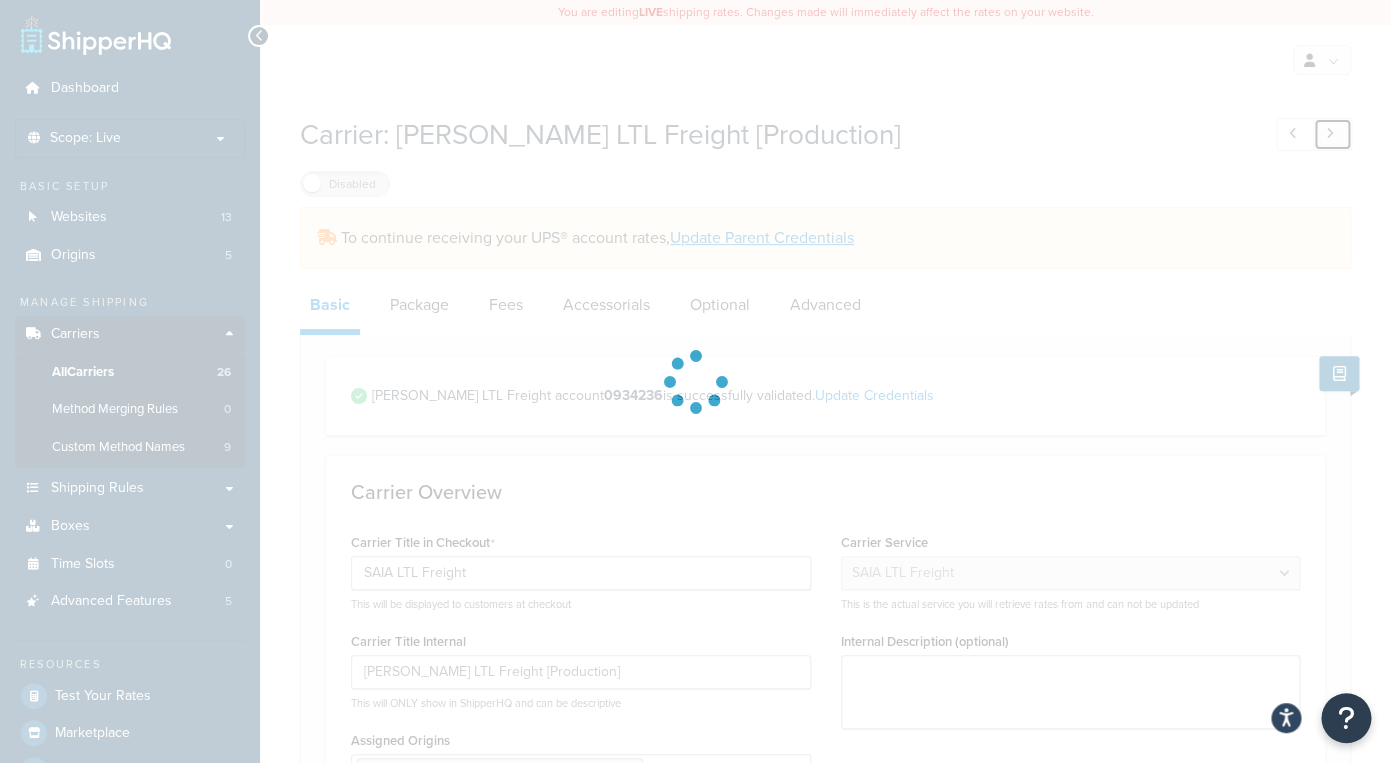 type on "R&L" 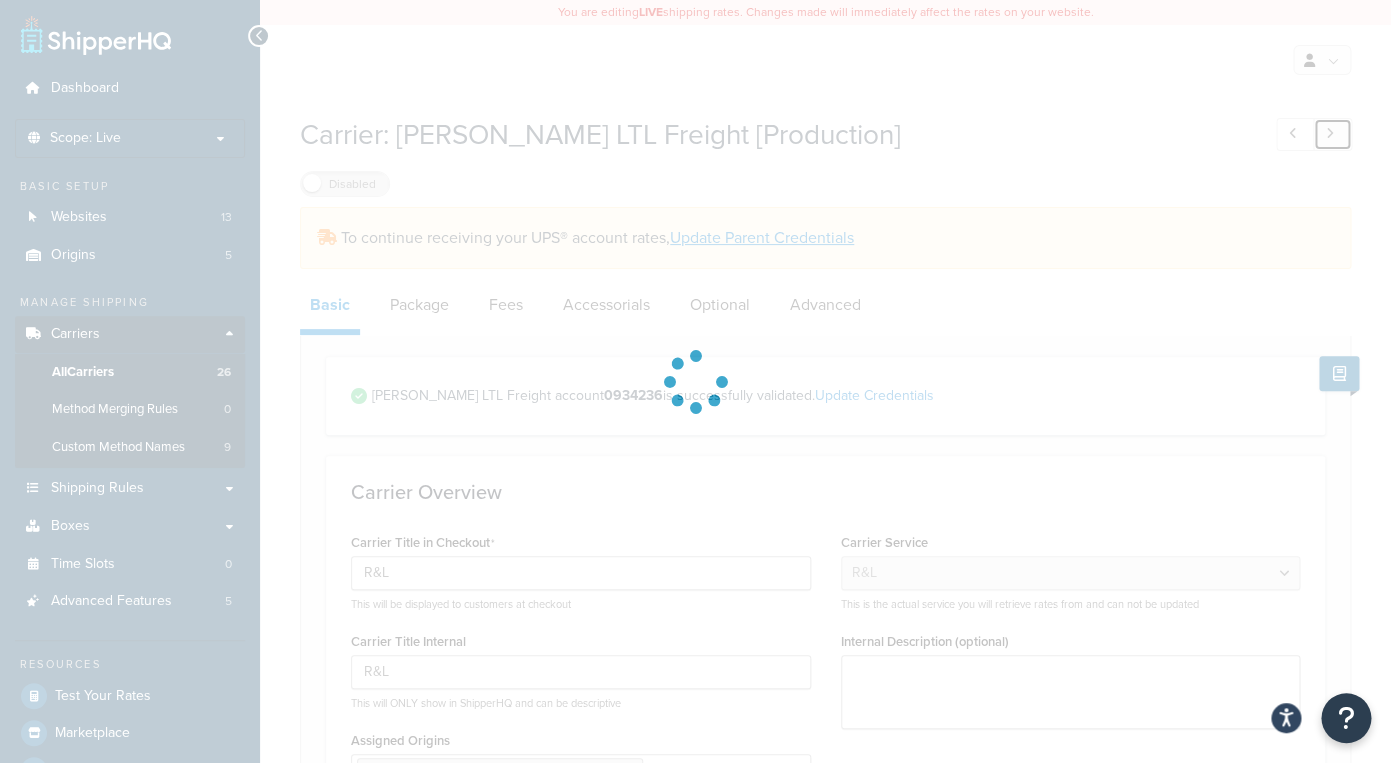 select on "508" 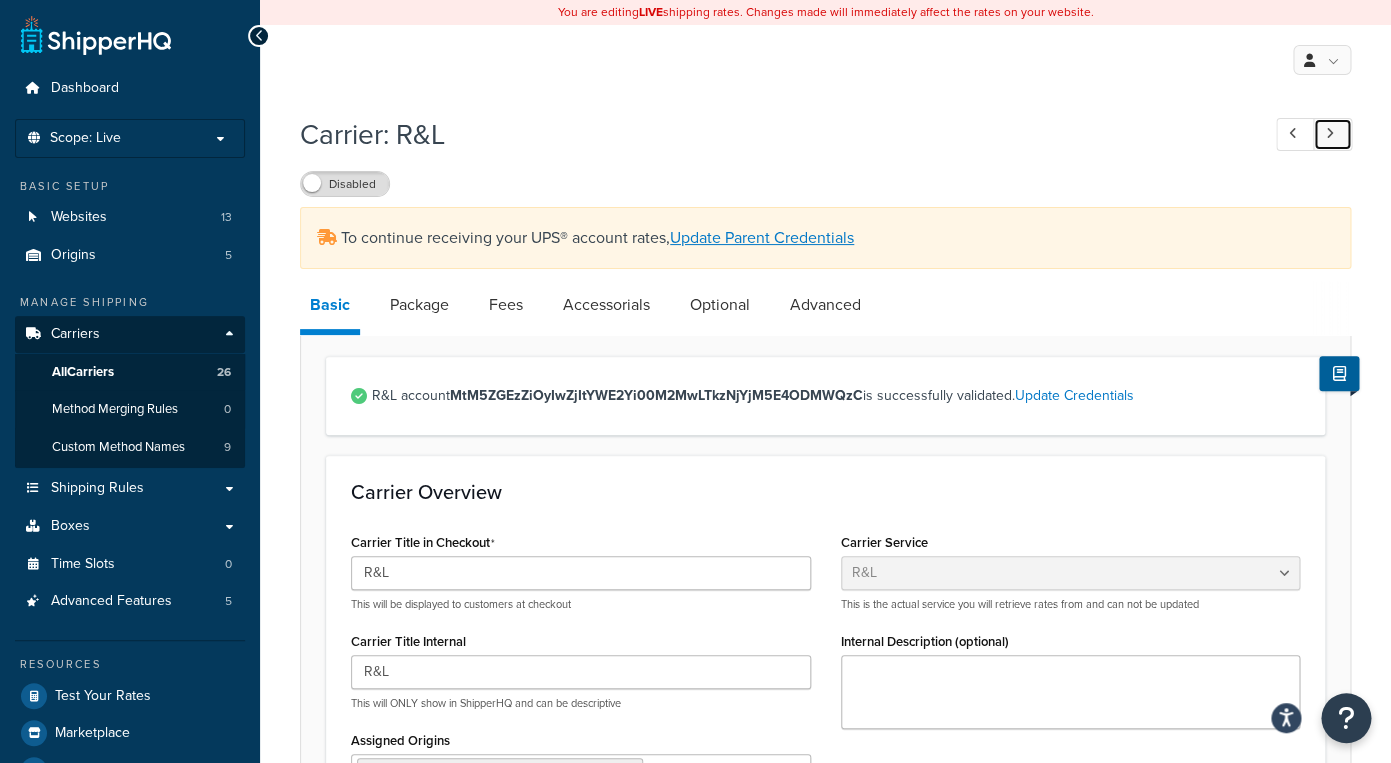 click at bounding box center (1330, 133) 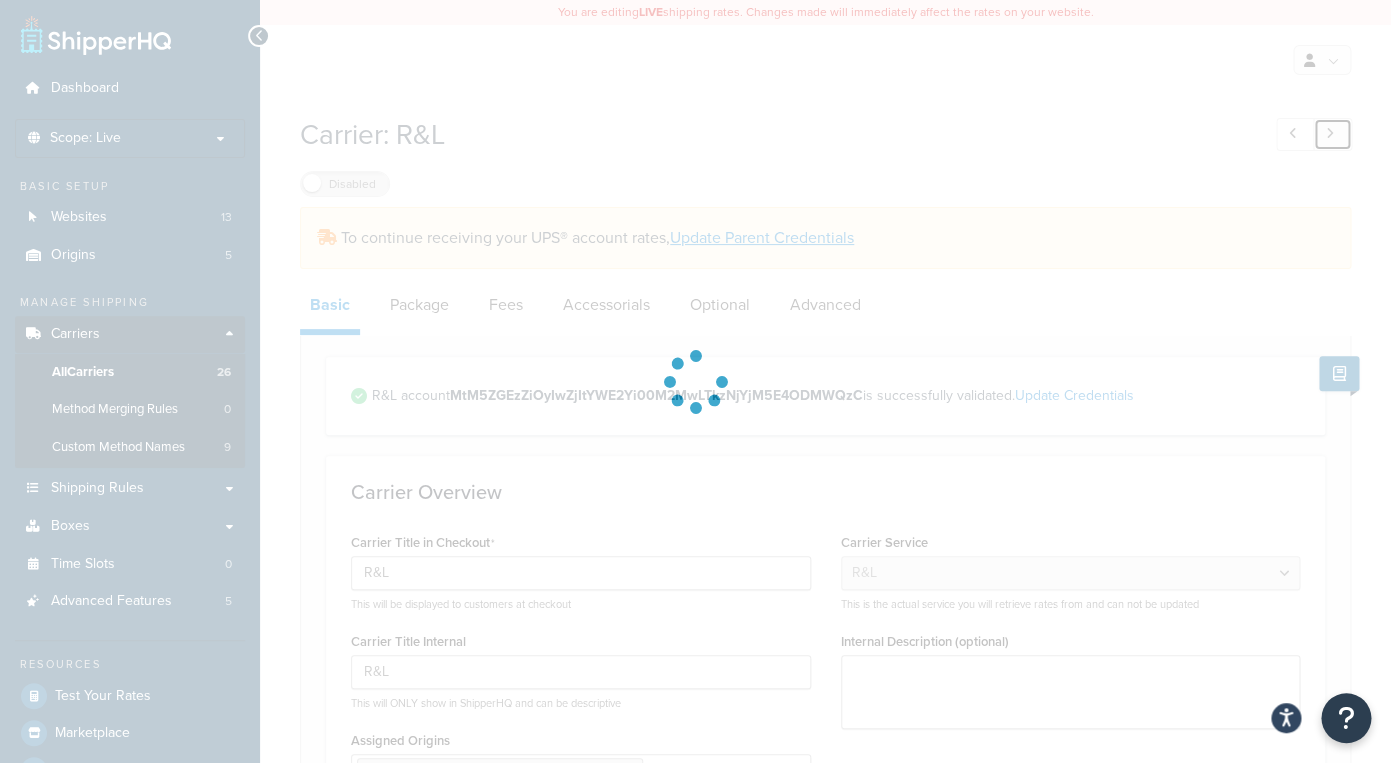 type on "Estes" 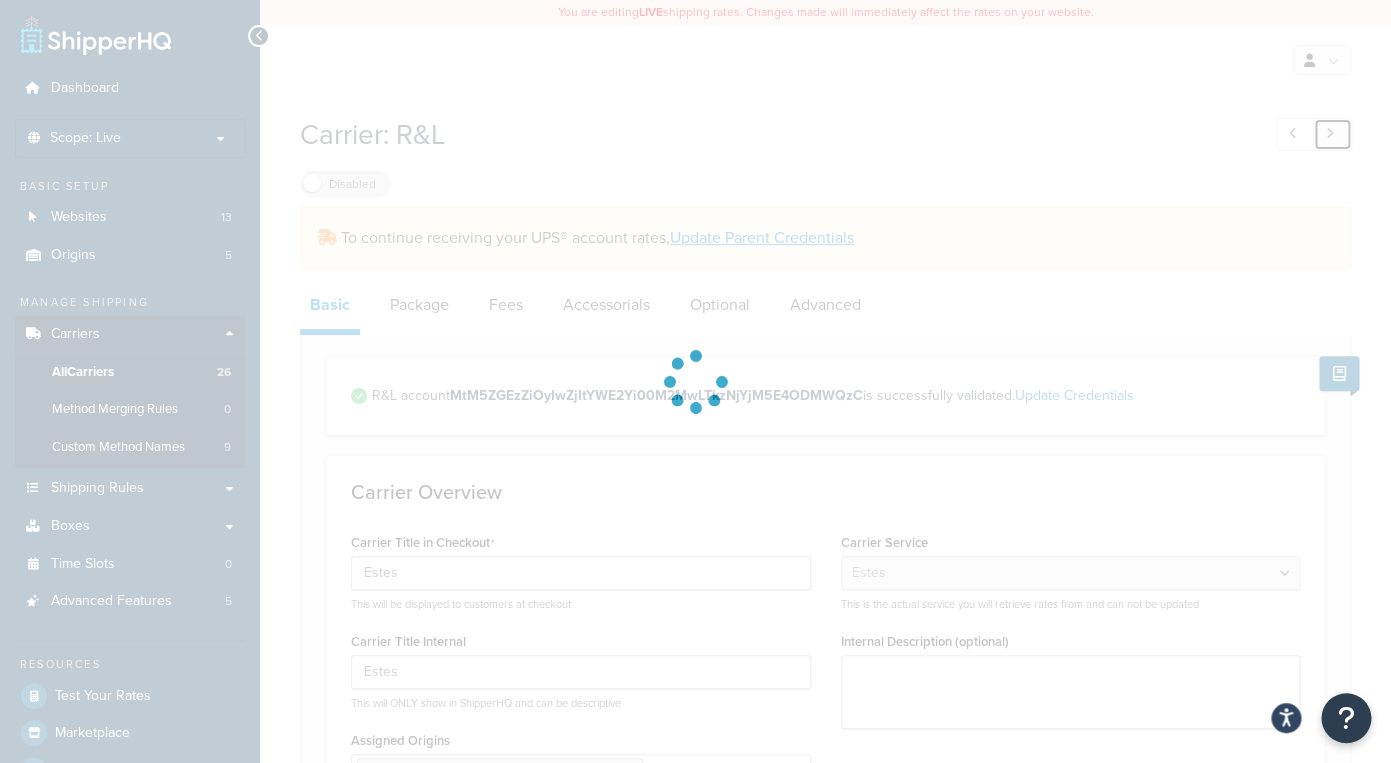 select on "509" 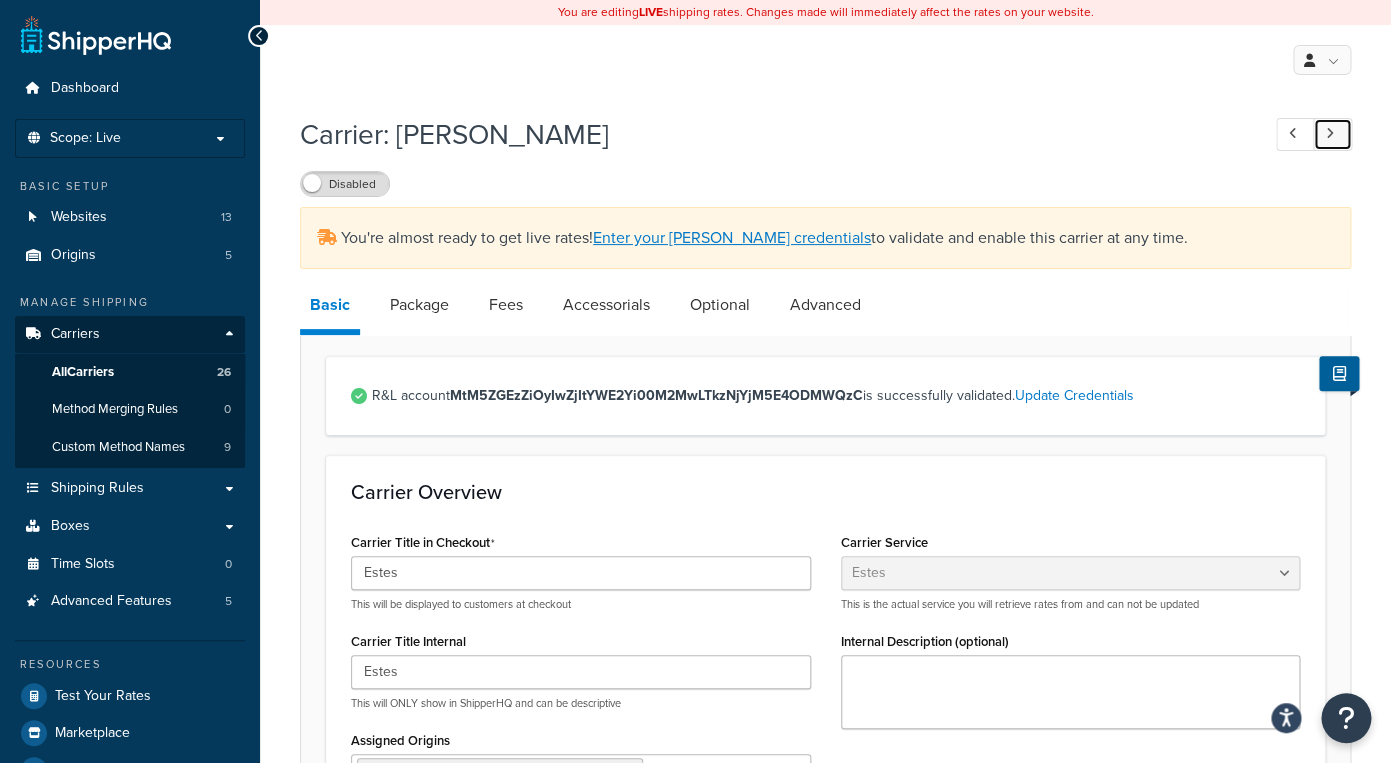 click at bounding box center (1330, 133) 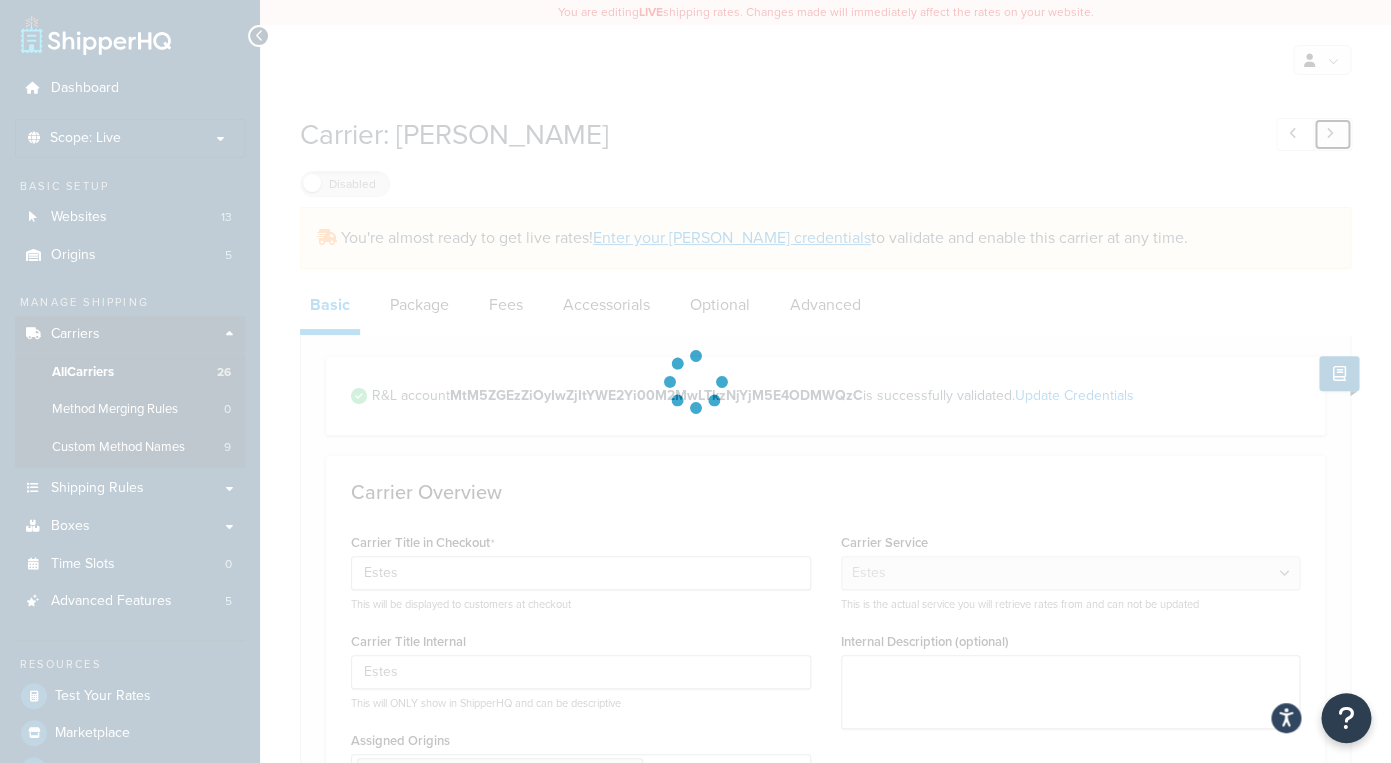 type on "Flat Rate" 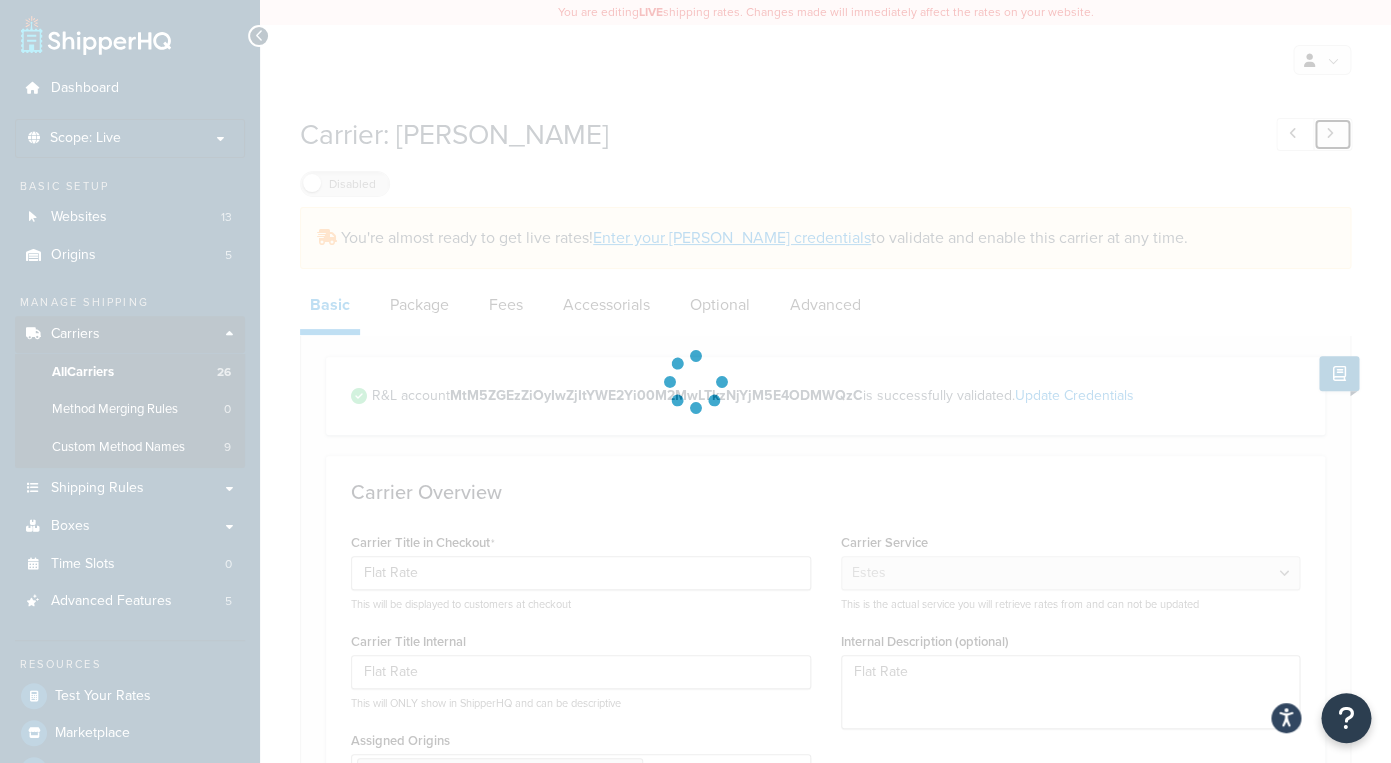 select on "flat" 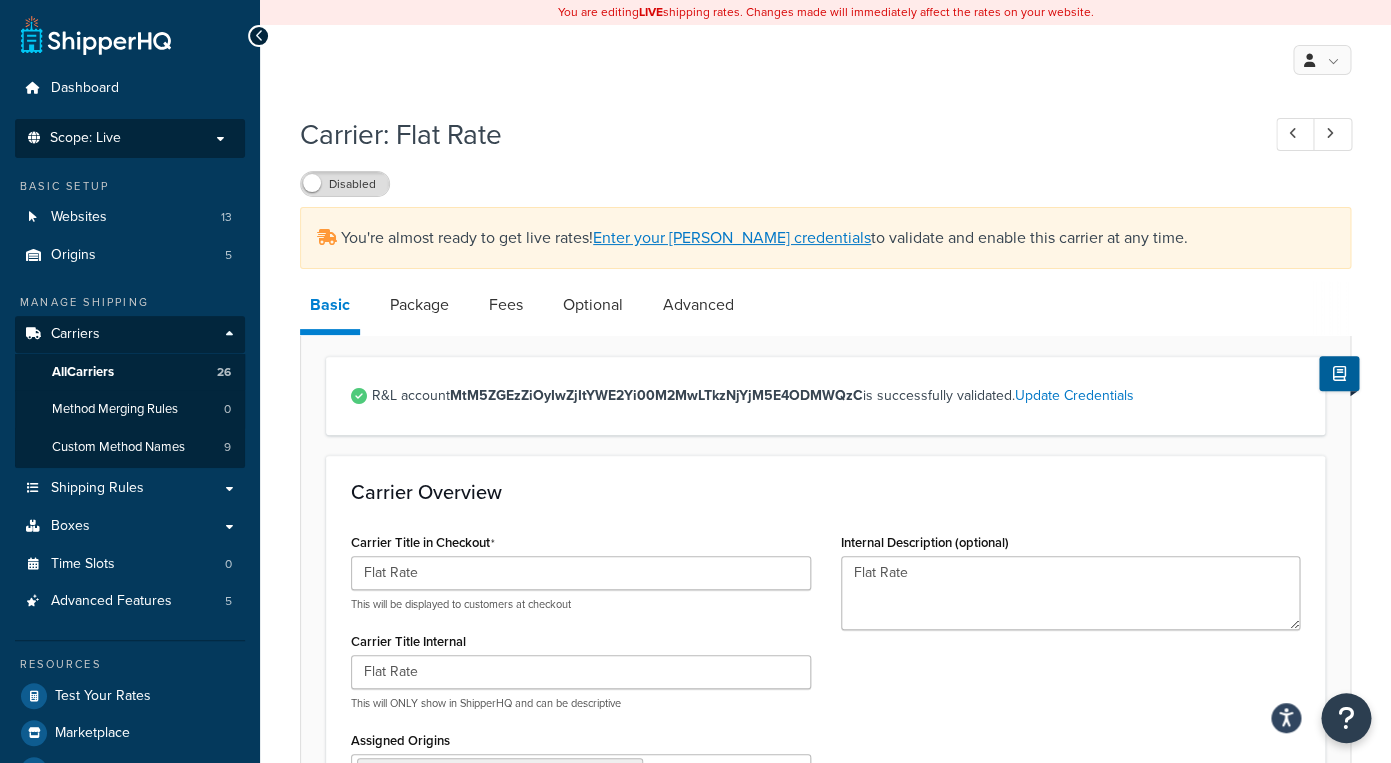 click on "Scope:   Live" at bounding box center (130, 138) 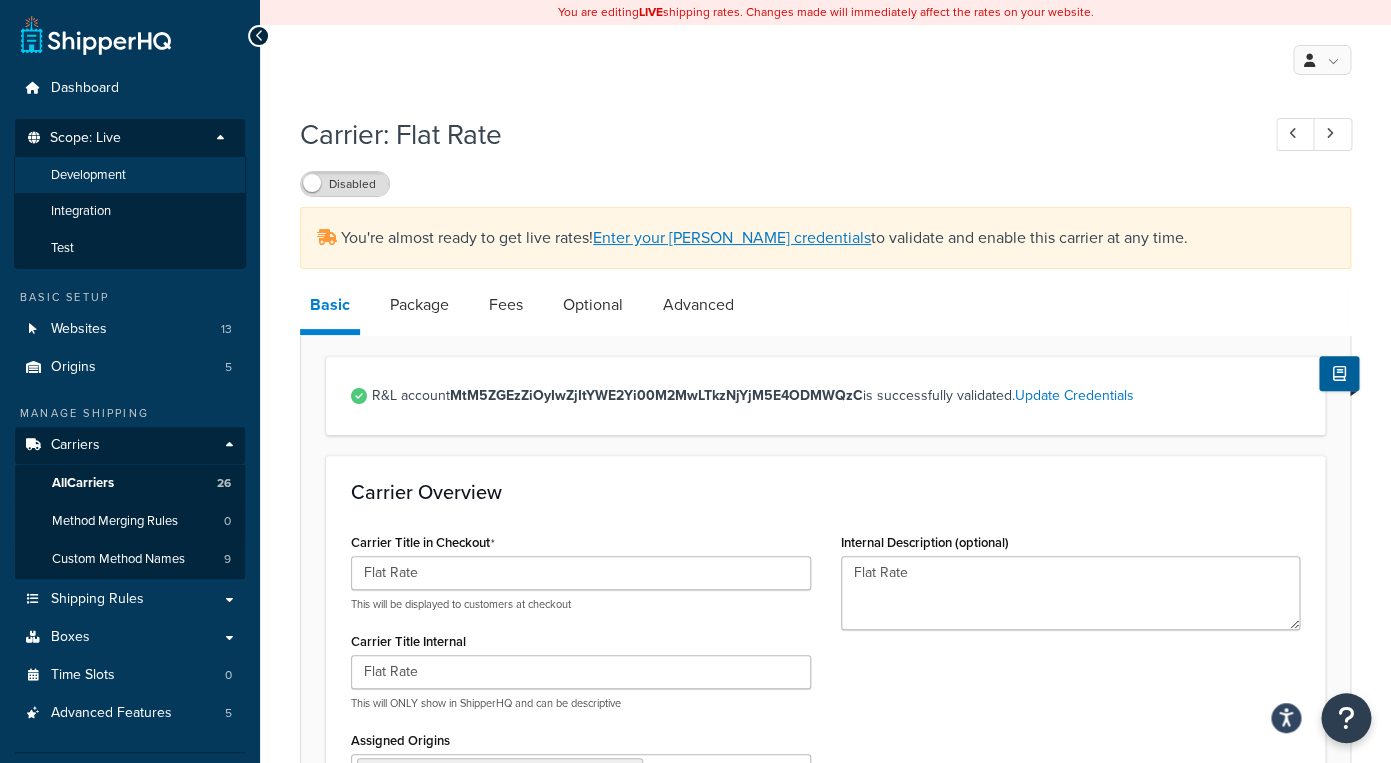 click on "Development" at bounding box center (130, 175) 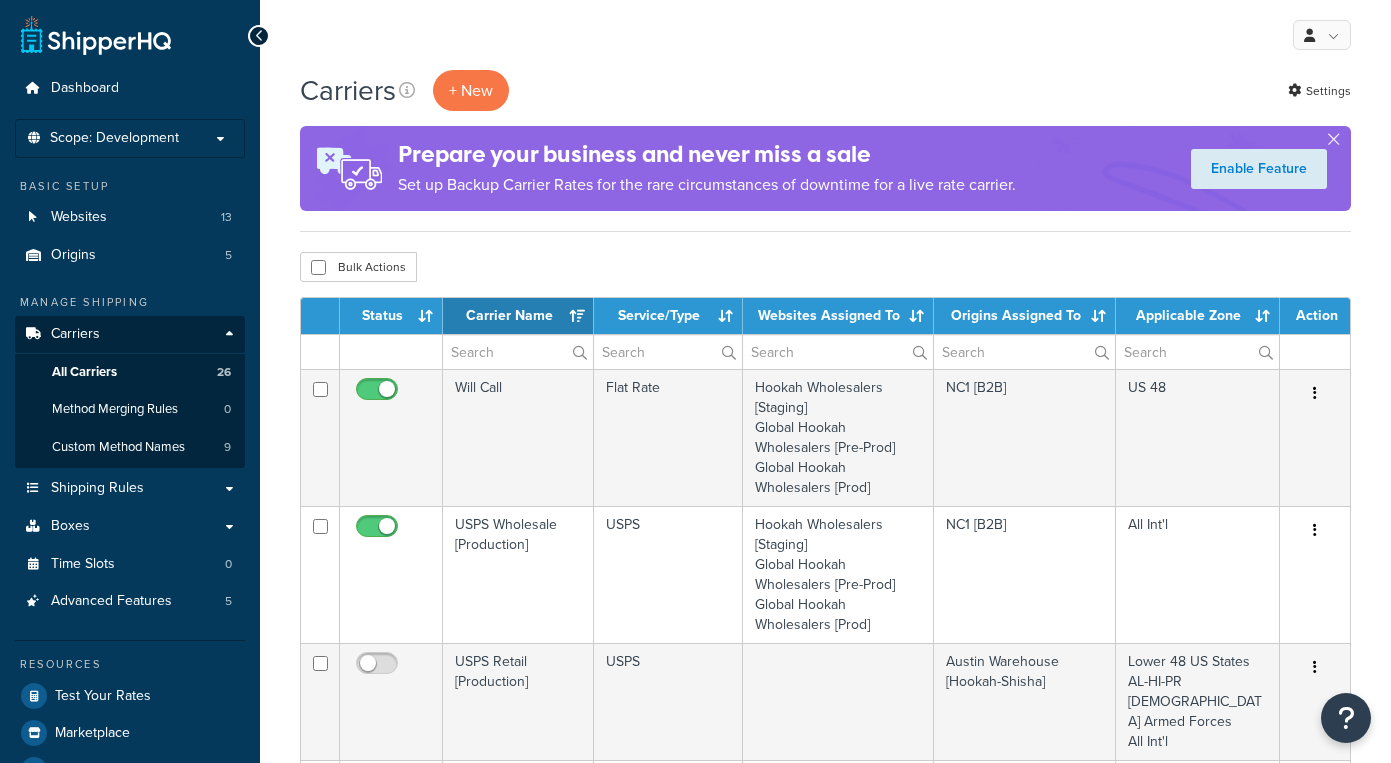 select on "15" 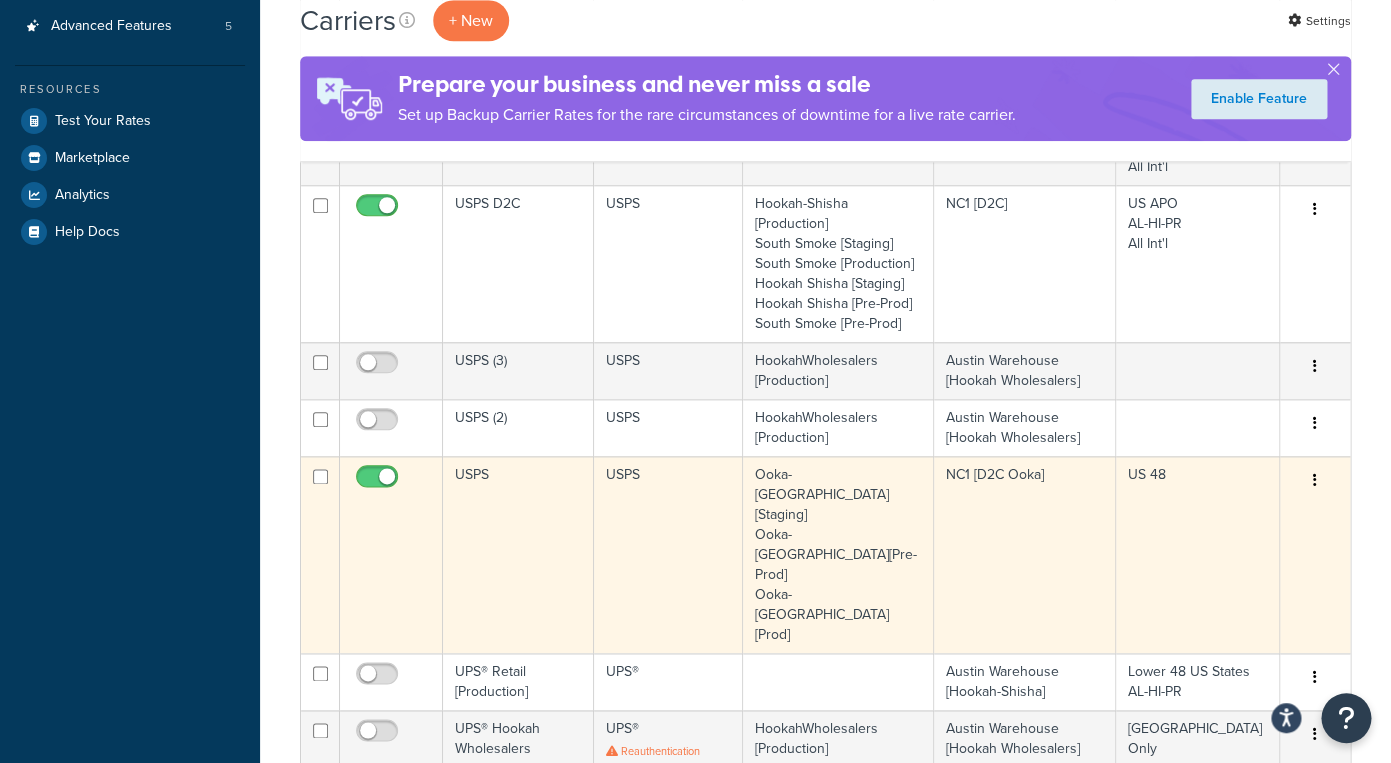 scroll, scrollTop: 574, scrollLeft: 0, axis: vertical 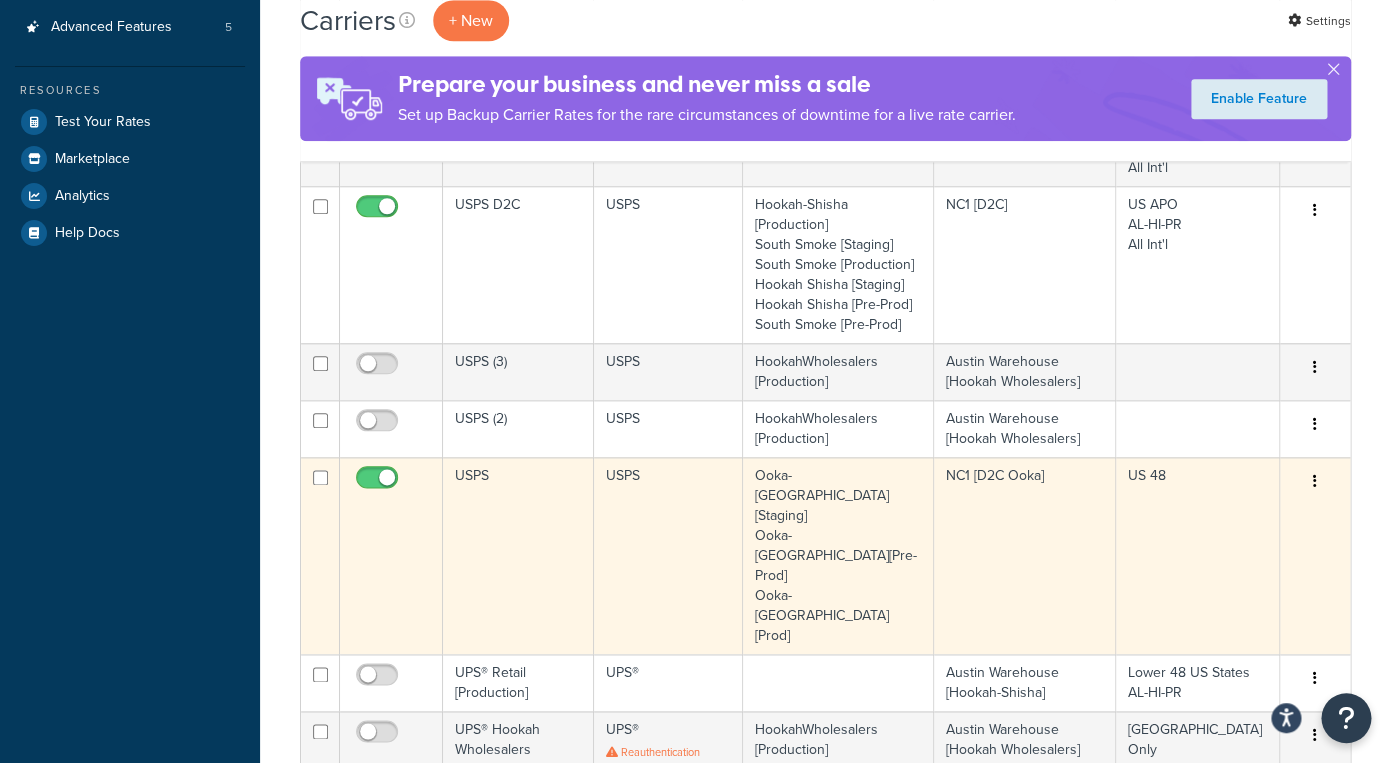 click on "USPS" at bounding box center [518, 555] 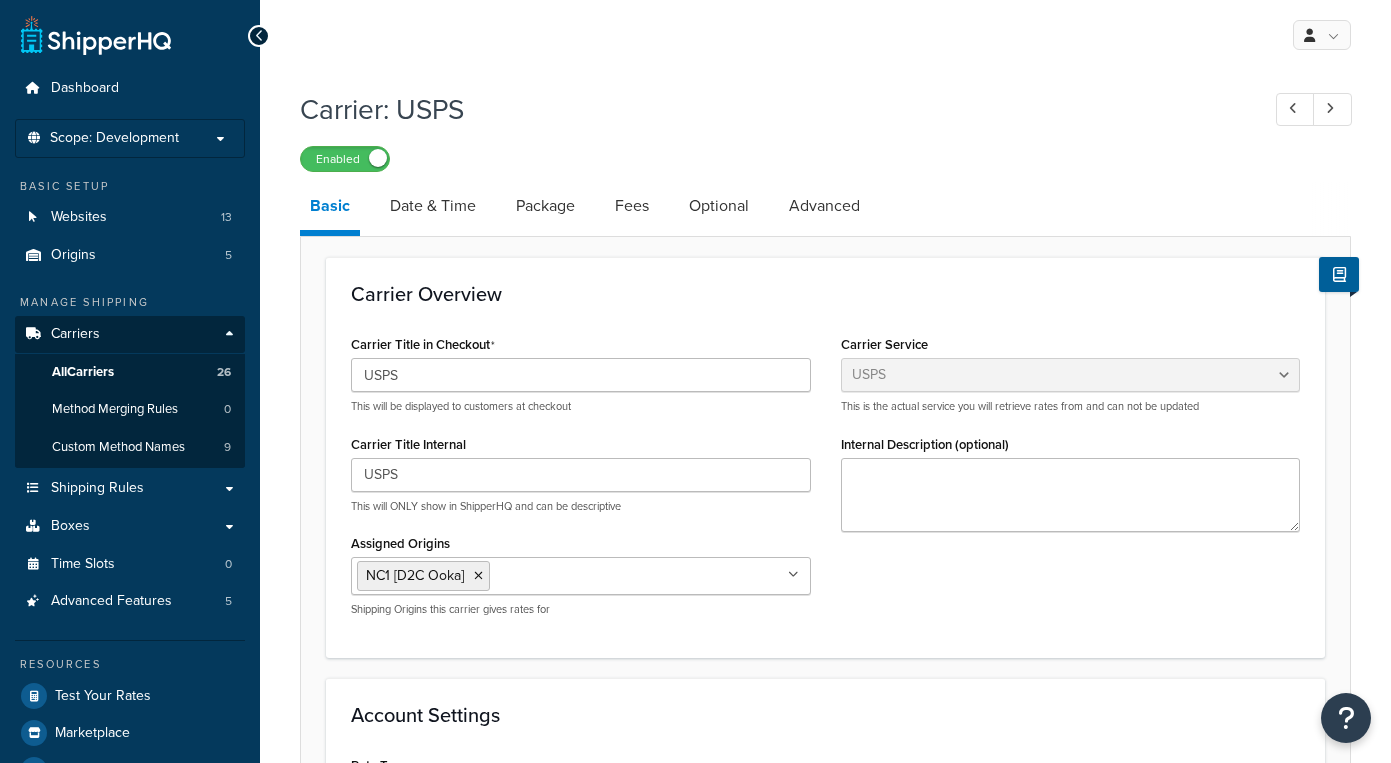 select on "usps" 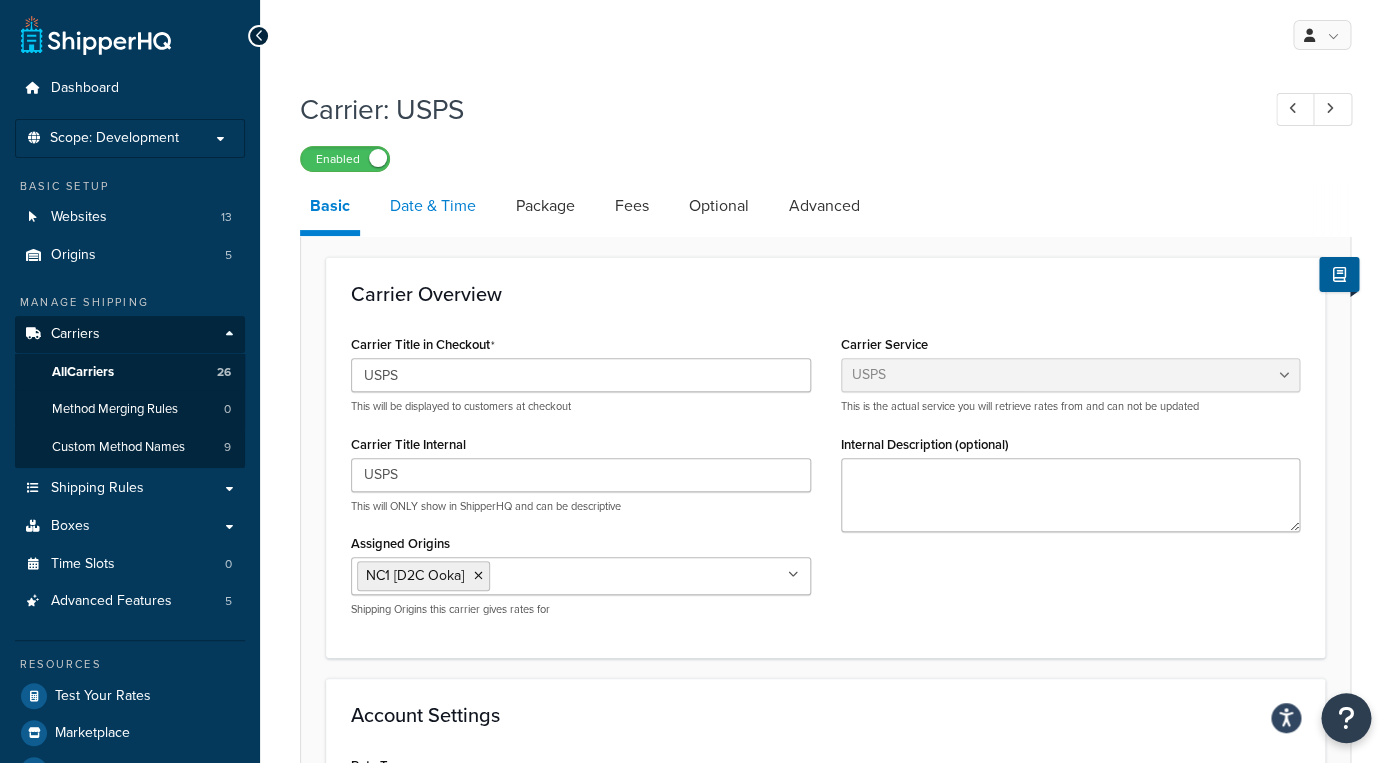 click on "Date & Time" at bounding box center [433, 206] 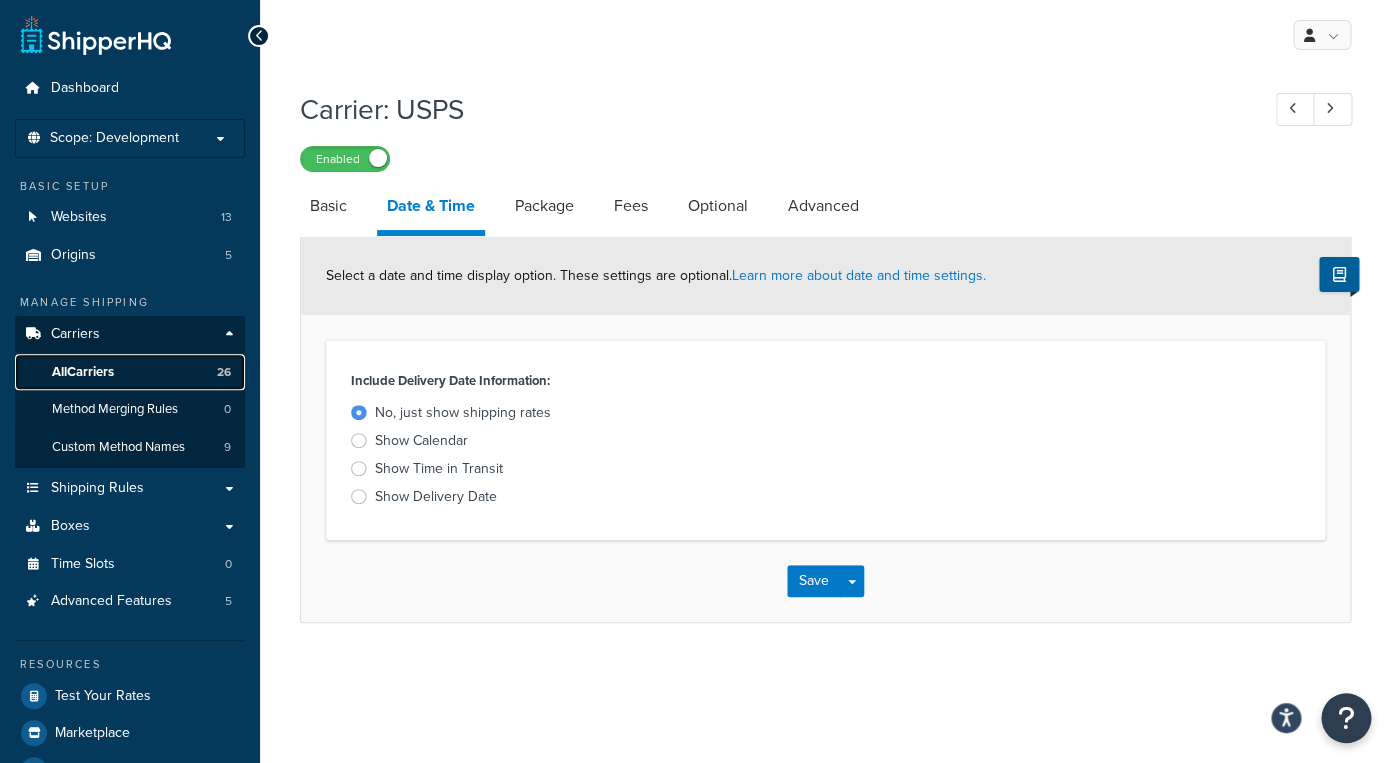click on "All  Carriers 26" at bounding box center (130, 372) 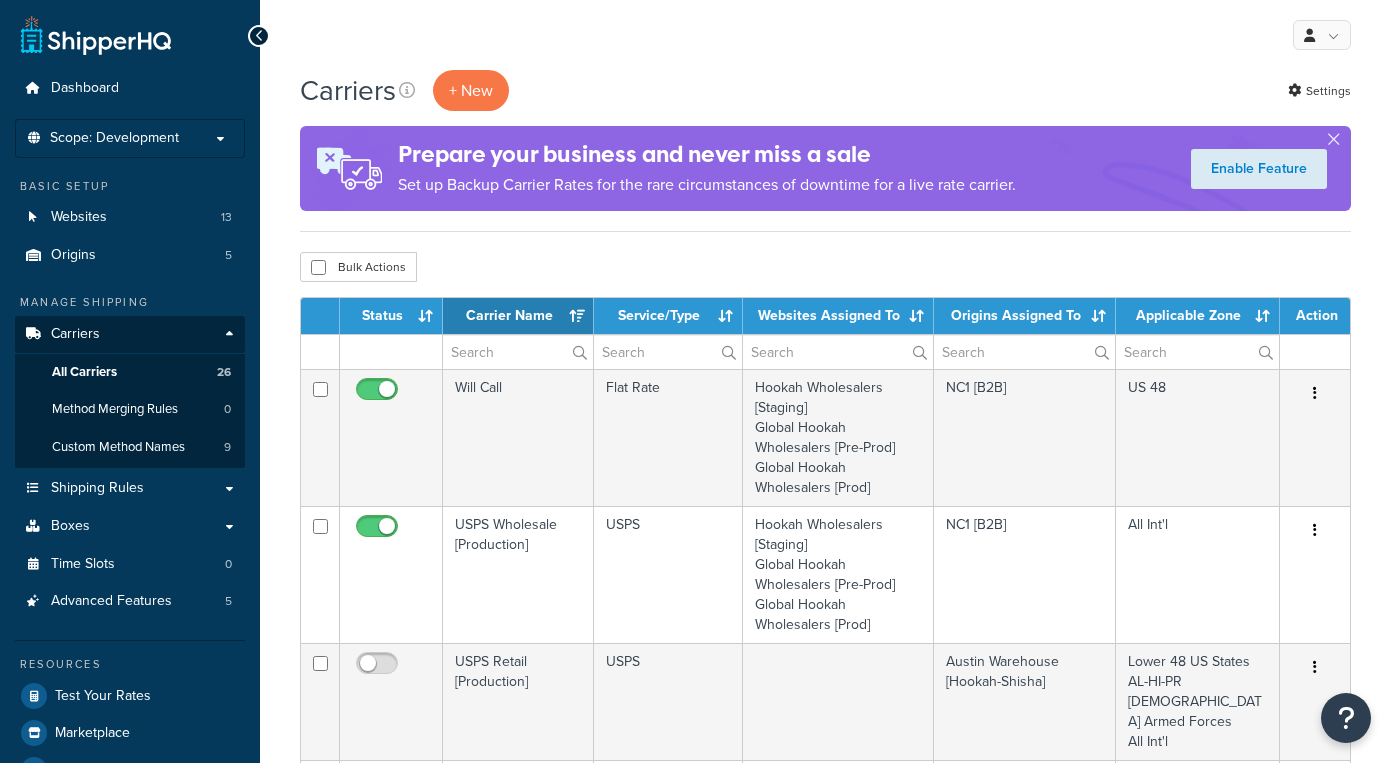 select on "15" 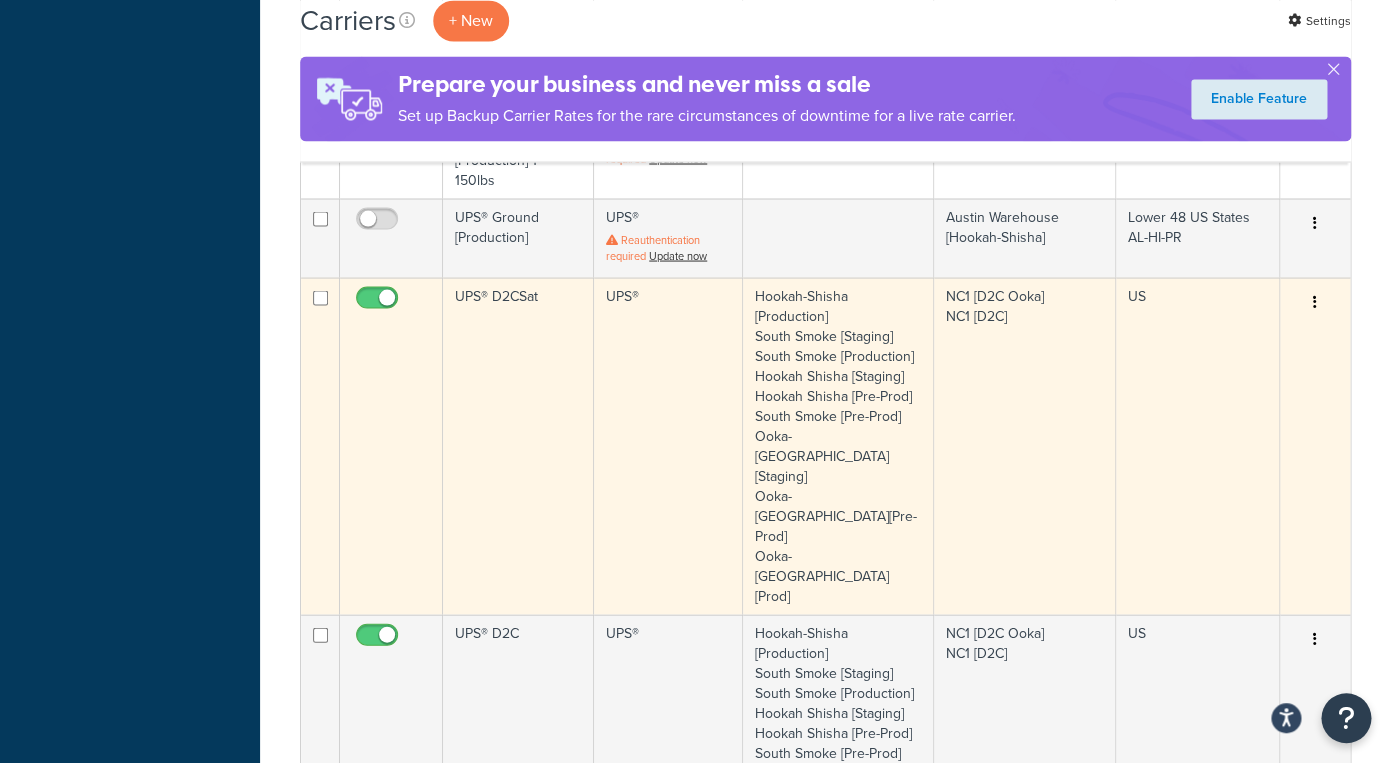 scroll, scrollTop: 1313, scrollLeft: 0, axis: vertical 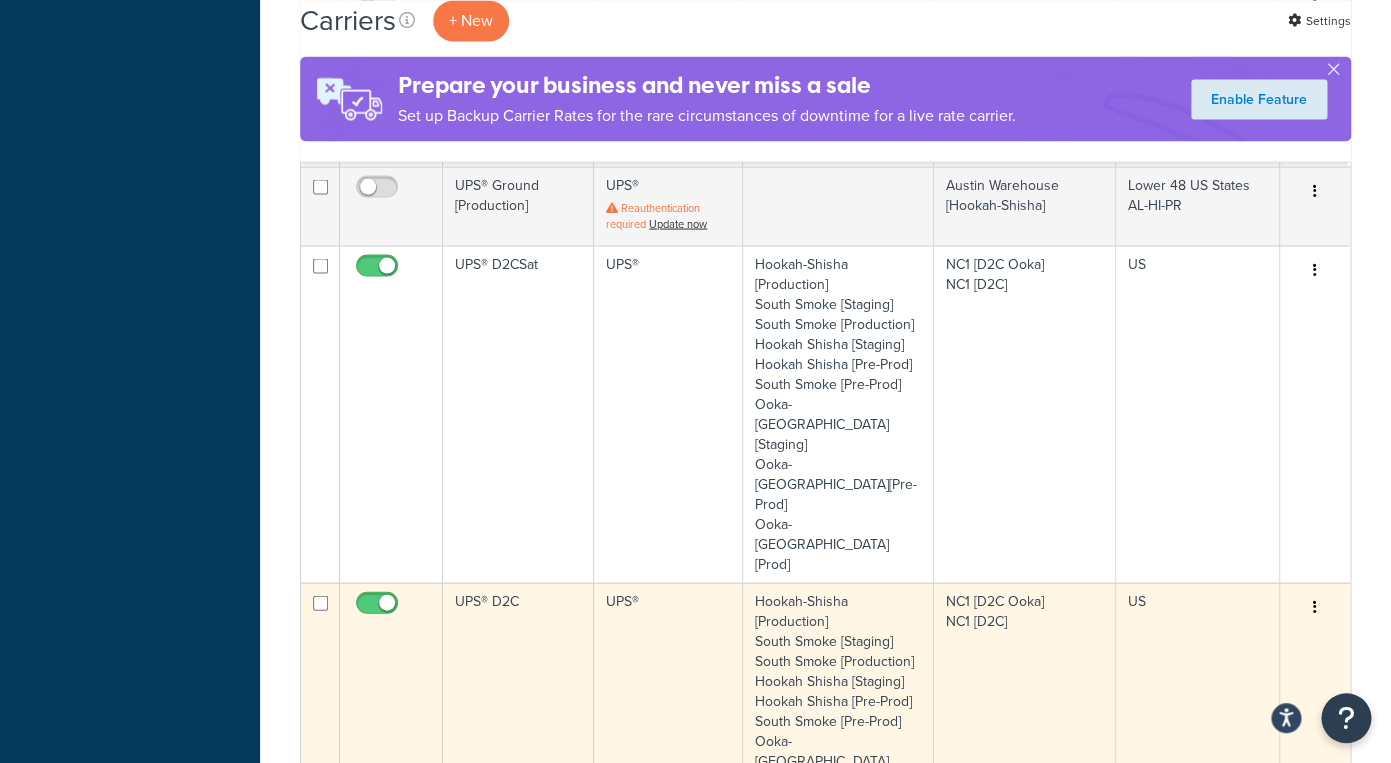 click on "UPS® D2C" at bounding box center (518, 750) 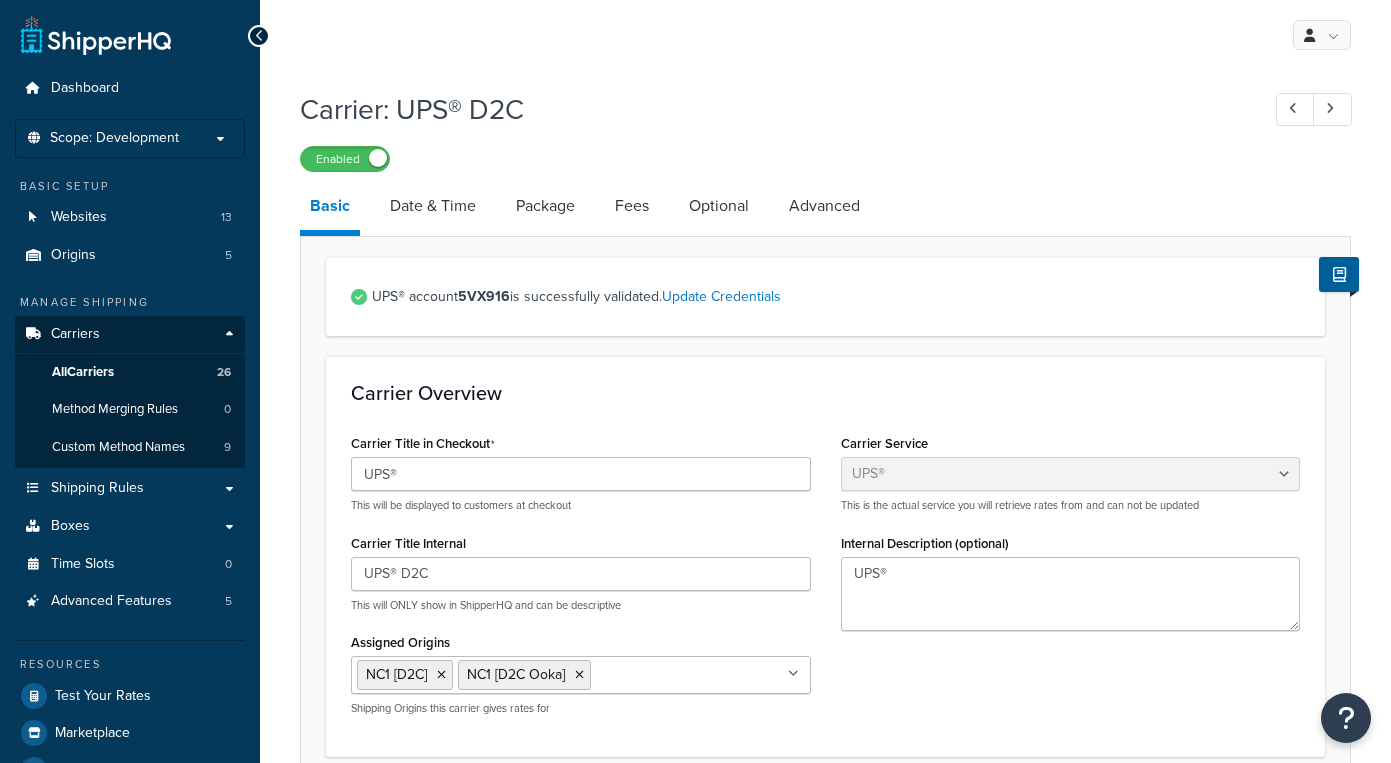 select on "ups" 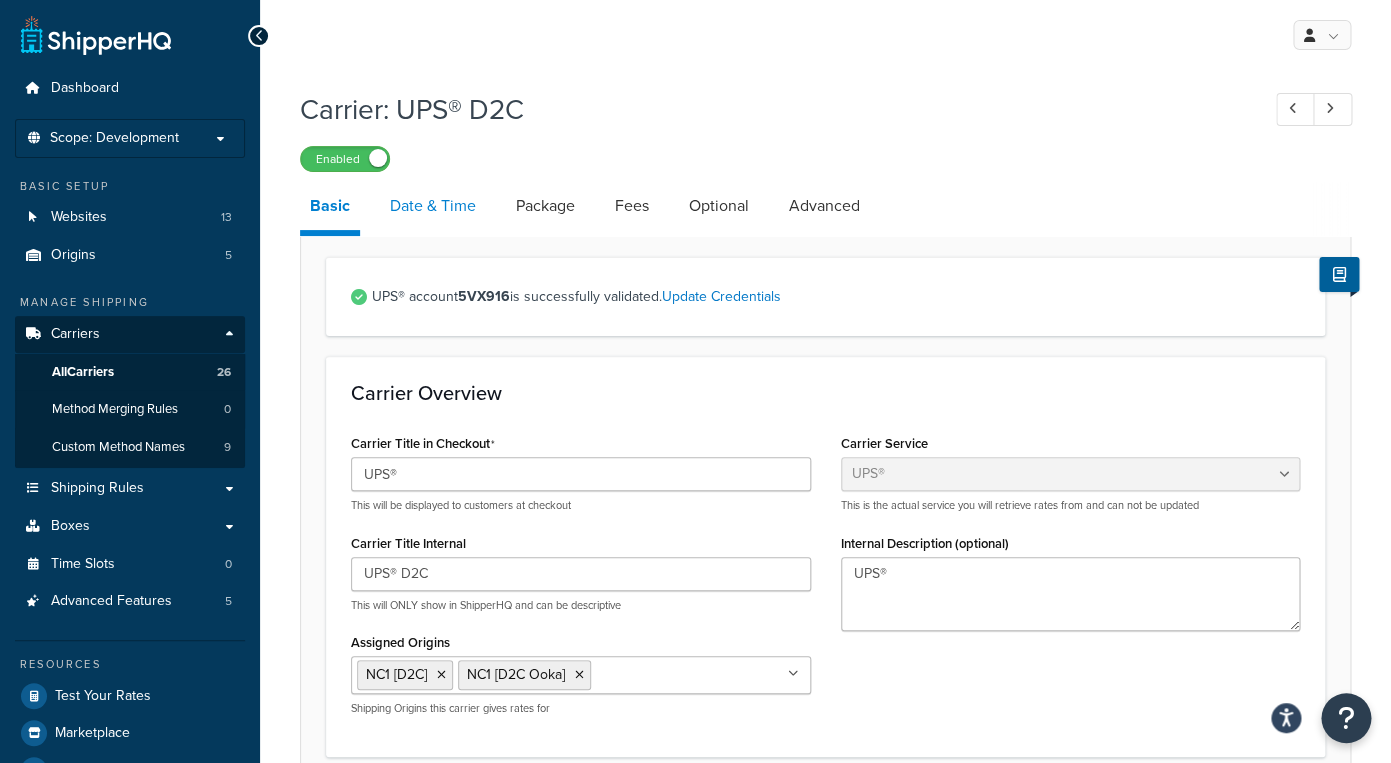 click on "Date & Time" at bounding box center [433, 206] 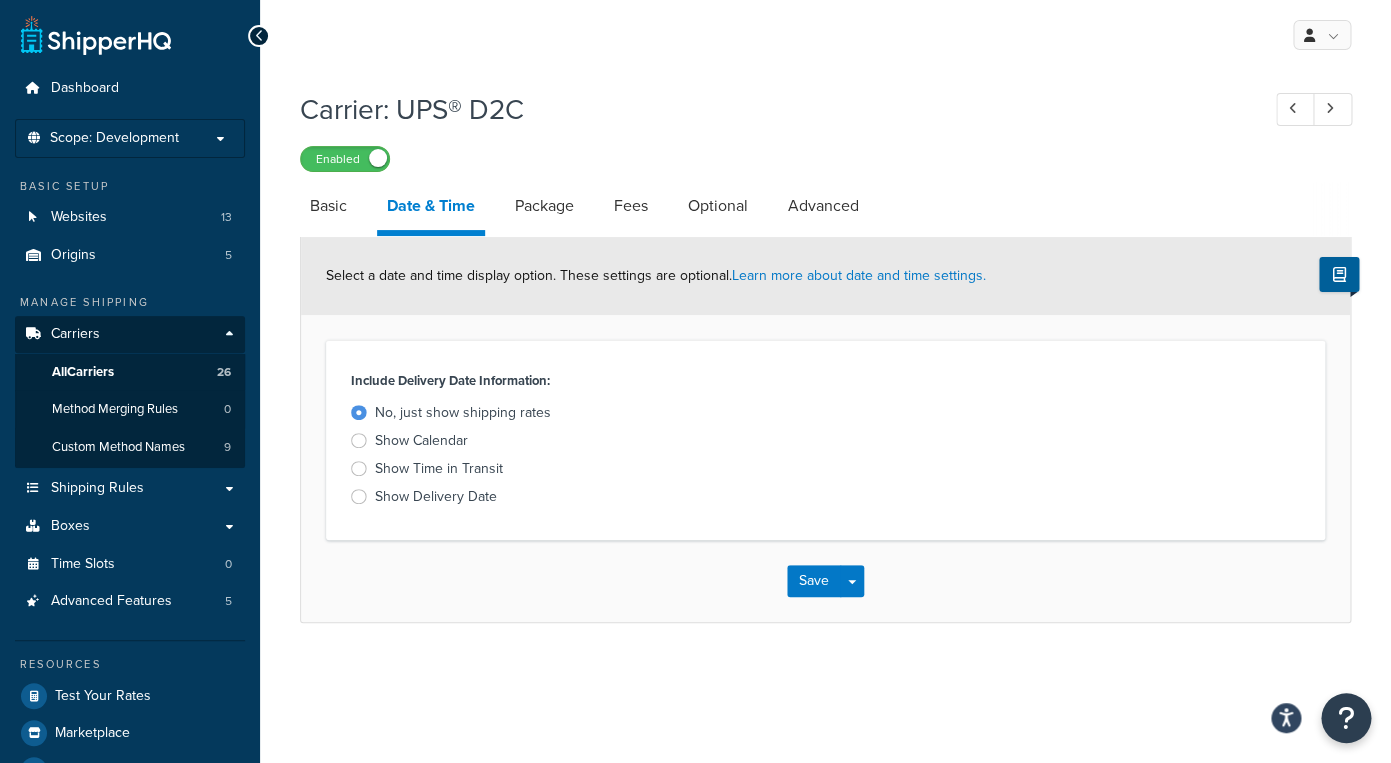 click on "Carrier: UPS® D2C Enabled Basic   Date & Time   Package   Fees   Optional   Advanced   Select a date and time display option. These settings are optional.  Learn more about date and time settings. Include Delivery Date Information:   No, just show shipping rates Show Calendar Show Time in Transit Show Delivery Date Save Save Dropdown Save and Edit    Helpful Docs Setting up Carriers Setting up UPS Using Live Rate Carriers Hiding Some Shipping Options for a Certain Address Type Offering UPS [DATE] Delivery Offering Negotiated Rates for UPS Find all of our helpful docs at:   ShipperHQ Help Docs" at bounding box center [825, 376] 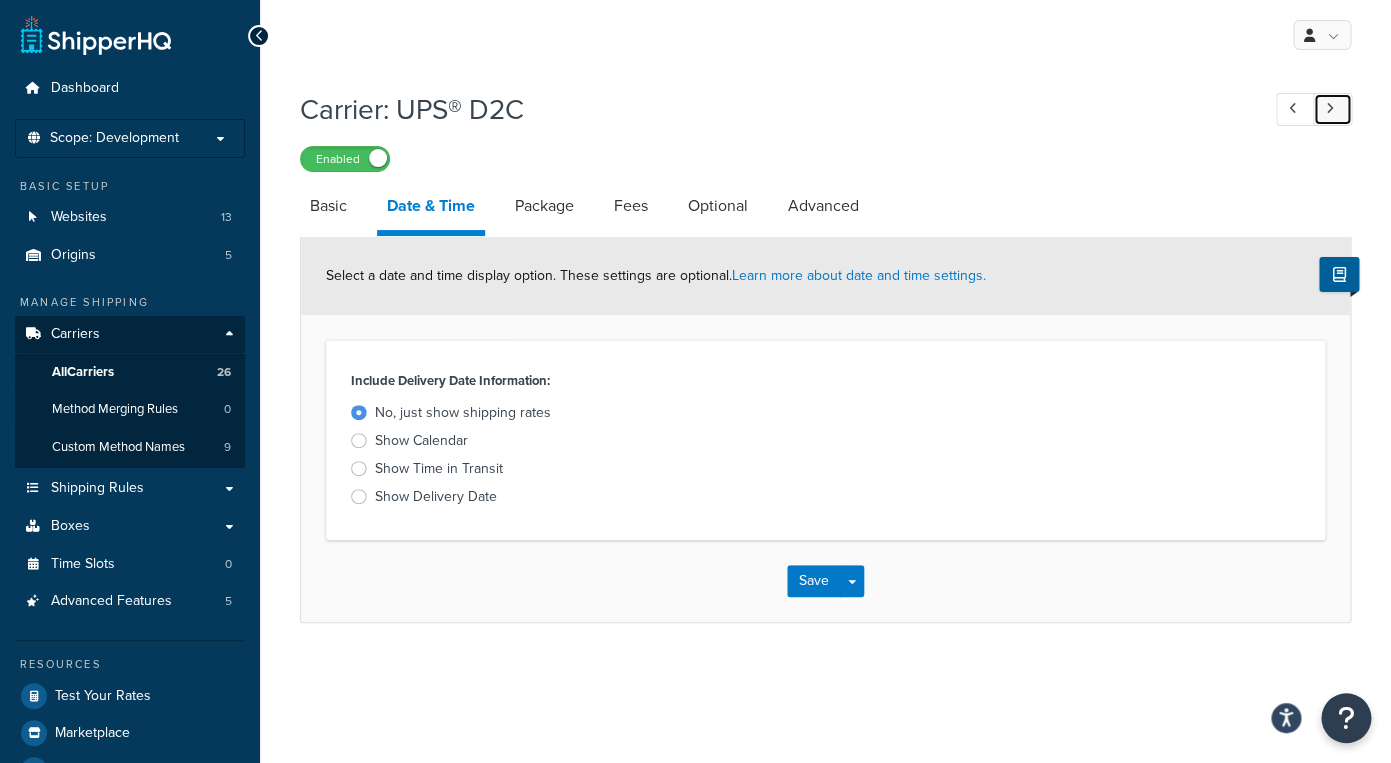 click at bounding box center (1330, 108) 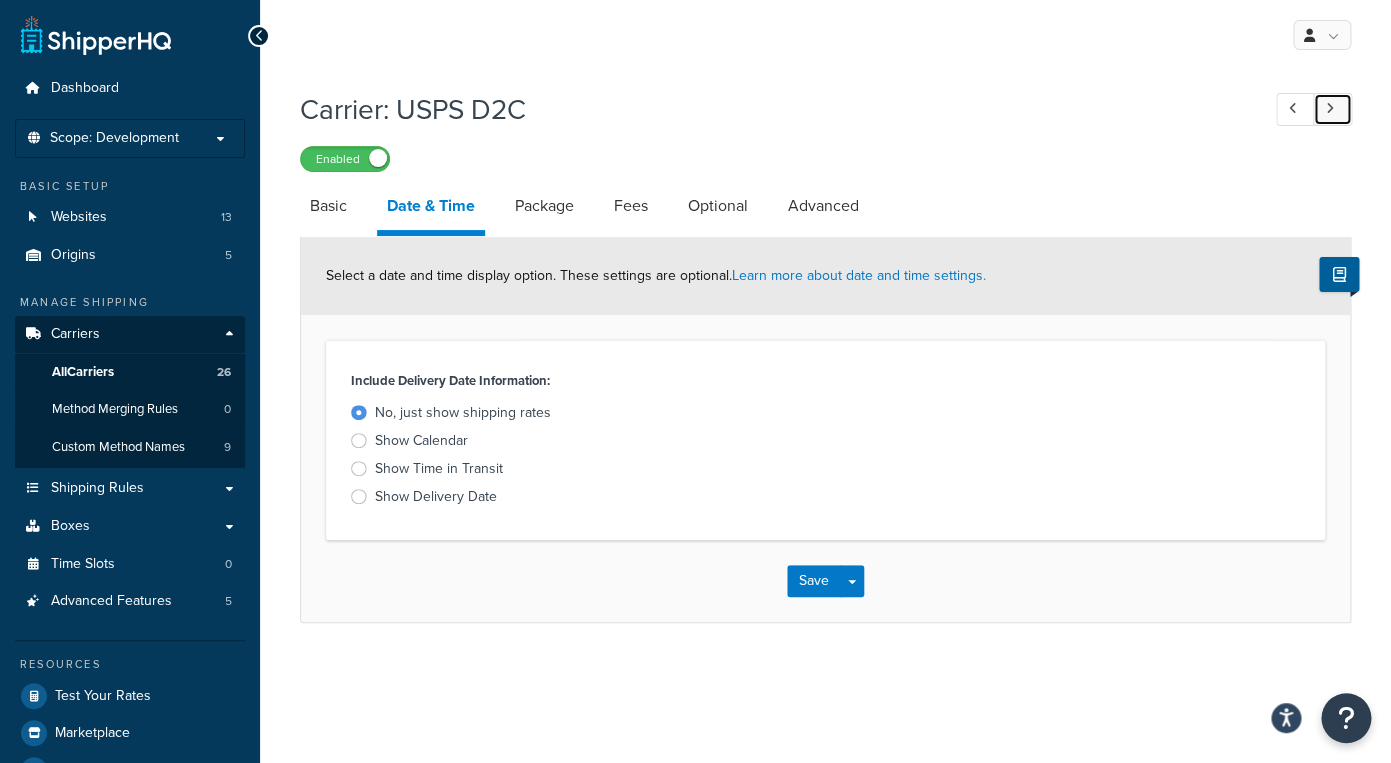 click at bounding box center [1330, 108] 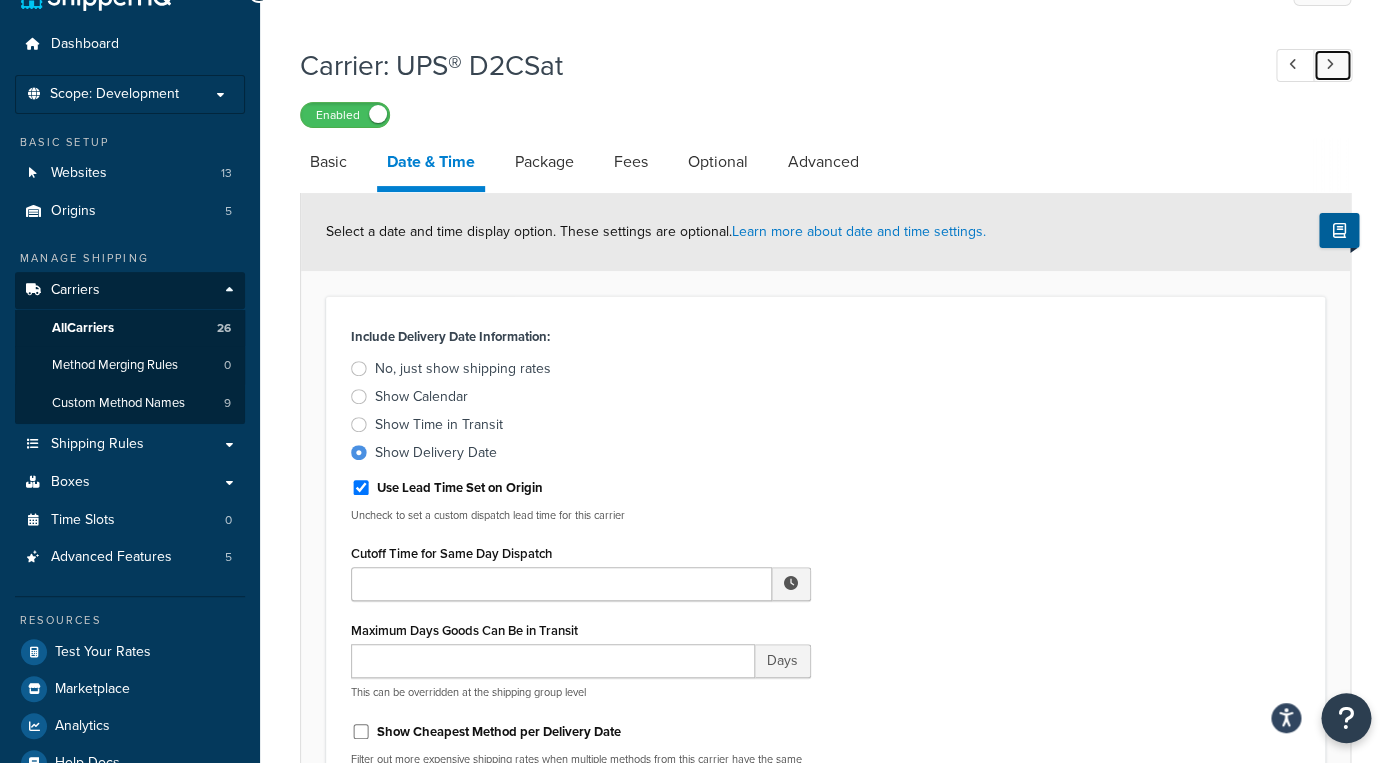 scroll, scrollTop: 23, scrollLeft: 0, axis: vertical 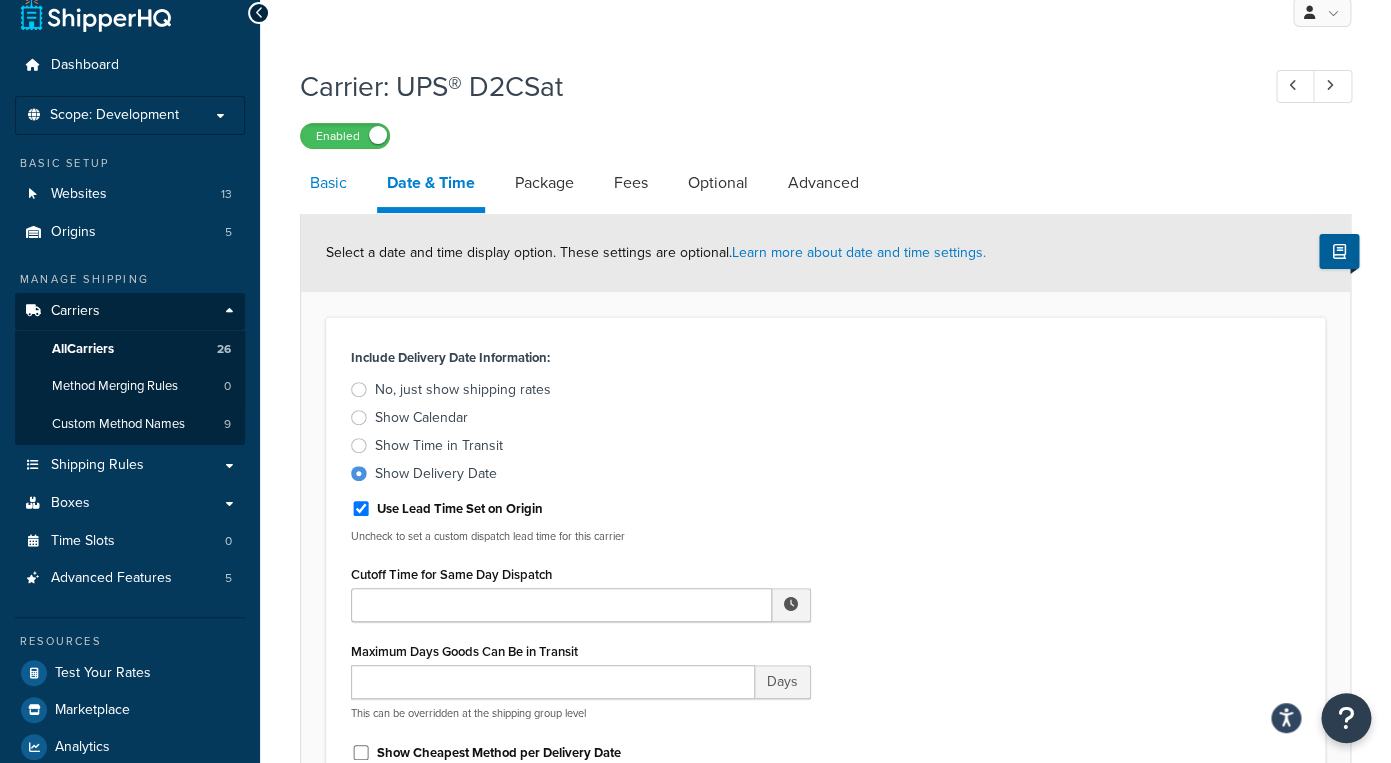 click on "Basic" at bounding box center (328, 183) 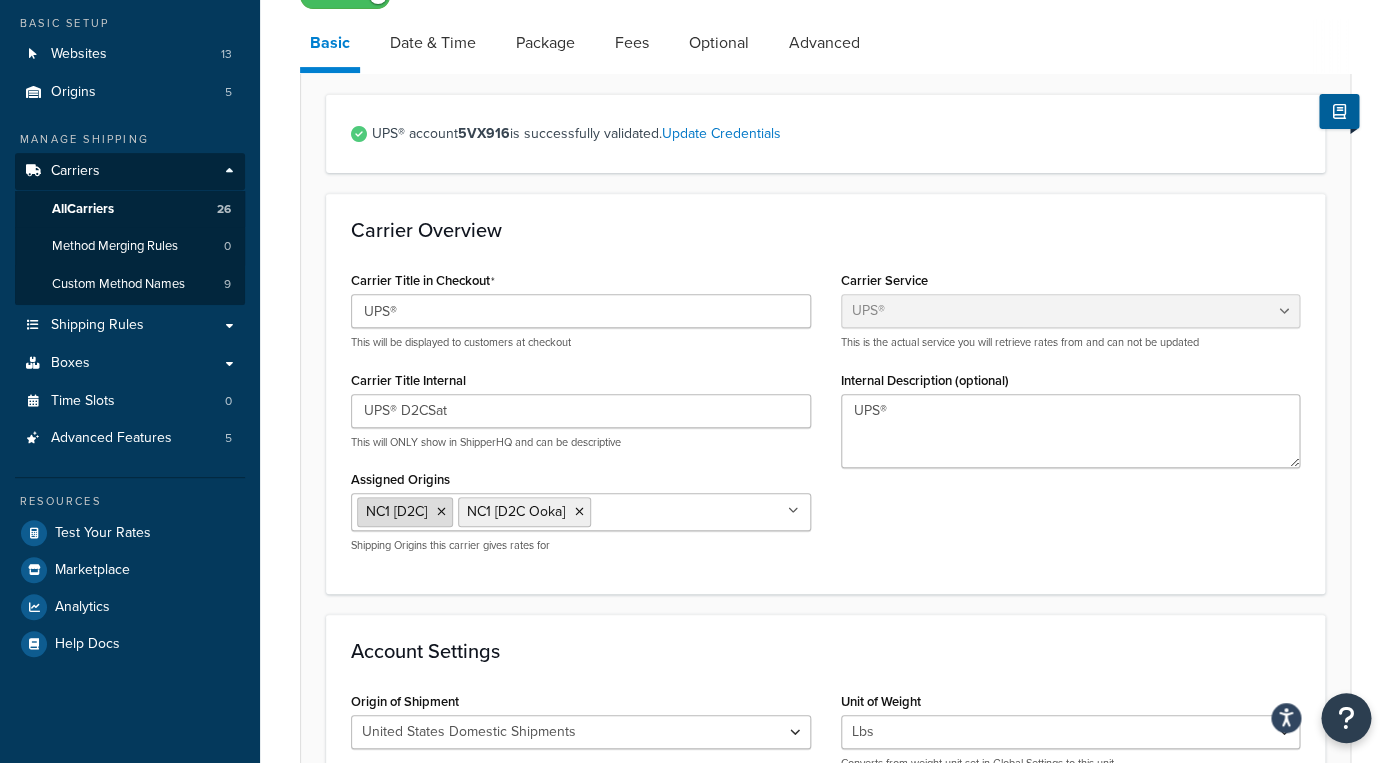 scroll, scrollTop: 165, scrollLeft: 0, axis: vertical 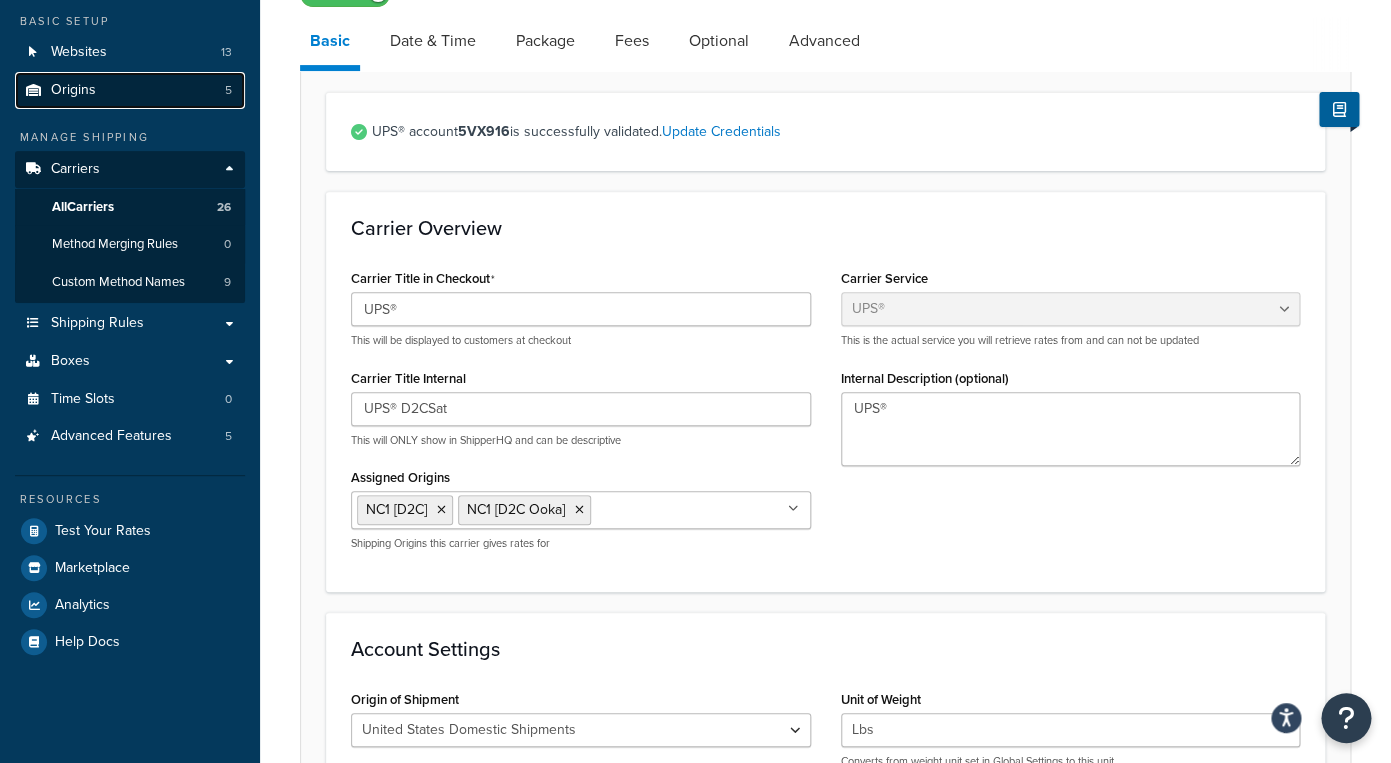 click on "Origins 5" at bounding box center (130, 90) 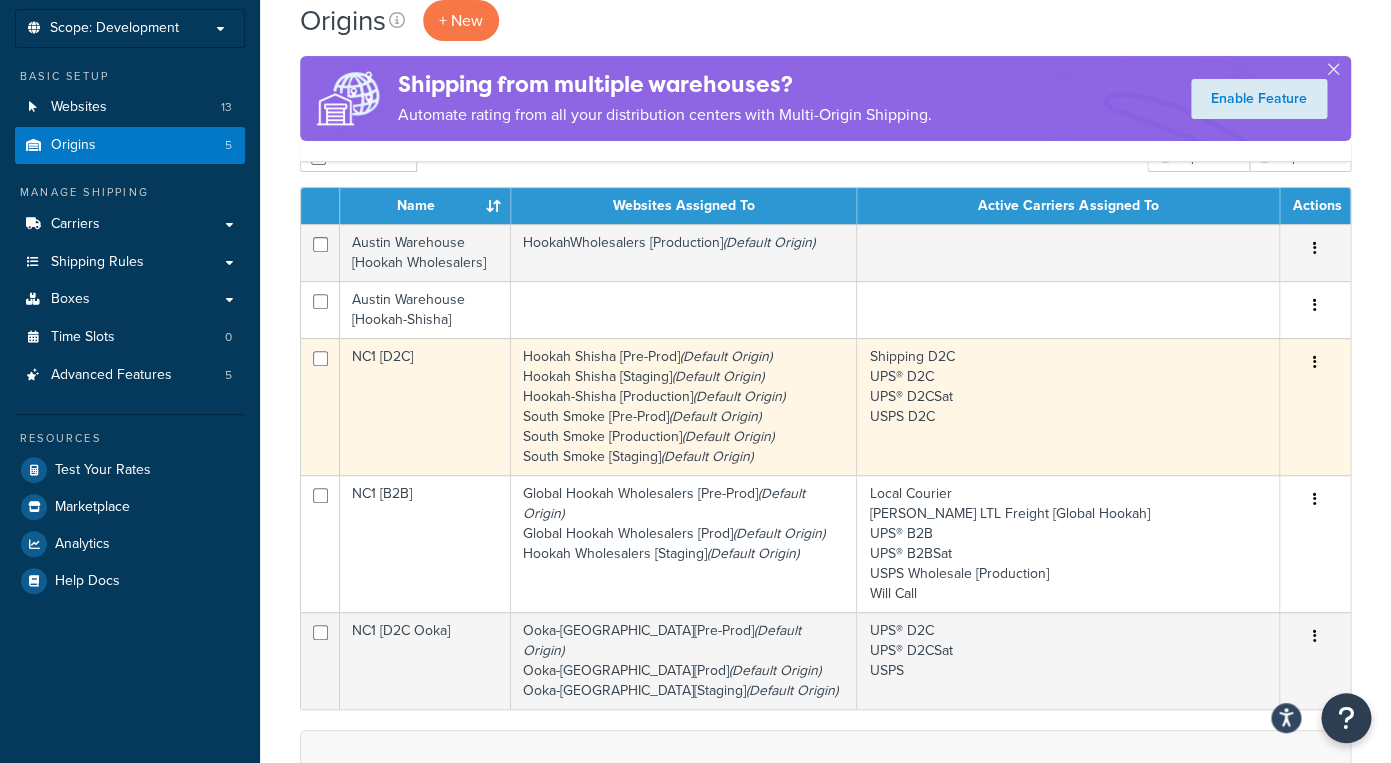 scroll, scrollTop: 121, scrollLeft: 0, axis: vertical 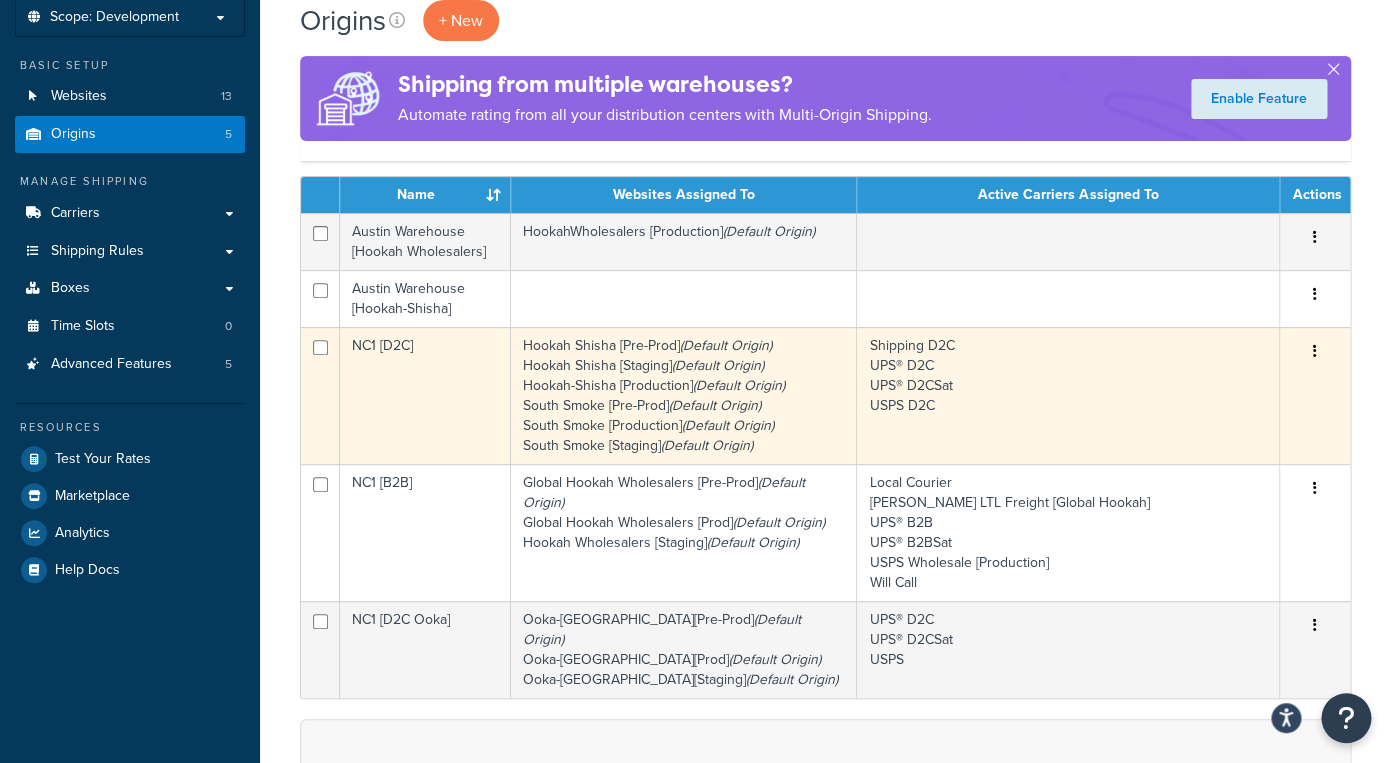 click on "NC1 [D2C]" at bounding box center [425, 395] 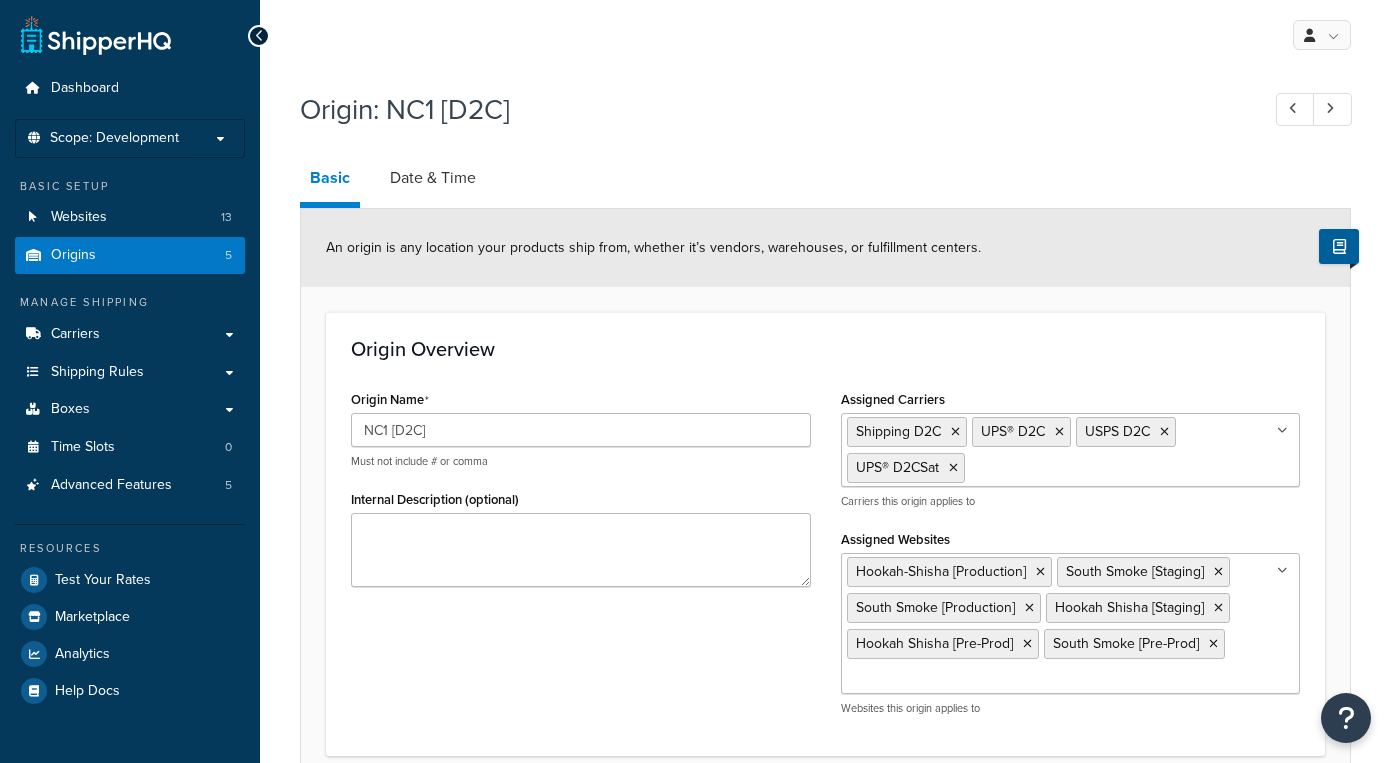 select on "33" 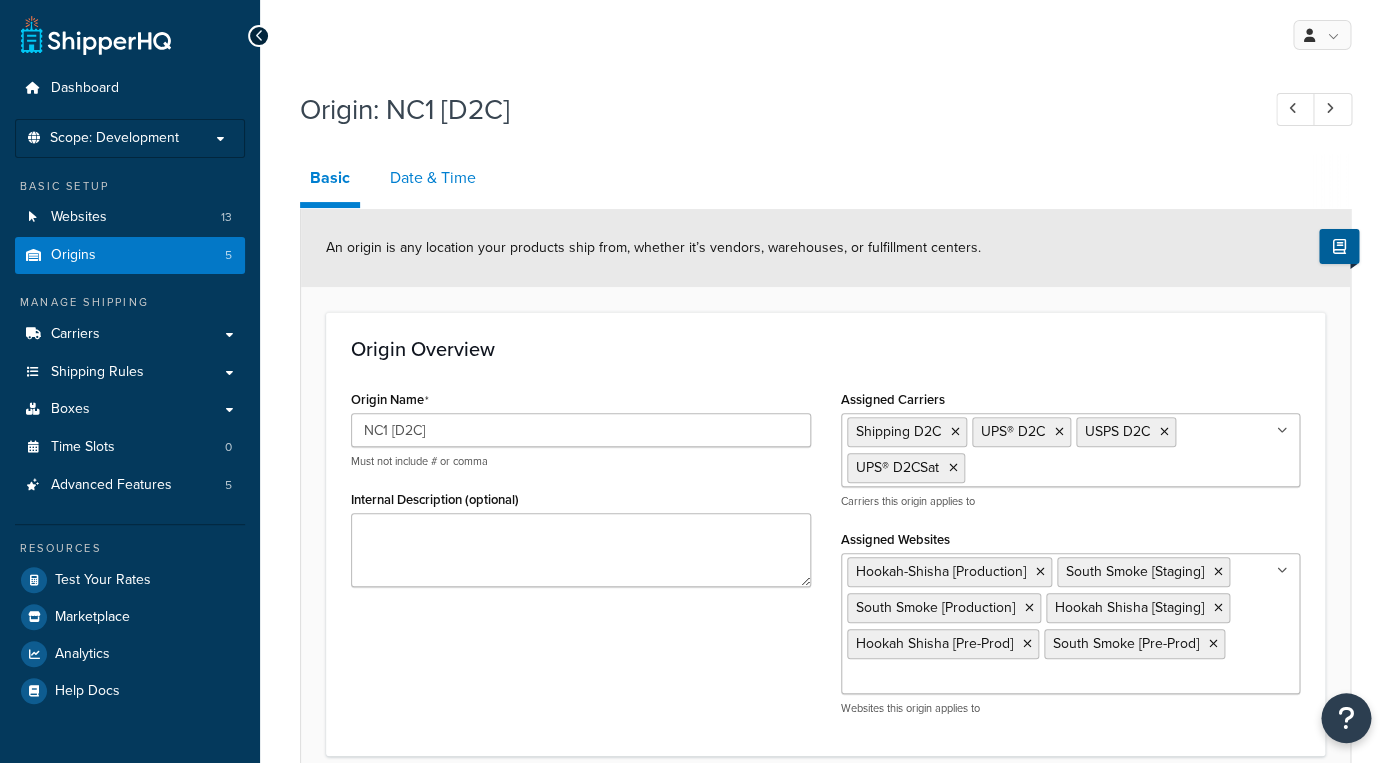 click on "Date & Time" at bounding box center [433, 178] 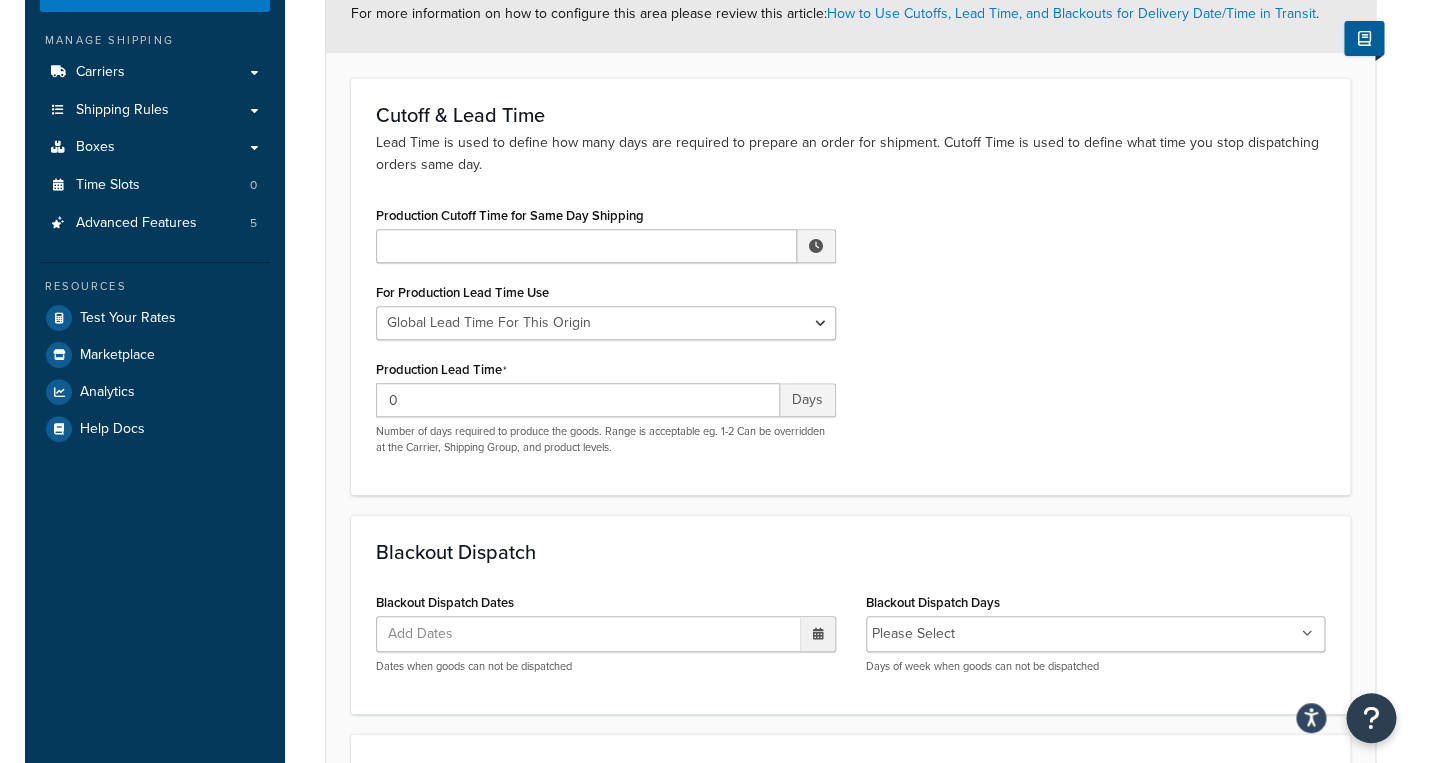 scroll, scrollTop: 264, scrollLeft: 0, axis: vertical 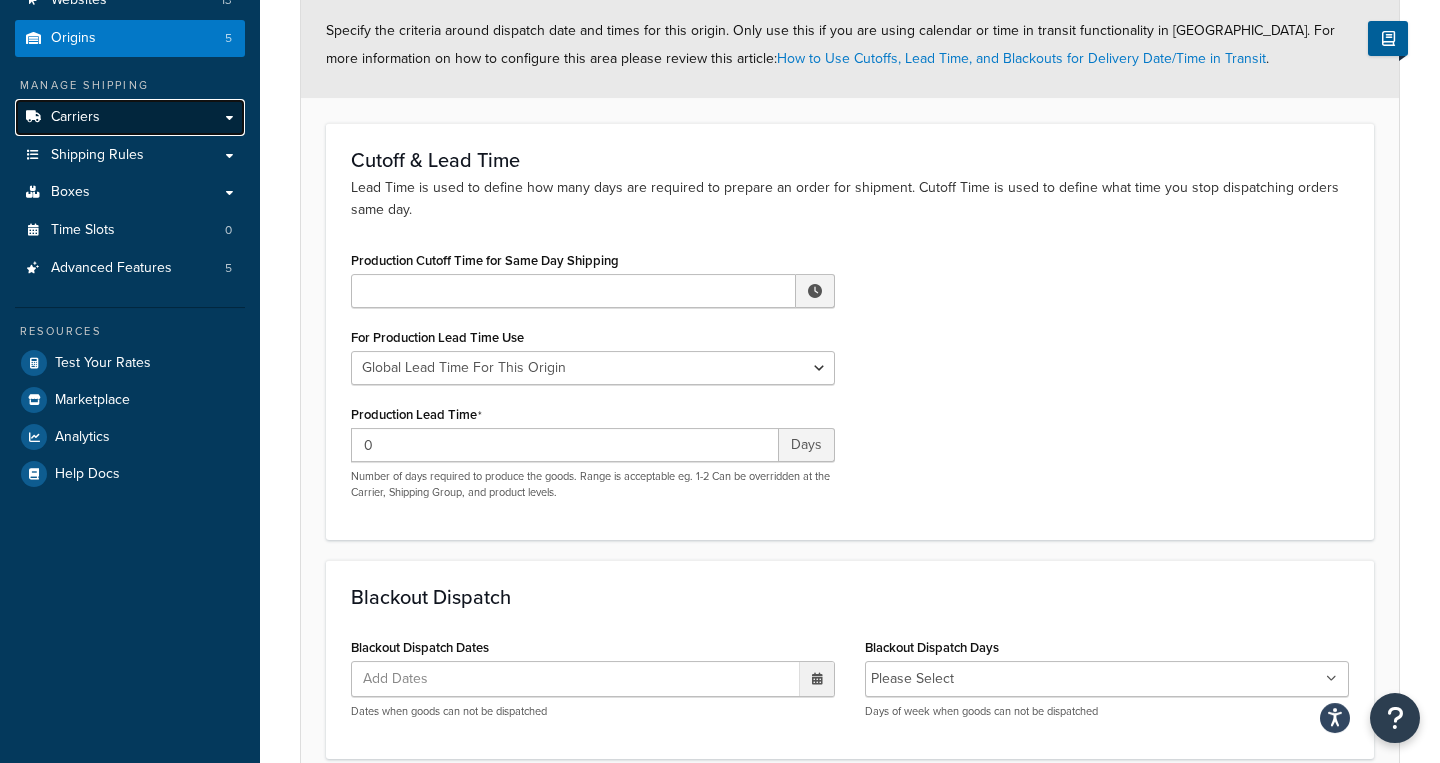 click on "Carriers" at bounding box center (130, 117) 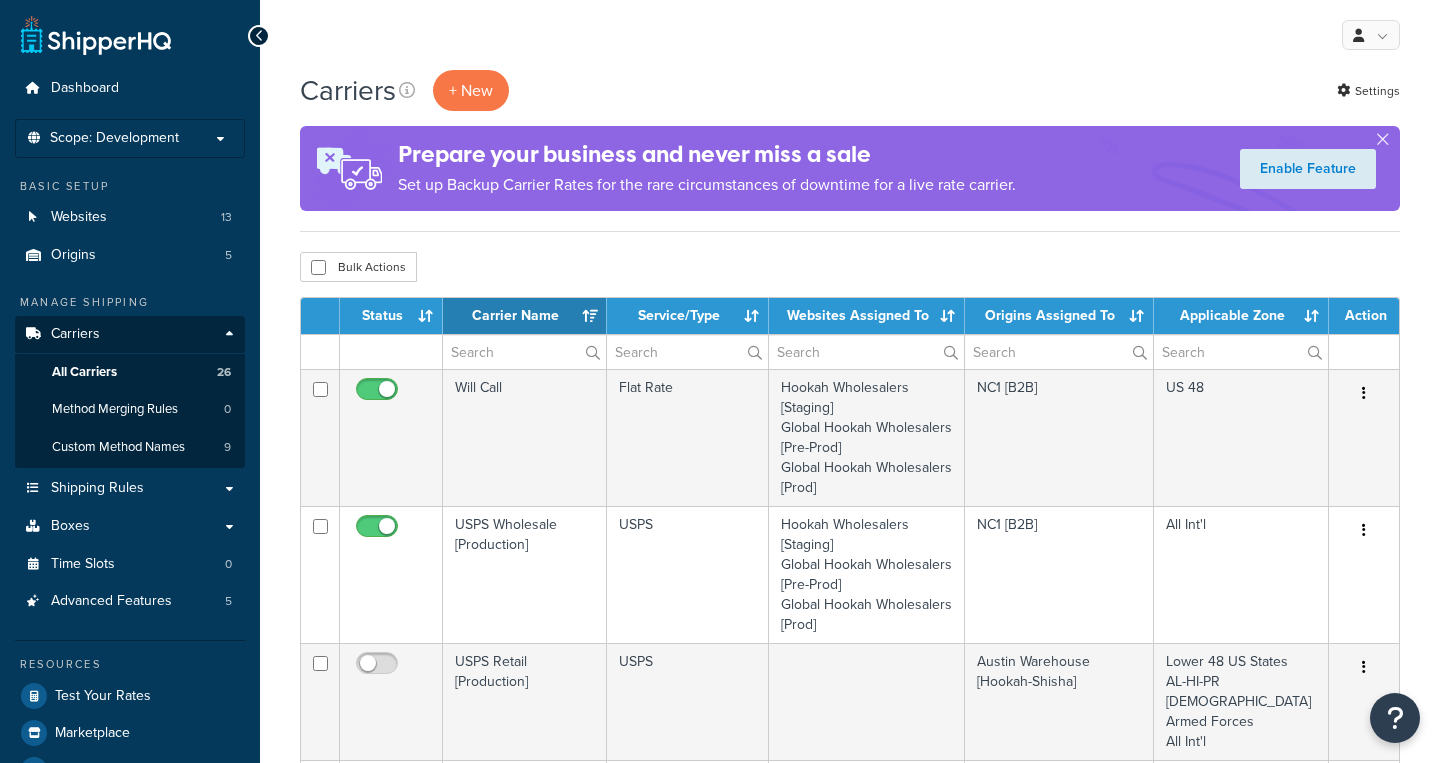 select on "15" 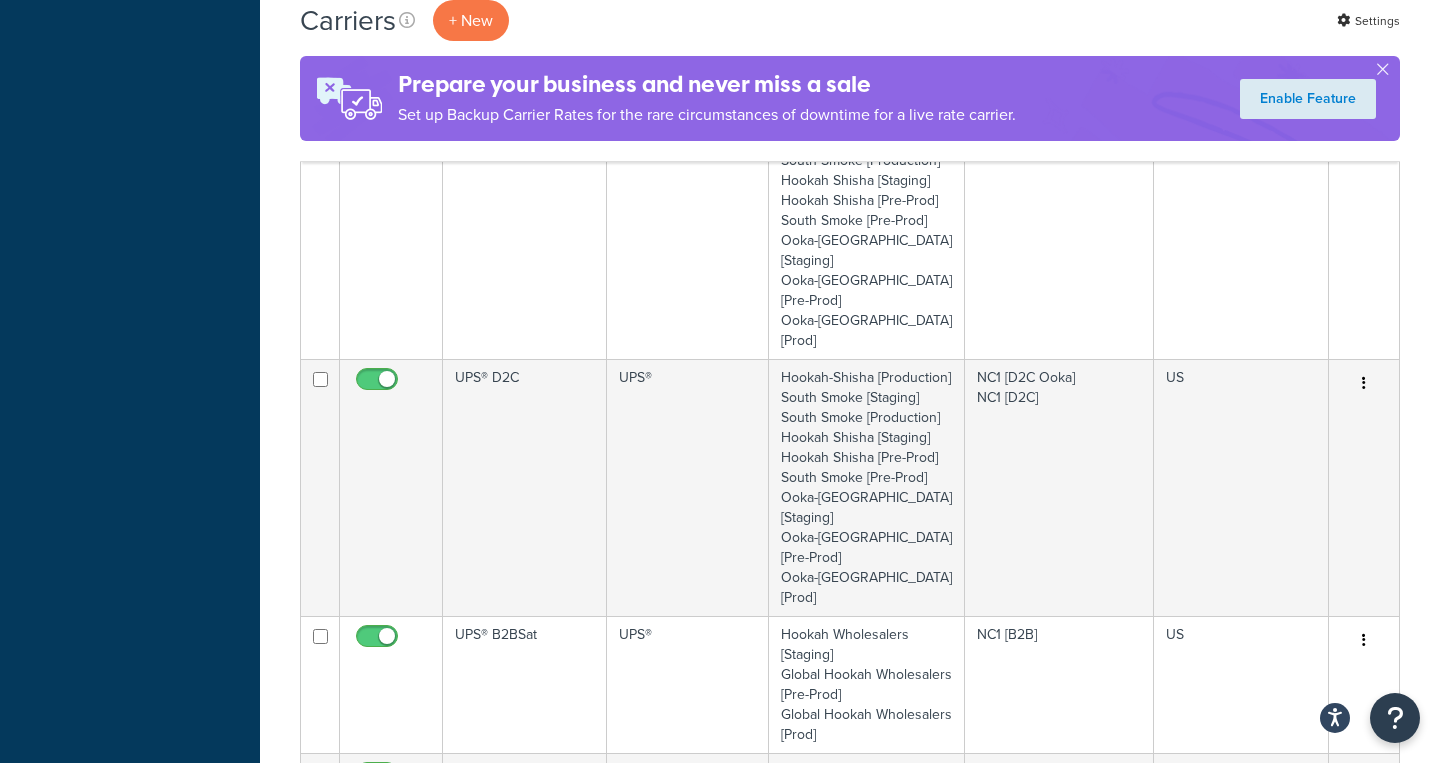 scroll, scrollTop: 1345, scrollLeft: 0, axis: vertical 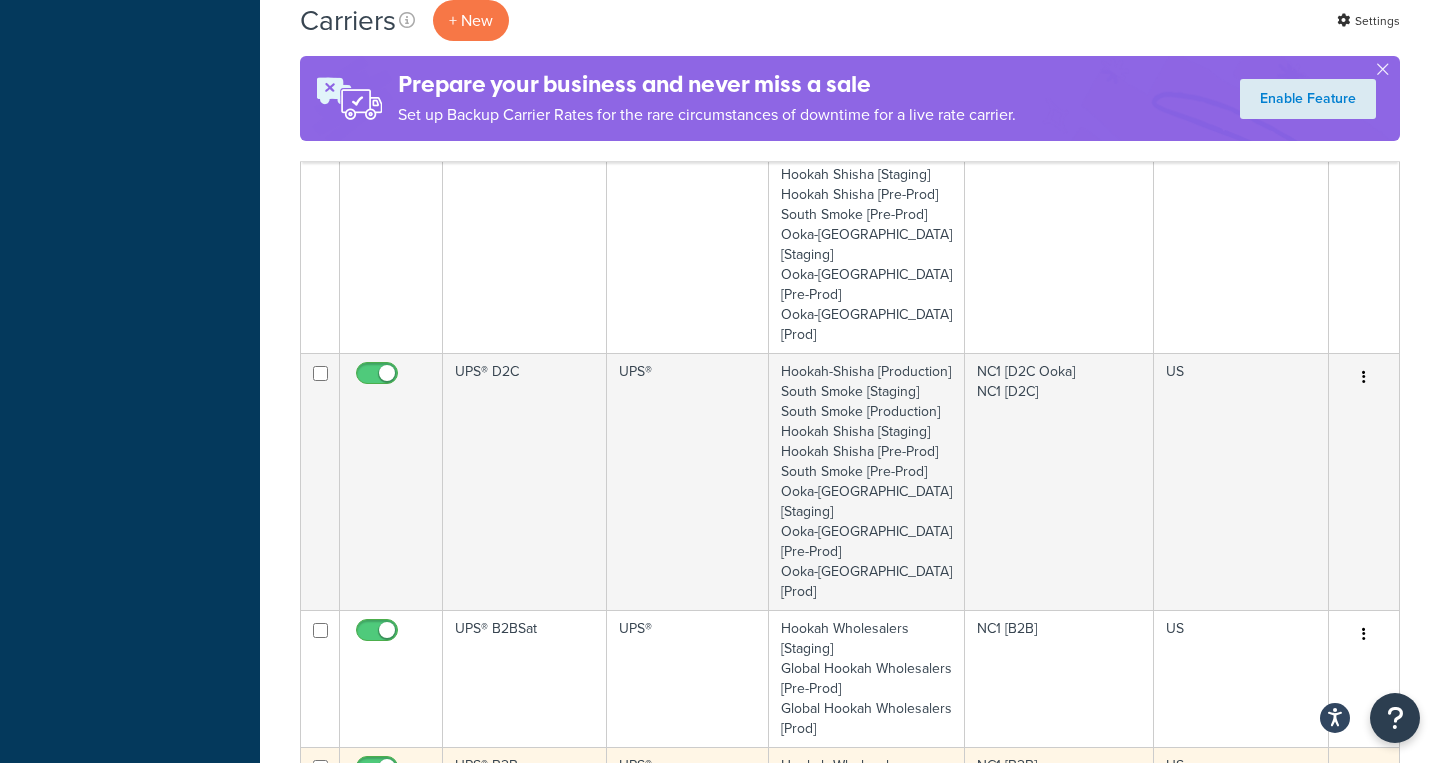 click on "UPS® B2B" at bounding box center [525, 815] 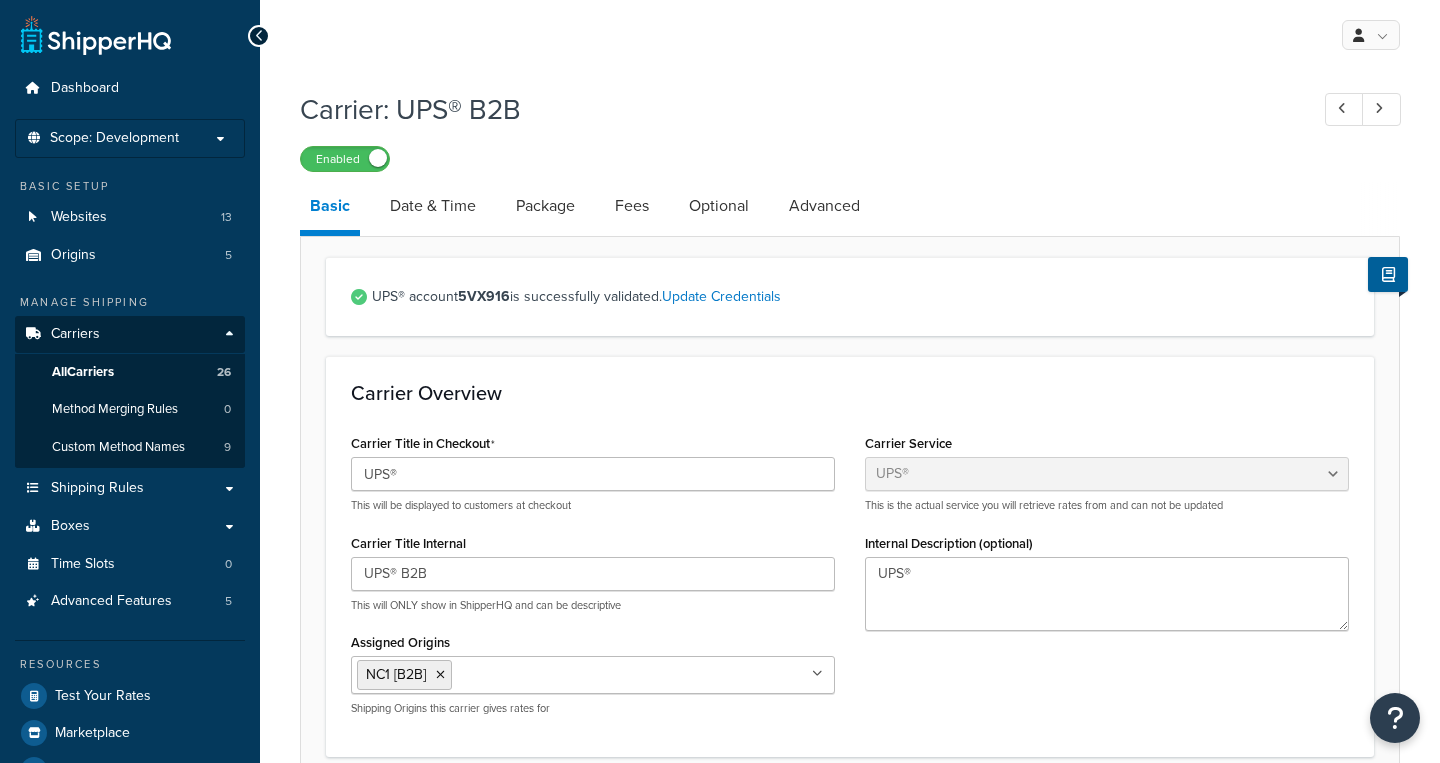 select on "ups" 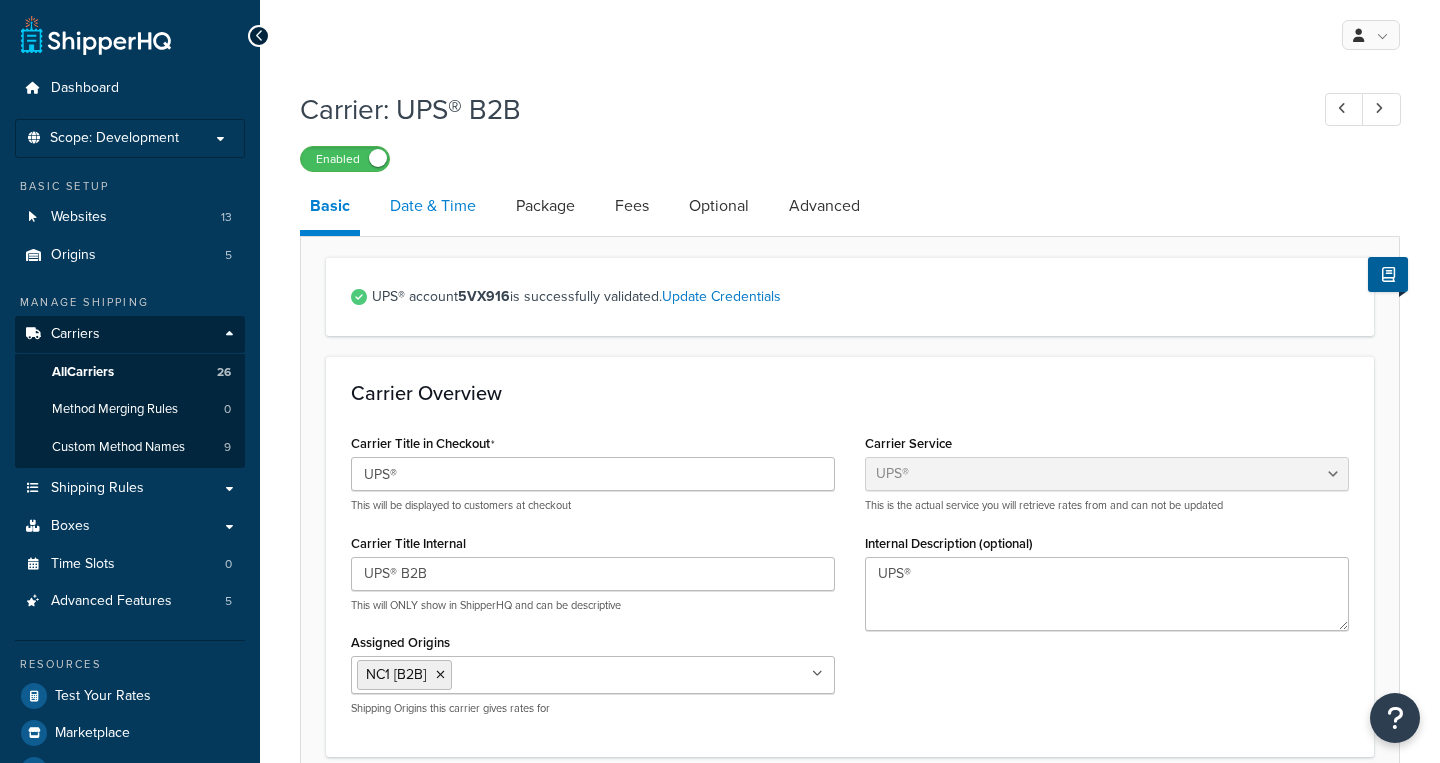 click on "Date & Time" at bounding box center (433, 206) 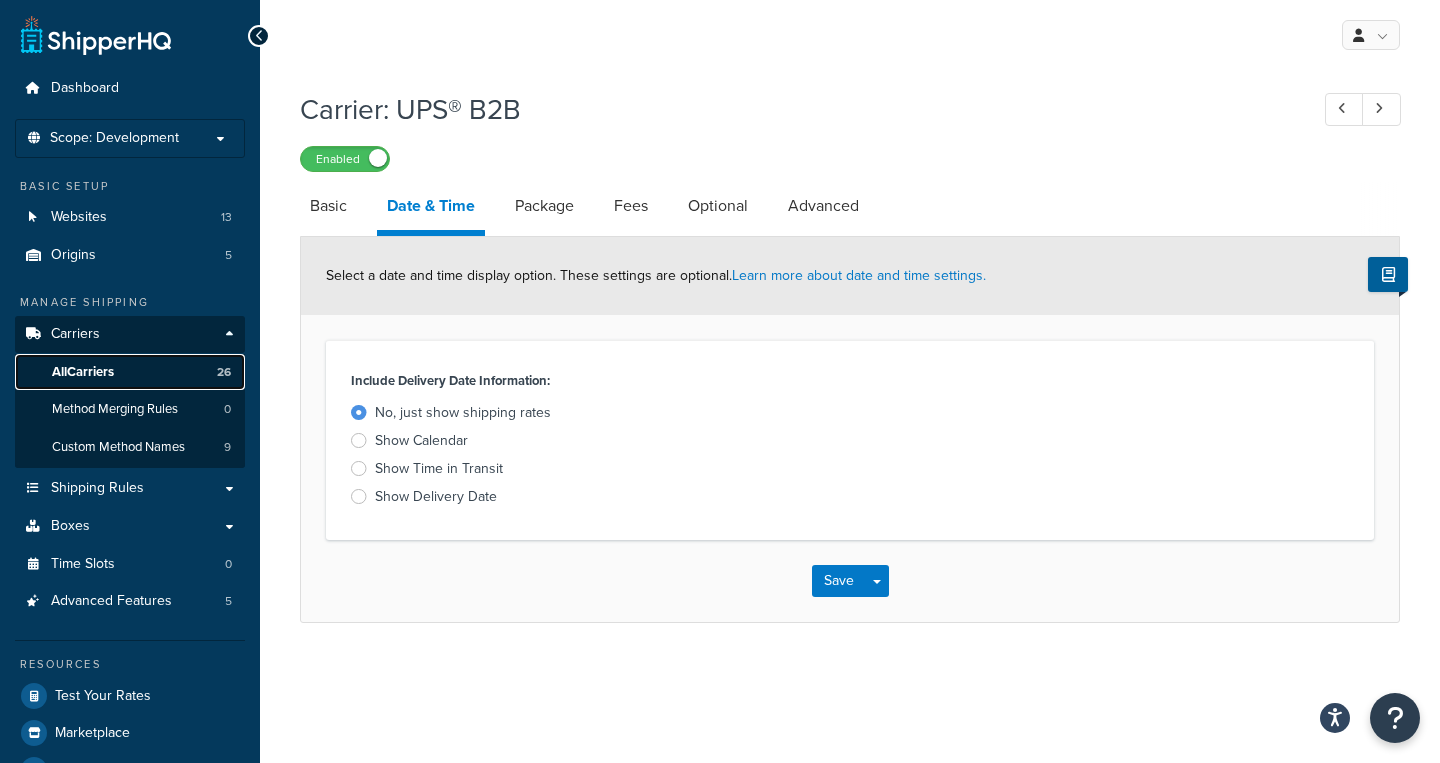 click on "All  Carriers" at bounding box center (83, 372) 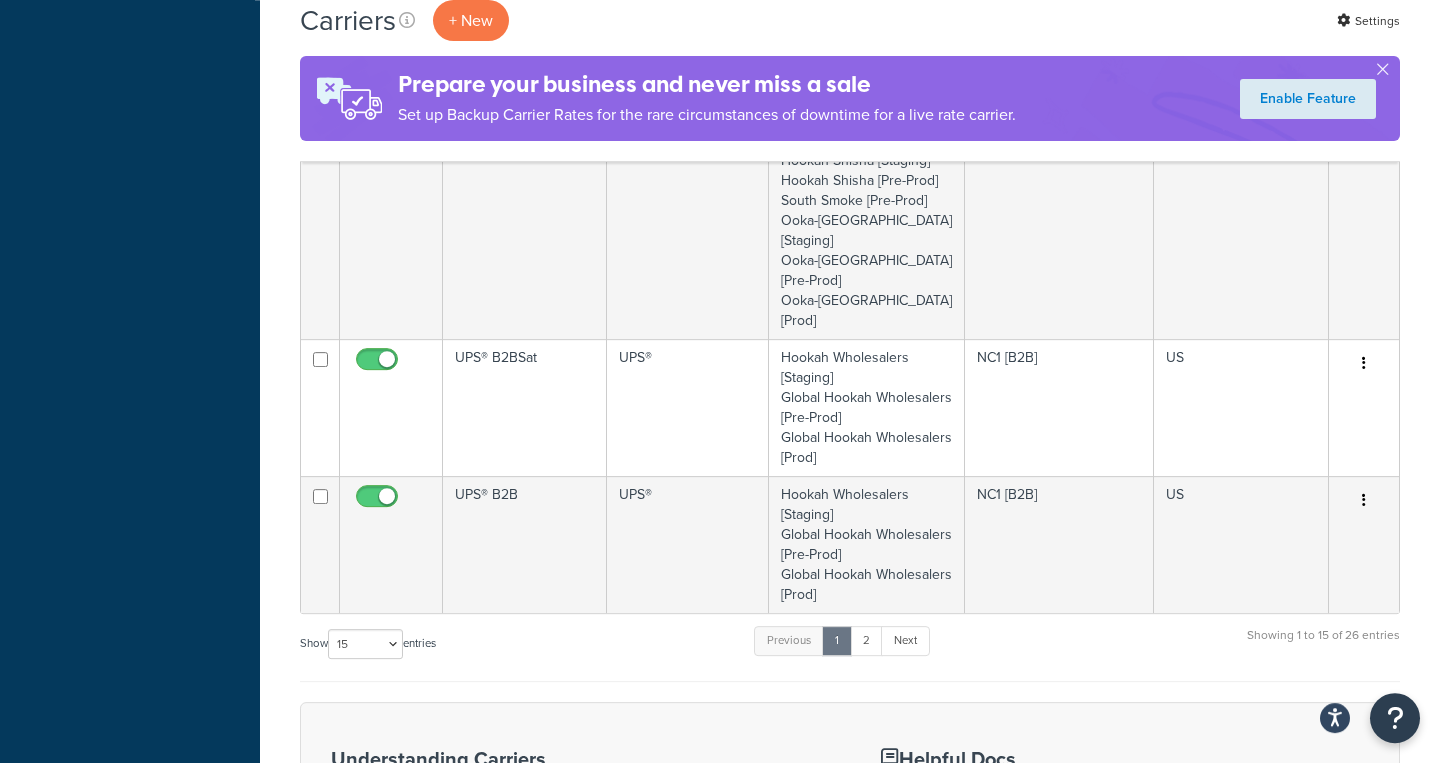 scroll, scrollTop: 1504, scrollLeft: 0, axis: vertical 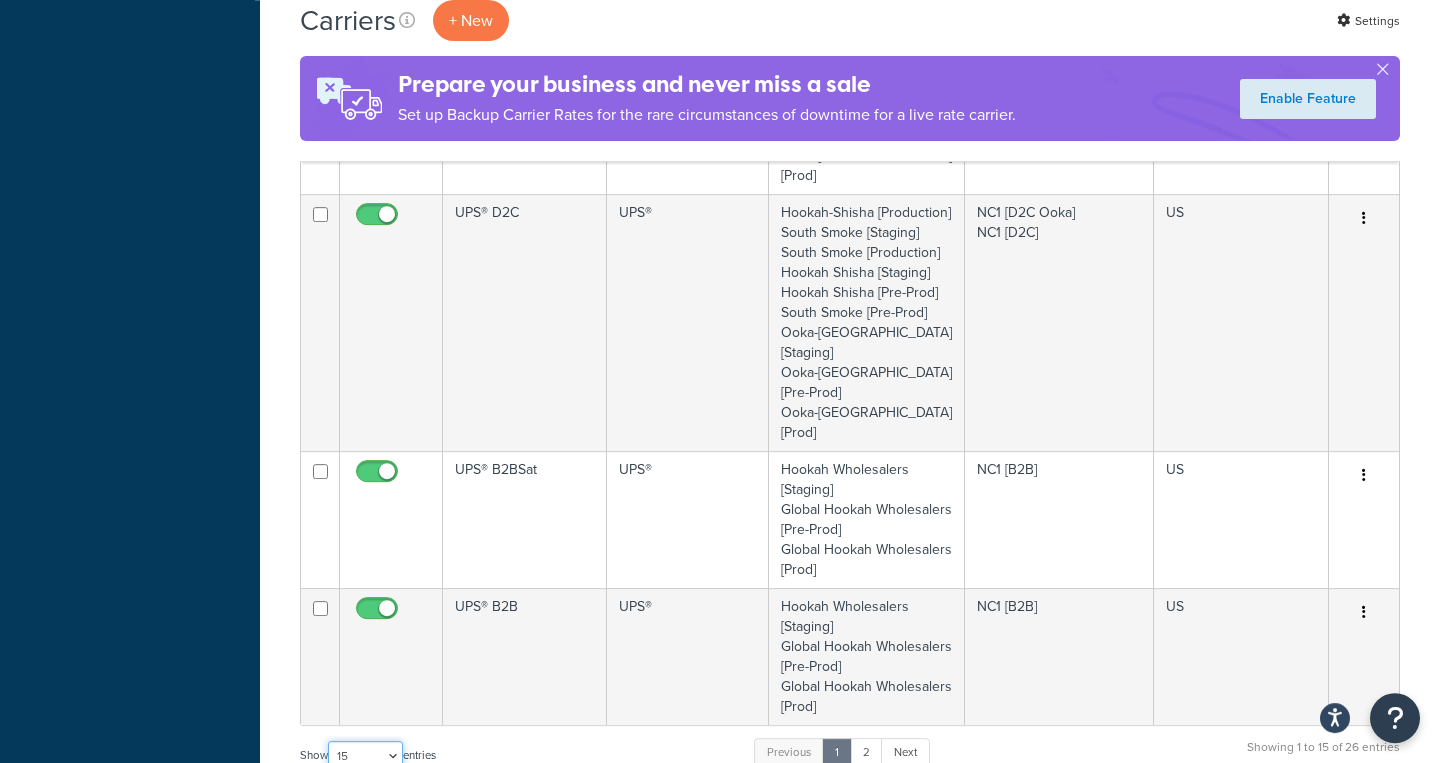 select on "100" 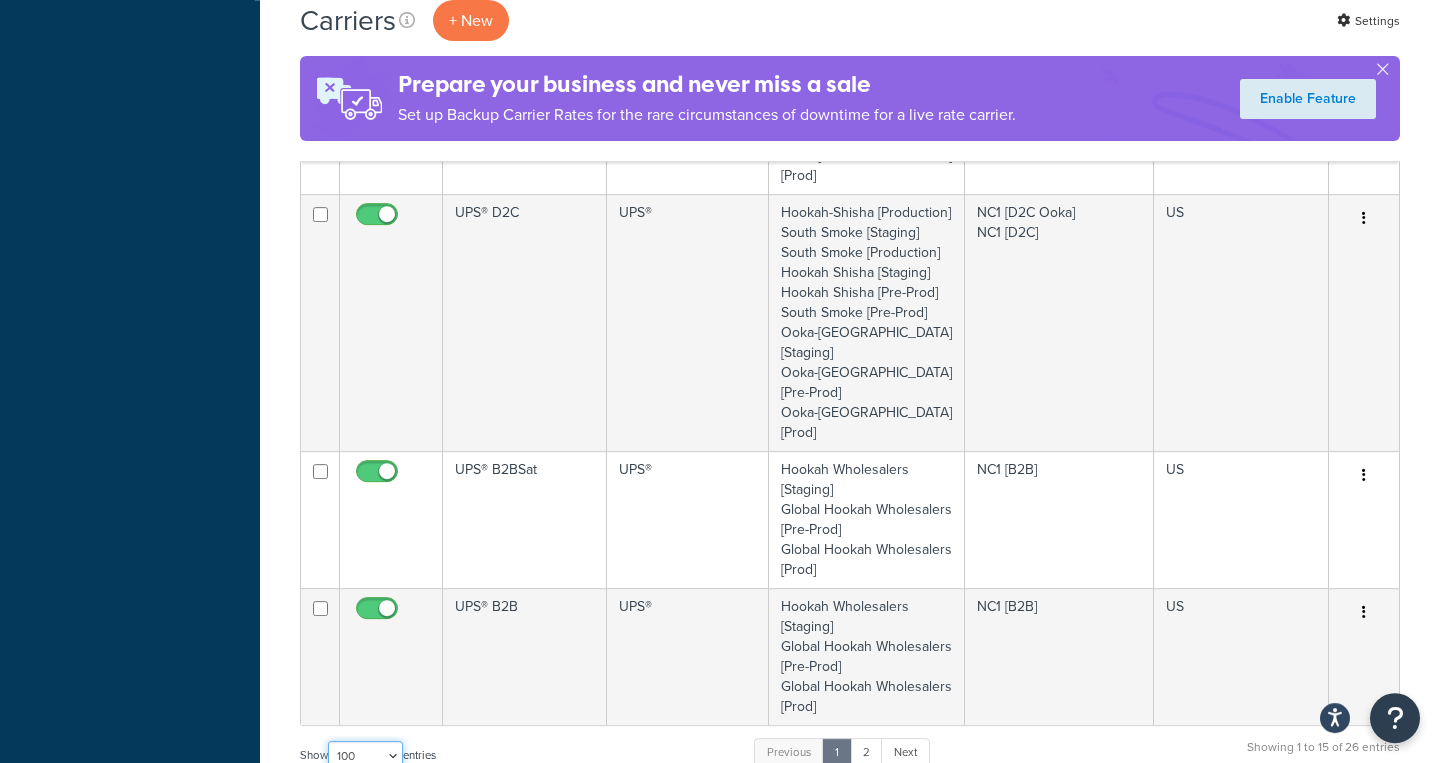 click on "100" at bounding box center (0, 0) 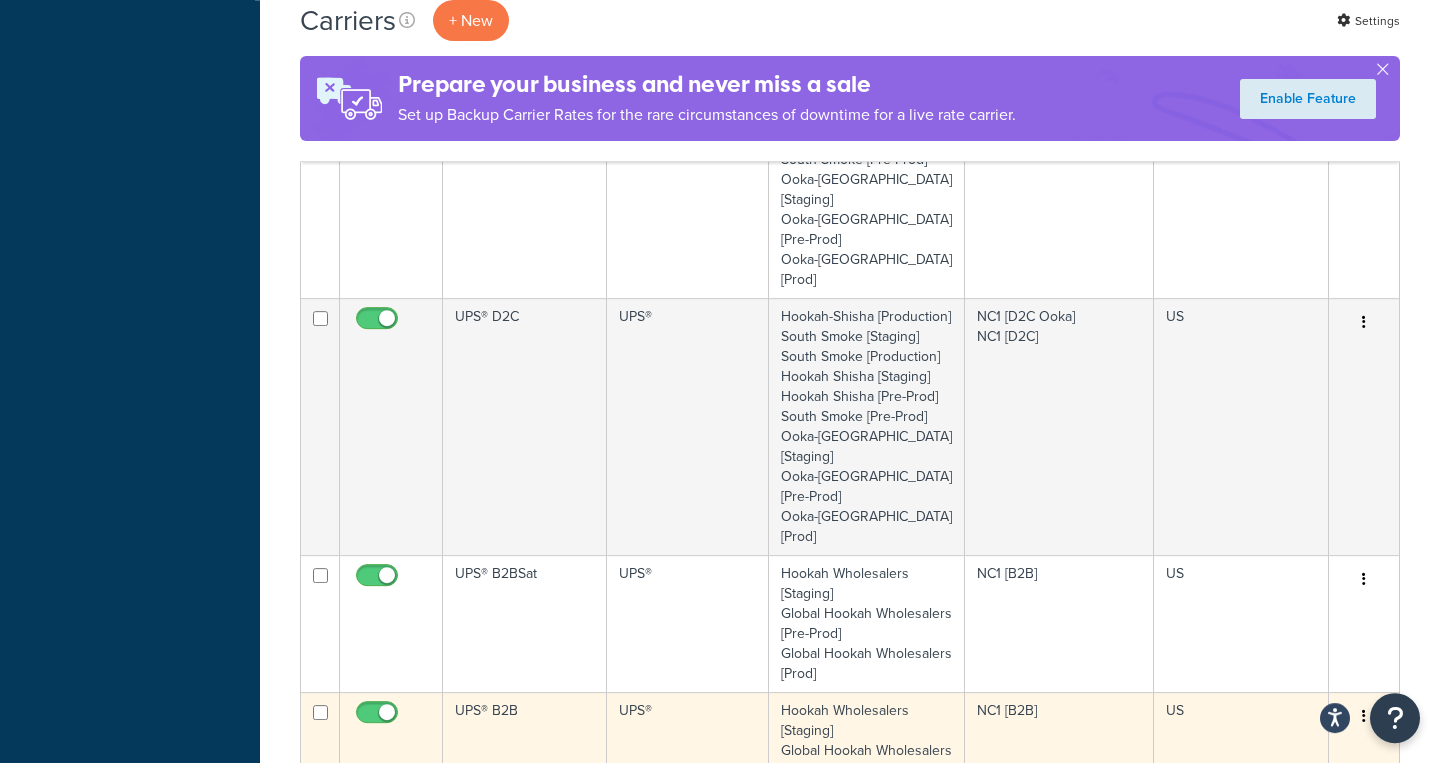 scroll, scrollTop: 1398, scrollLeft: 0, axis: vertical 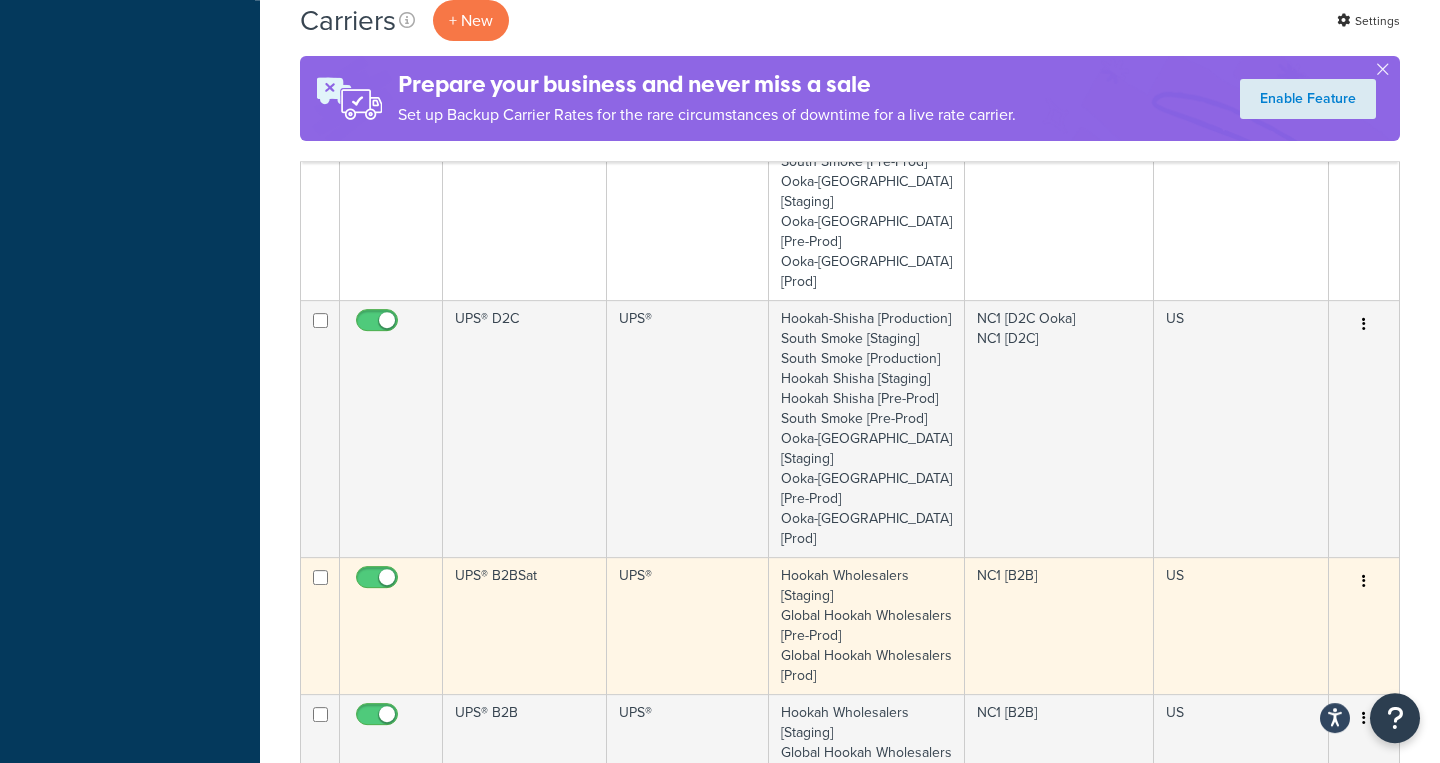 click on "UPS® B2BSat" at bounding box center [525, 625] 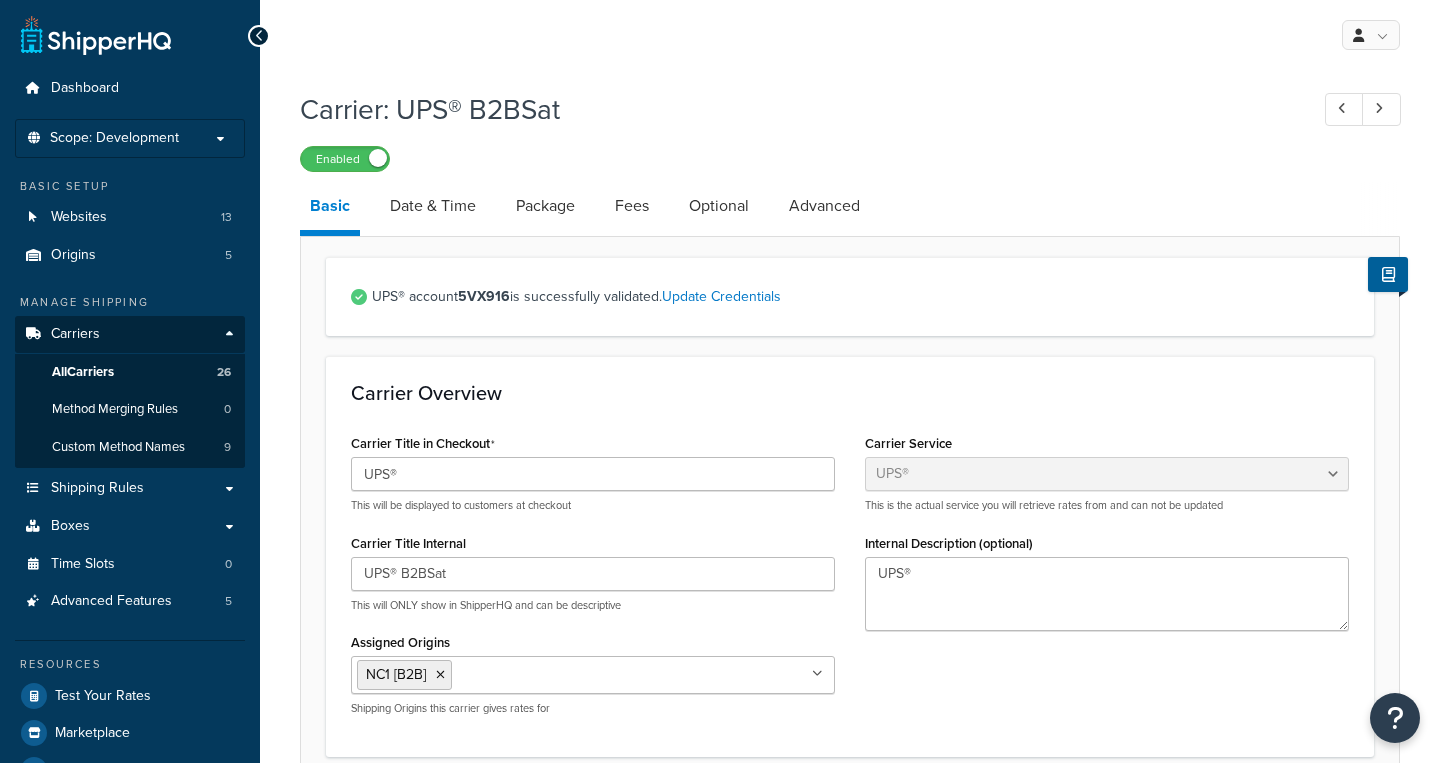 select on "ups" 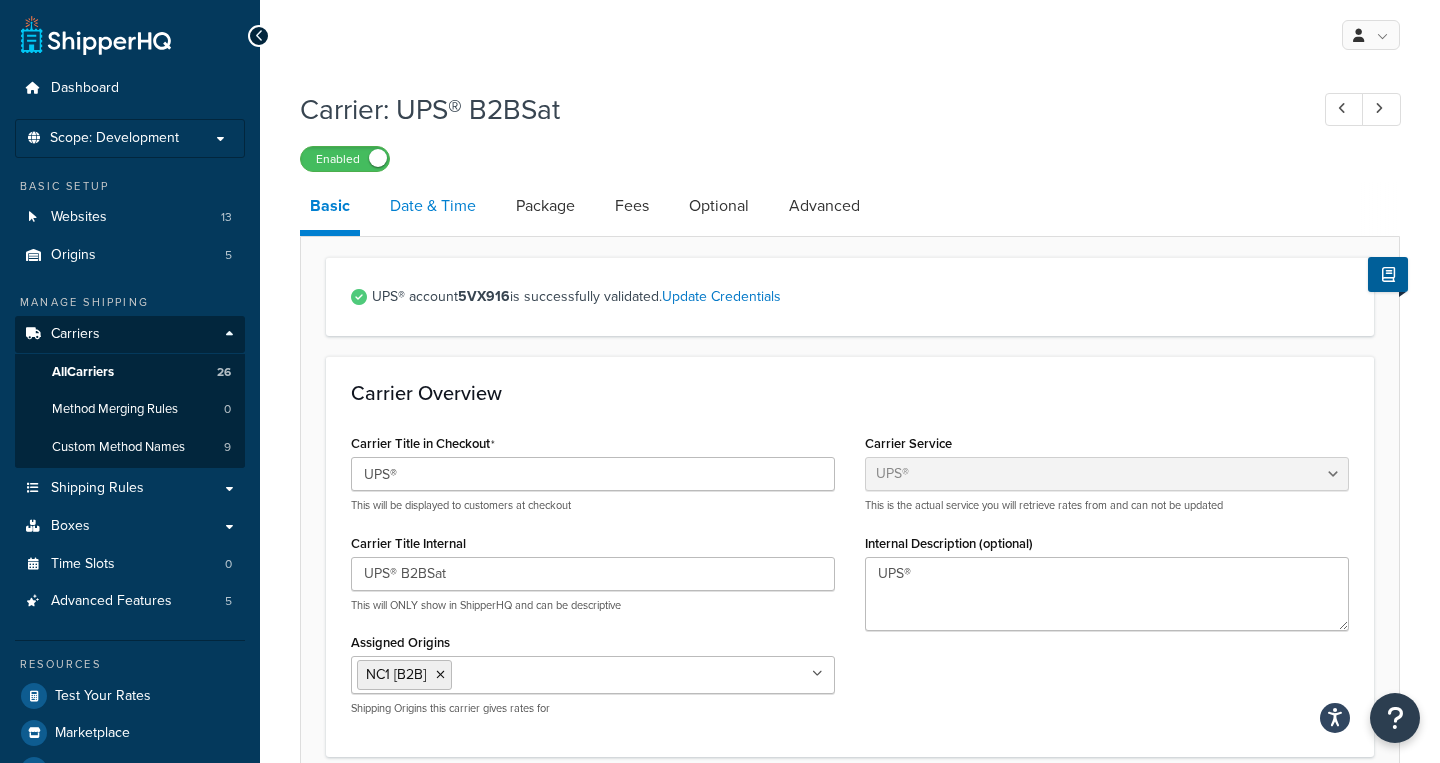 click on "Date & Time" at bounding box center [433, 206] 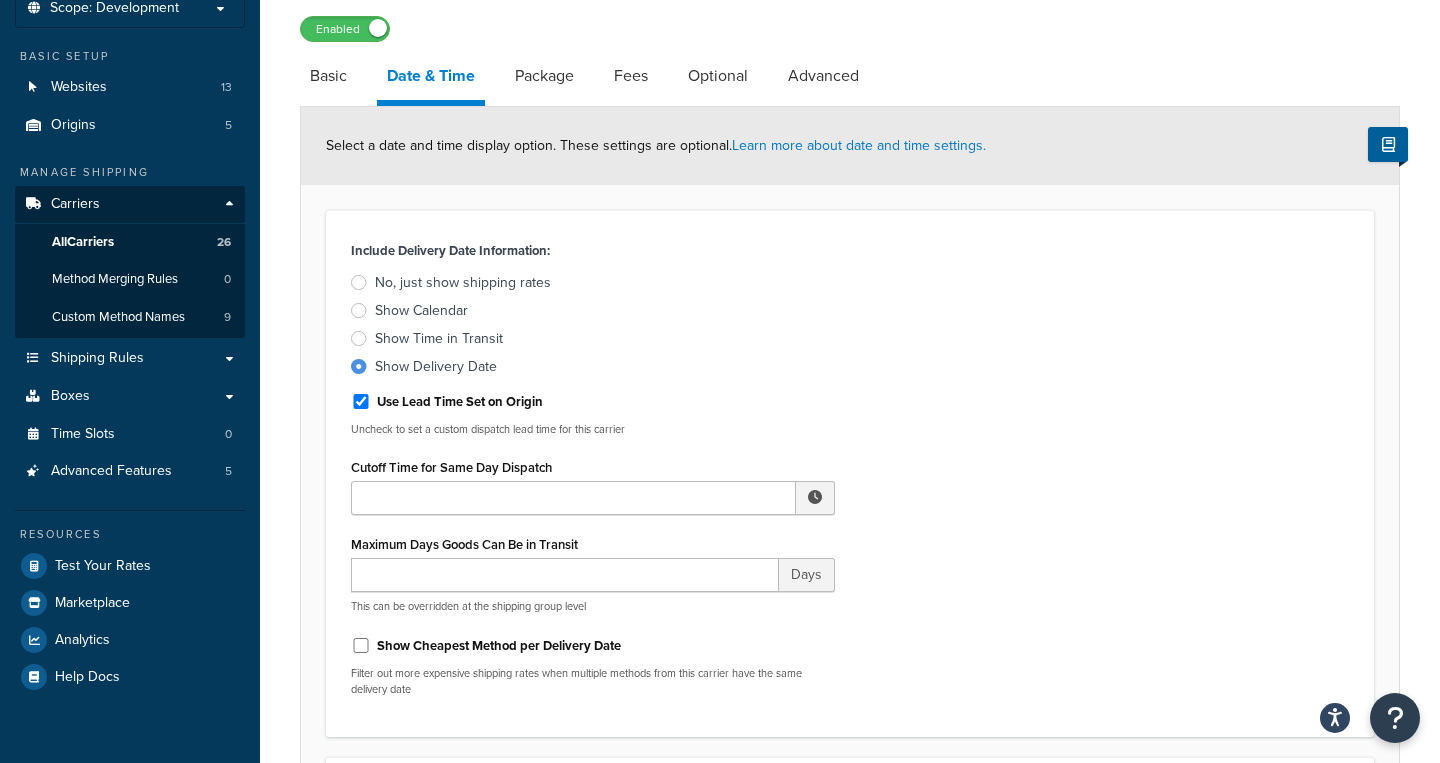 scroll, scrollTop: 129, scrollLeft: 0, axis: vertical 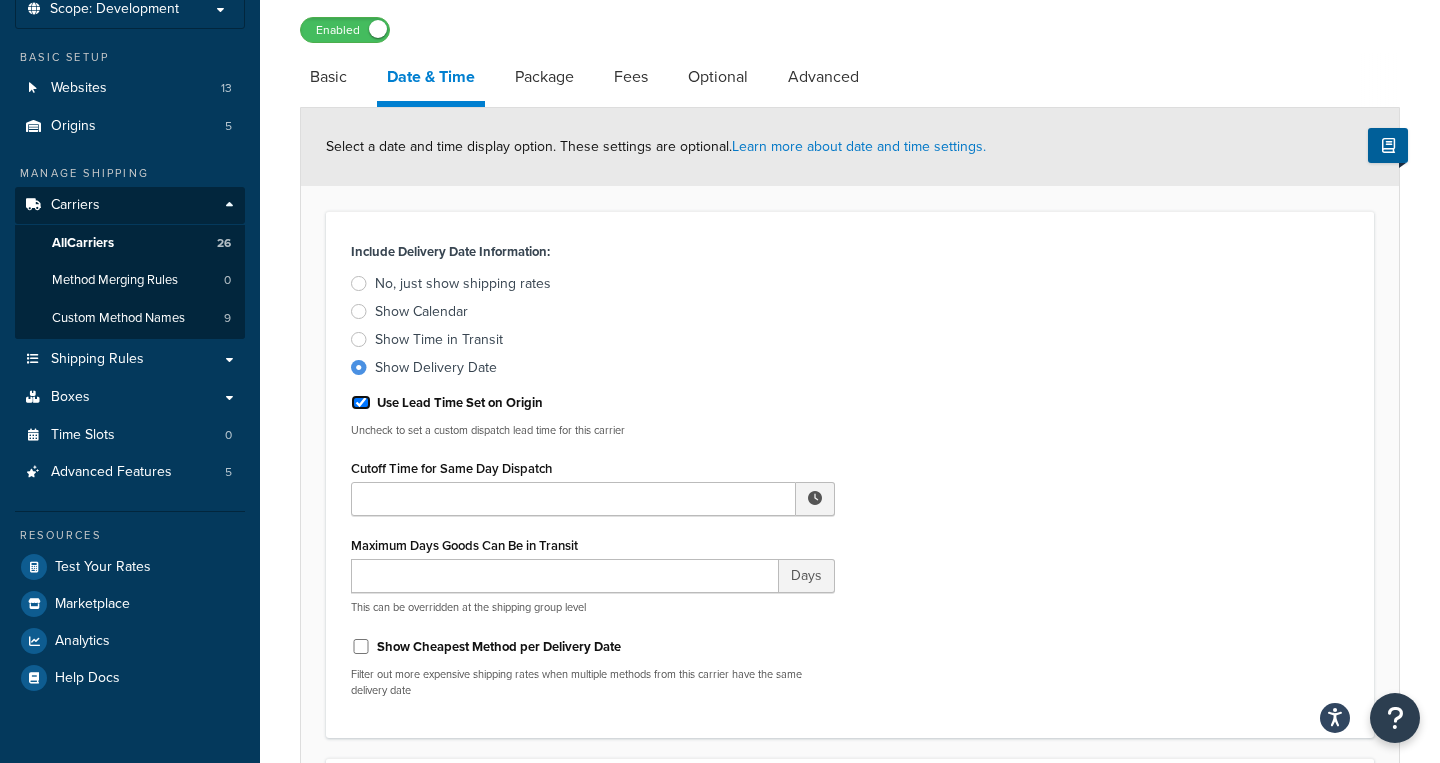 click on "Use Lead Time Set on Origin" at bounding box center [361, 402] 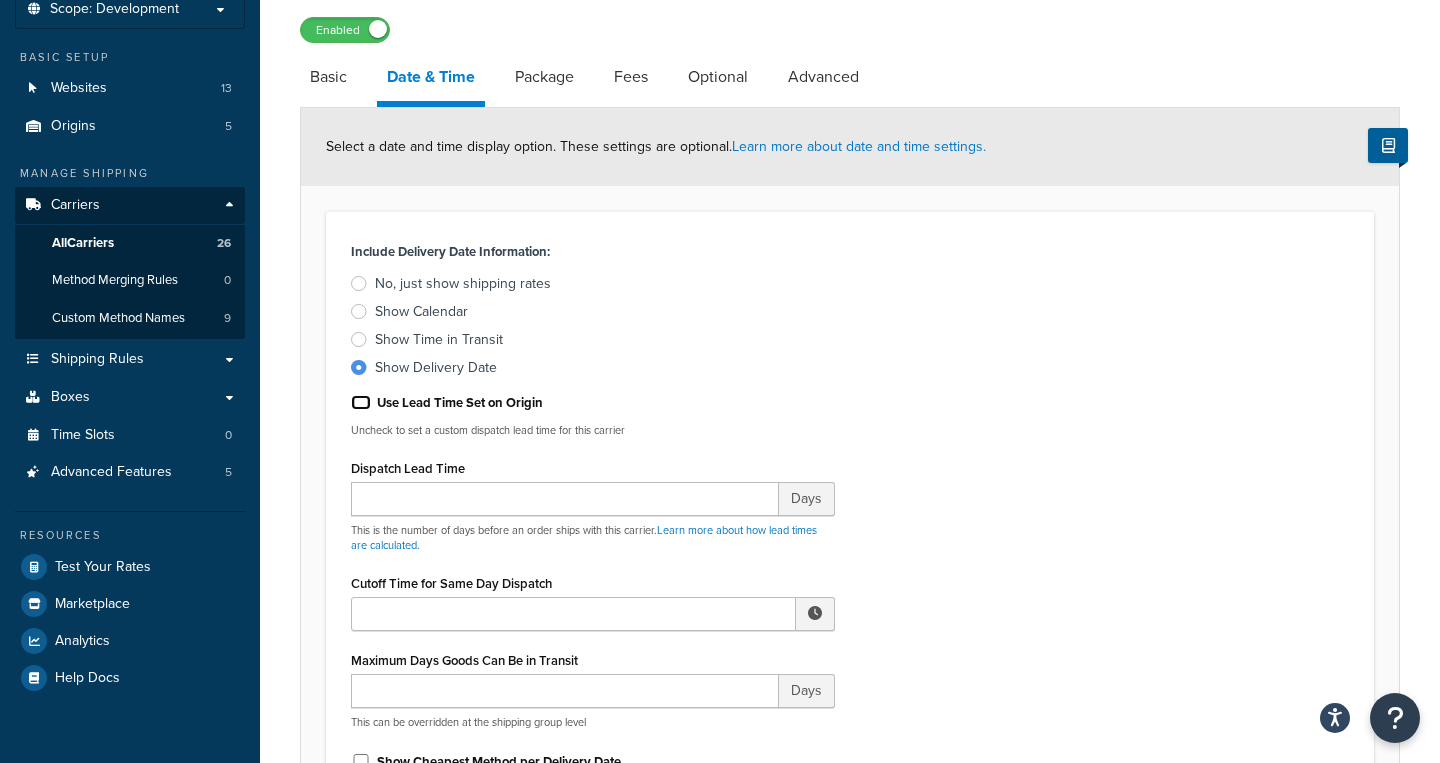 click on "Use Lead Time Set on Origin" at bounding box center (361, 402) 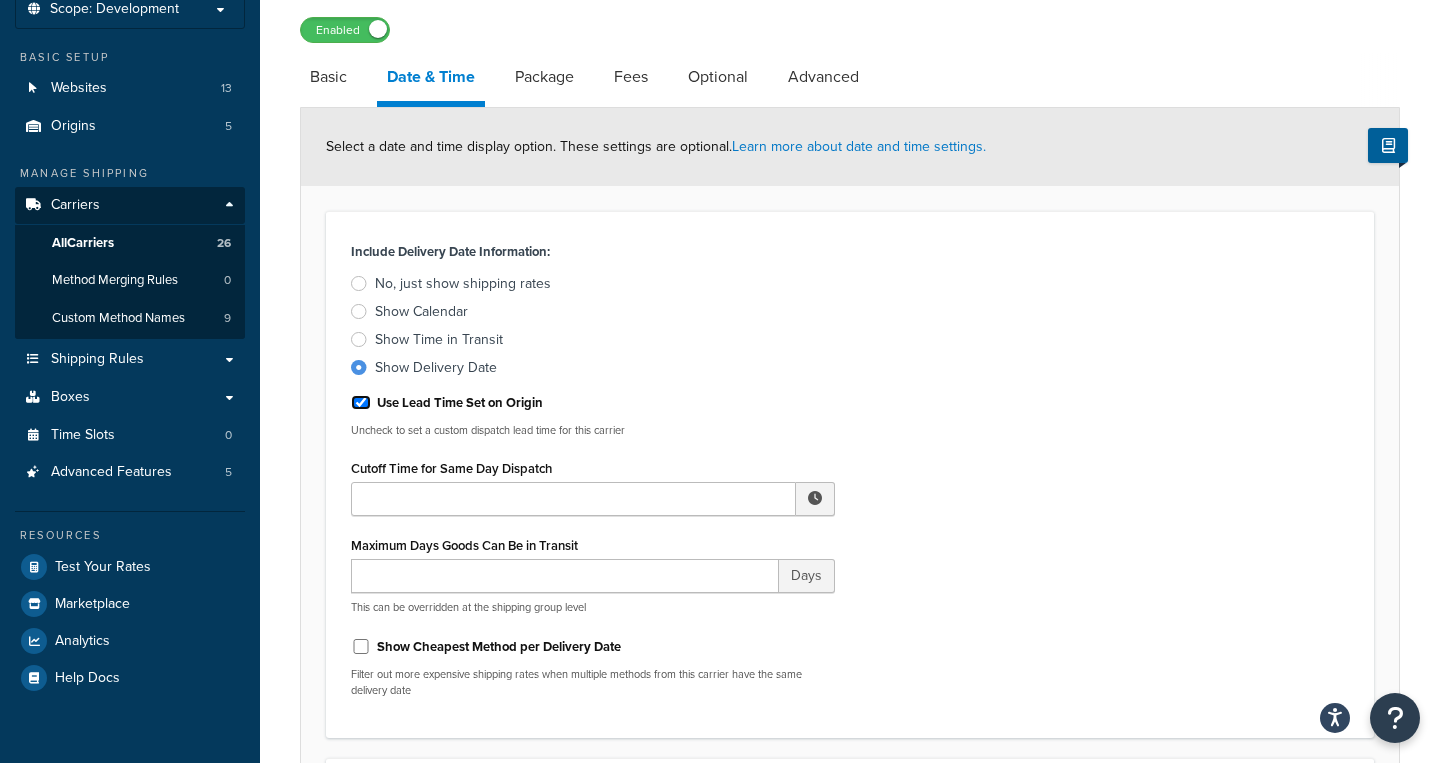 click on "Use Lead Time Set on Origin" at bounding box center [361, 402] 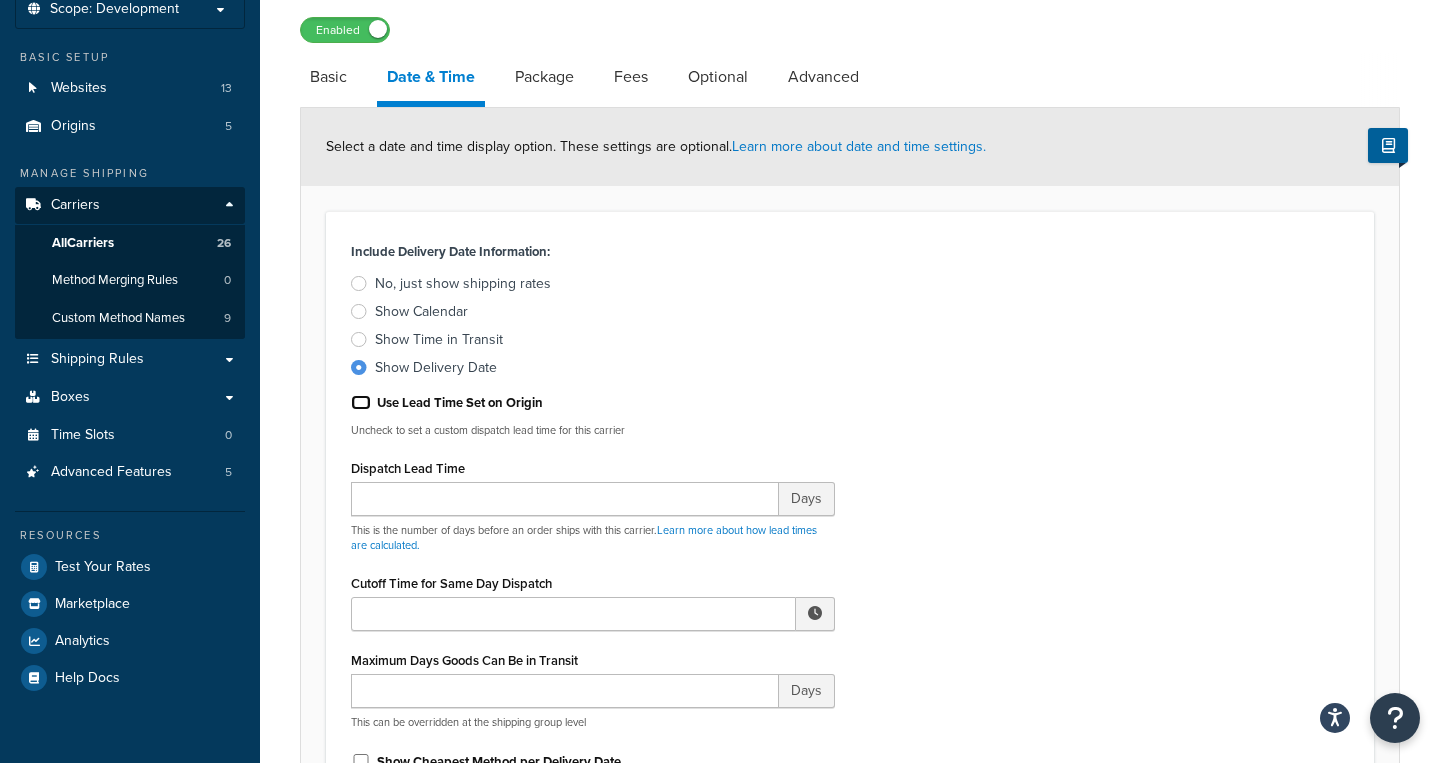 click on "Use Lead Time Set on Origin" at bounding box center [361, 402] 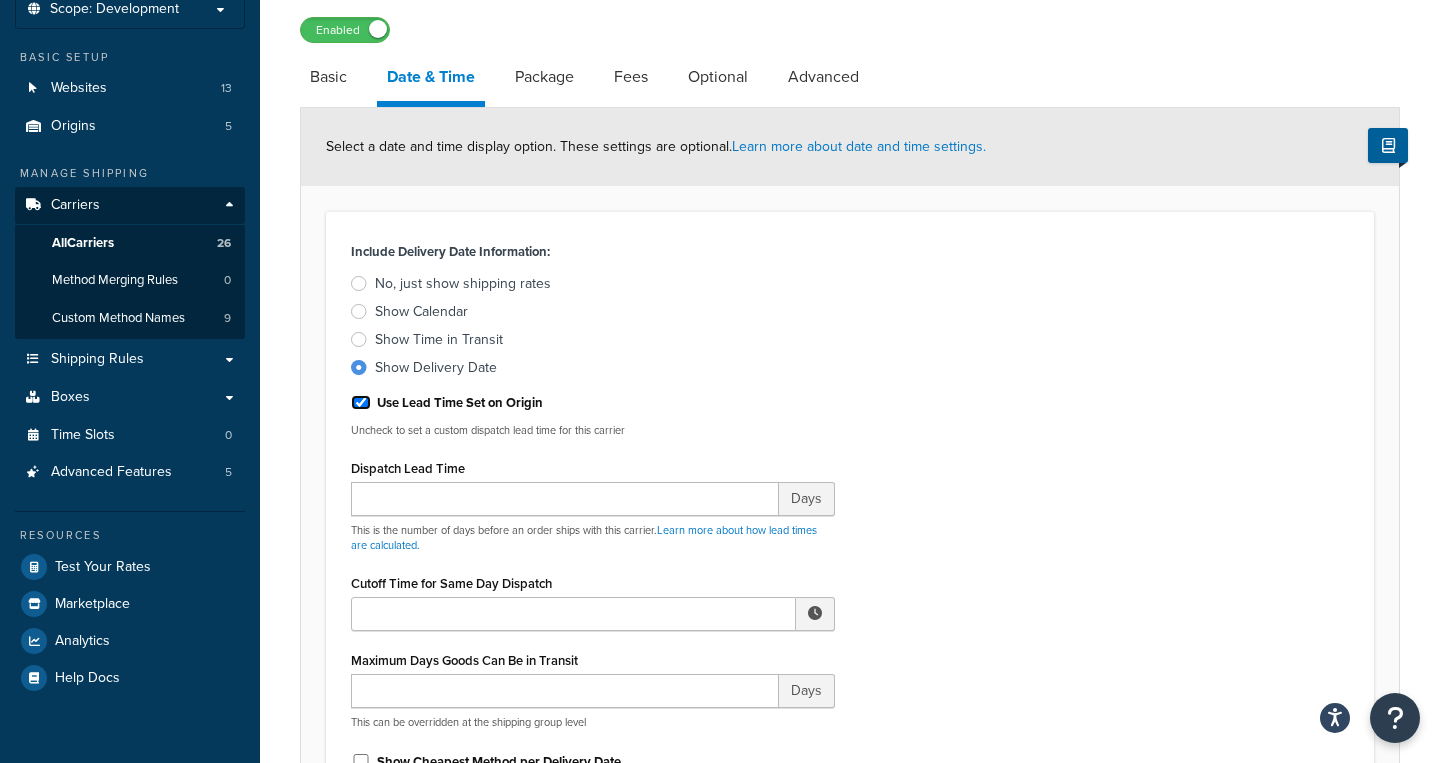 checkbox on "true" 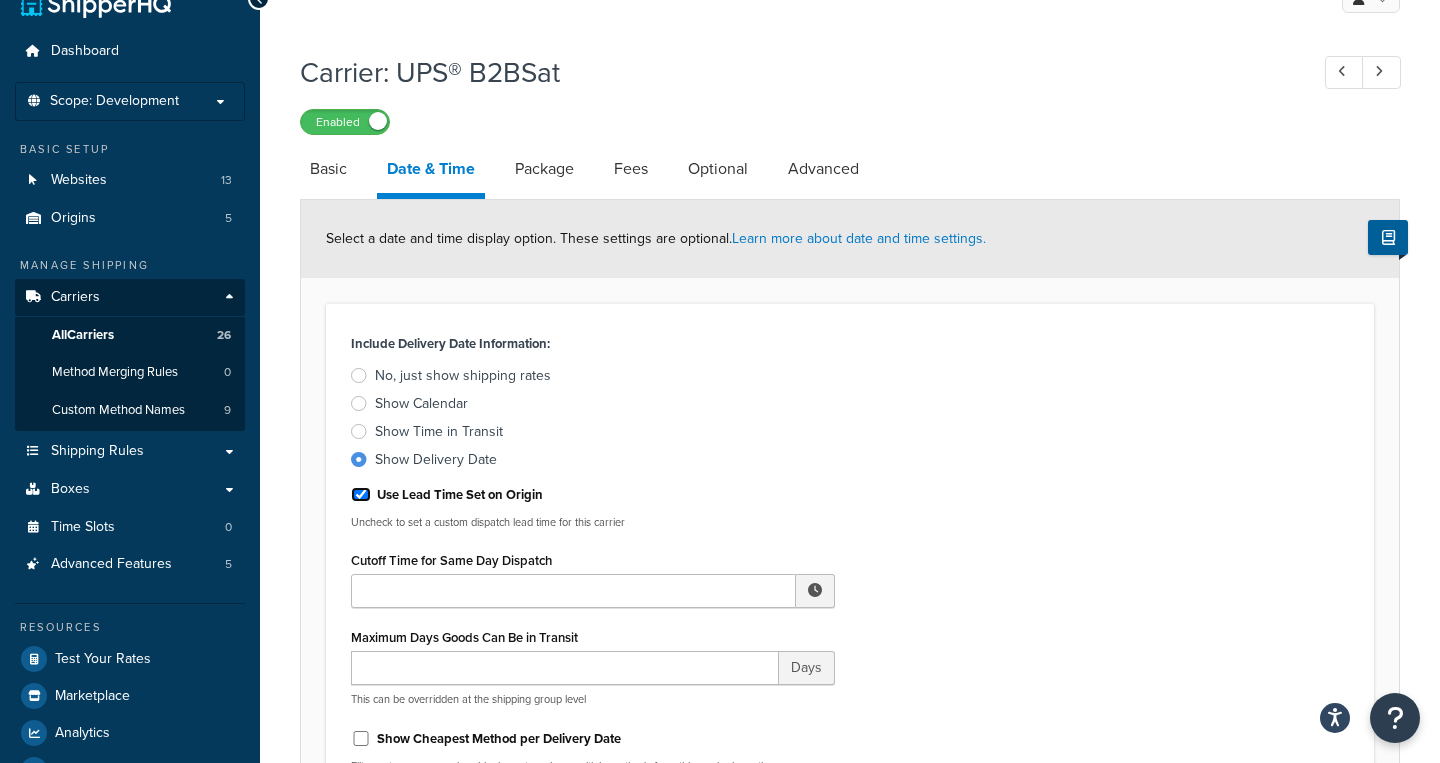 scroll, scrollTop: 29, scrollLeft: 0, axis: vertical 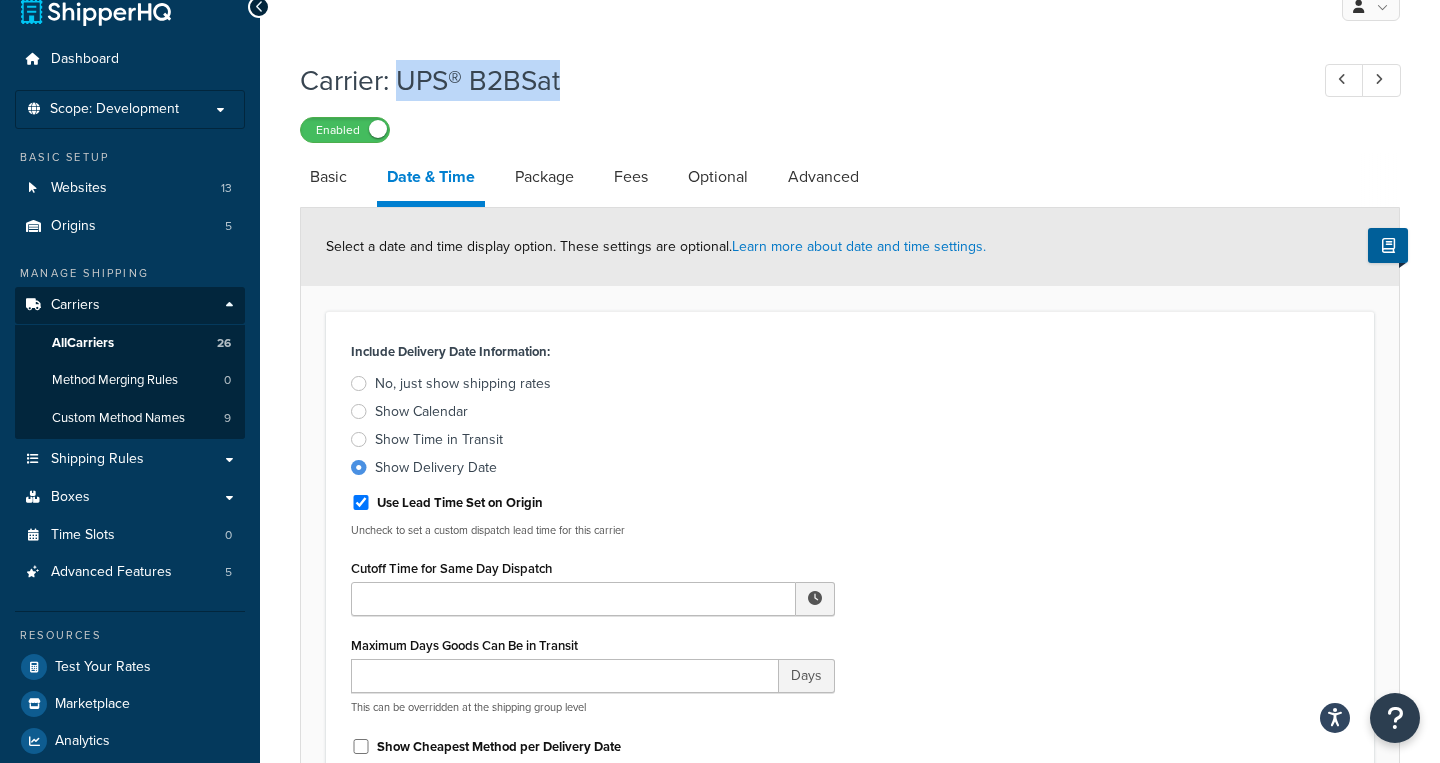 drag, startPoint x: 400, startPoint y: 76, endPoint x: 578, endPoint y: 79, distance: 178.02528 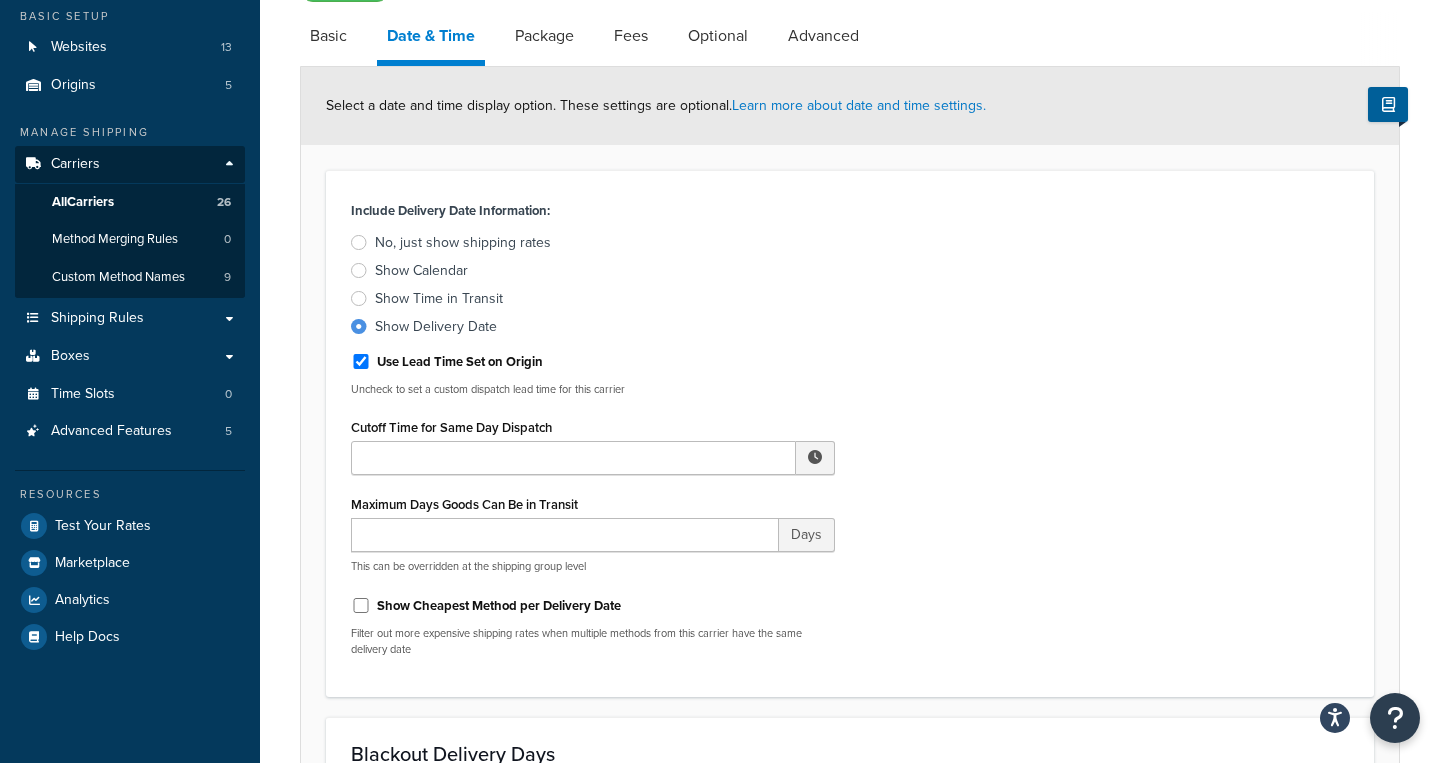 scroll, scrollTop: 169, scrollLeft: 0, axis: vertical 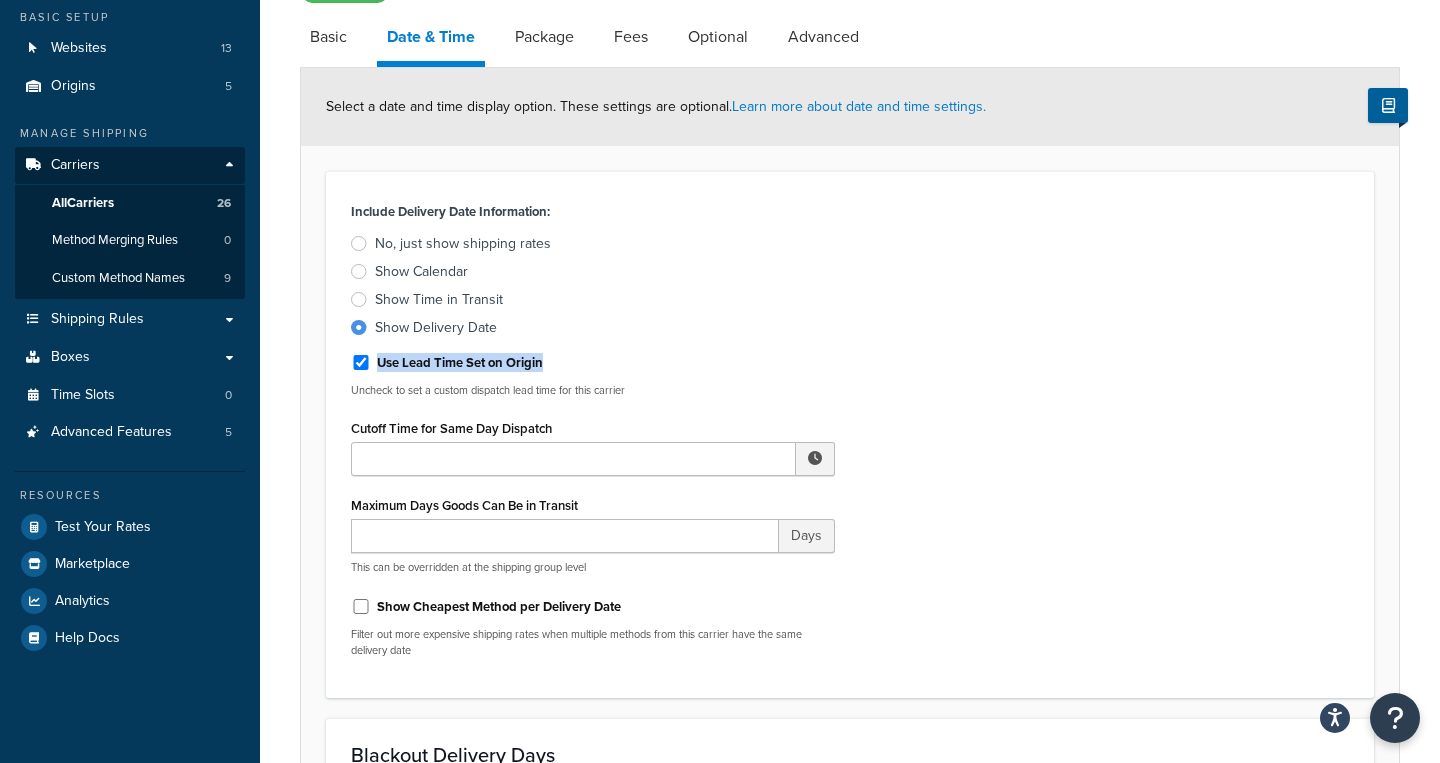 drag, startPoint x: 570, startPoint y: 366, endPoint x: 337, endPoint y: 362, distance: 233.03433 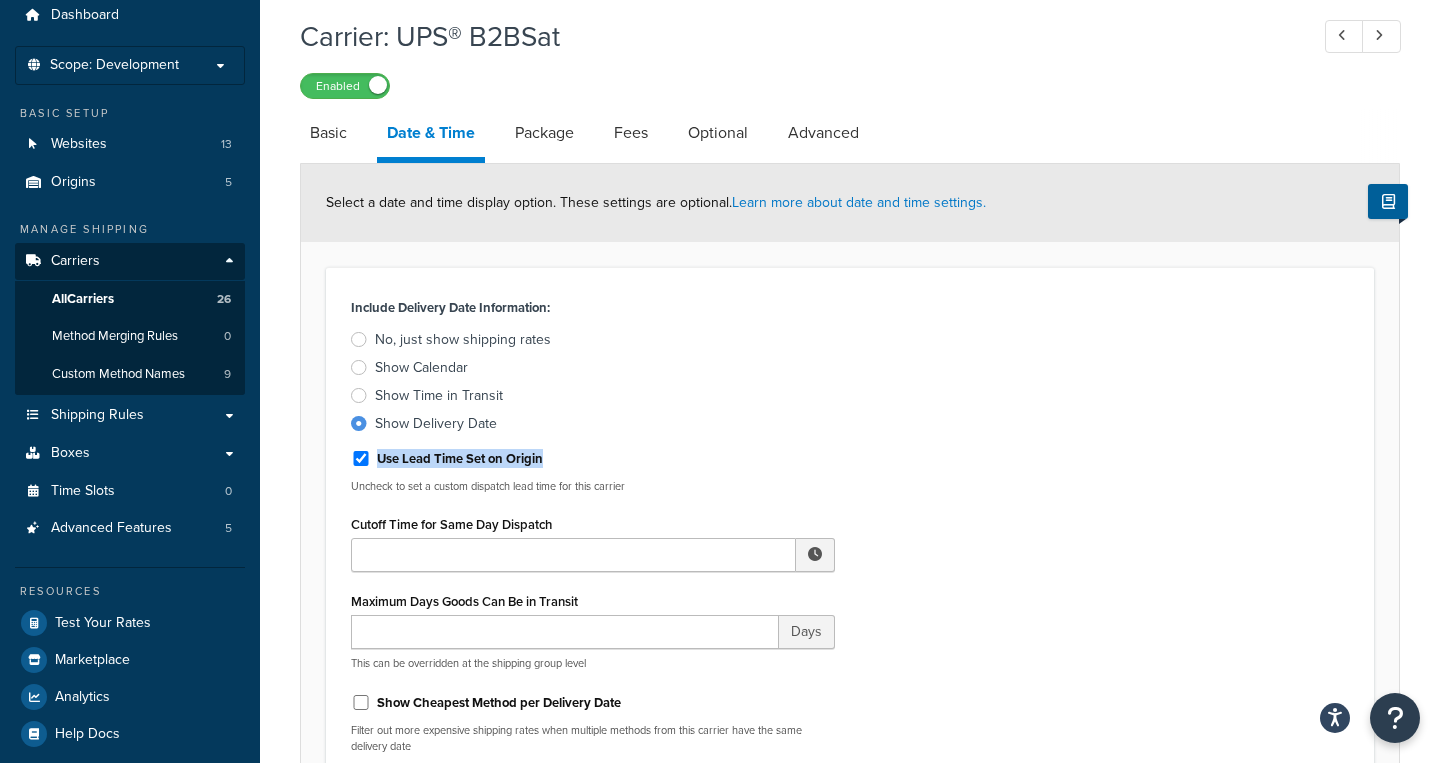 scroll, scrollTop: 55, scrollLeft: 0, axis: vertical 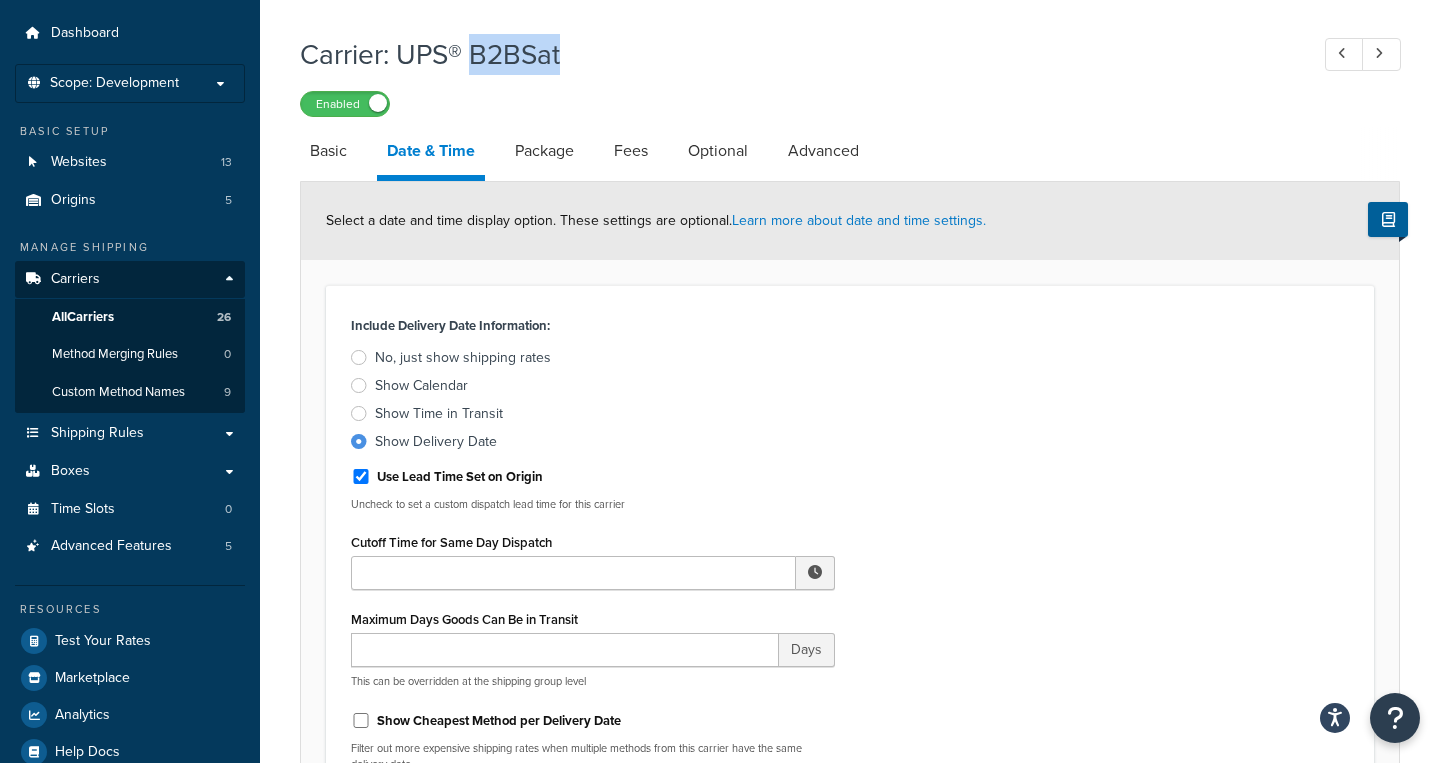 drag, startPoint x: 477, startPoint y: 65, endPoint x: 564, endPoint y: 64, distance: 87.005745 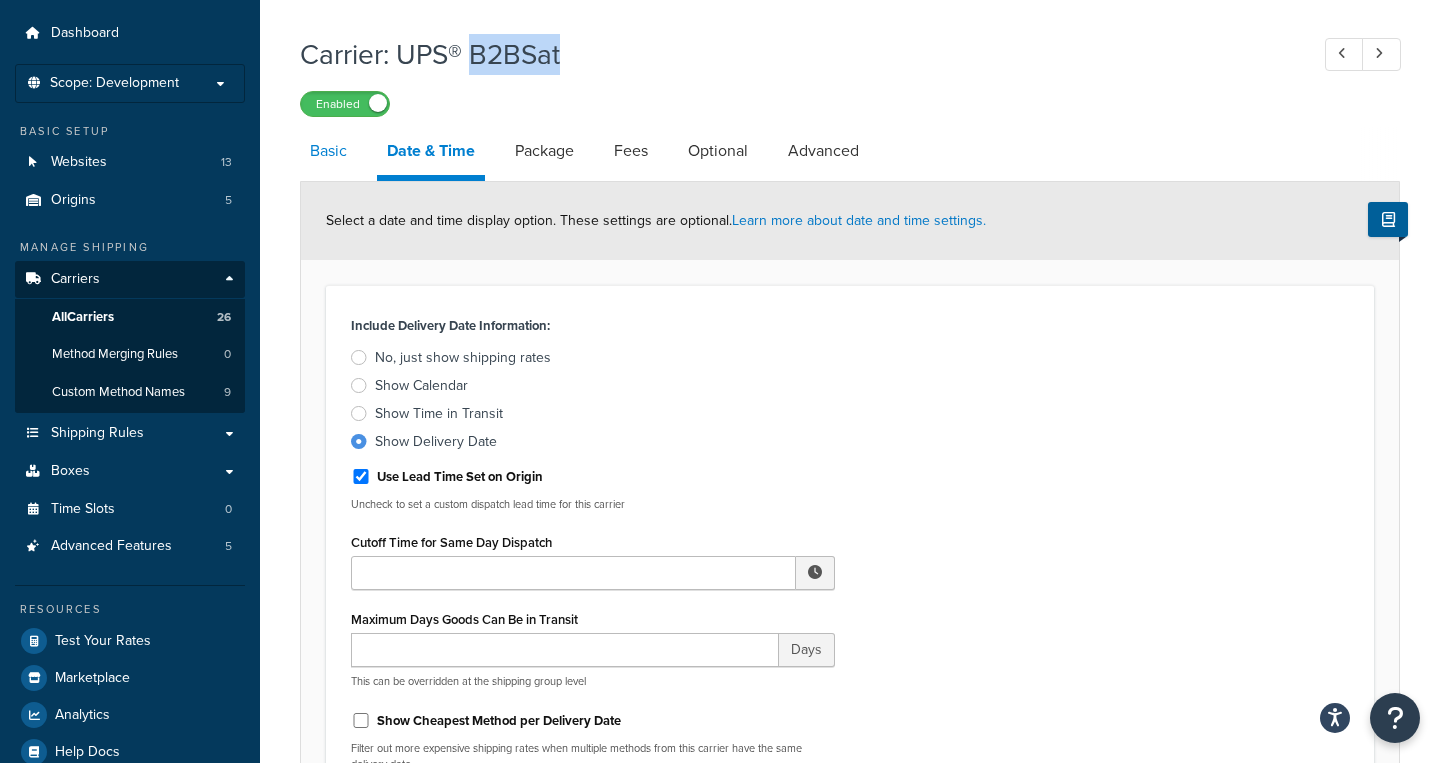 click on "Basic" at bounding box center (328, 151) 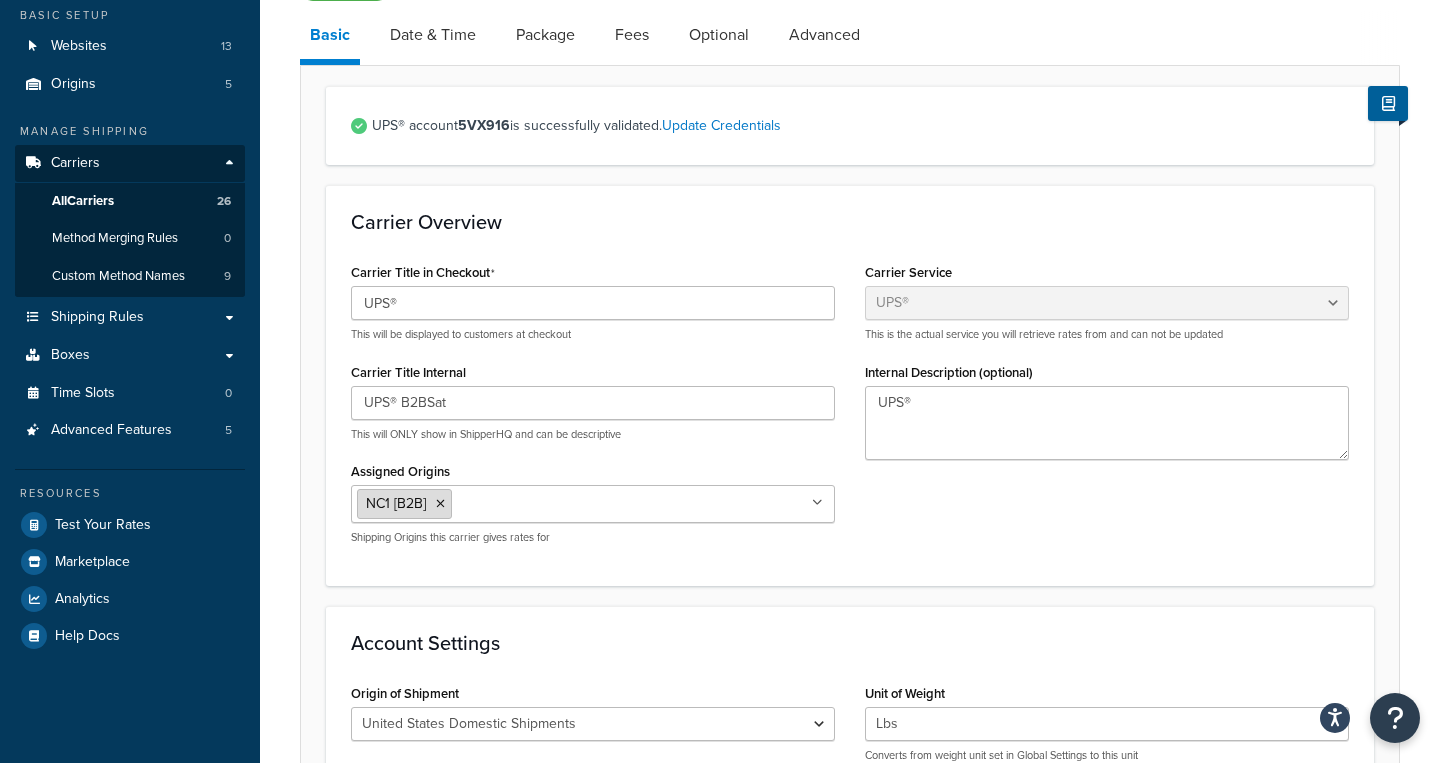 scroll, scrollTop: 138, scrollLeft: 0, axis: vertical 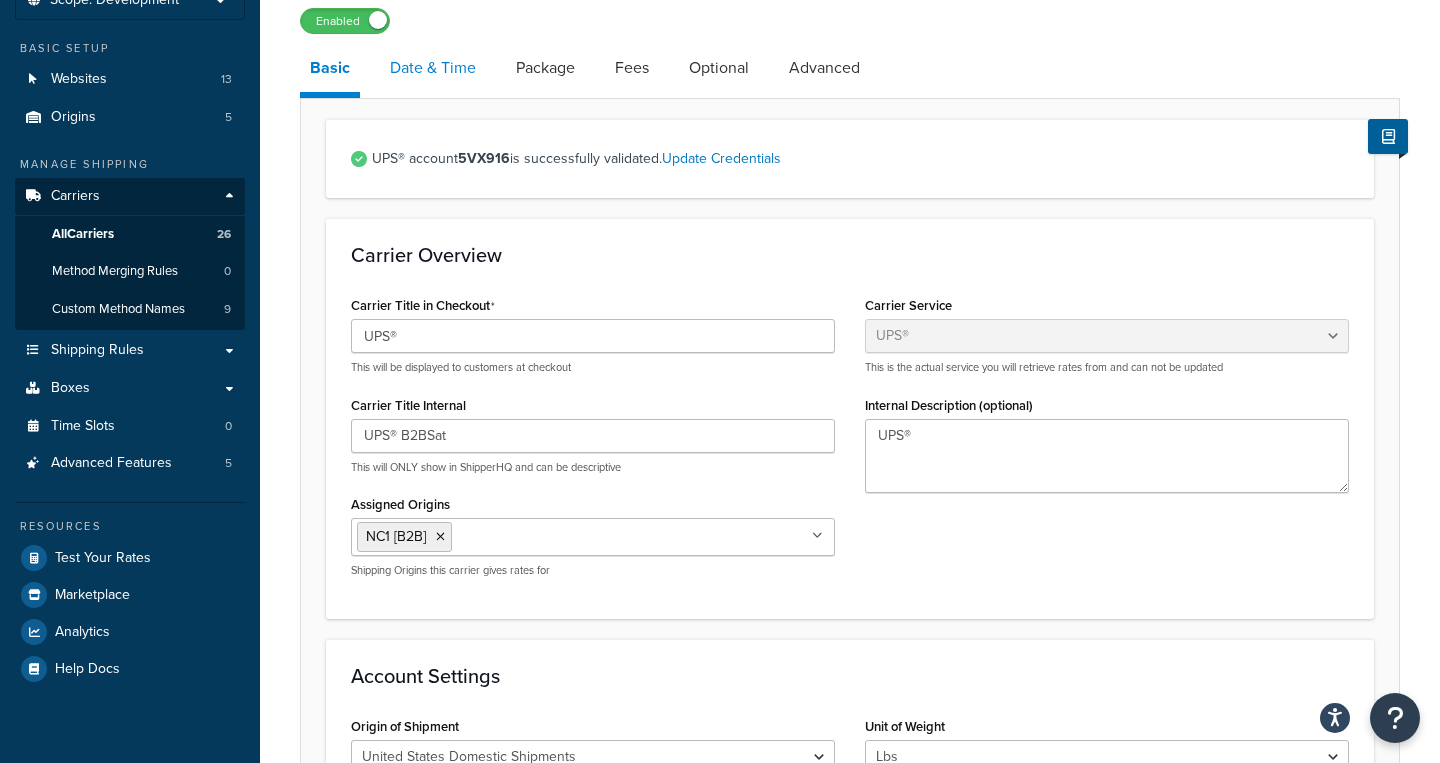 click on "Date & Time" at bounding box center [433, 68] 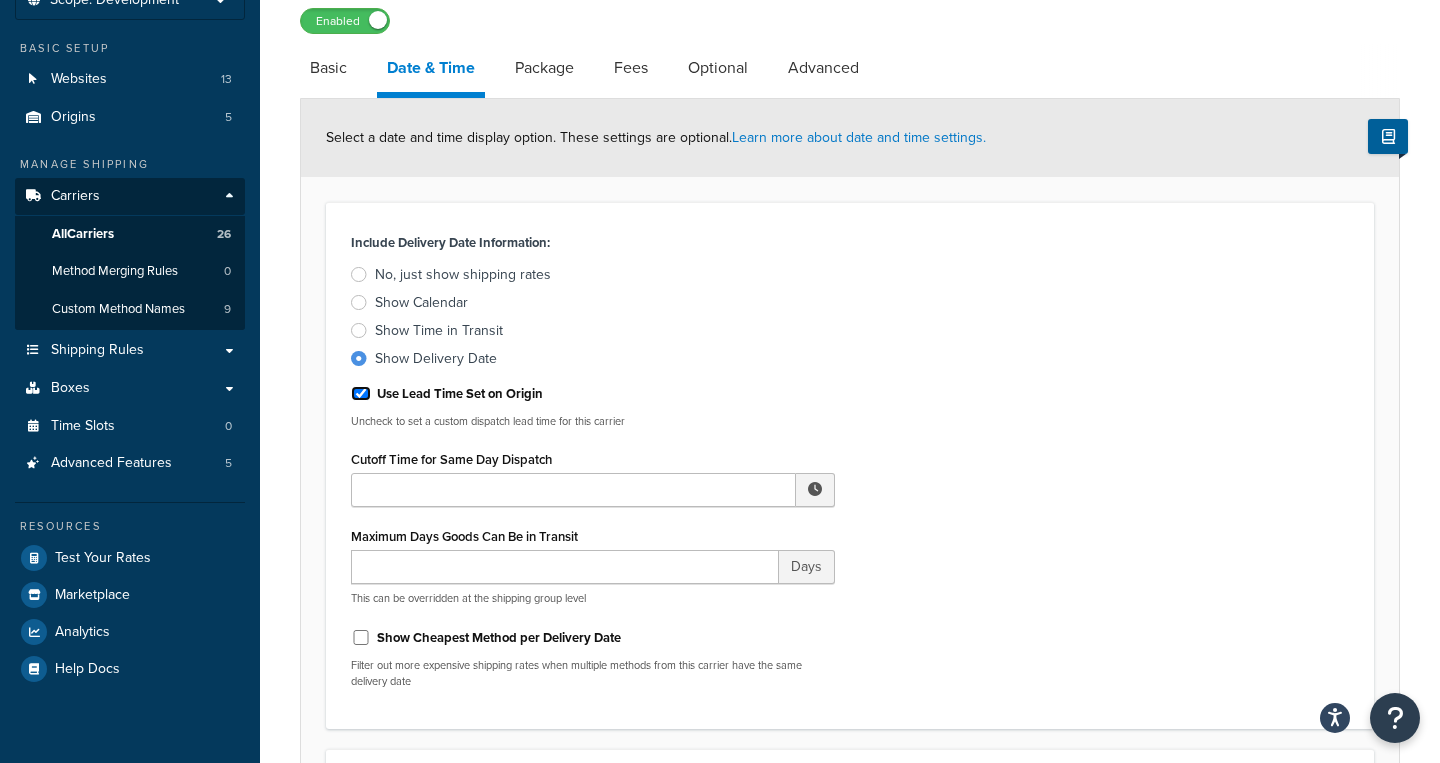click on "Use Lead Time Set on Origin" at bounding box center (361, 393) 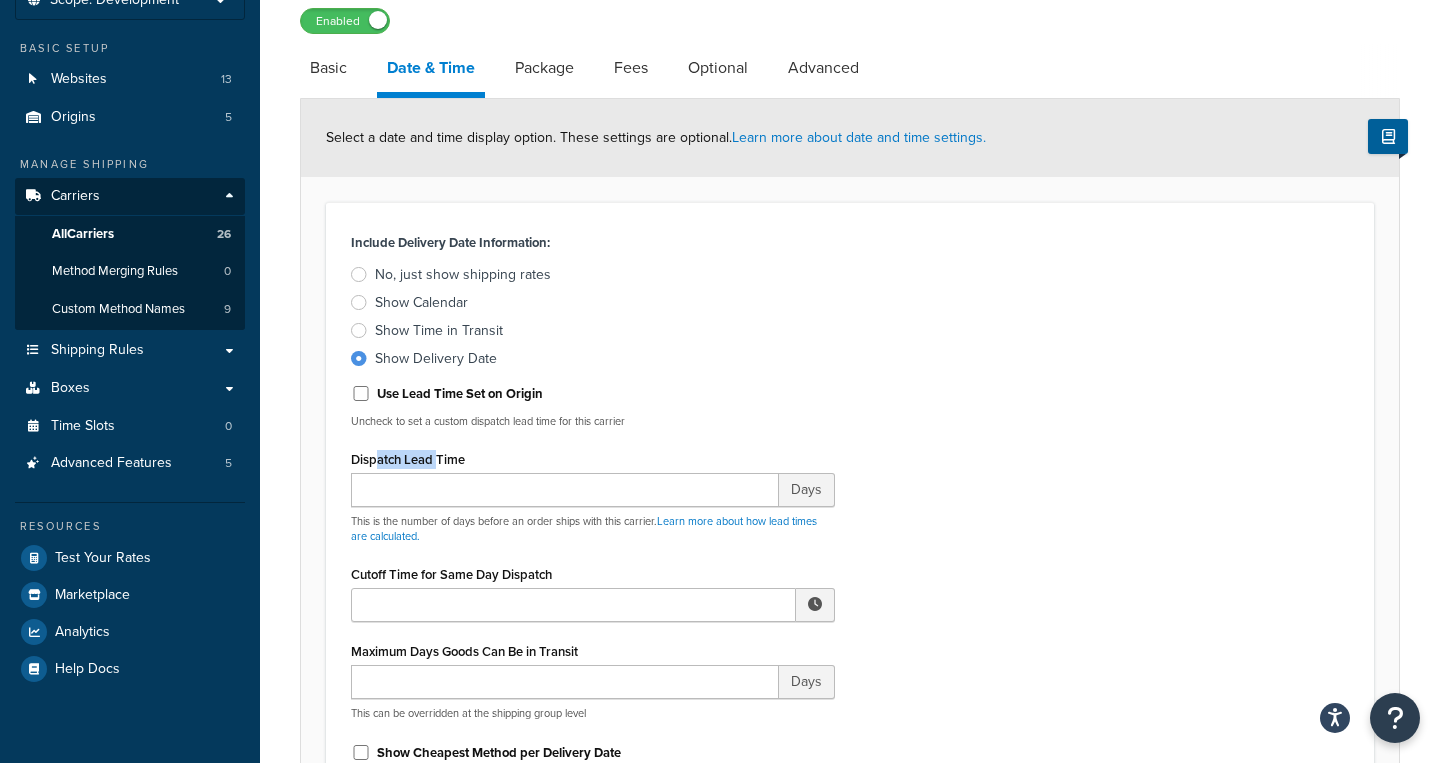 drag, startPoint x: 379, startPoint y: 455, endPoint x: 440, endPoint y: 458, distance: 61.073727 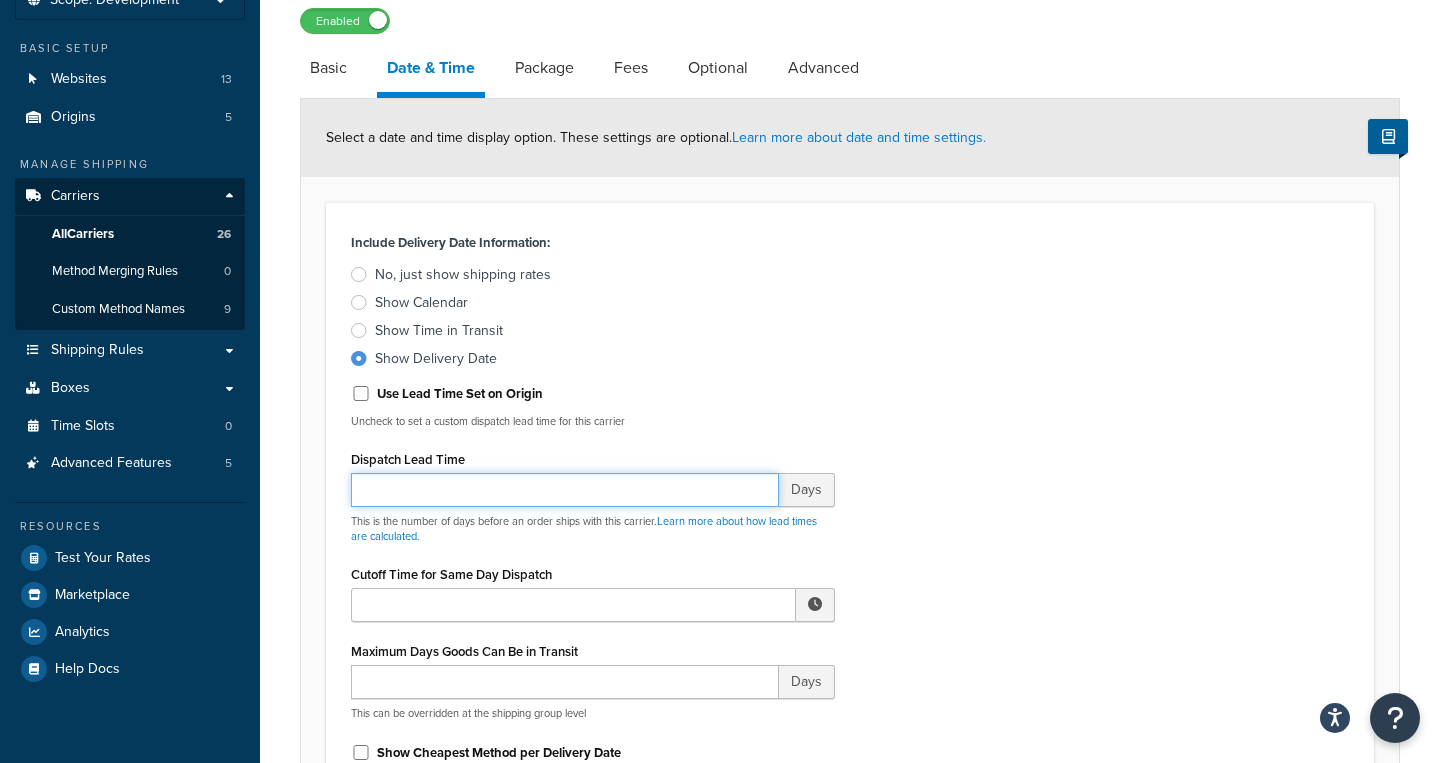 scroll, scrollTop: 20, scrollLeft: 0, axis: vertical 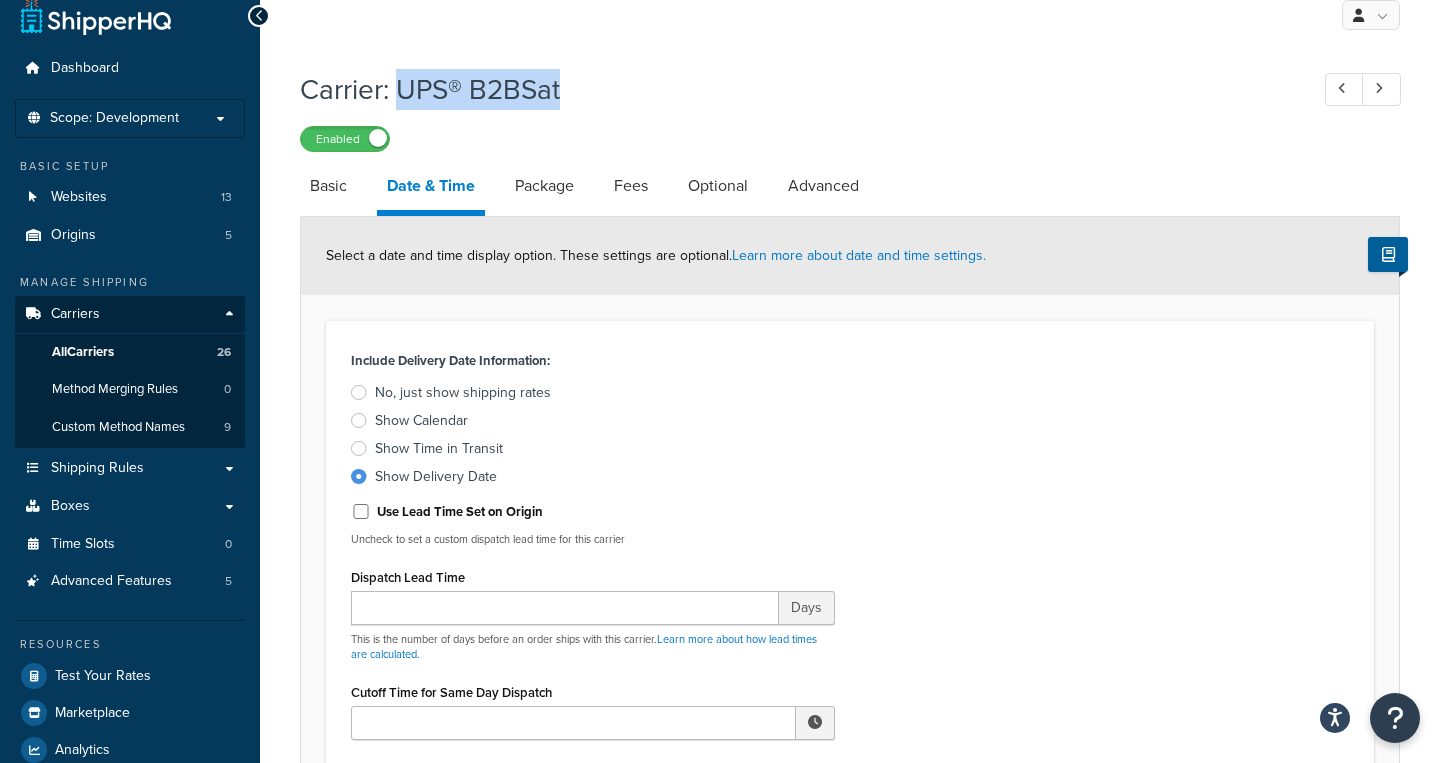 drag, startPoint x: 396, startPoint y: 84, endPoint x: 593, endPoint y: 97, distance: 197.42847 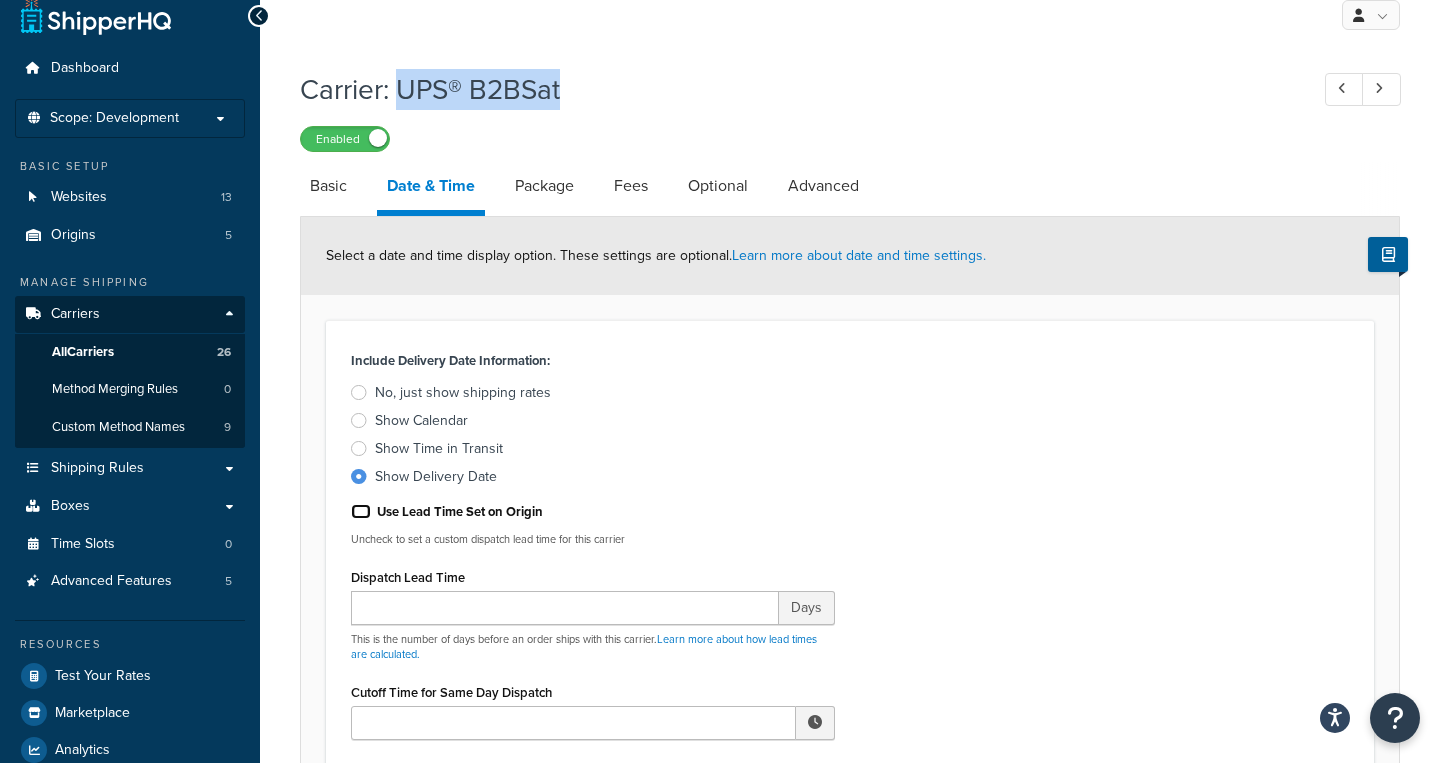 click on "Use Lead Time Set on Origin" at bounding box center [361, 511] 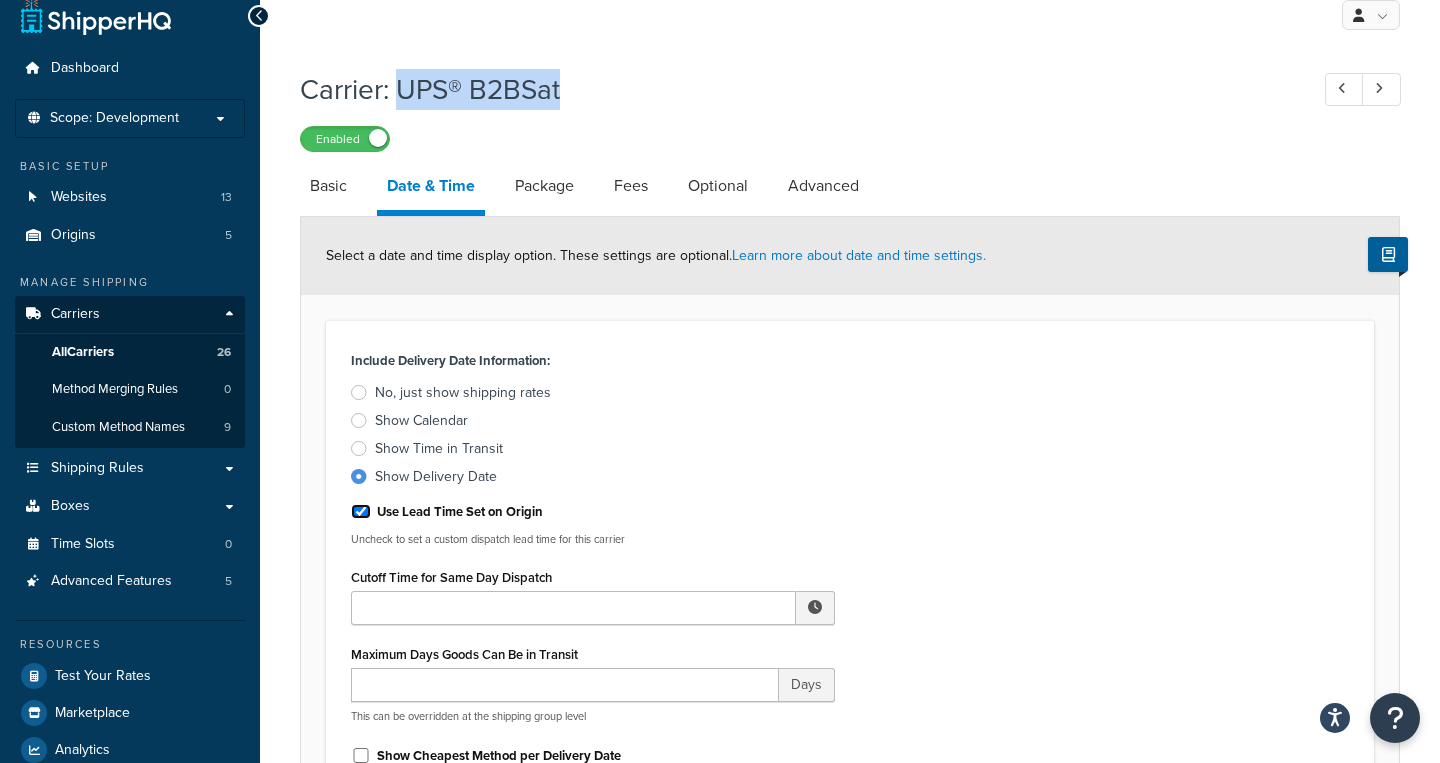 click on "Use Lead Time Set on Origin" at bounding box center [361, 511] 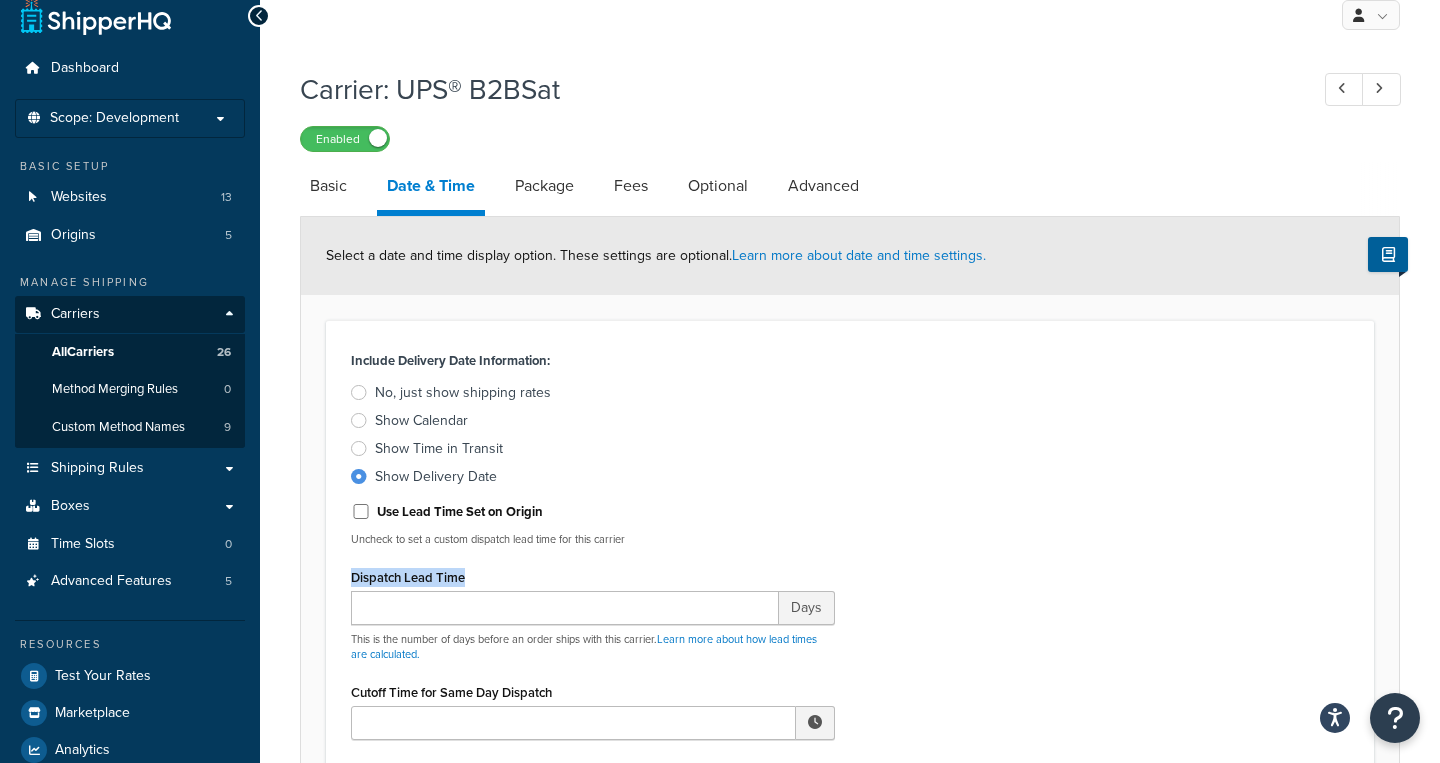 drag, startPoint x: 345, startPoint y: 579, endPoint x: 484, endPoint y: 587, distance: 139.23003 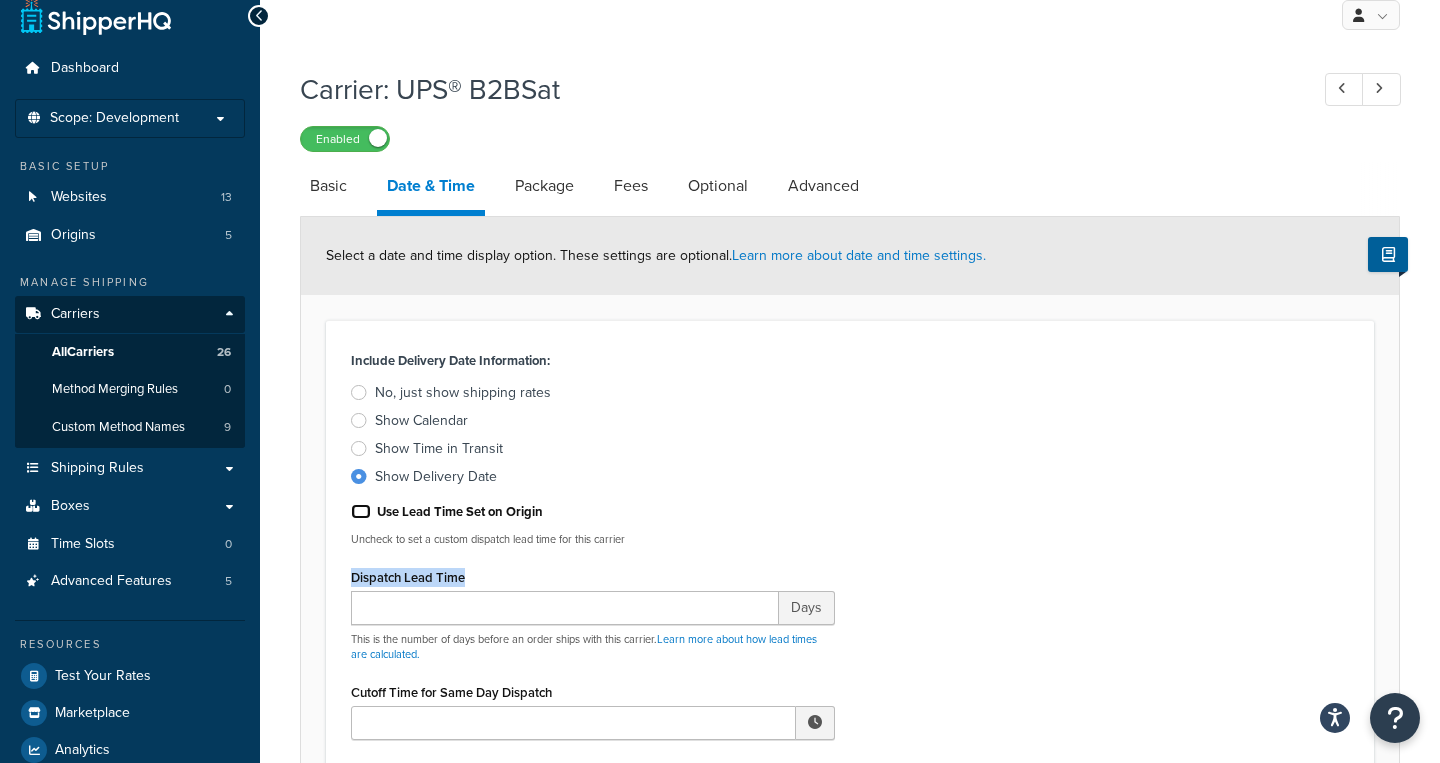 click on "Use Lead Time Set on Origin" at bounding box center [361, 511] 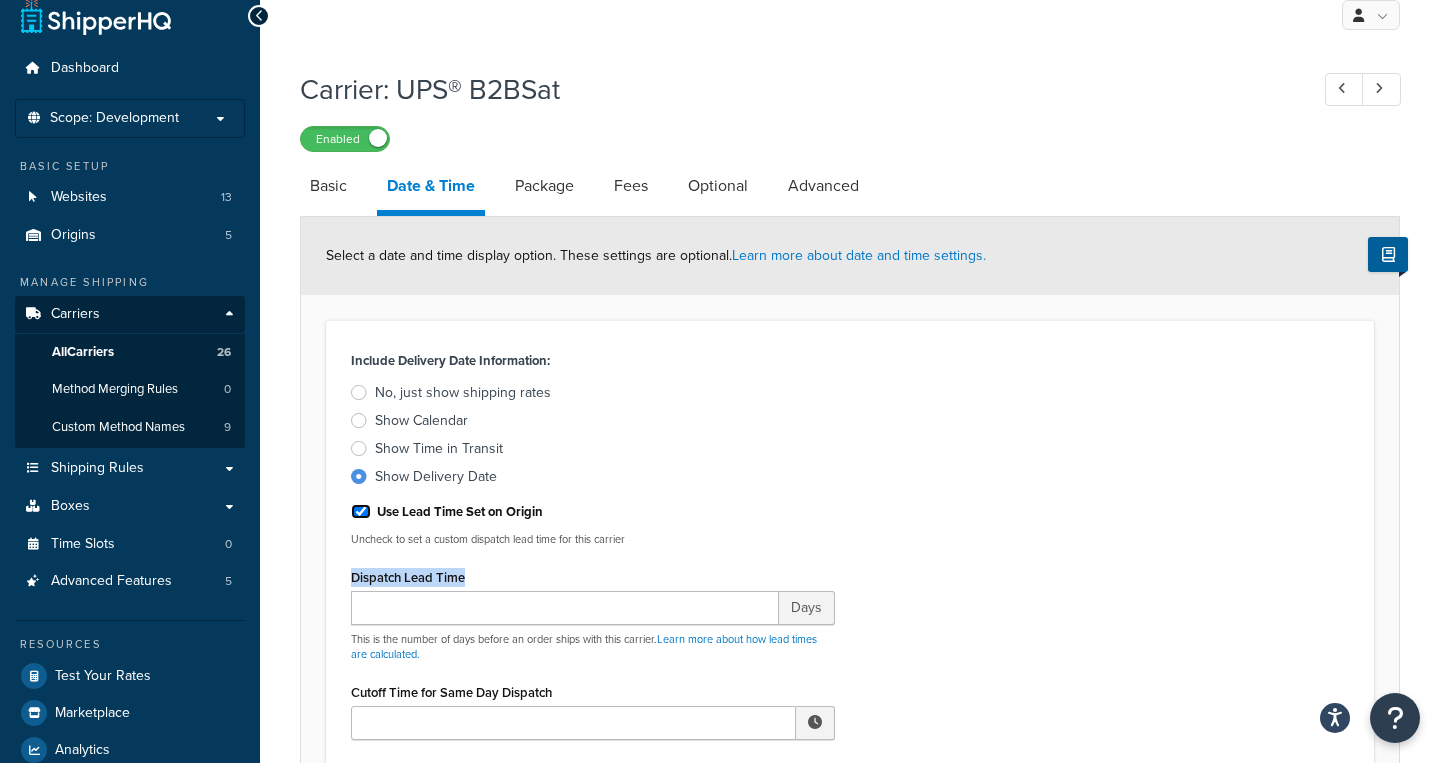 checkbox on "true" 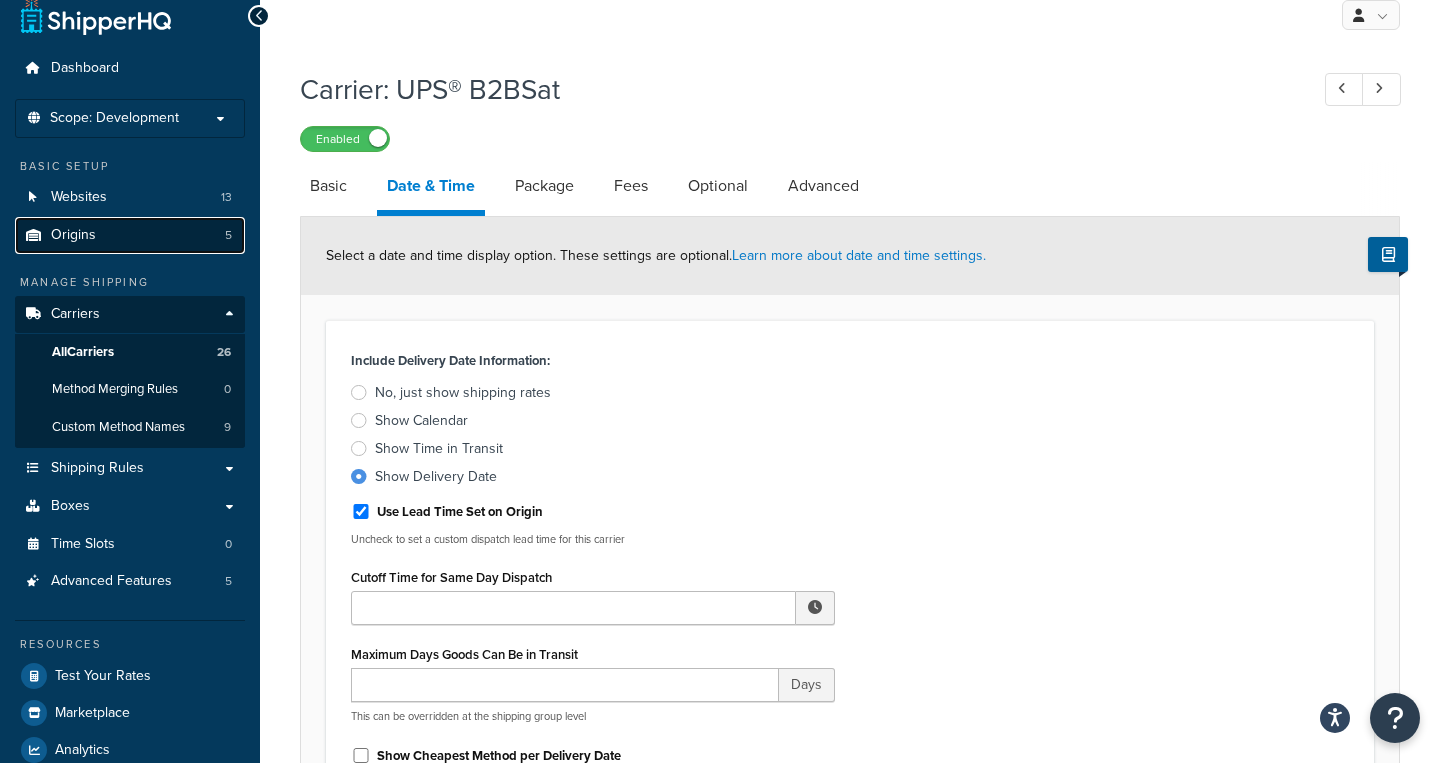 click on "Origins 5" at bounding box center (130, 235) 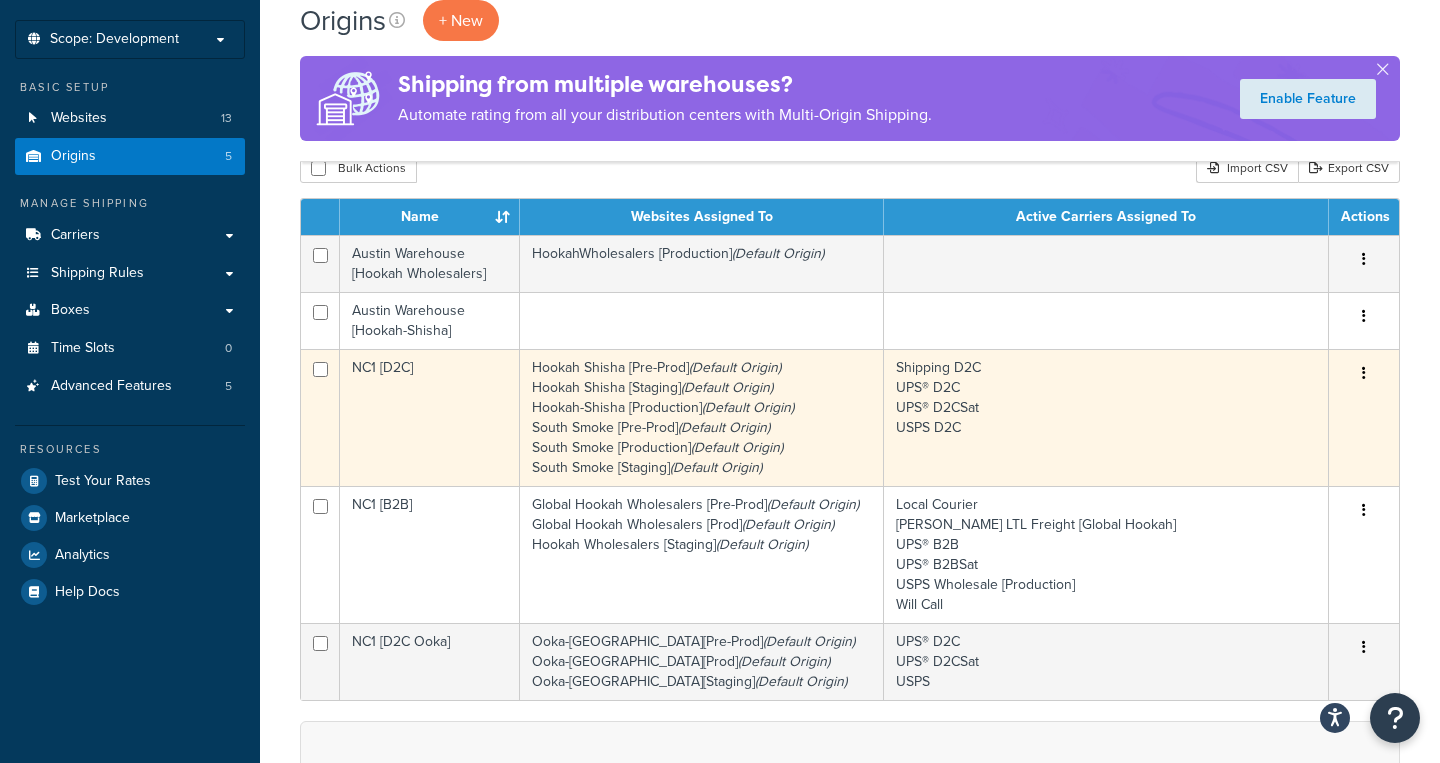 scroll, scrollTop: 133, scrollLeft: 0, axis: vertical 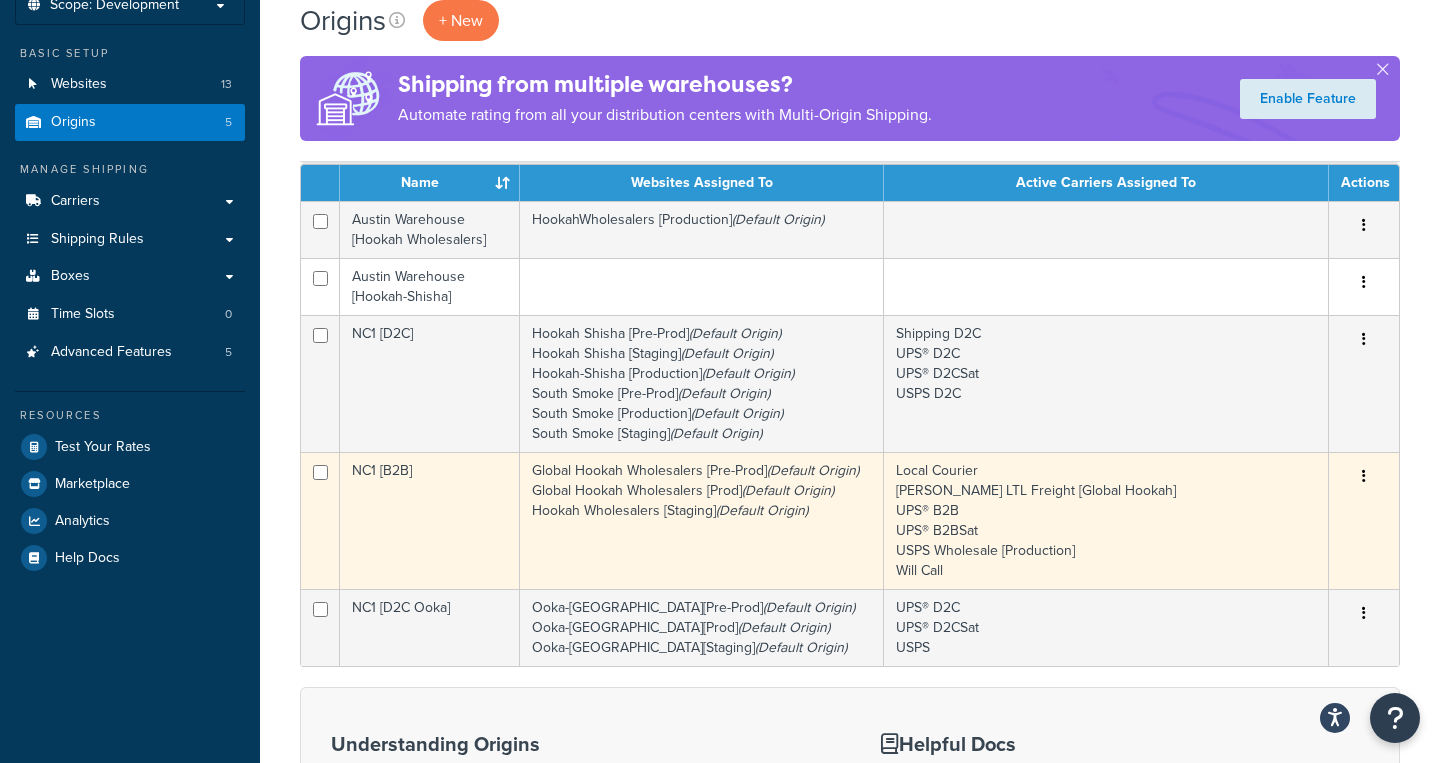 click on "NC1 [B2B]" at bounding box center (430, 520) 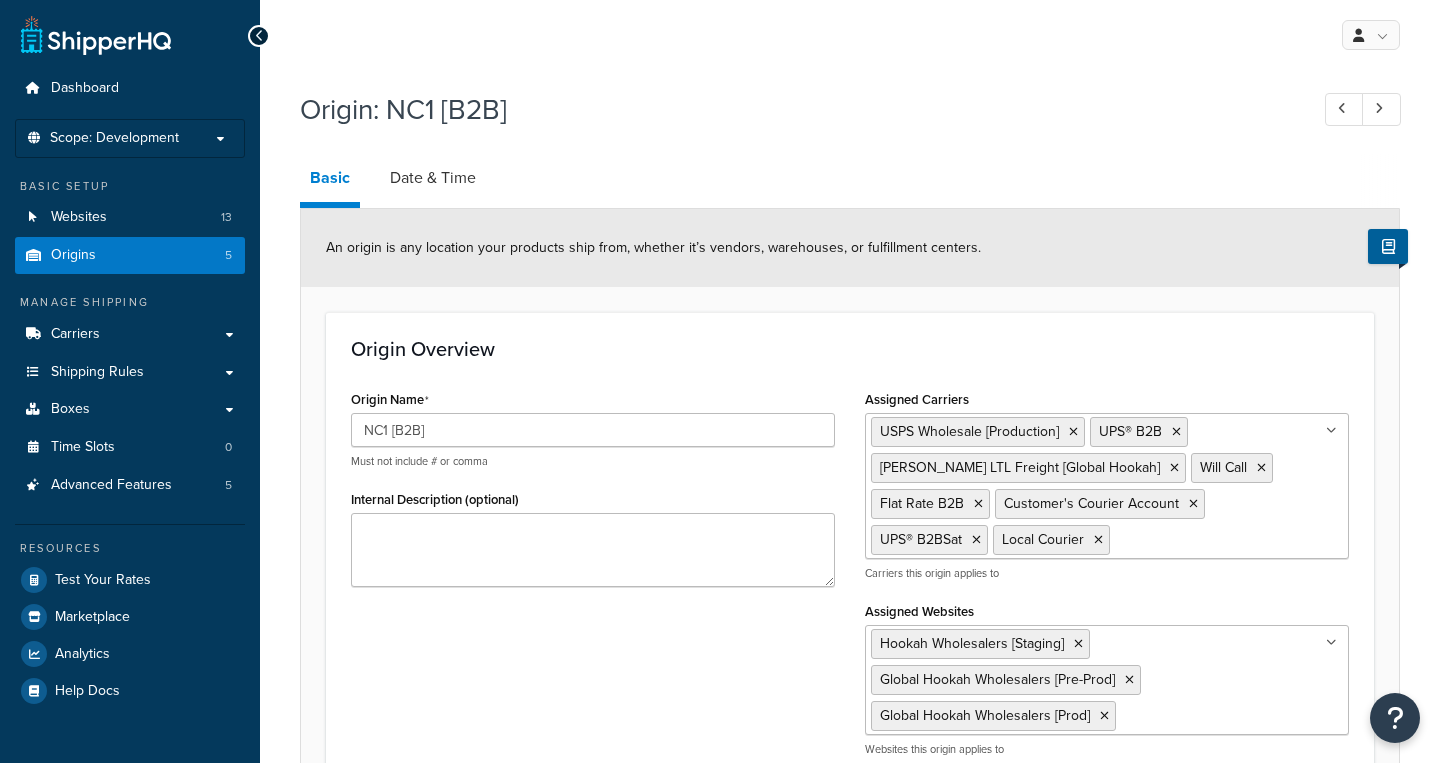 select on "33" 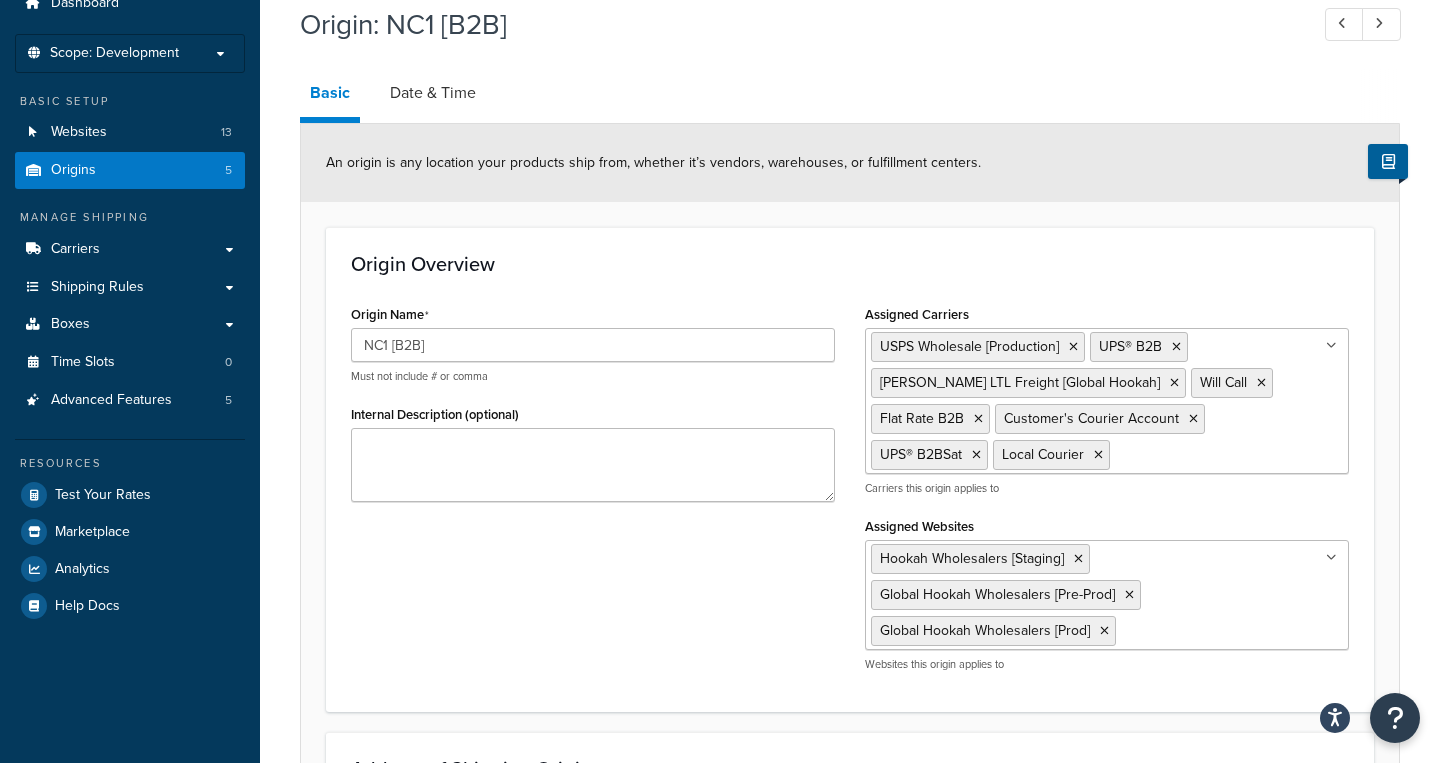 scroll, scrollTop: 79, scrollLeft: 0, axis: vertical 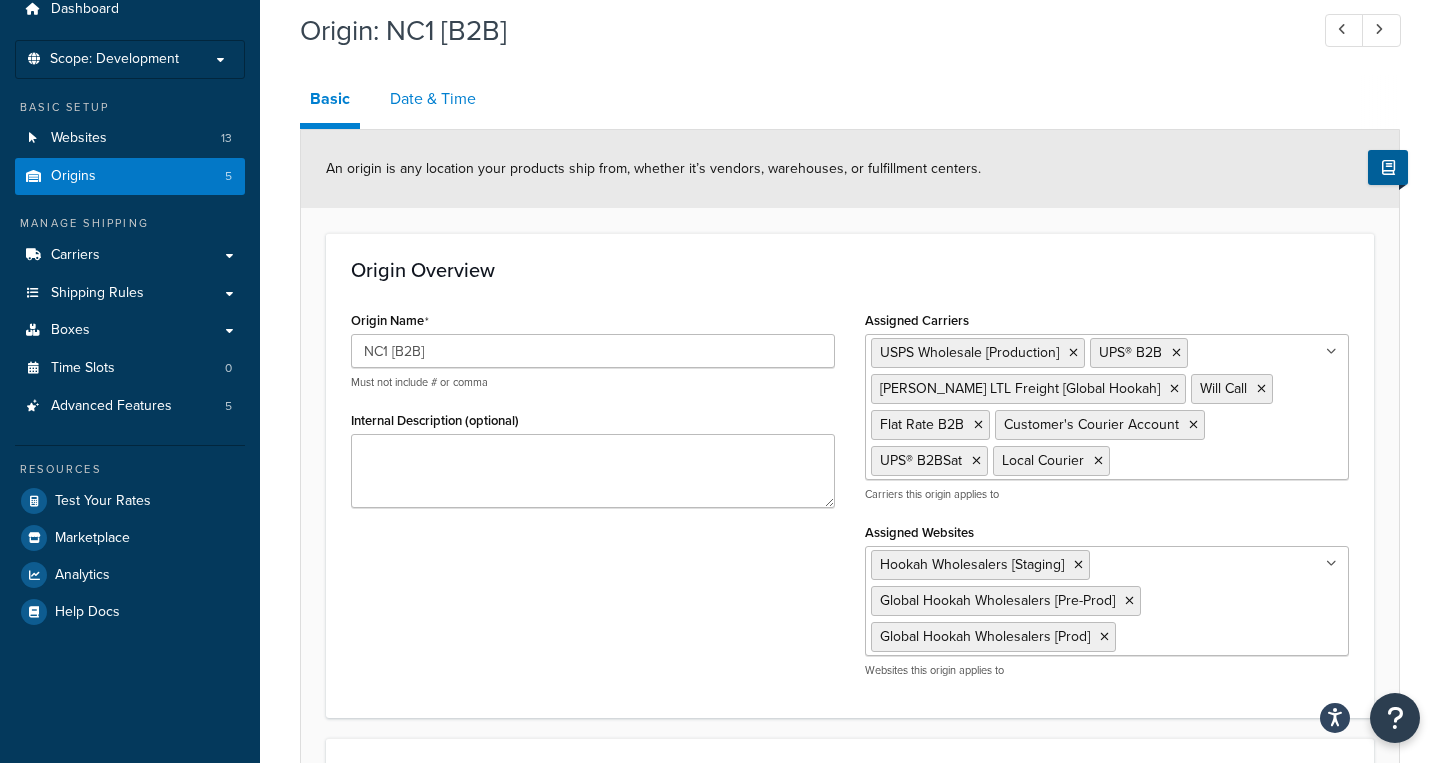 click on "Date & Time" at bounding box center [433, 99] 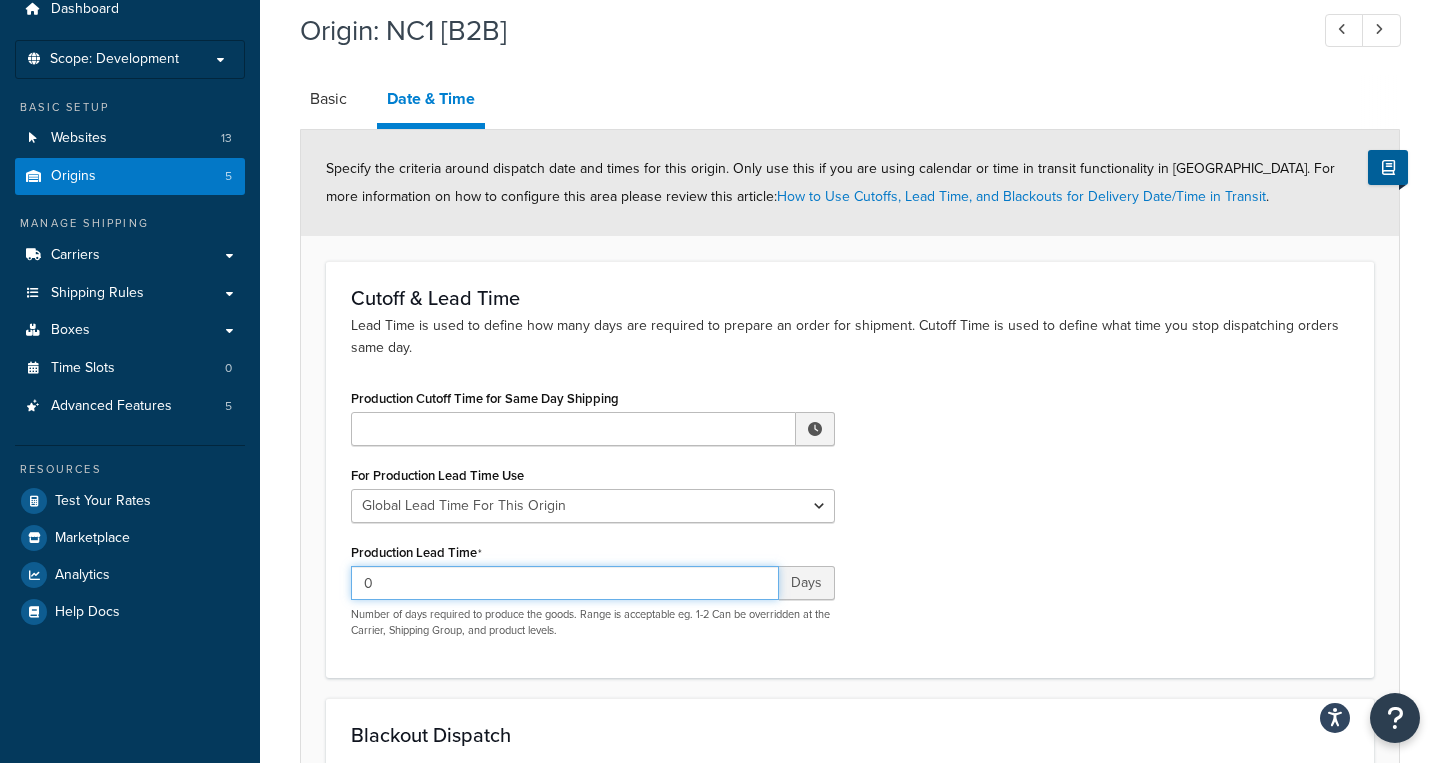 drag, startPoint x: 399, startPoint y: 588, endPoint x: 353, endPoint y: 586, distance: 46.043457 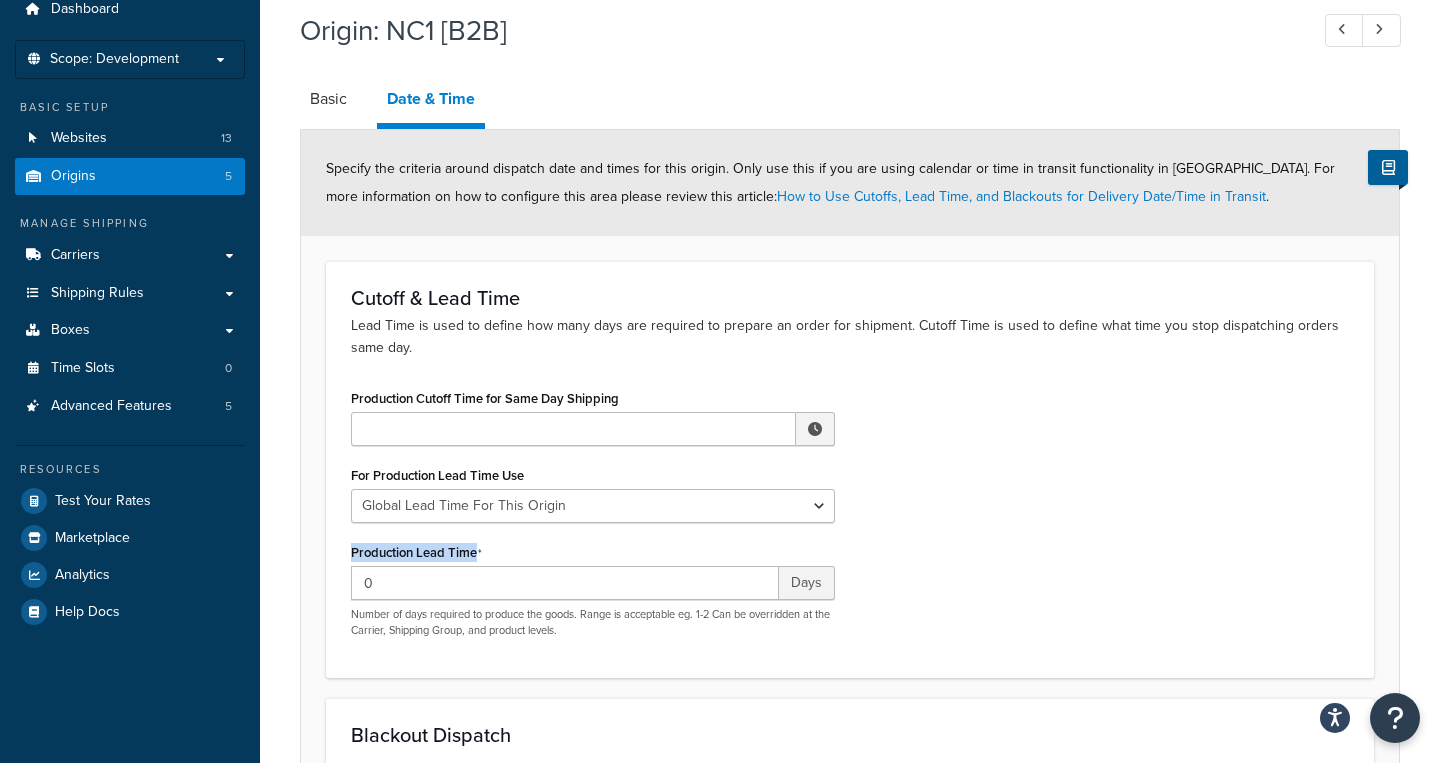 drag, startPoint x: 339, startPoint y: 558, endPoint x: 524, endPoint y: 556, distance: 185.0108 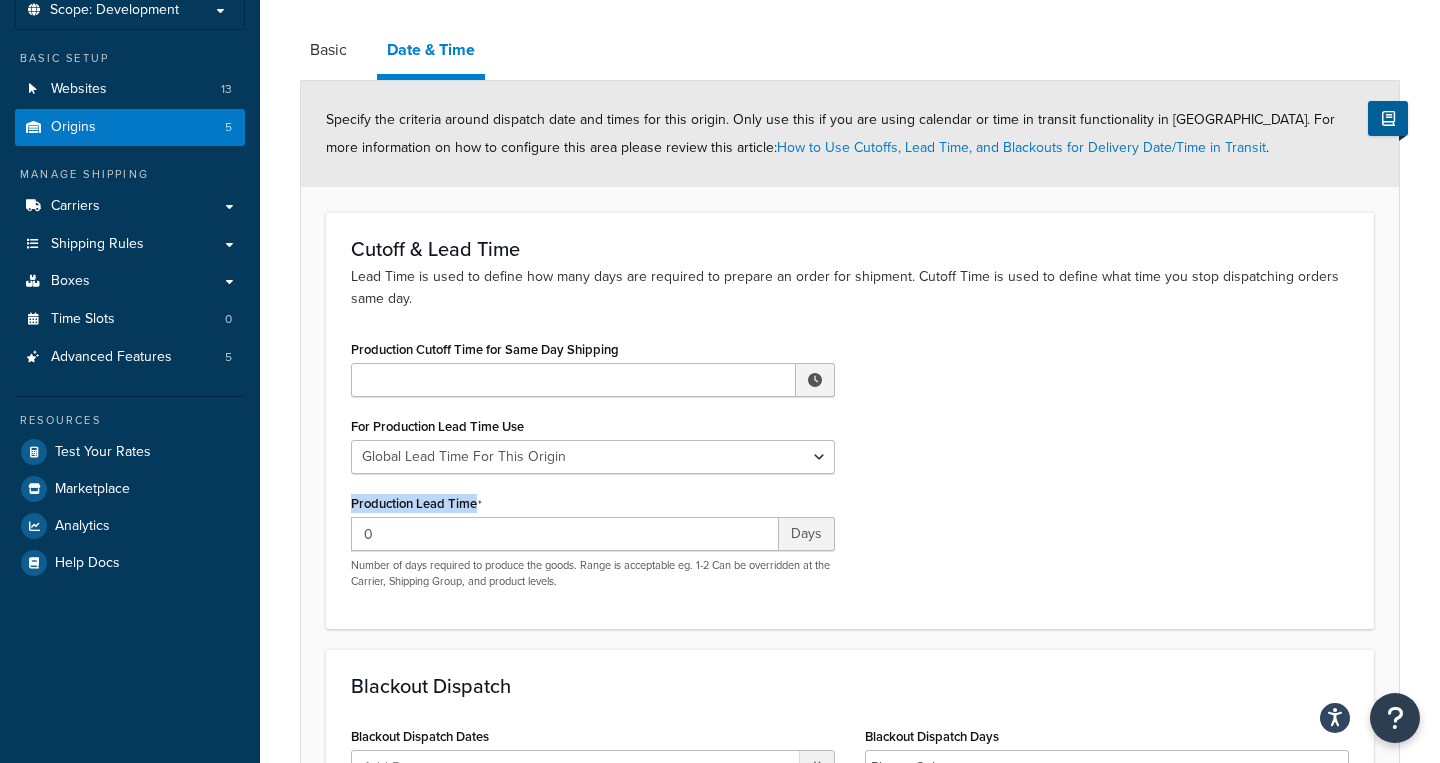 scroll, scrollTop: 152, scrollLeft: 0, axis: vertical 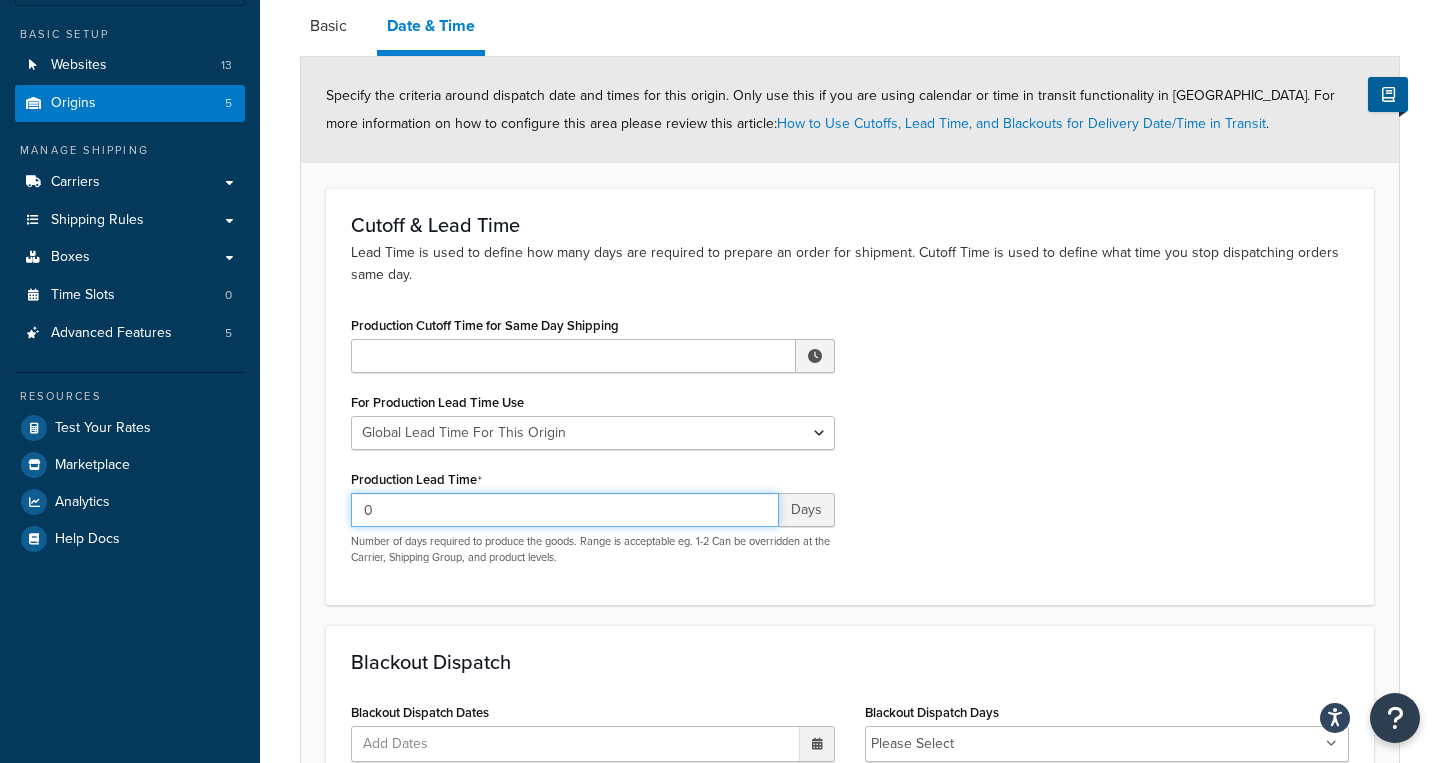 drag, startPoint x: 405, startPoint y: 517, endPoint x: 356, endPoint y: 511, distance: 49.365982 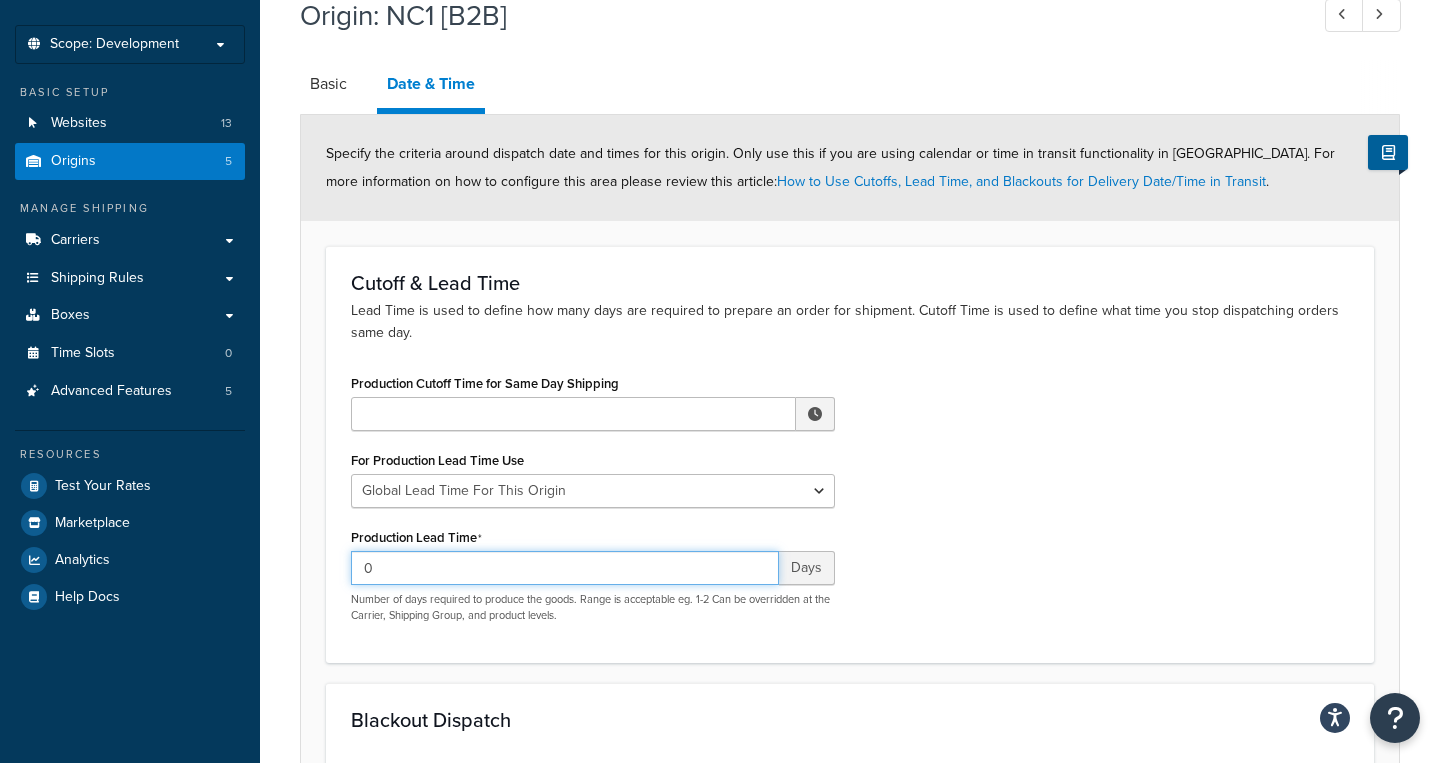 scroll, scrollTop: 0, scrollLeft: 0, axis: both 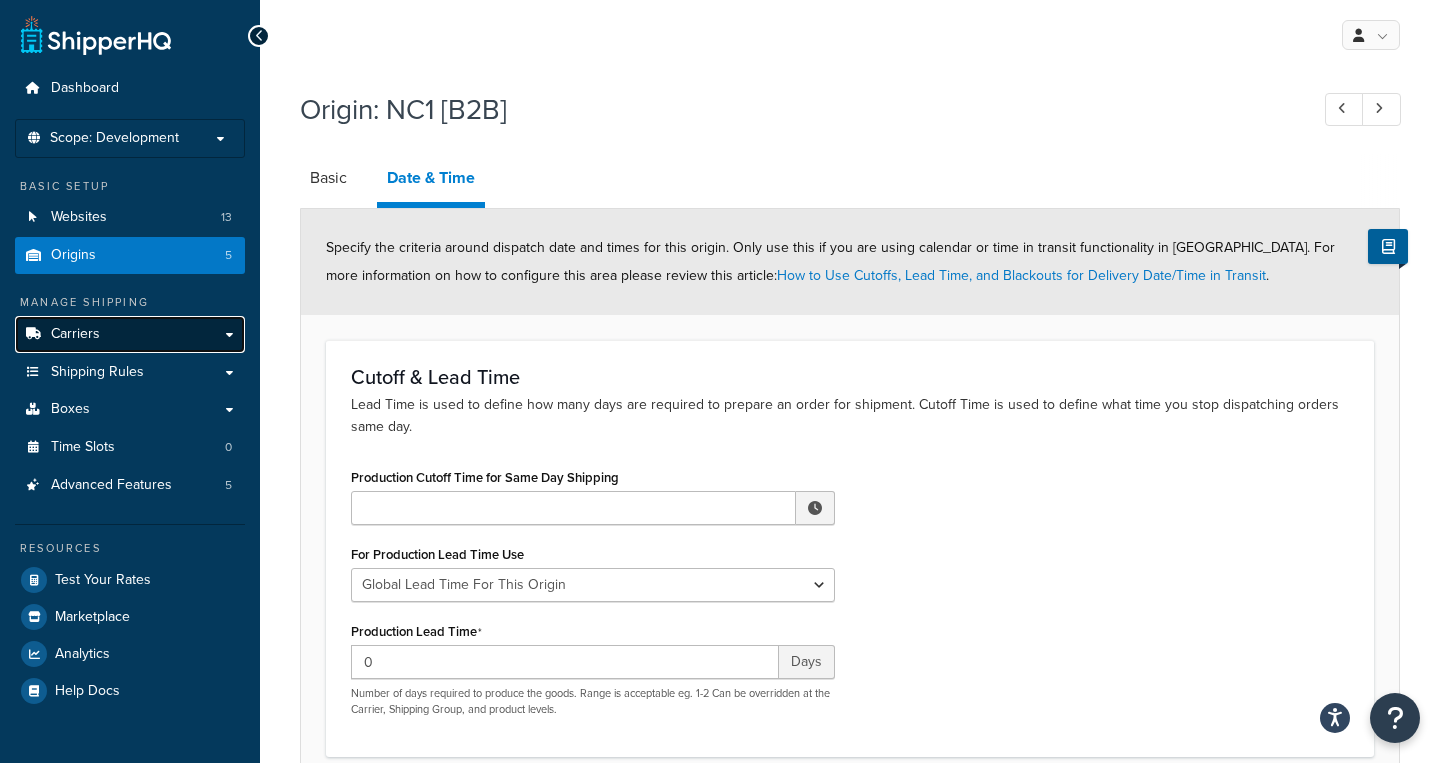 click on "Carriers" at bounding box center [130, 334] 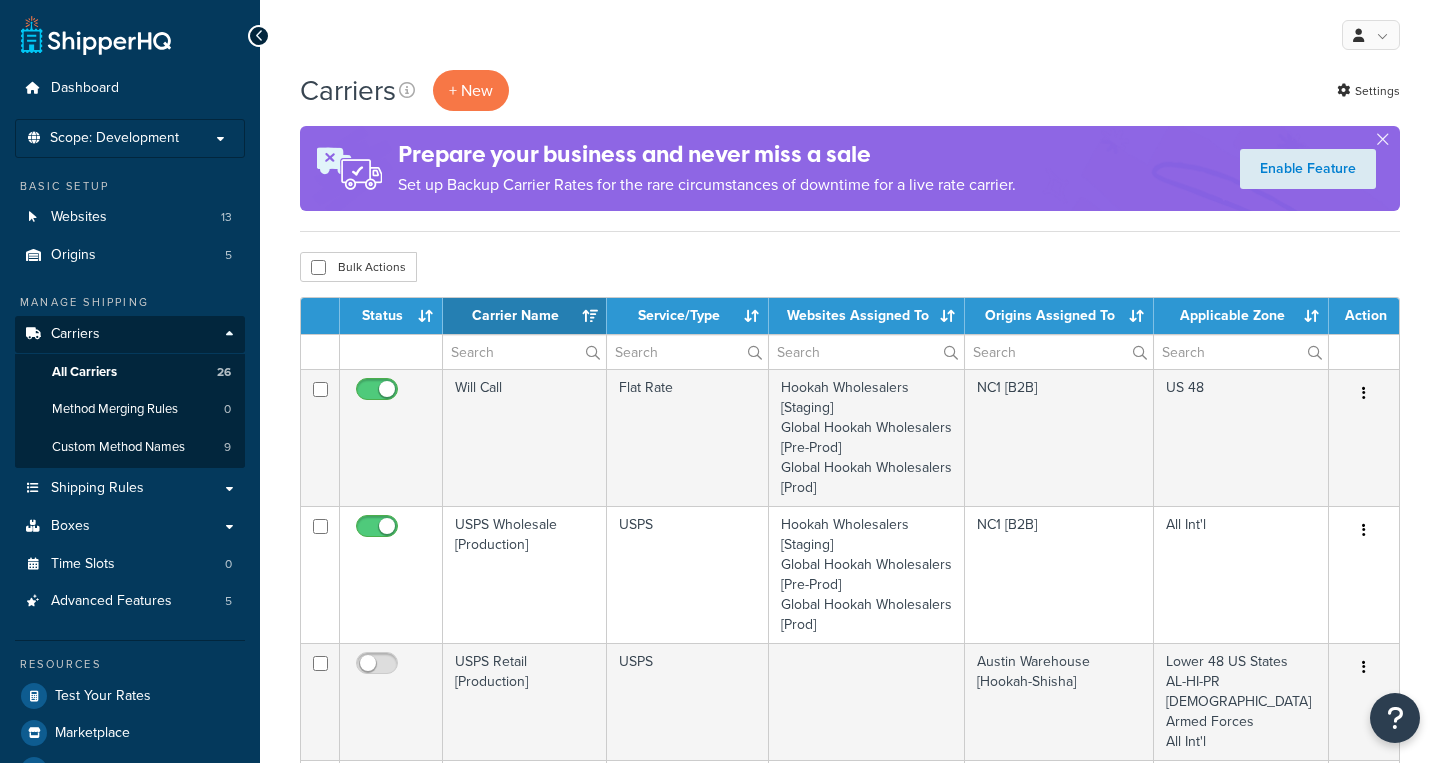 select on "15" 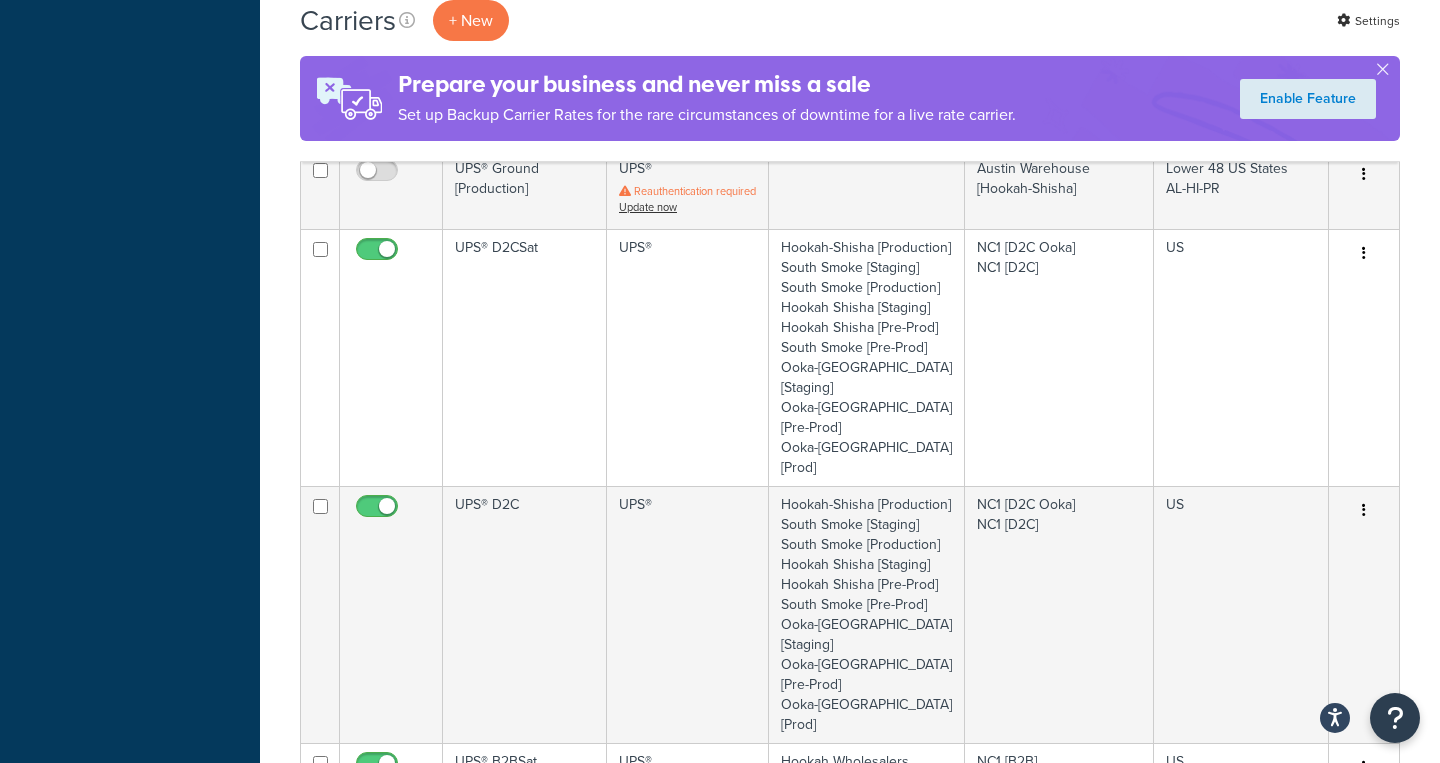 scroll, scrollTop: 1228, scrollLeft: 0, axis: vertical 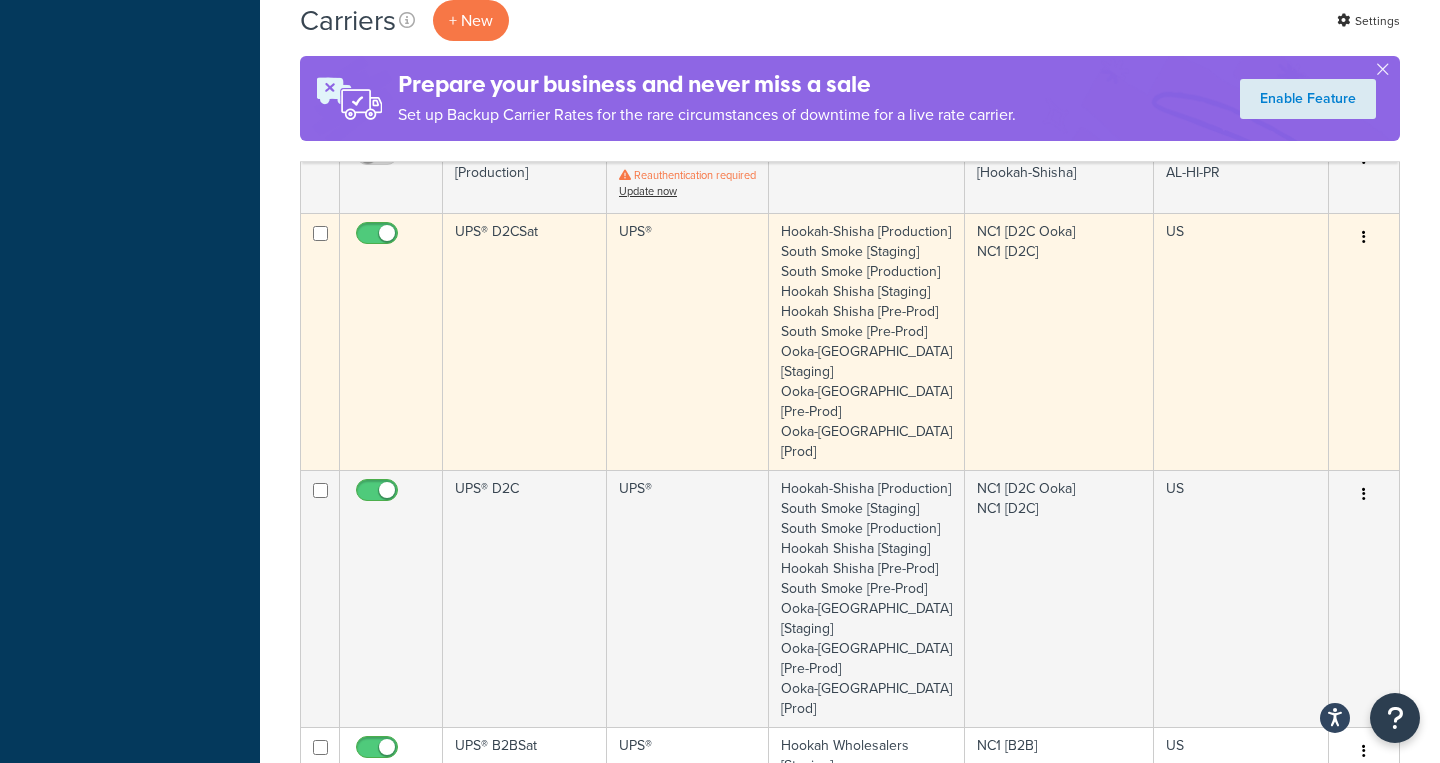 click on "UPS® D2CSat" at bounding box center (525, 341) 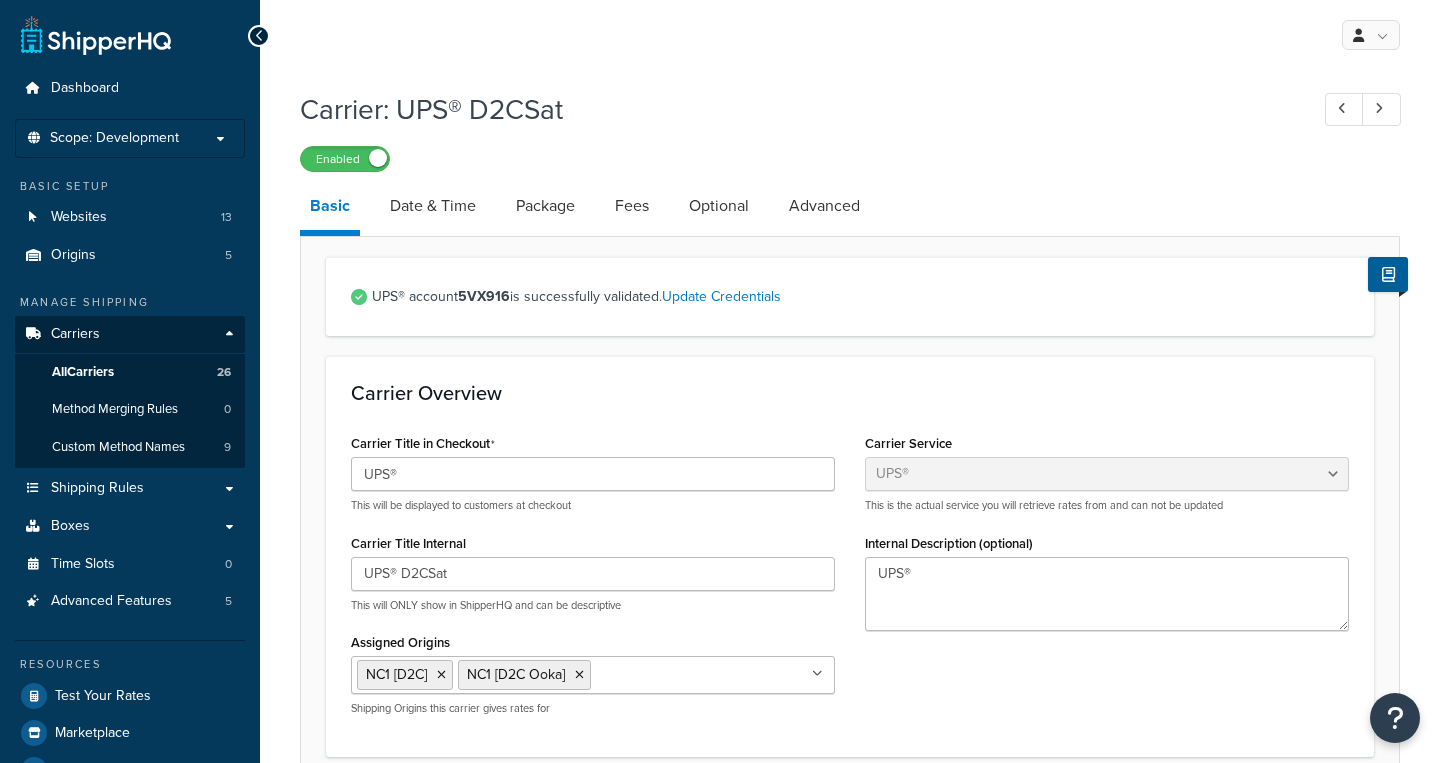 select on "ups" 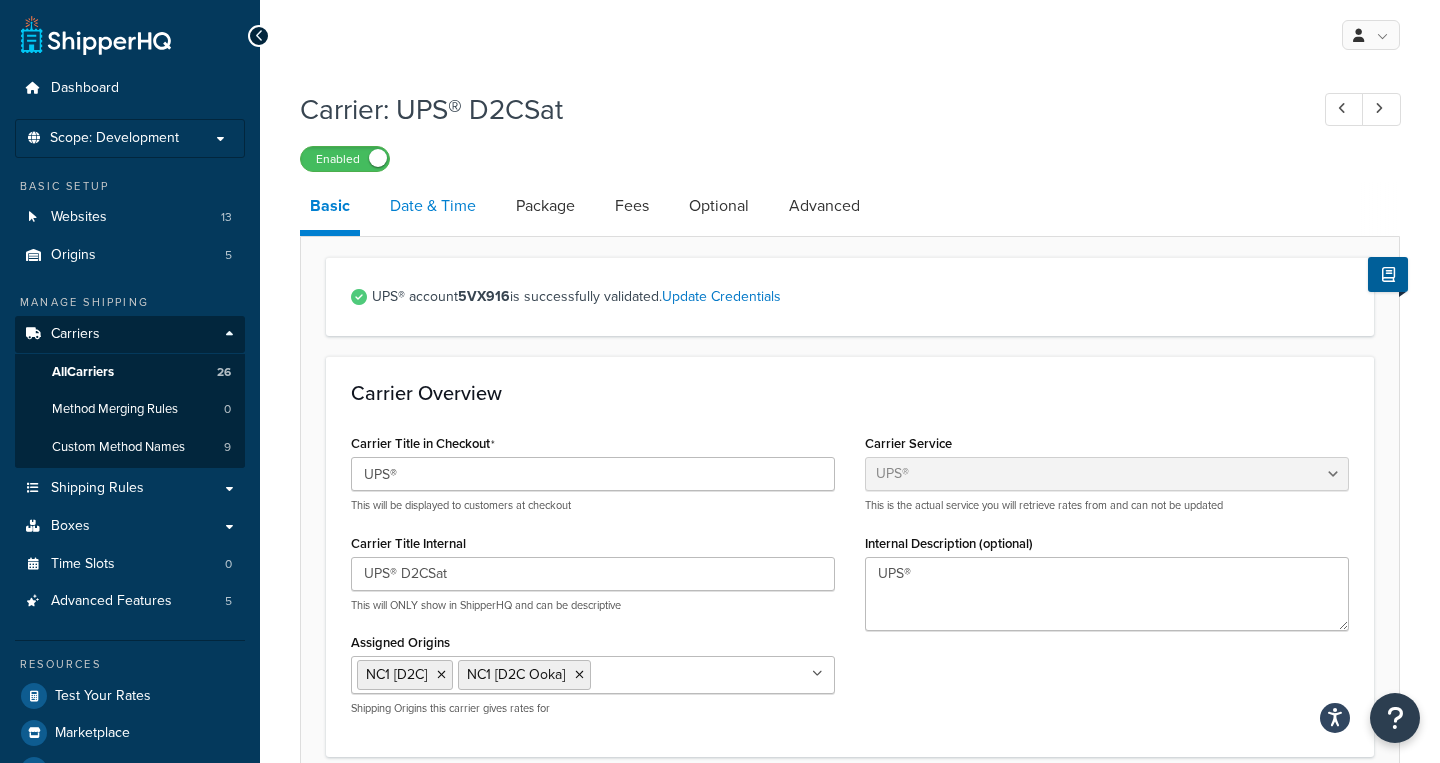 click on "Date & Time" at bounding box center [433, 206] 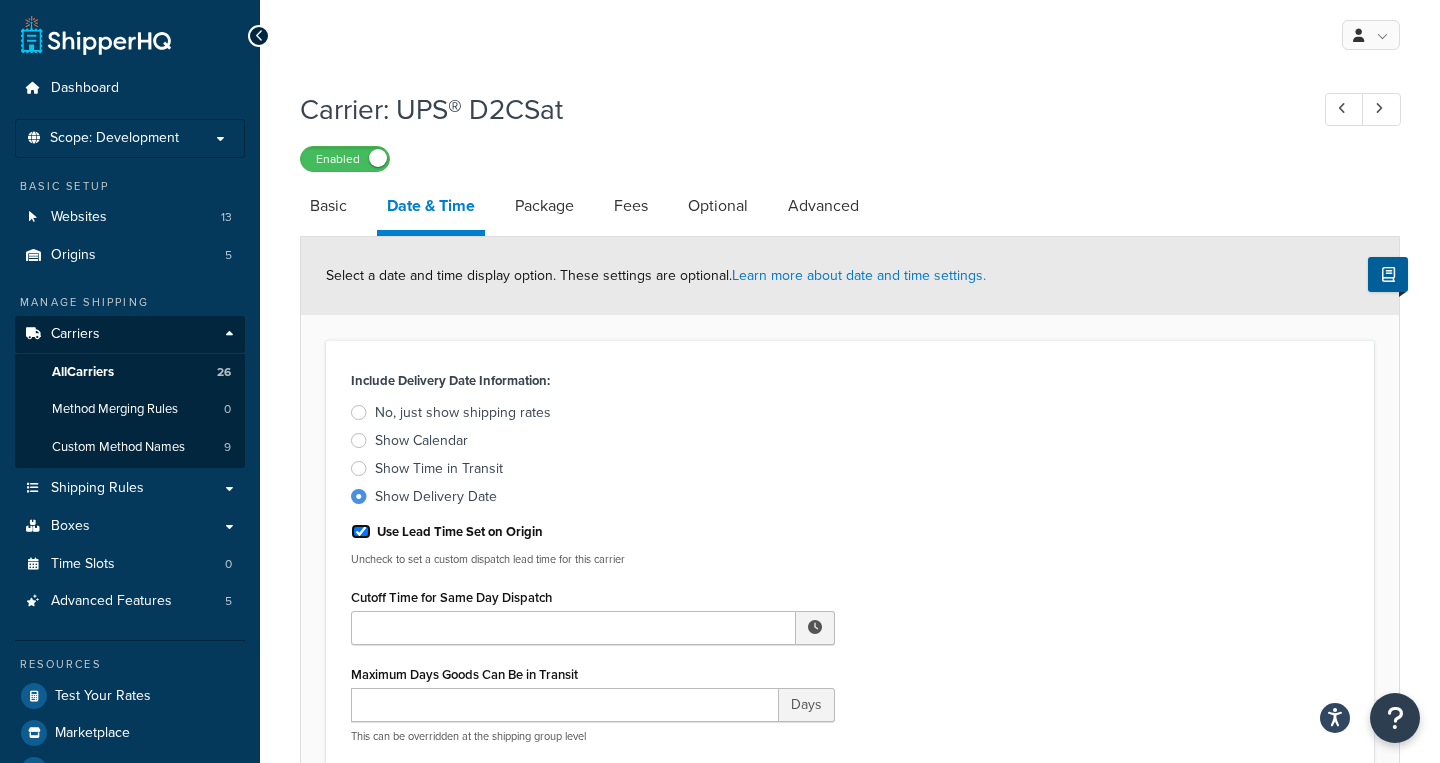 click on "Use Lead Time Set on Origin" at bounding box center (361, 531) 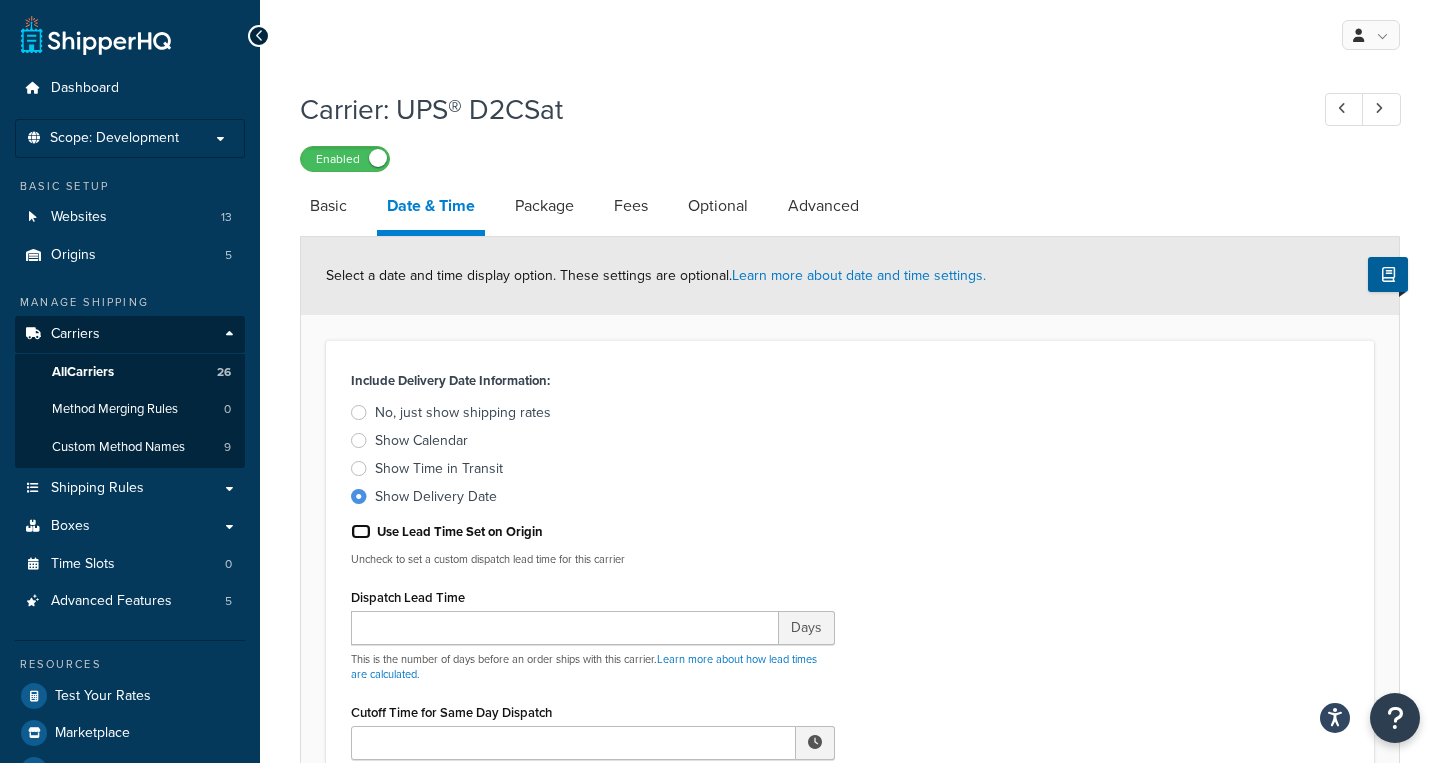 click on "Use Lead Time Set on Origin" at bounding box center [361, 531] 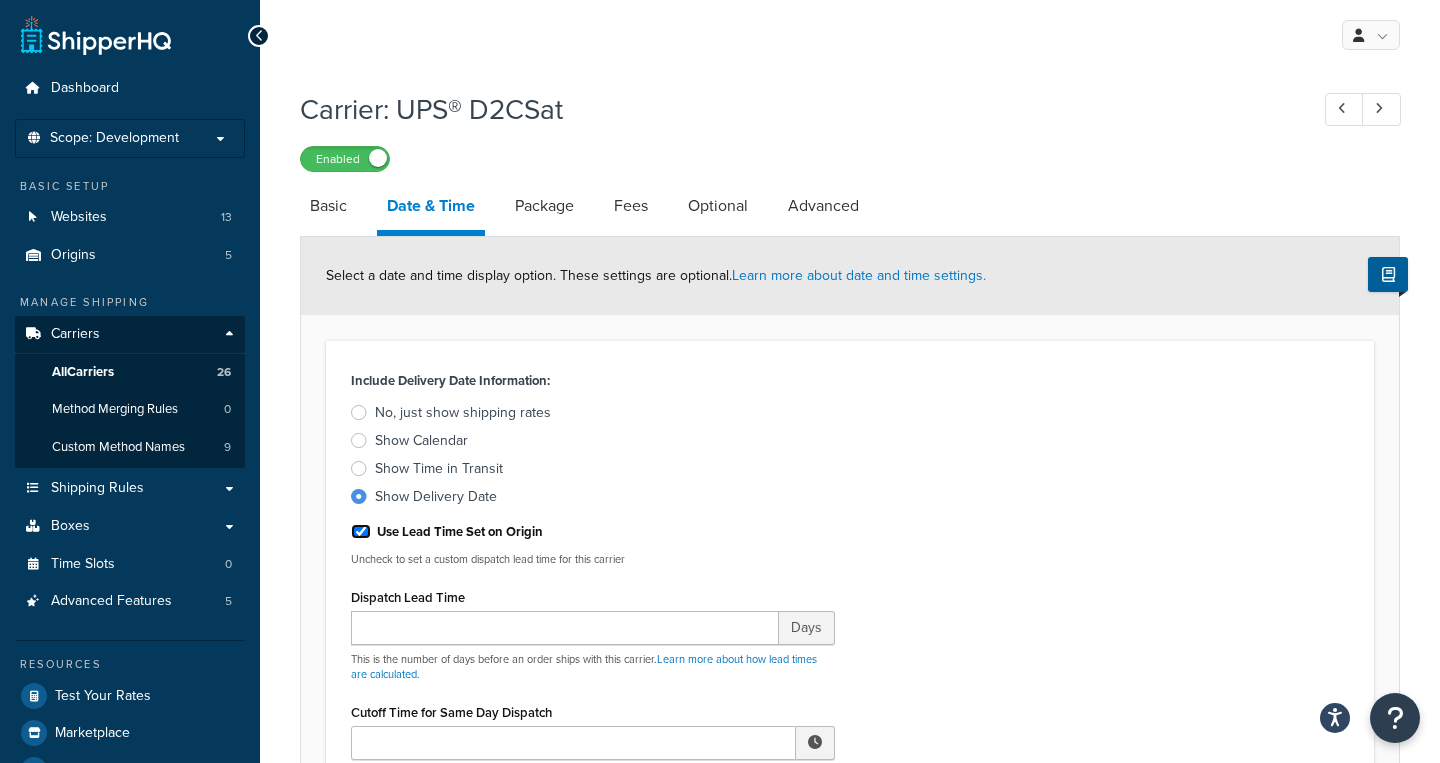 checkbox on "true" 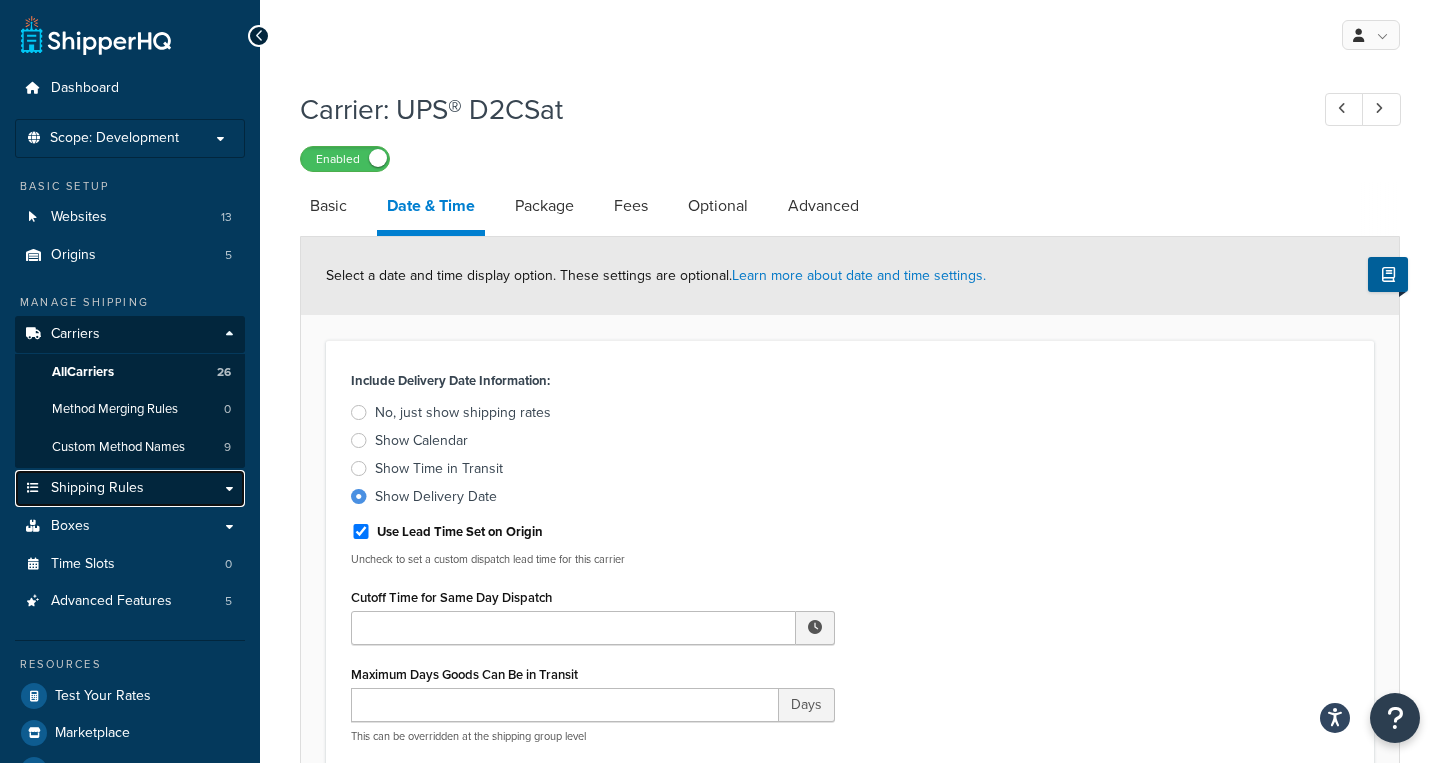 click on "Shipping Rules" at bounding box center (97, 488) 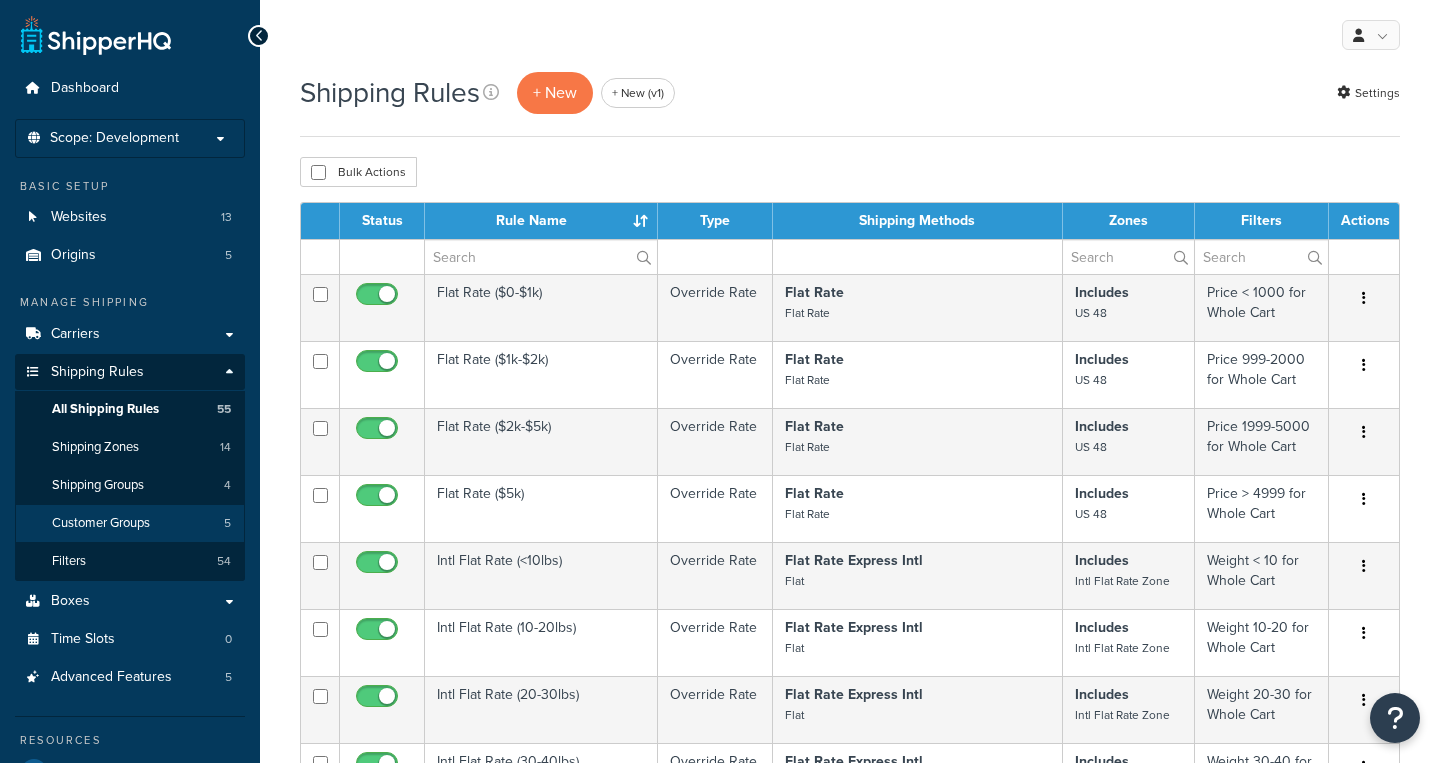 scroll, scrollTop: 0, scrollLeft: 0, axis: both 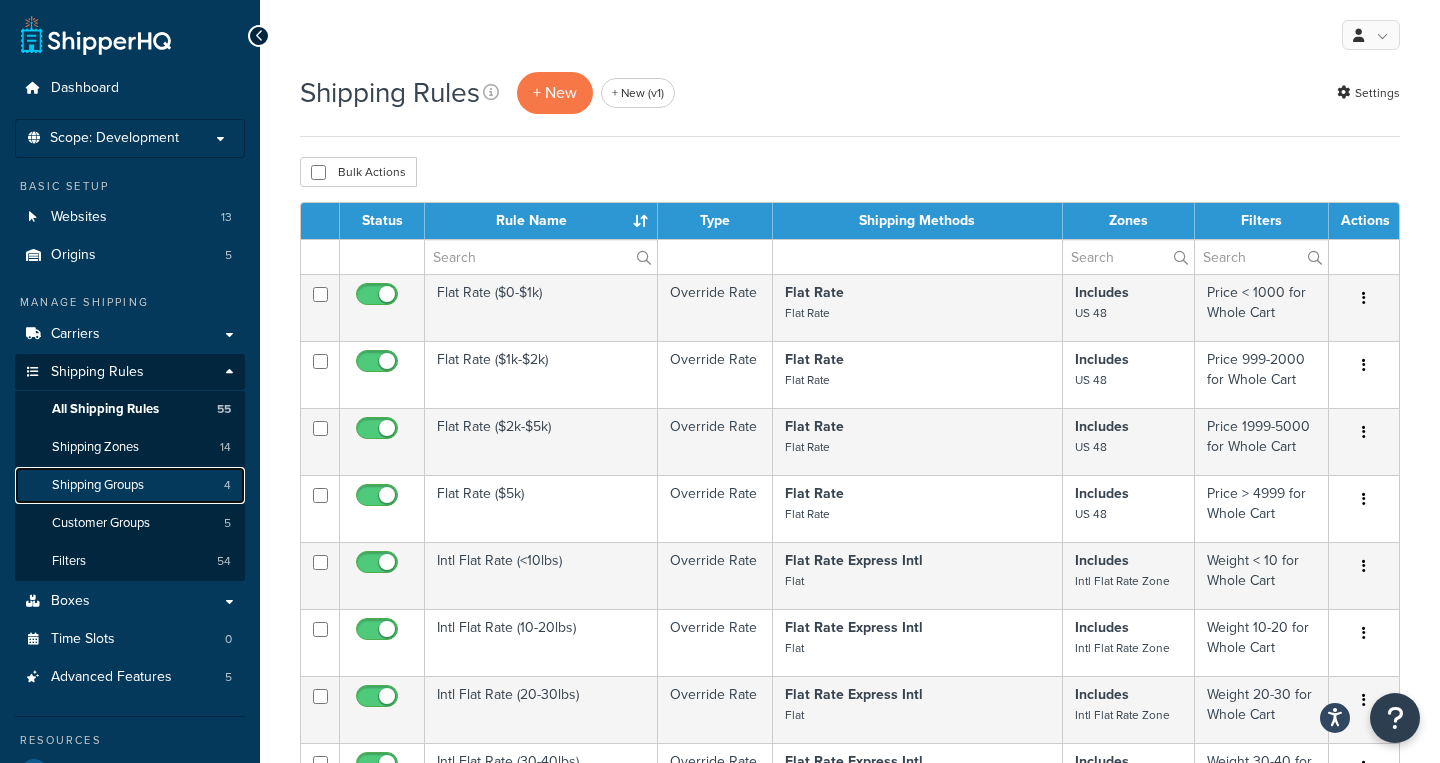 click on "Shipping Groups" at bounding box center (98, 485) 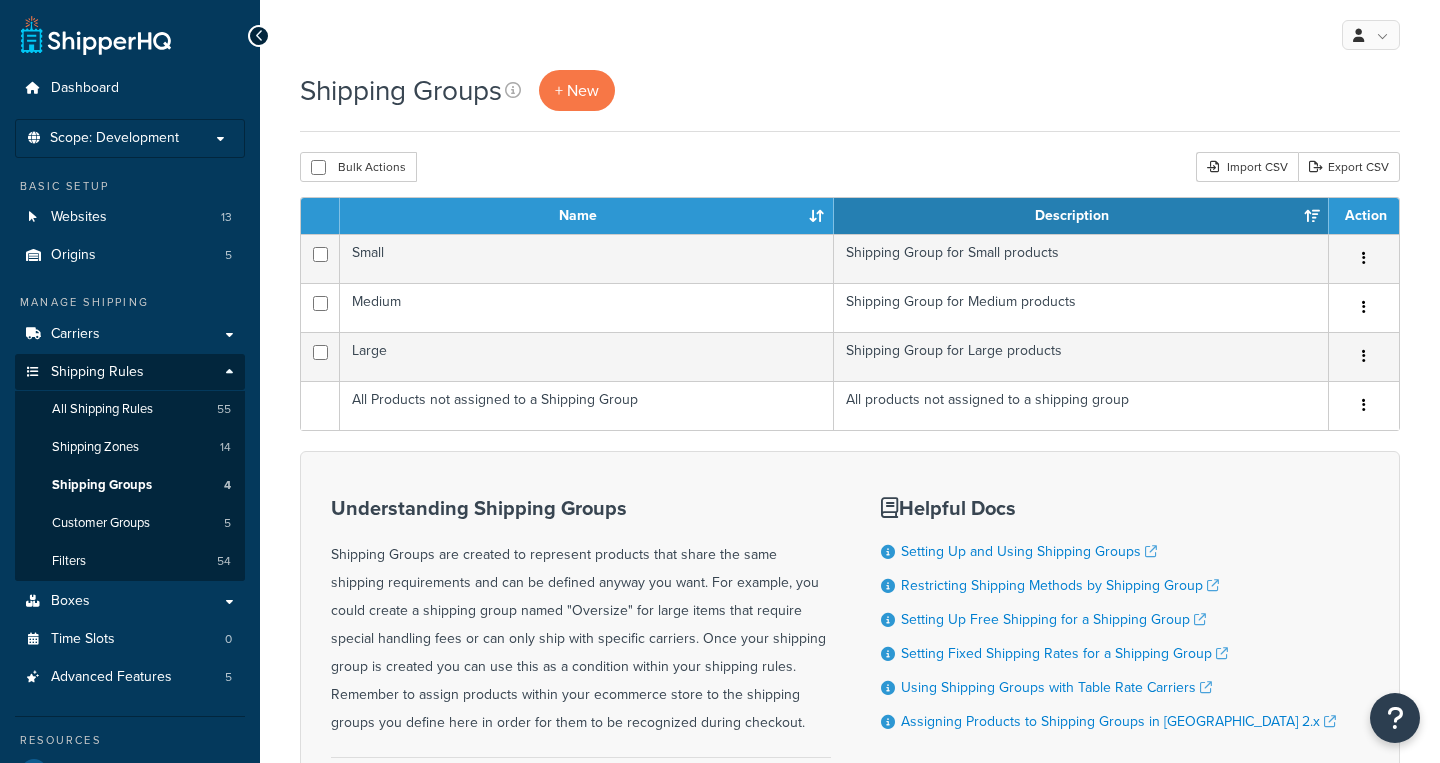 scroll, scrollTop: 0, scrollLeft: 0, axis: both 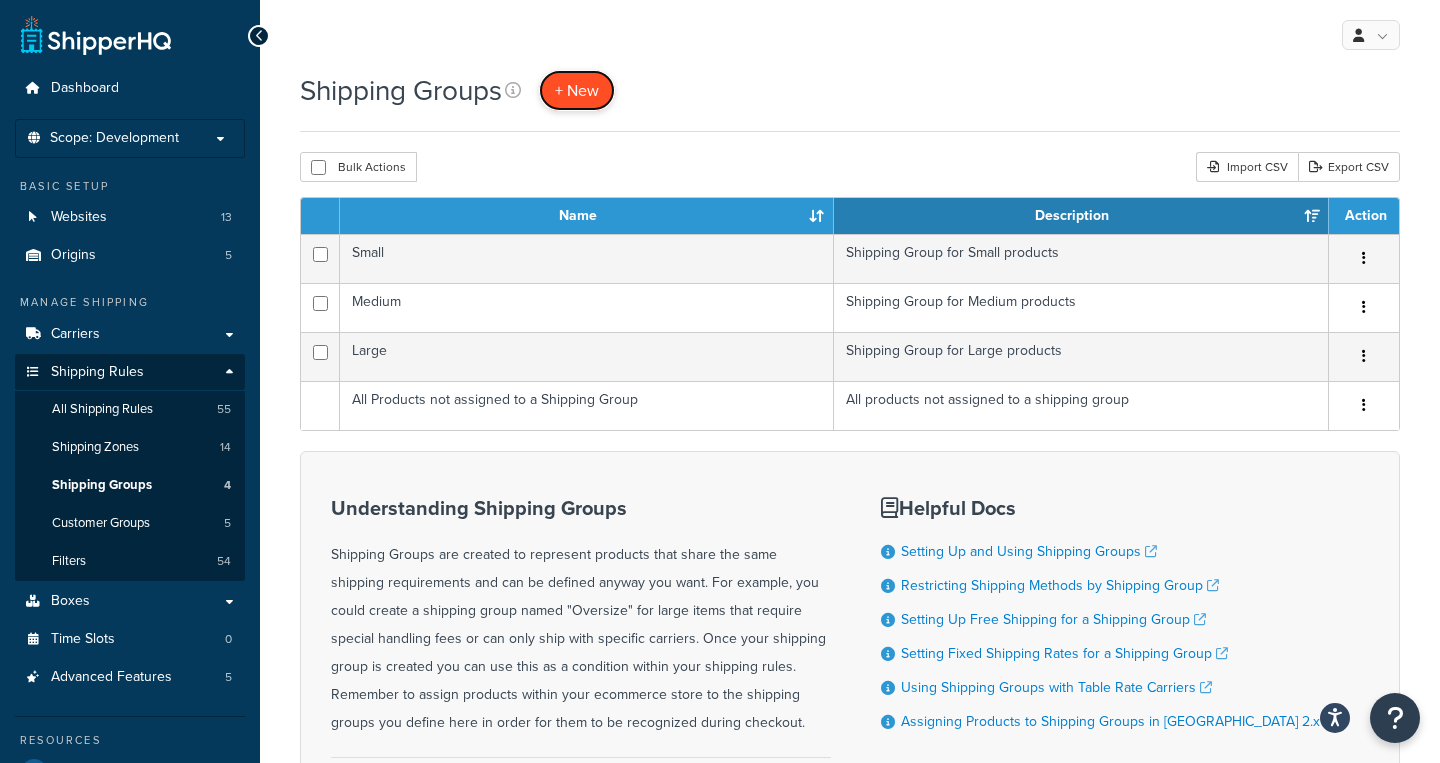 click on "+ New" at bounding box center [577, 90] 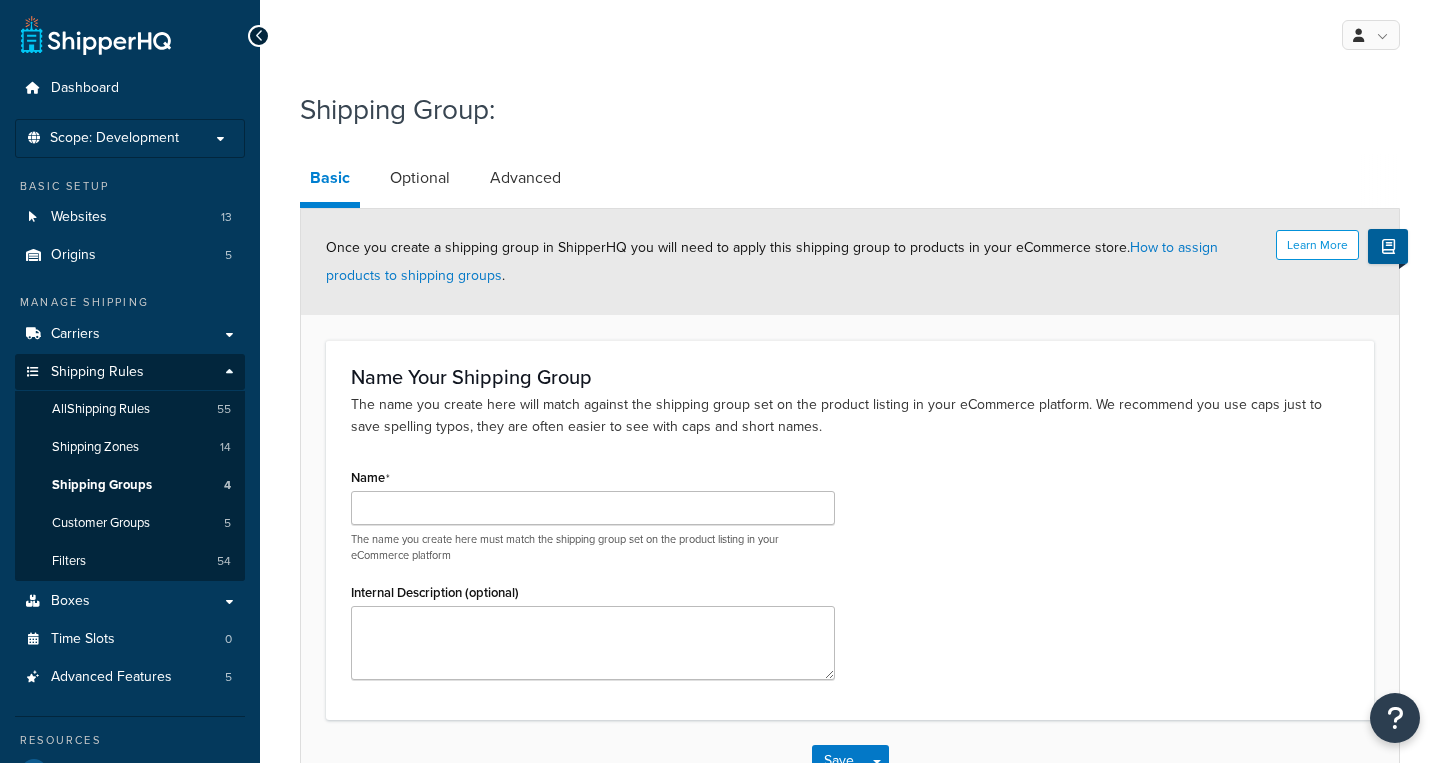 scroll, scrollTop: 0, scrollLeft: 0, axis: both 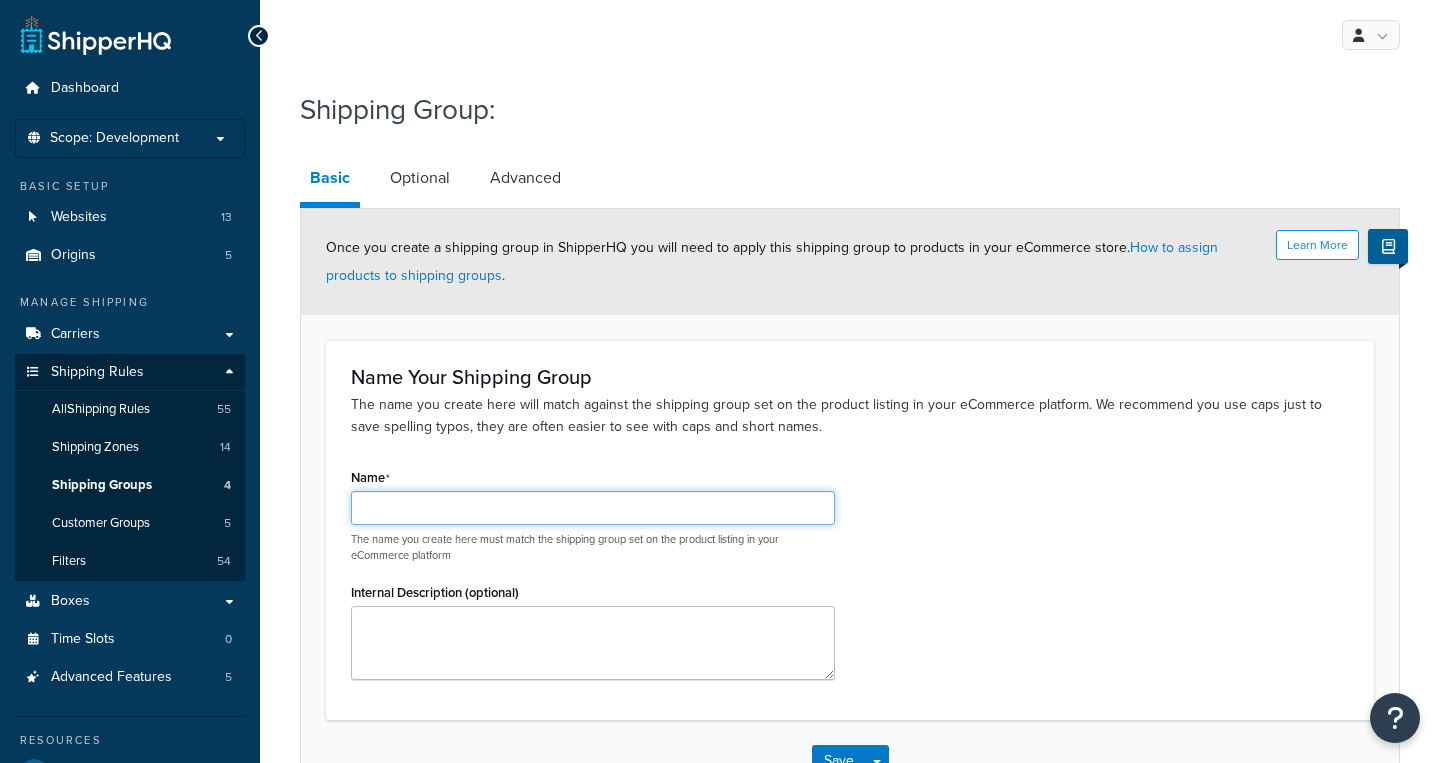 click on "Name" at bounding box center (593, 508) 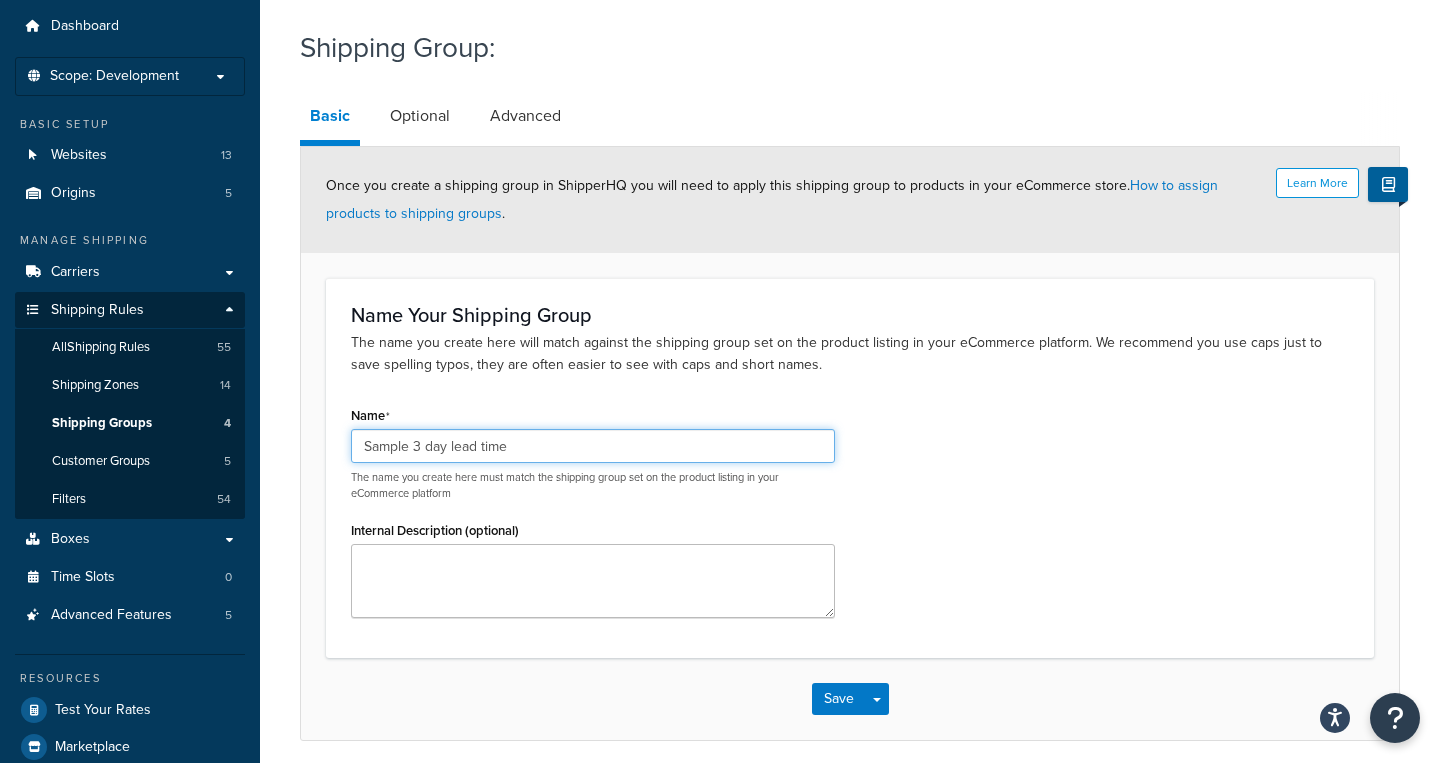 scroll, scrollTop: 61, scrollLeft: 0, axis: vertical 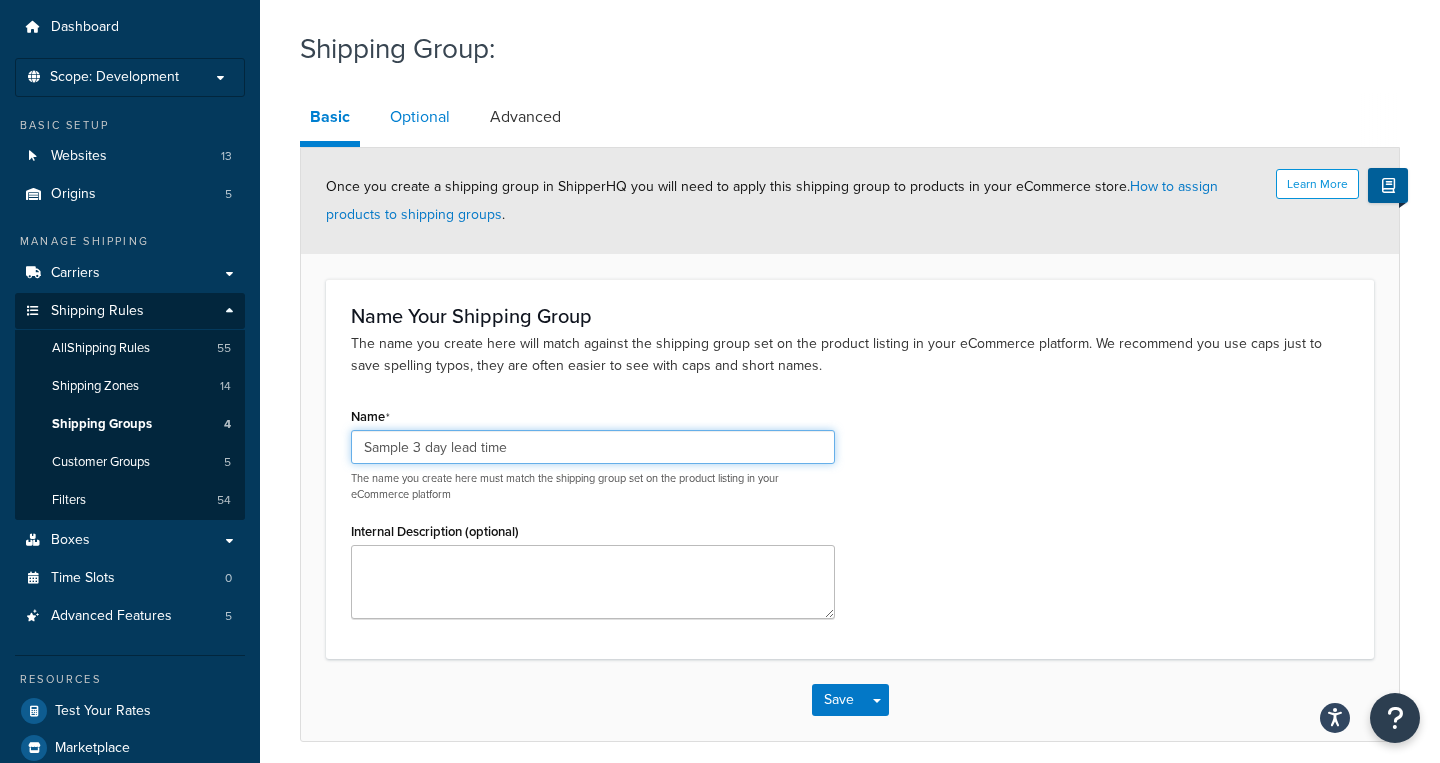 type on "Sample 3 day lead time" 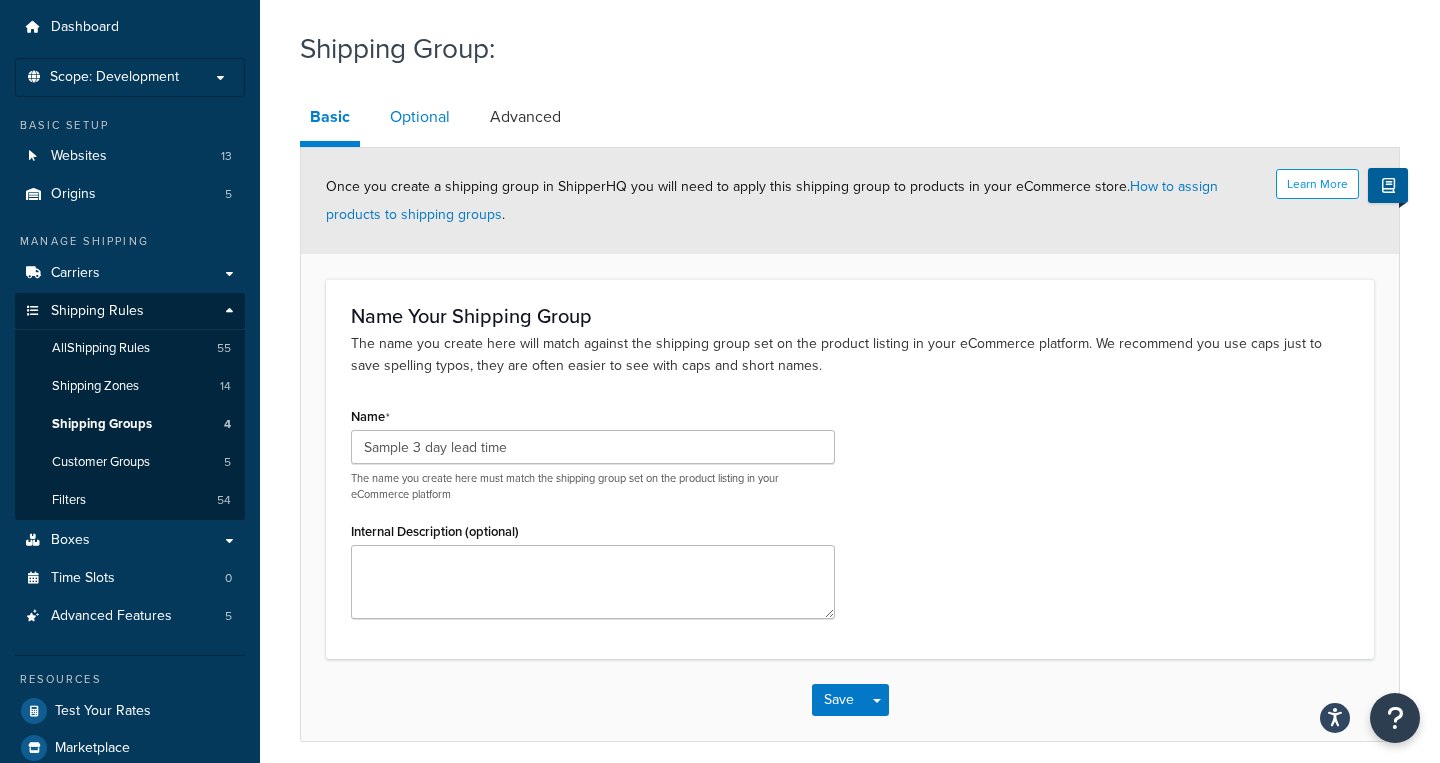 click on "Optional" at bounding box center [420, 117] 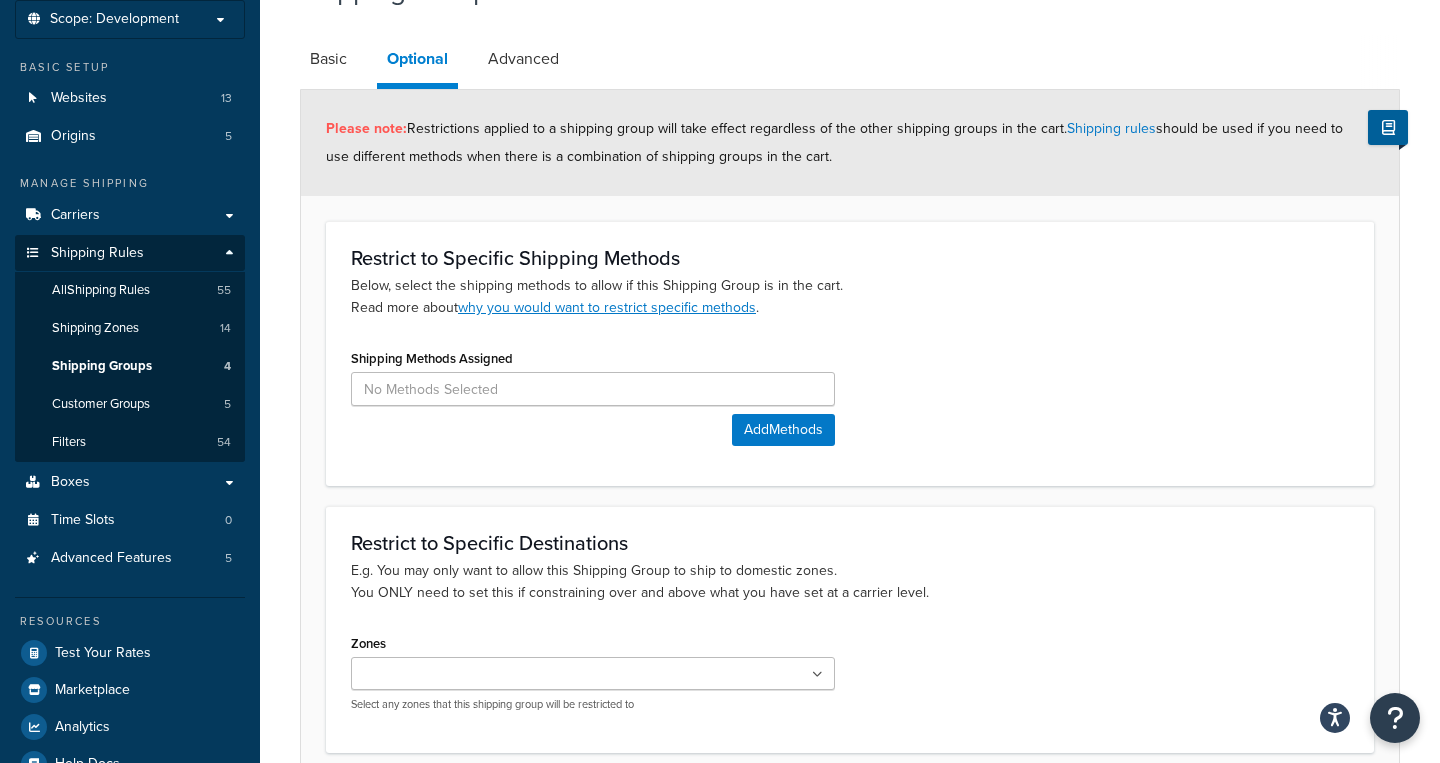 scroll, scrollTop: 89, scrollLeft: 0, axis: vertical 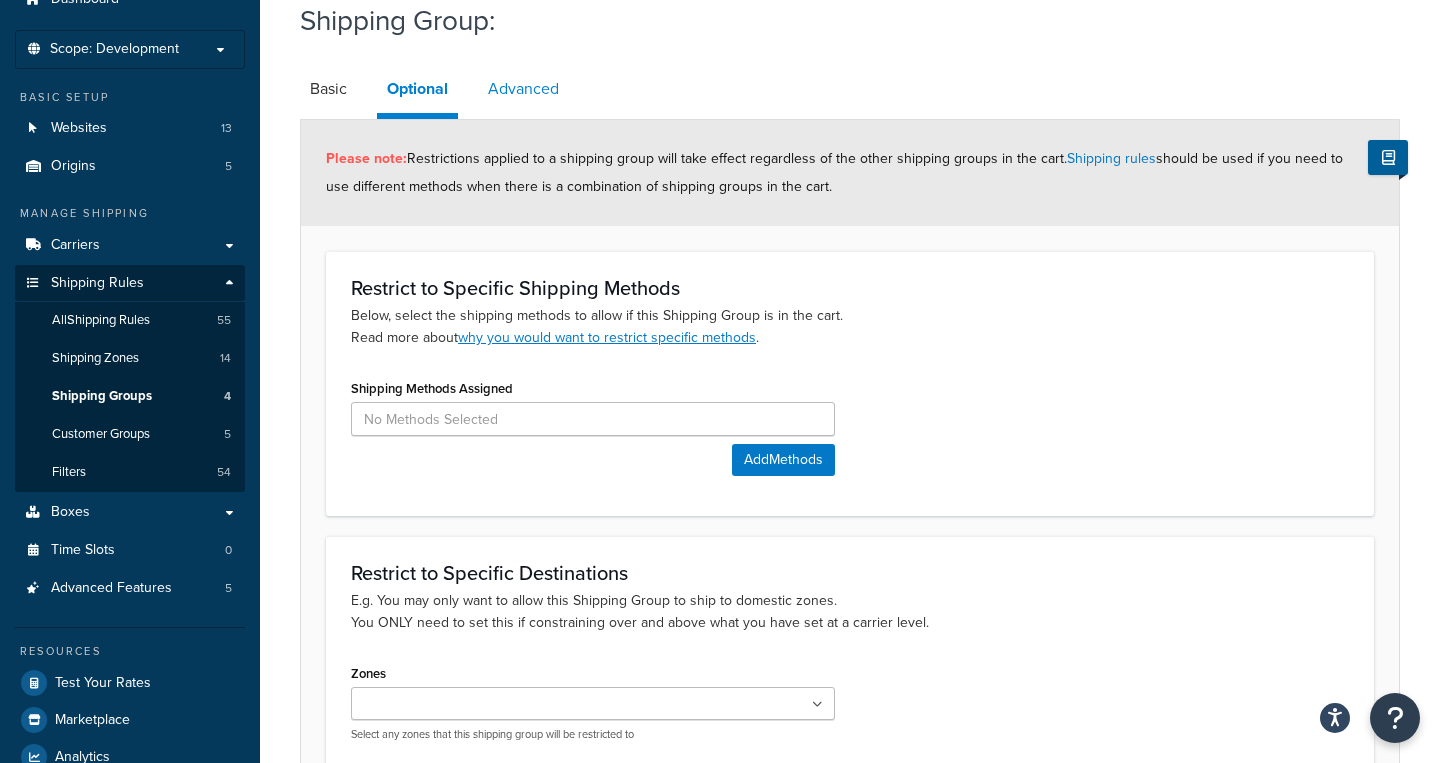 click on "Advanced" at bounding box center (523, 89) 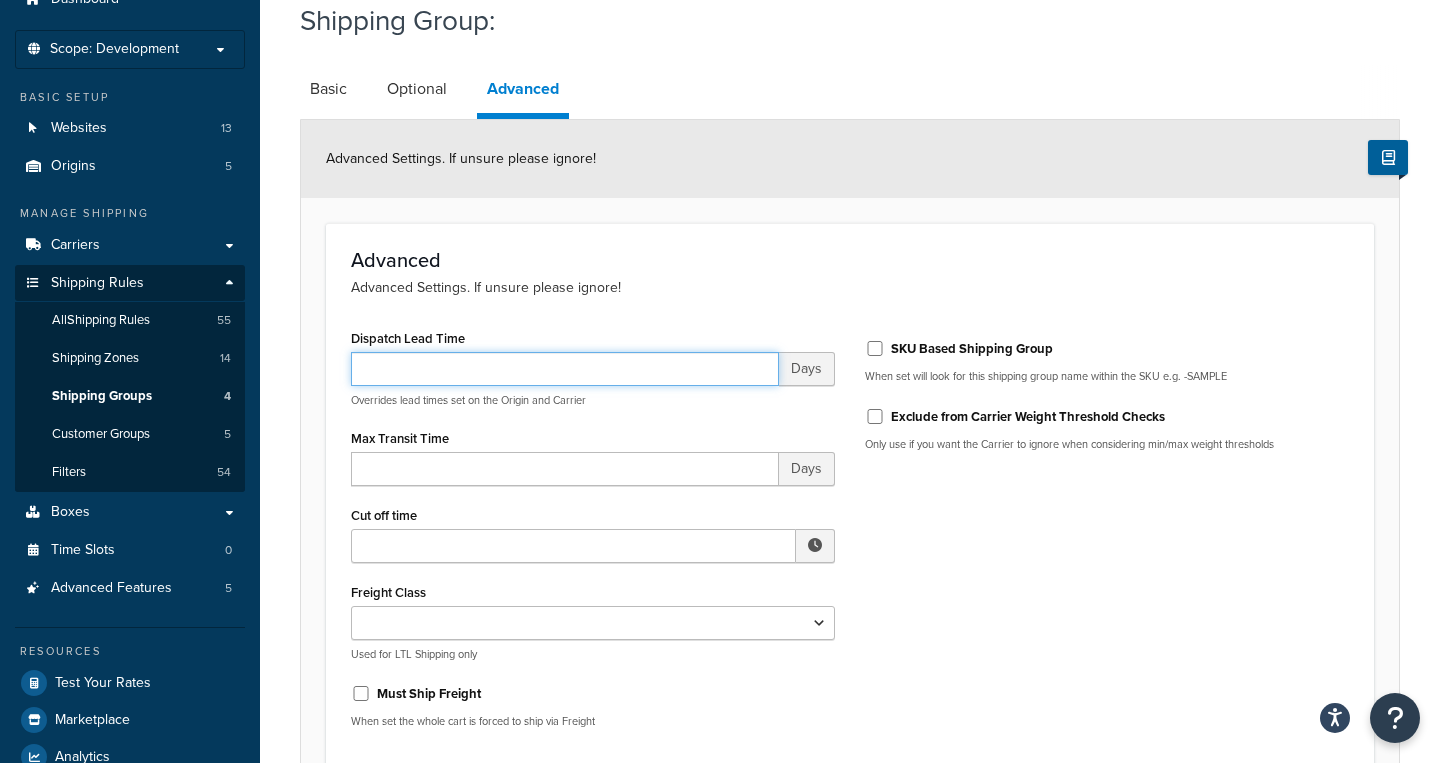 click on "Dispatch Lead Time" at bounding box center [565, 369] 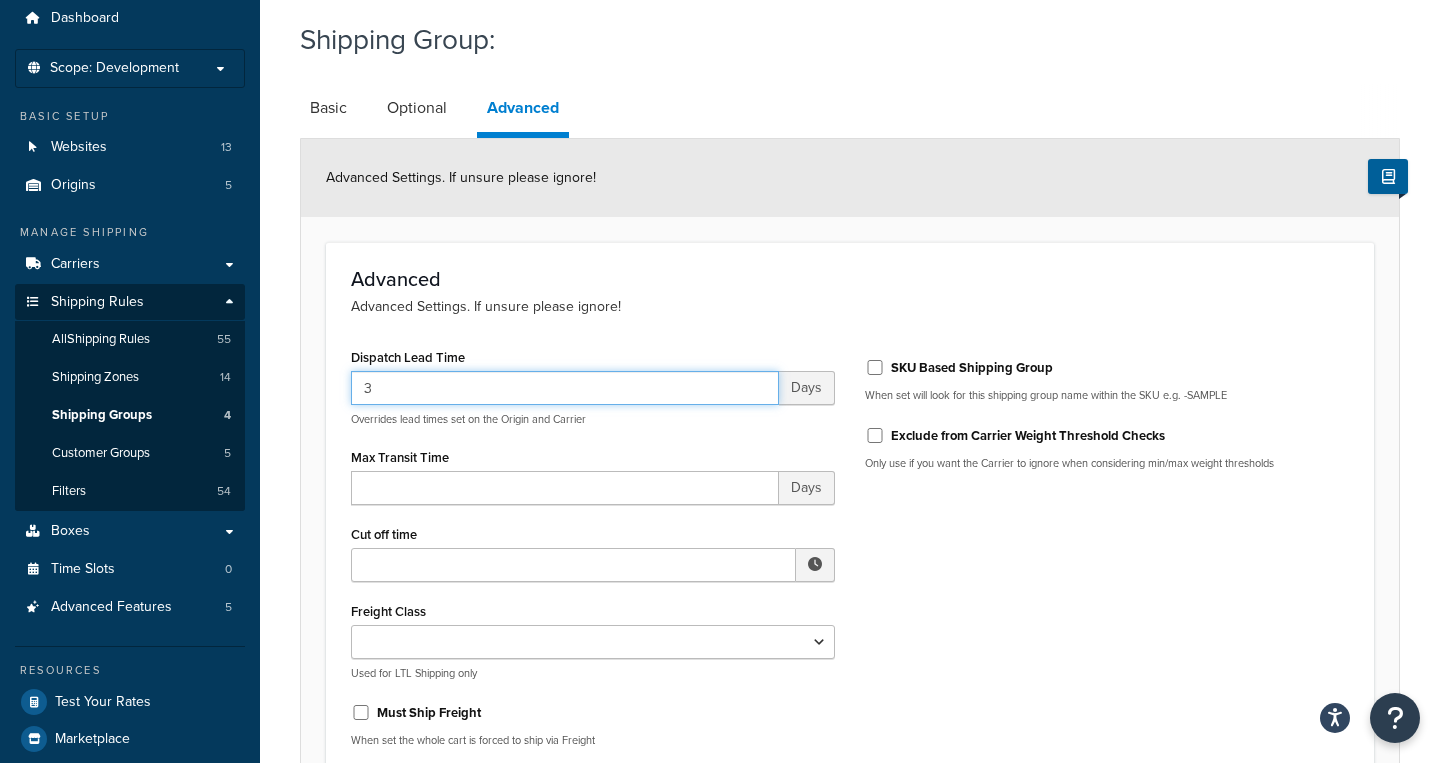 scroll, scrollTop: 279, scrollLeft: 0, axis: vertical 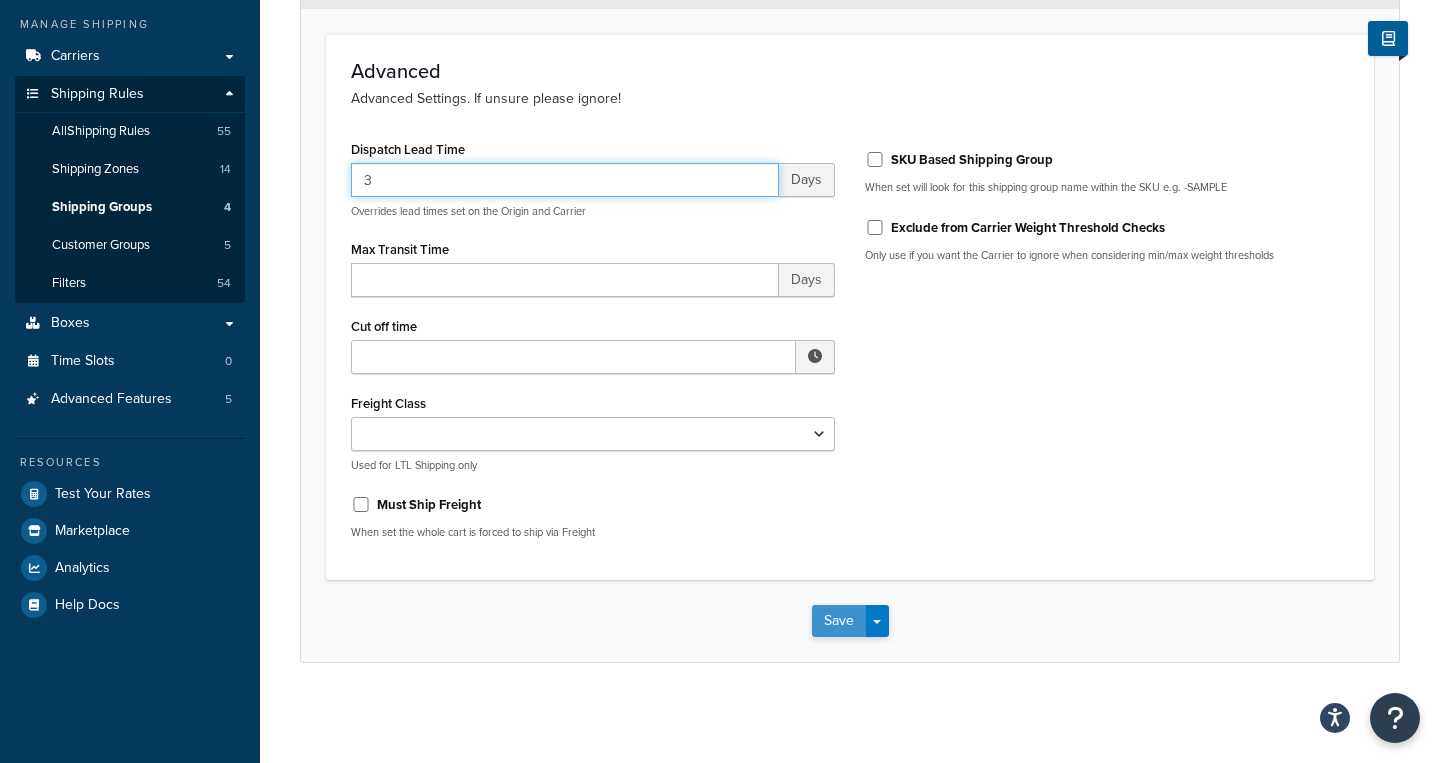 type on "3" 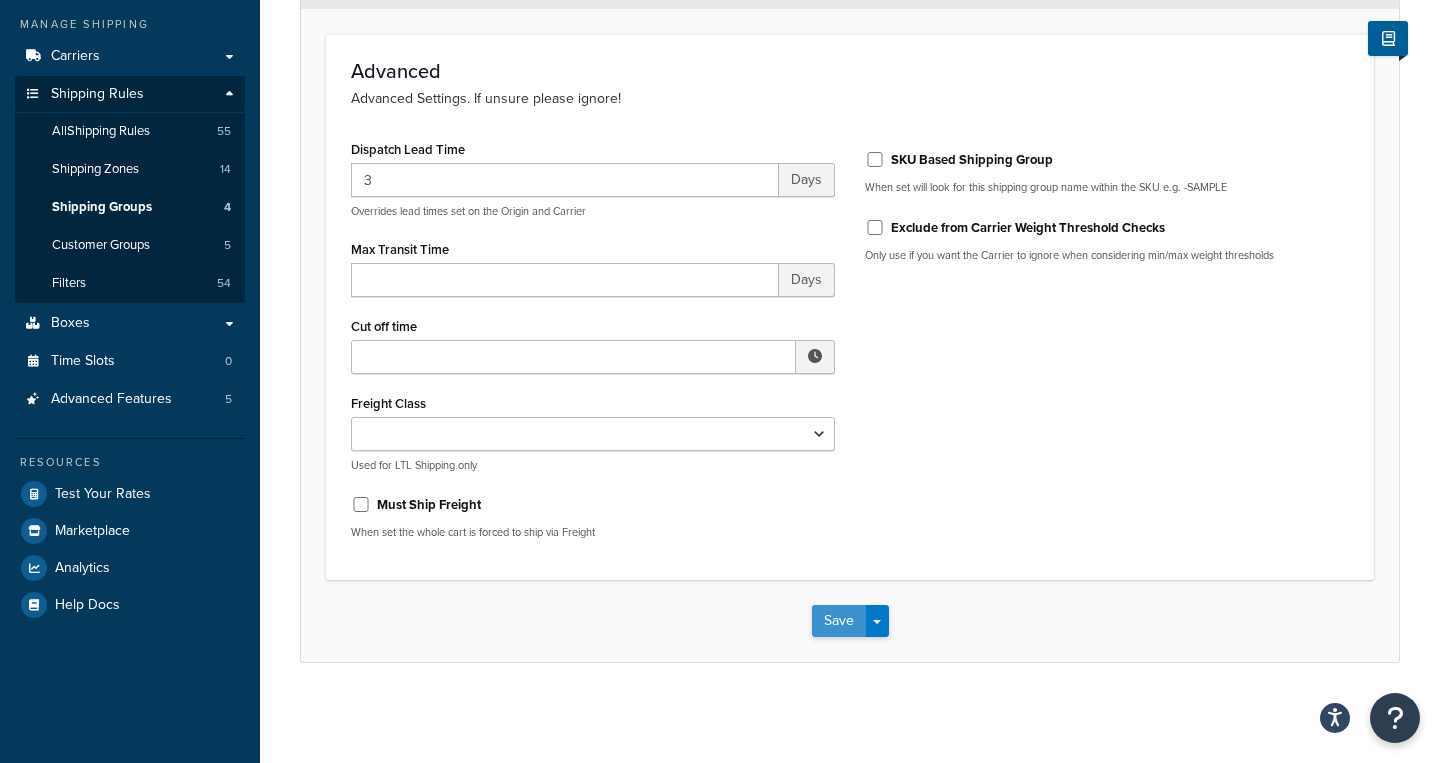 click on "Save" at bounding box center (839, 621) 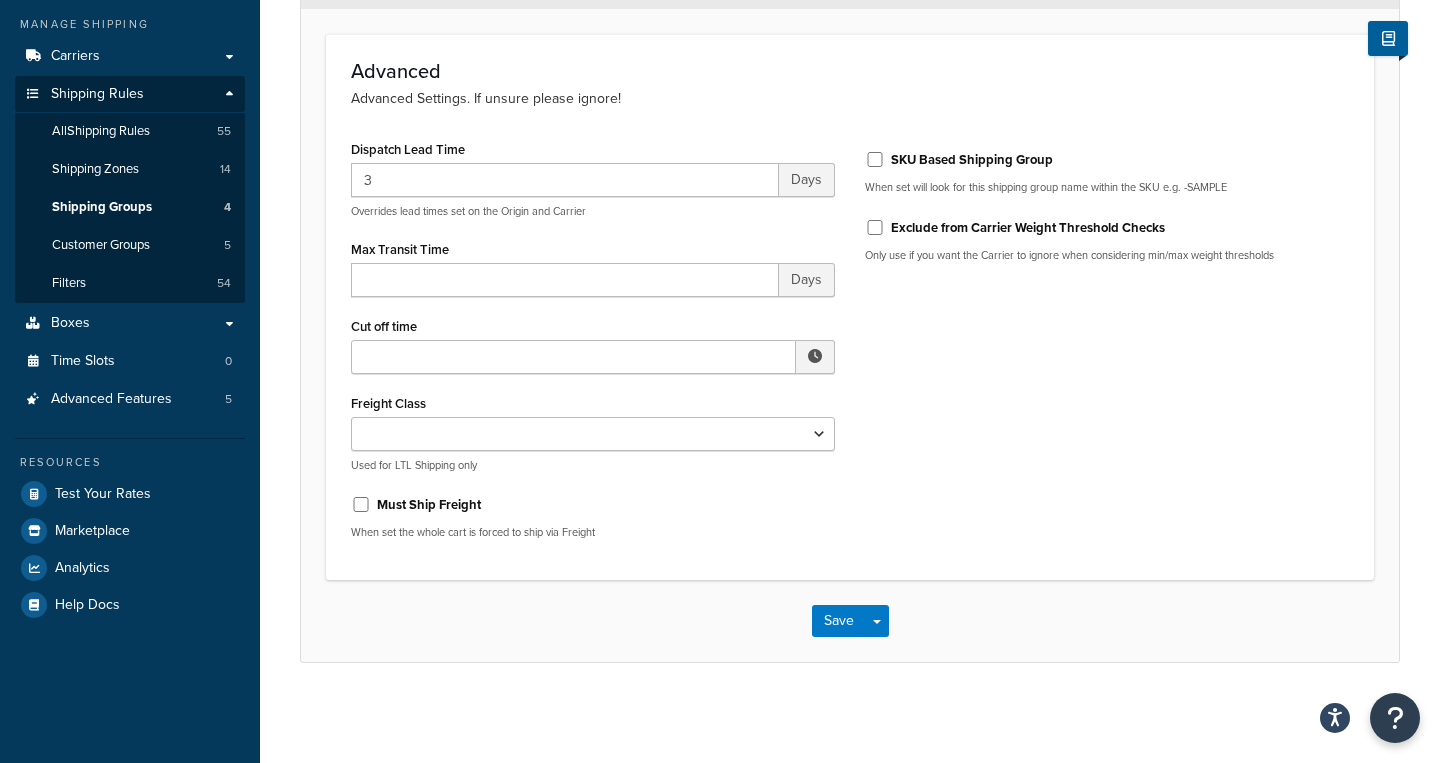 scroll, scrollTop: 0, scrollLeft: 0, axis: both 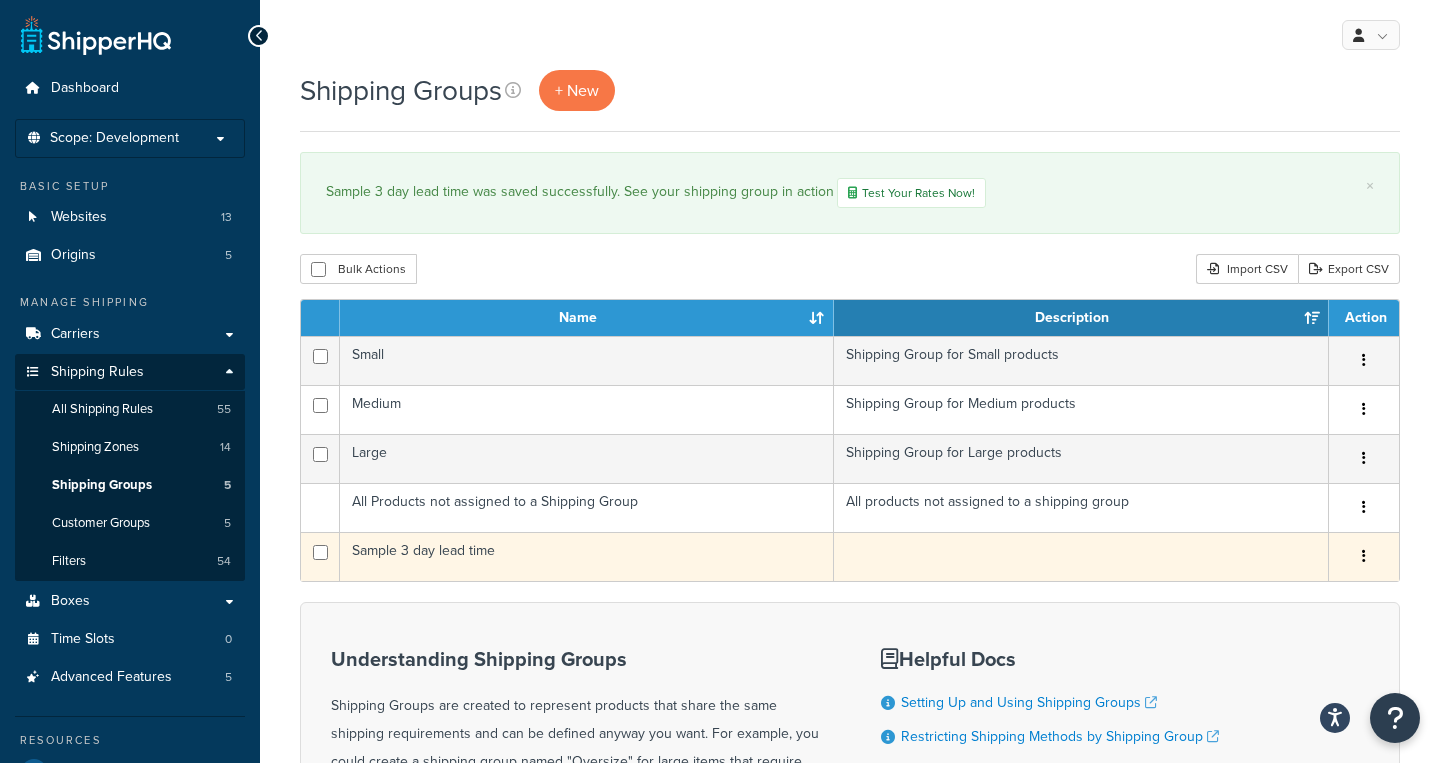 click on "Sample 3 day lead time" at bounding box center [587, 556] 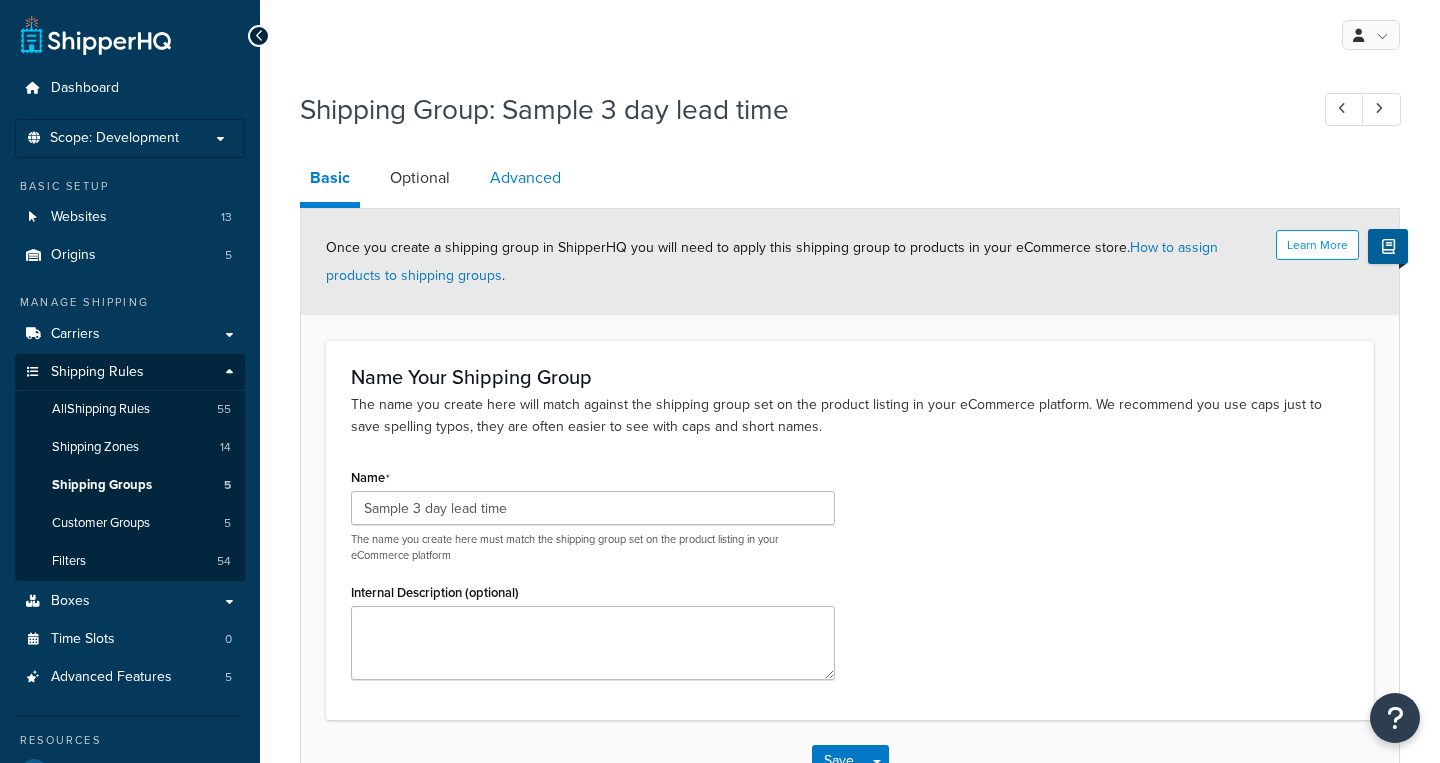 scroll, scrollTop: 0, scrollLeft: 0, axis: both 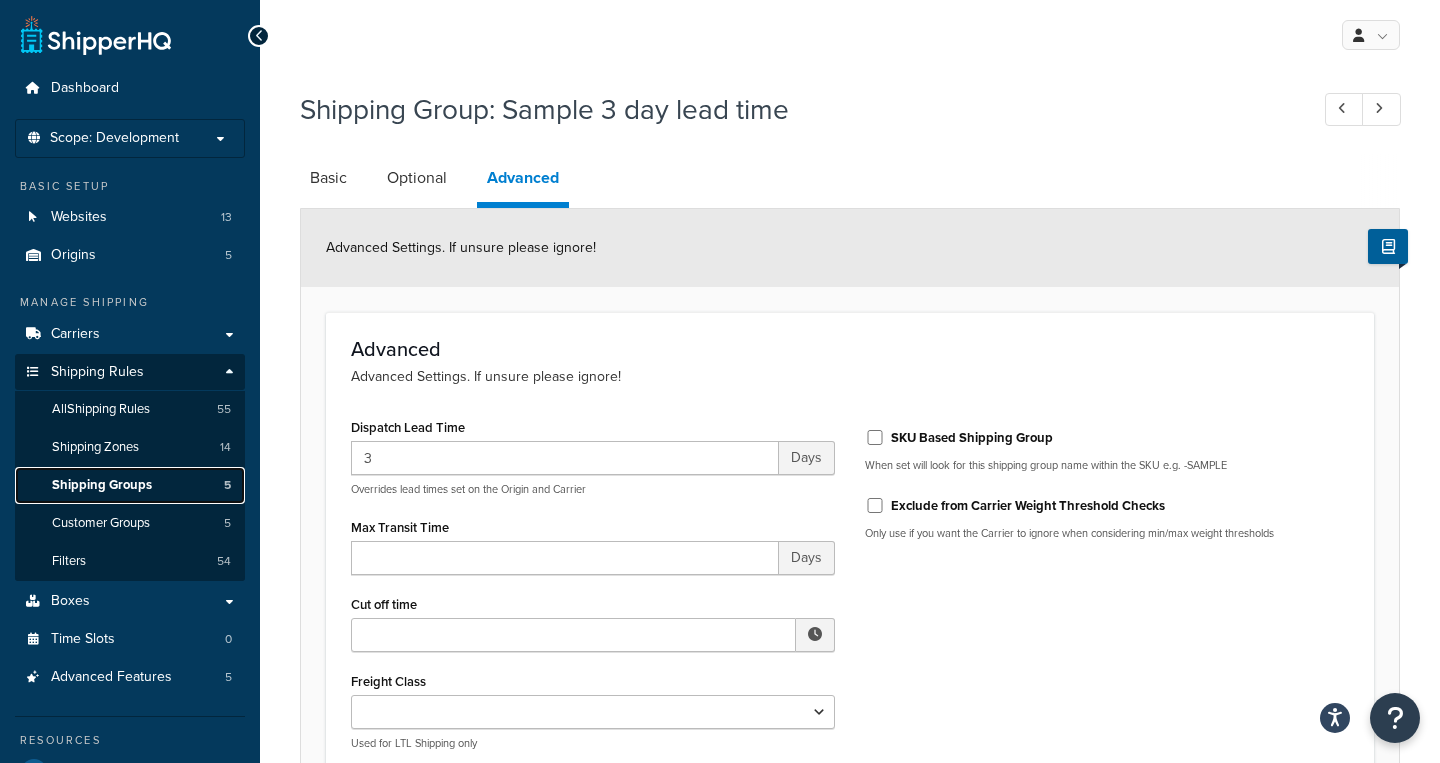 click on "Shipping Groups 5" at bounding box center [130, 485] 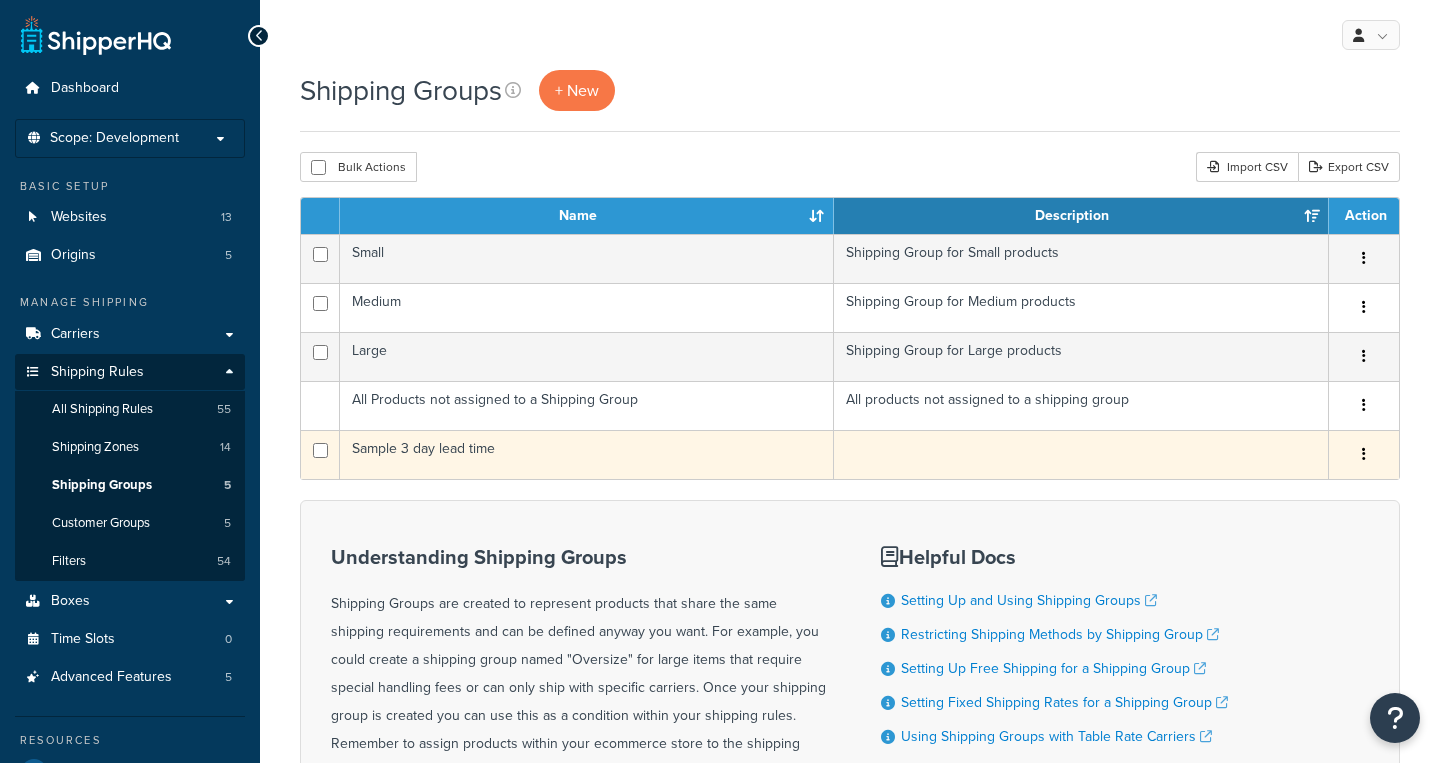scroll, scrollTop: 0, scrollLeft: 0, axis: both 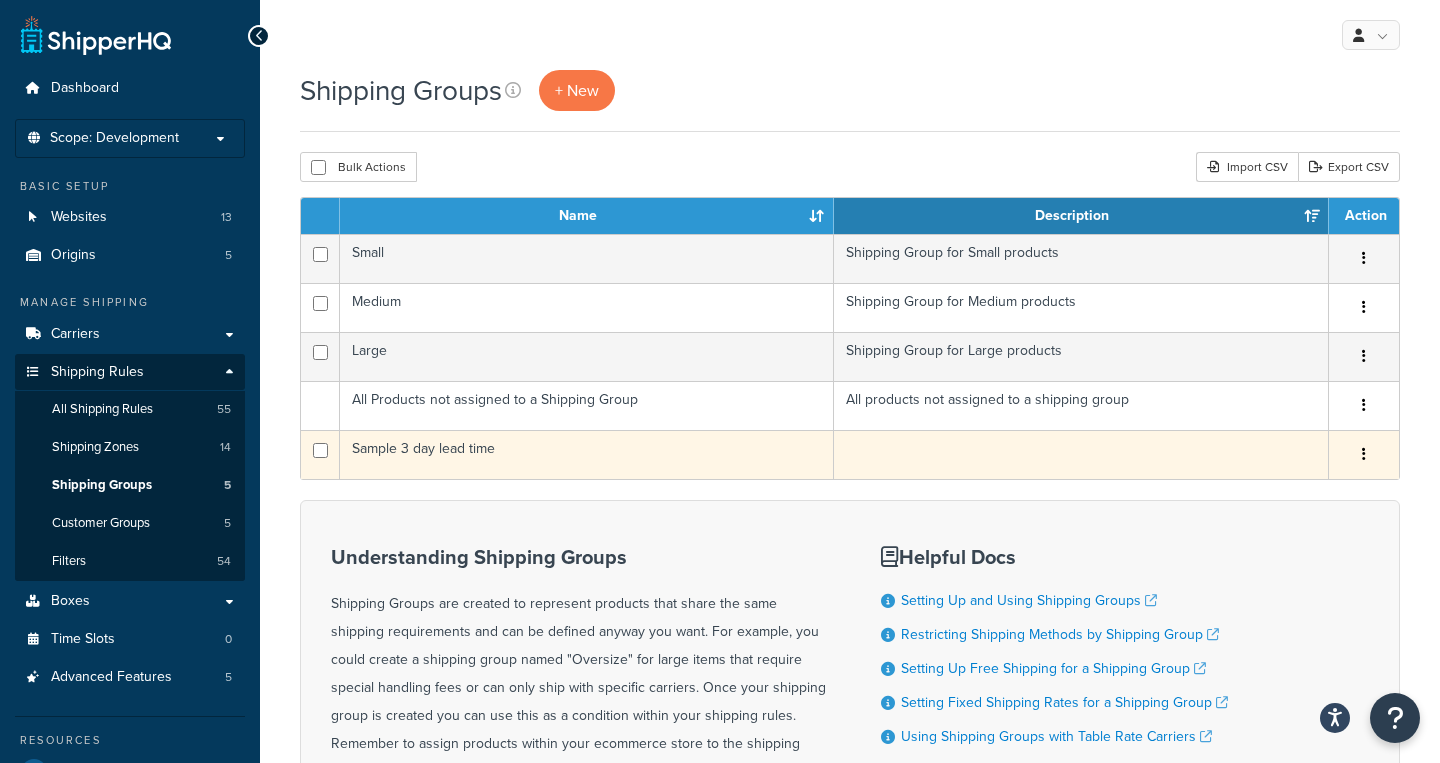 click on "Sample 3 day lead time" at bounding box center (587, 454) 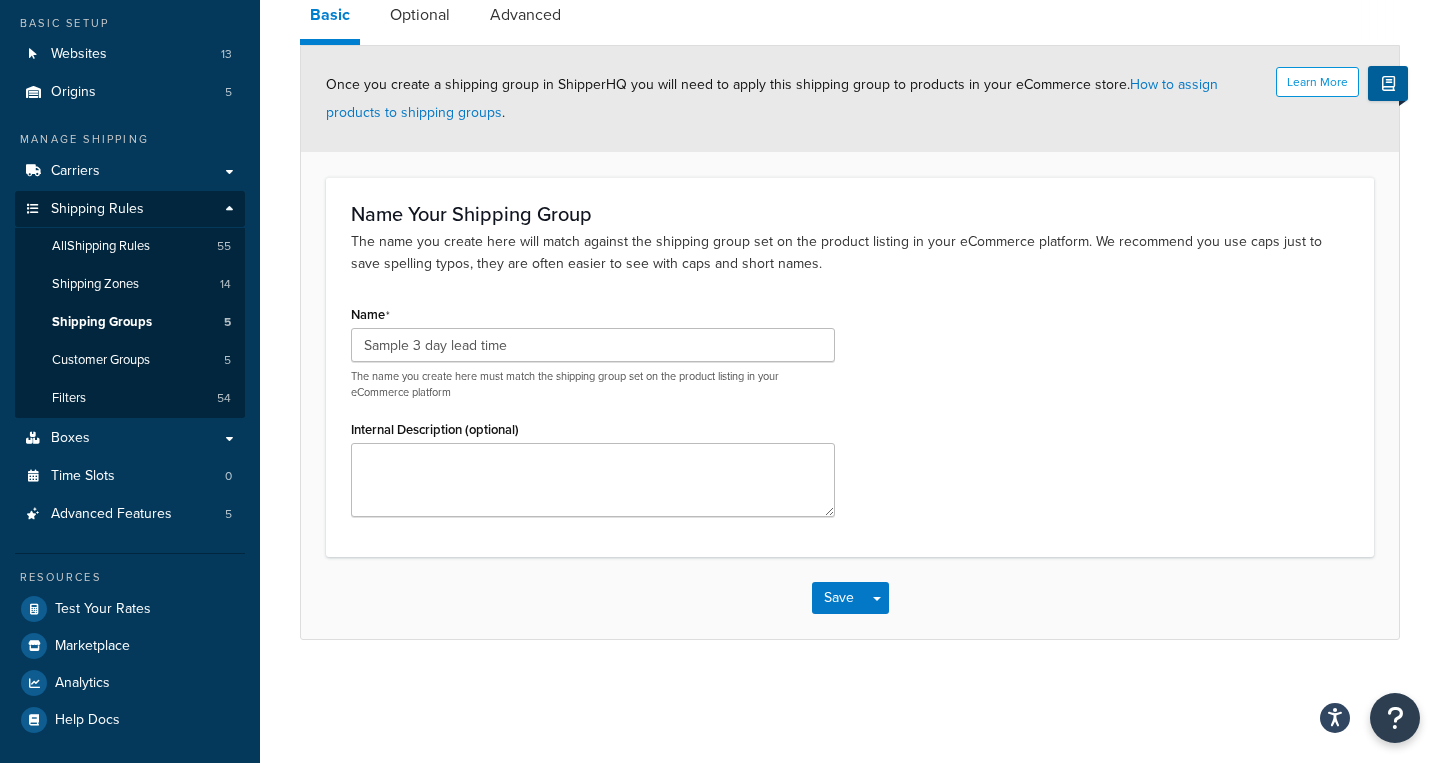 scroll, scrollTop: 0, scrollLeft: 0, axis: both 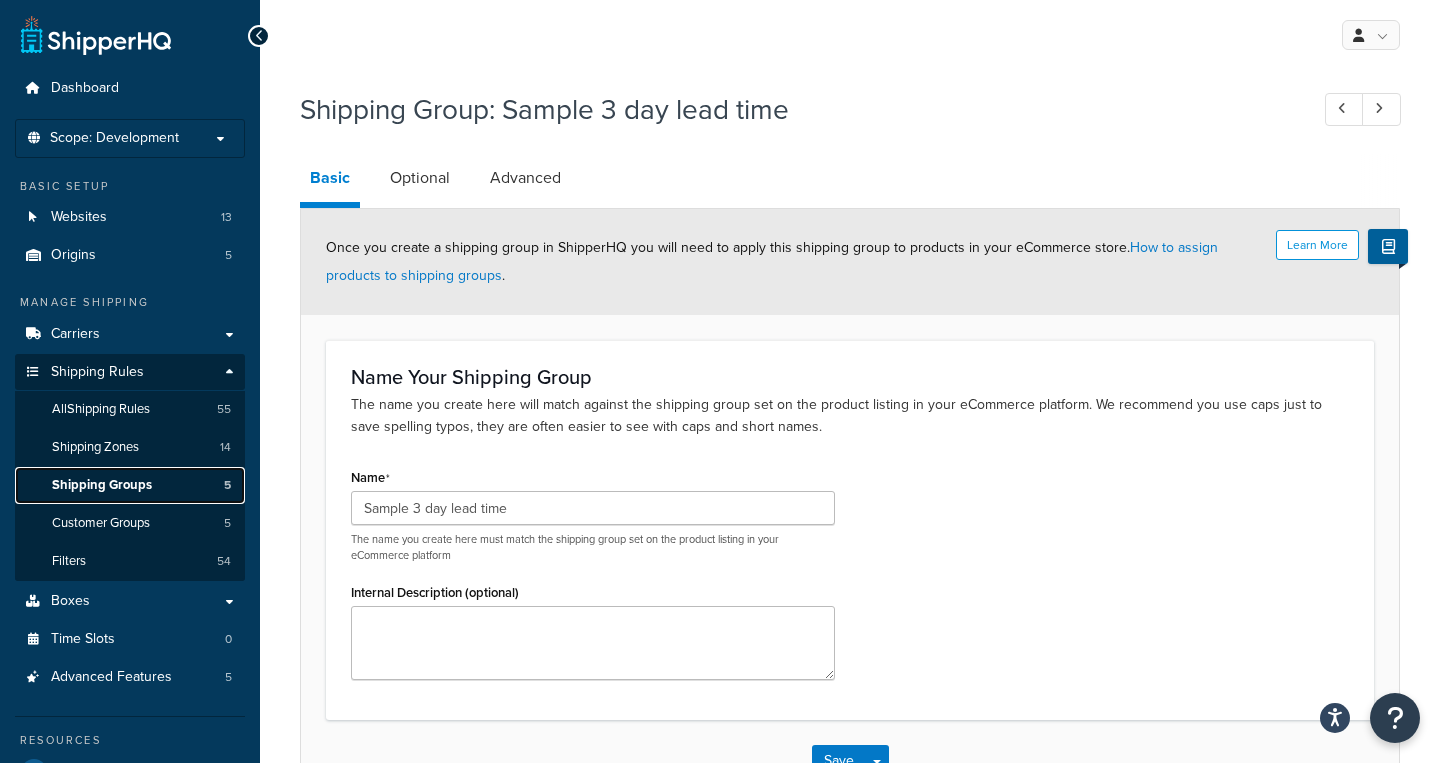 click on "Shipping Groups 5" at bounding box center (130, 485) 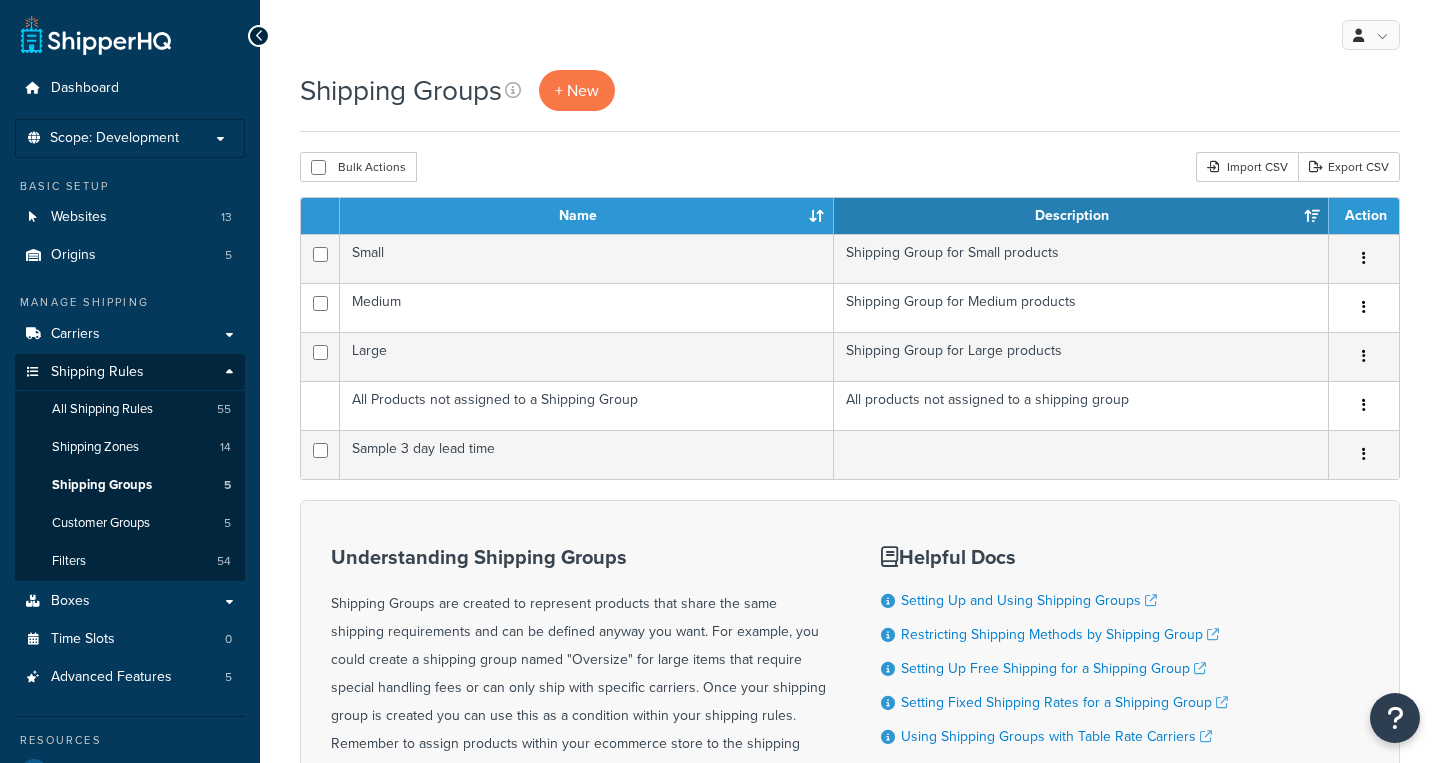 scroll, scrollTop: 0, scrollLeft: 0, axis: both 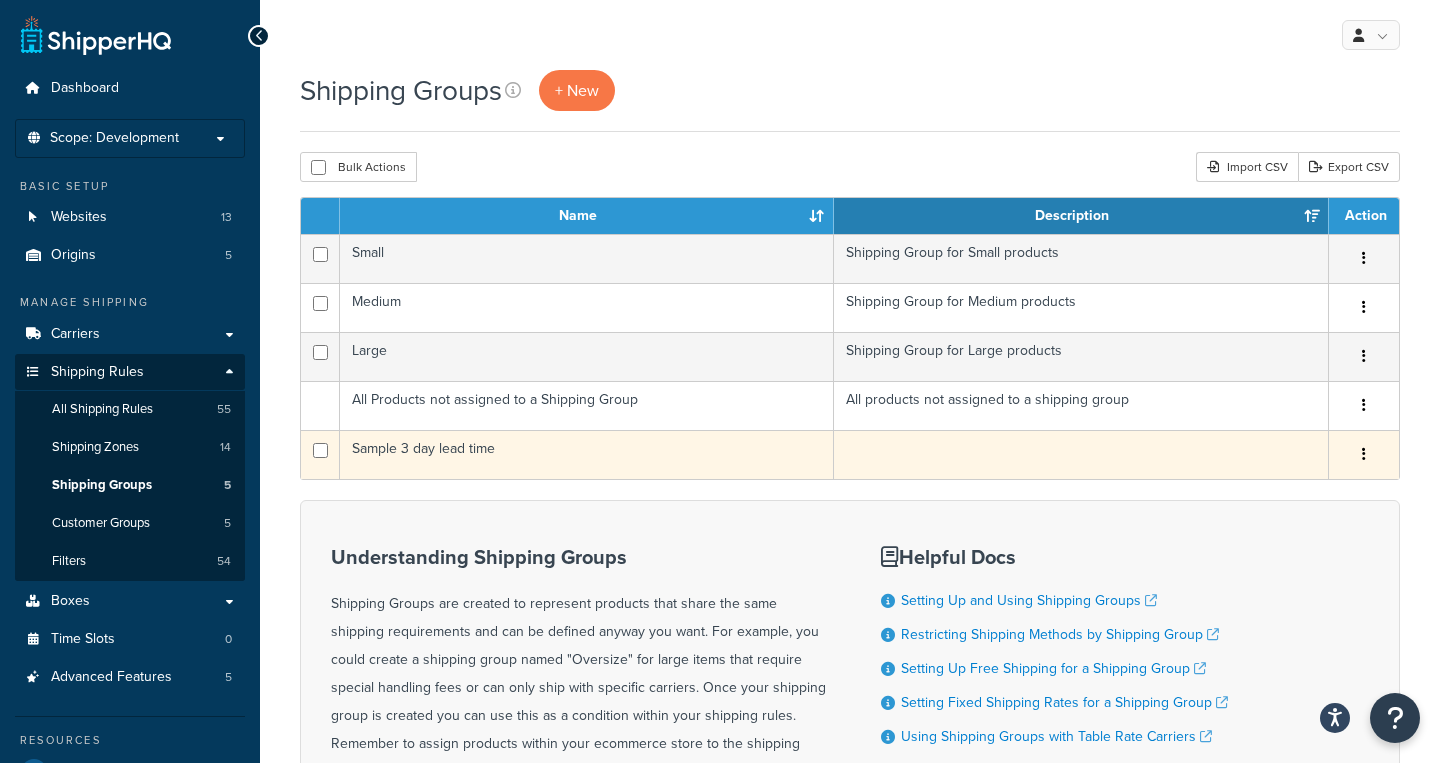 click at bounding box center (1364, 455) 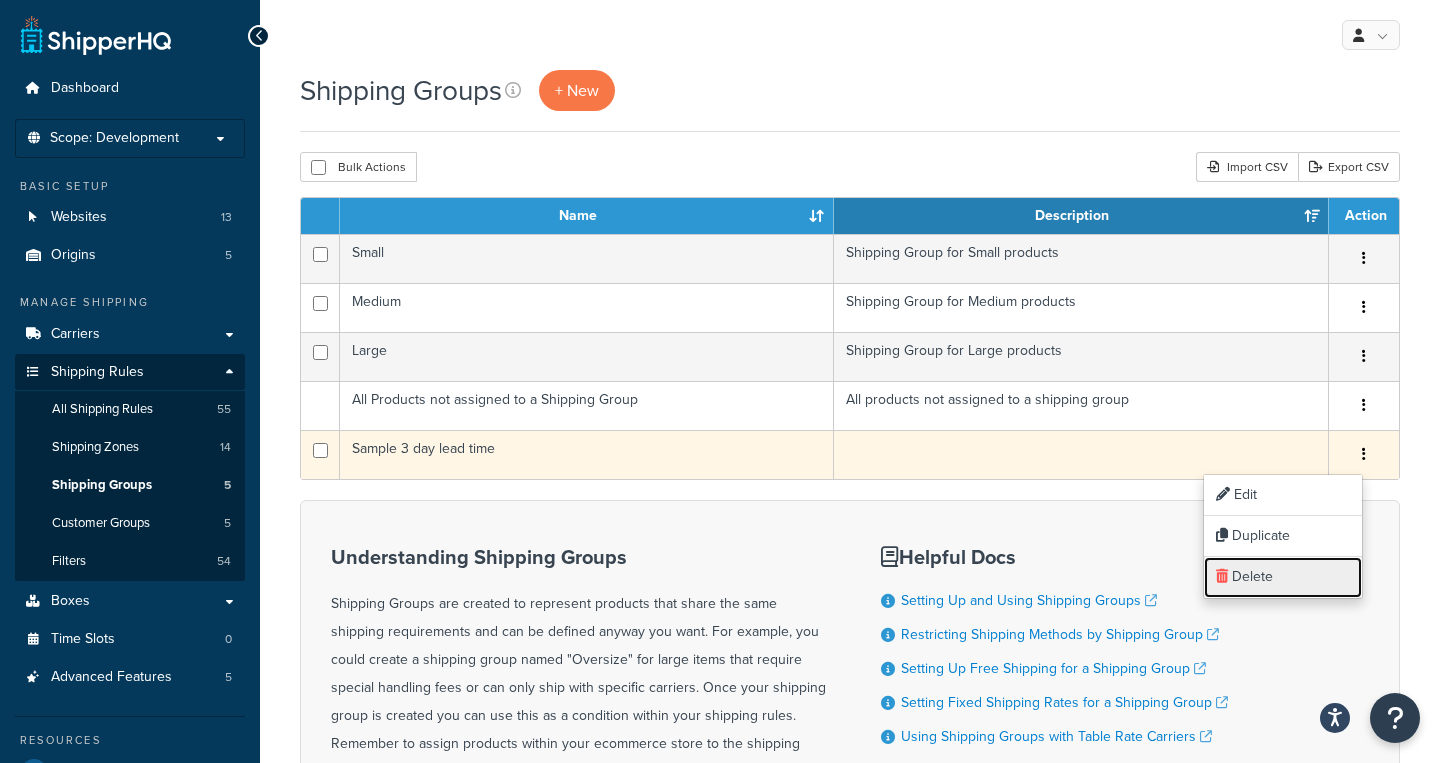 click on "Delete" at bounding box center [1283, 577] 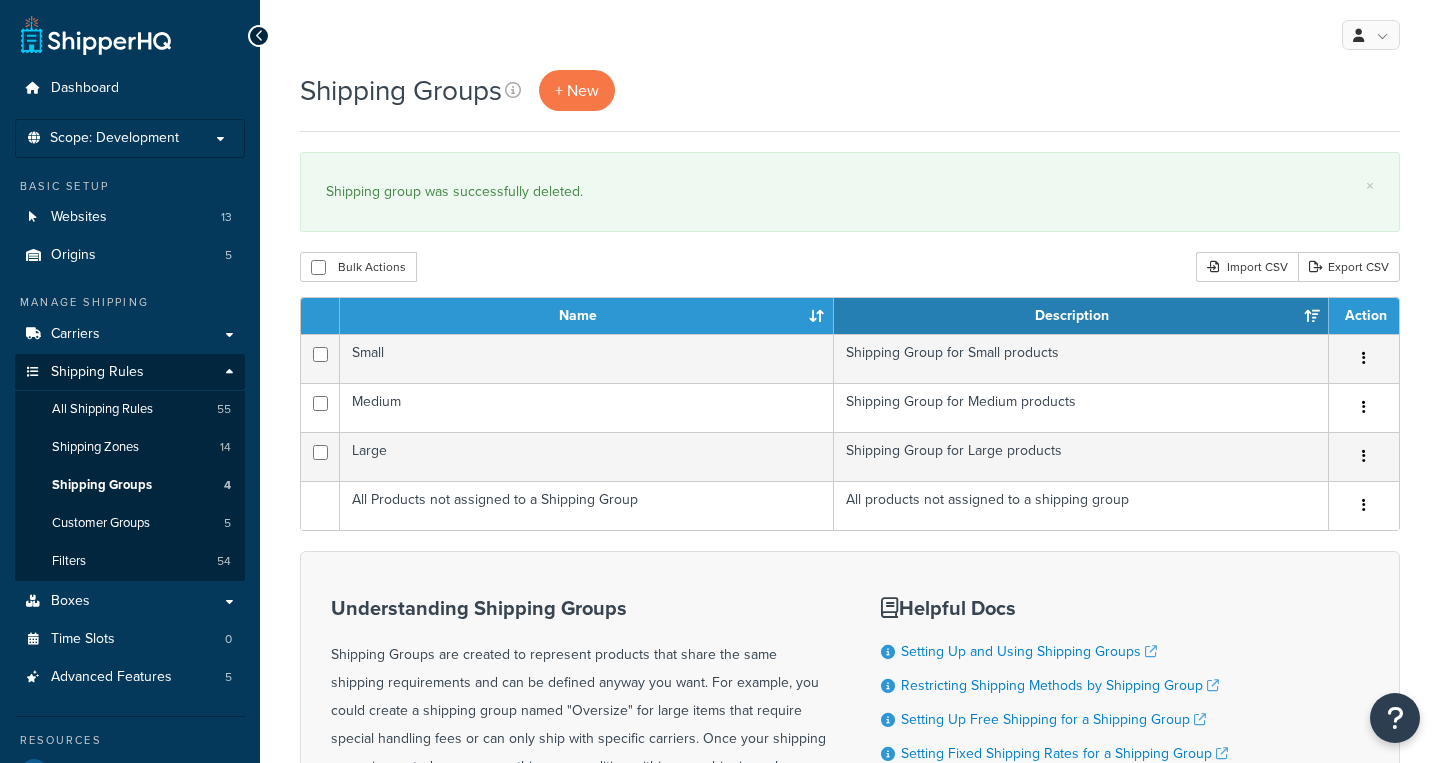 scroll, scrollTop: 0, scrollLeft: 0, axis: both 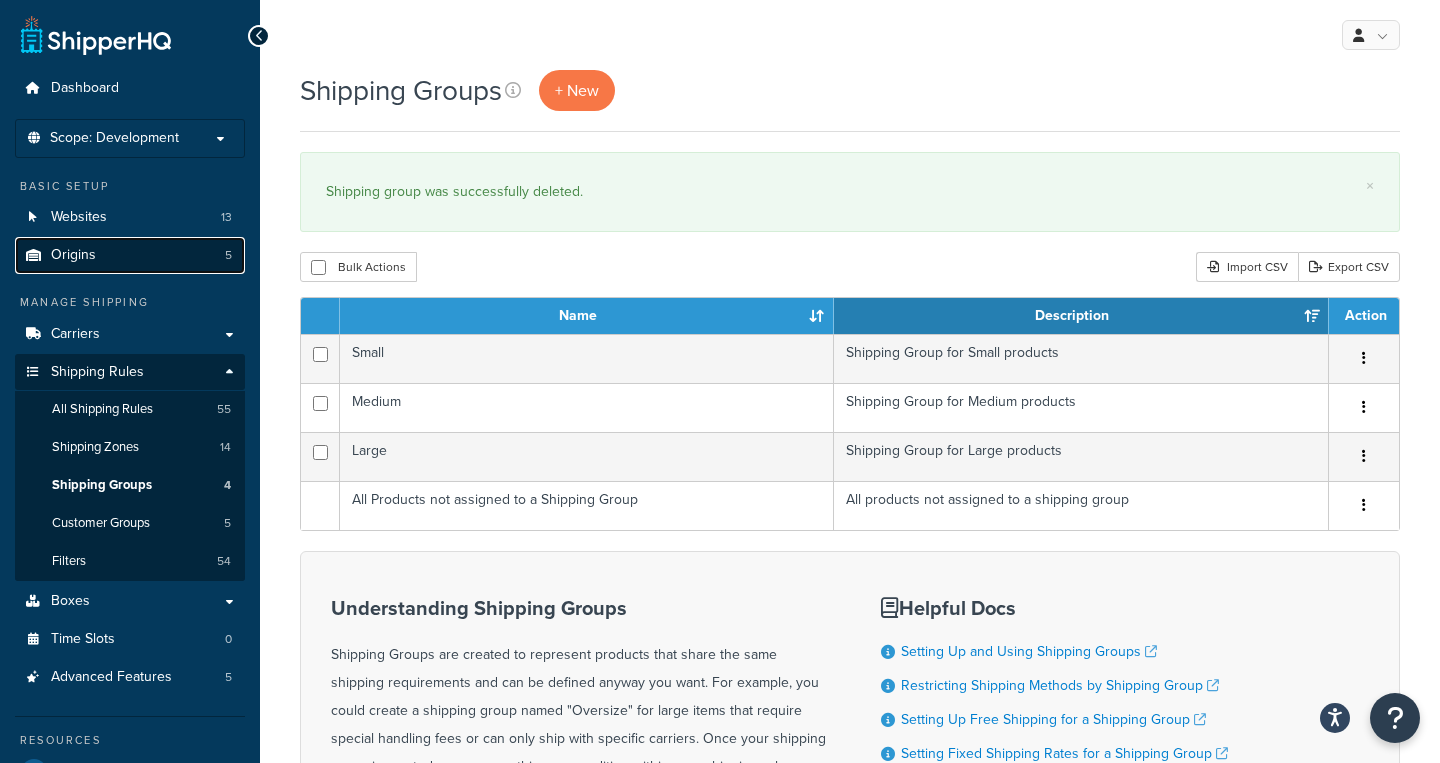 click on "Origins
5" at bounding box center [130, 255] 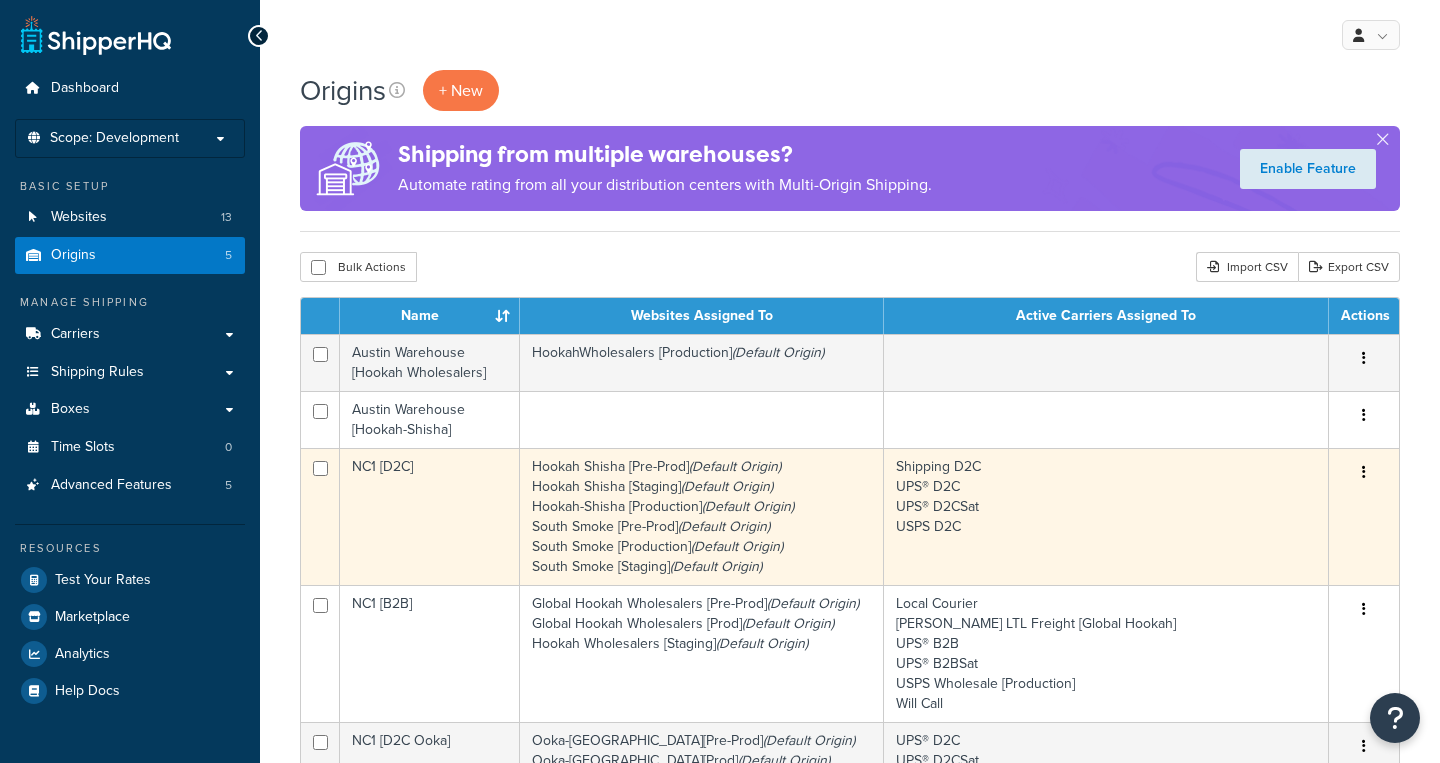 scroll, scrollTop: 0, scrollLeft: 0, axis: both 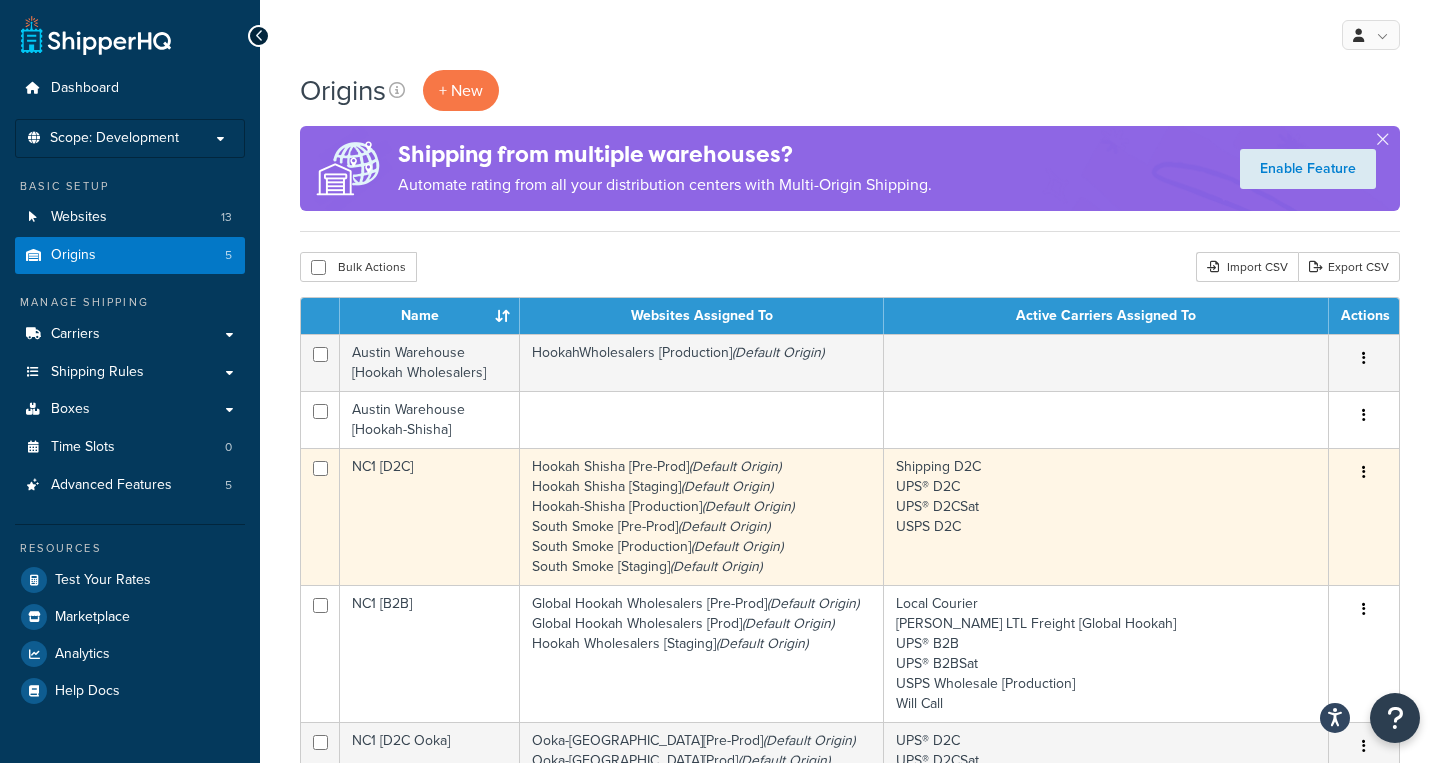 click on "NC1 [D2C]" at bounding box center [430, 516] 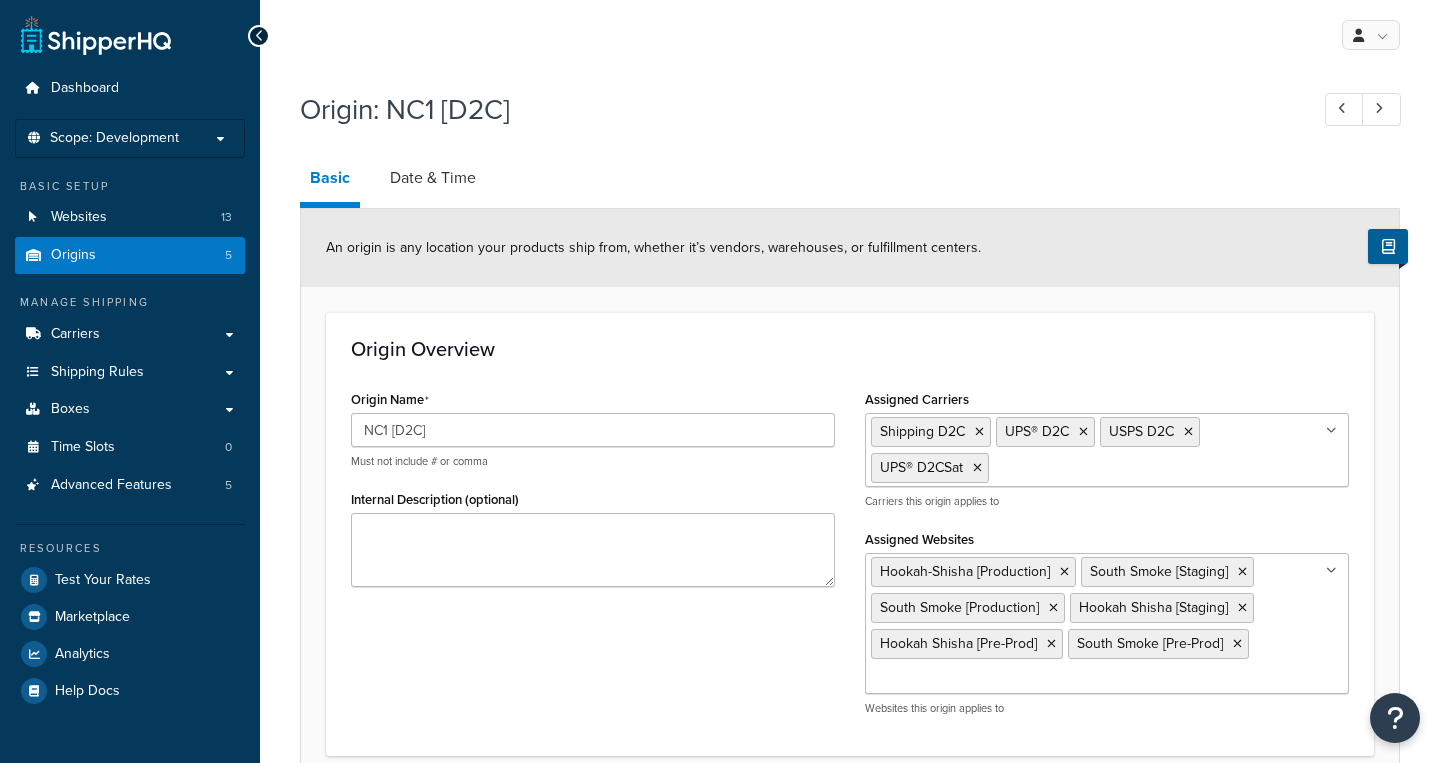 select on "33" 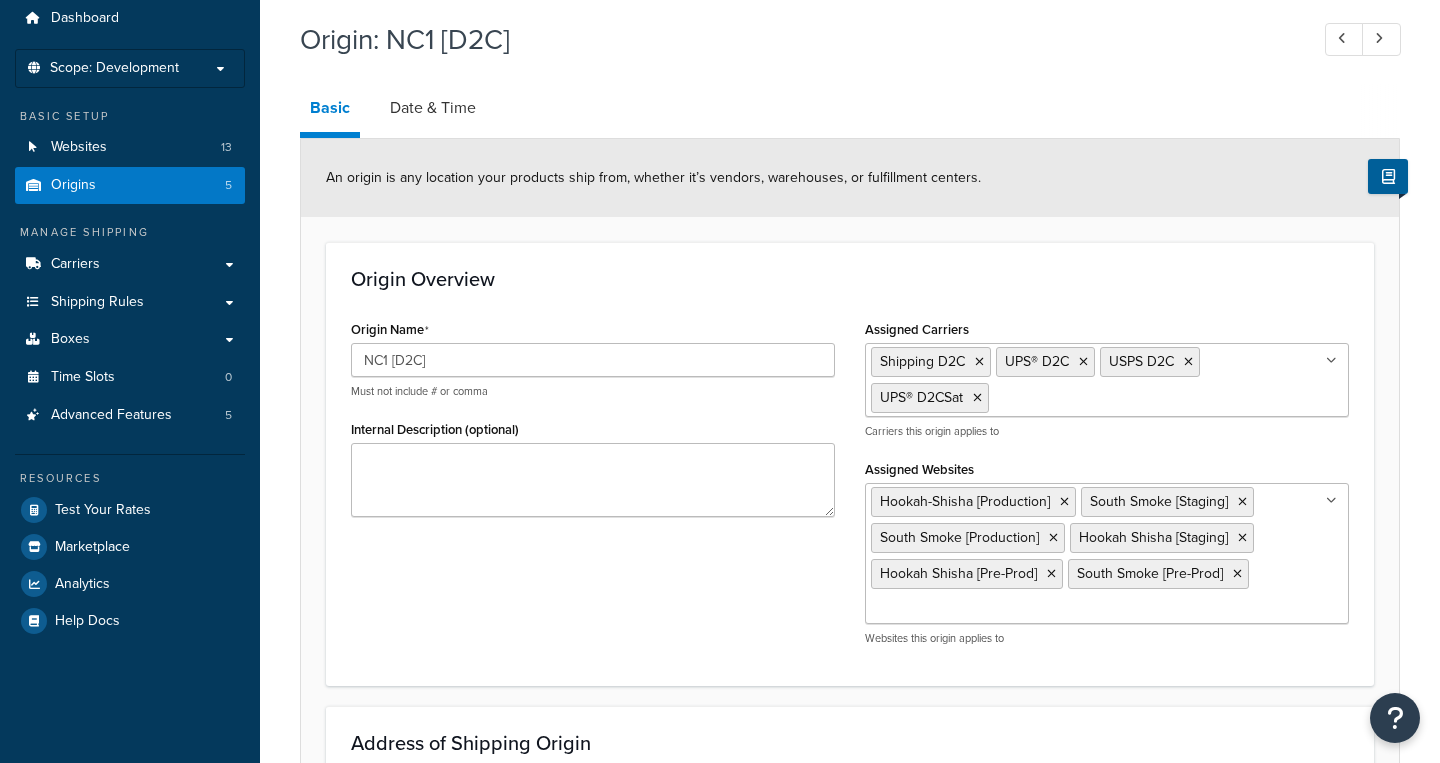 scroll, scrollTop: 71, scrollLeft: 0, axis: vertical 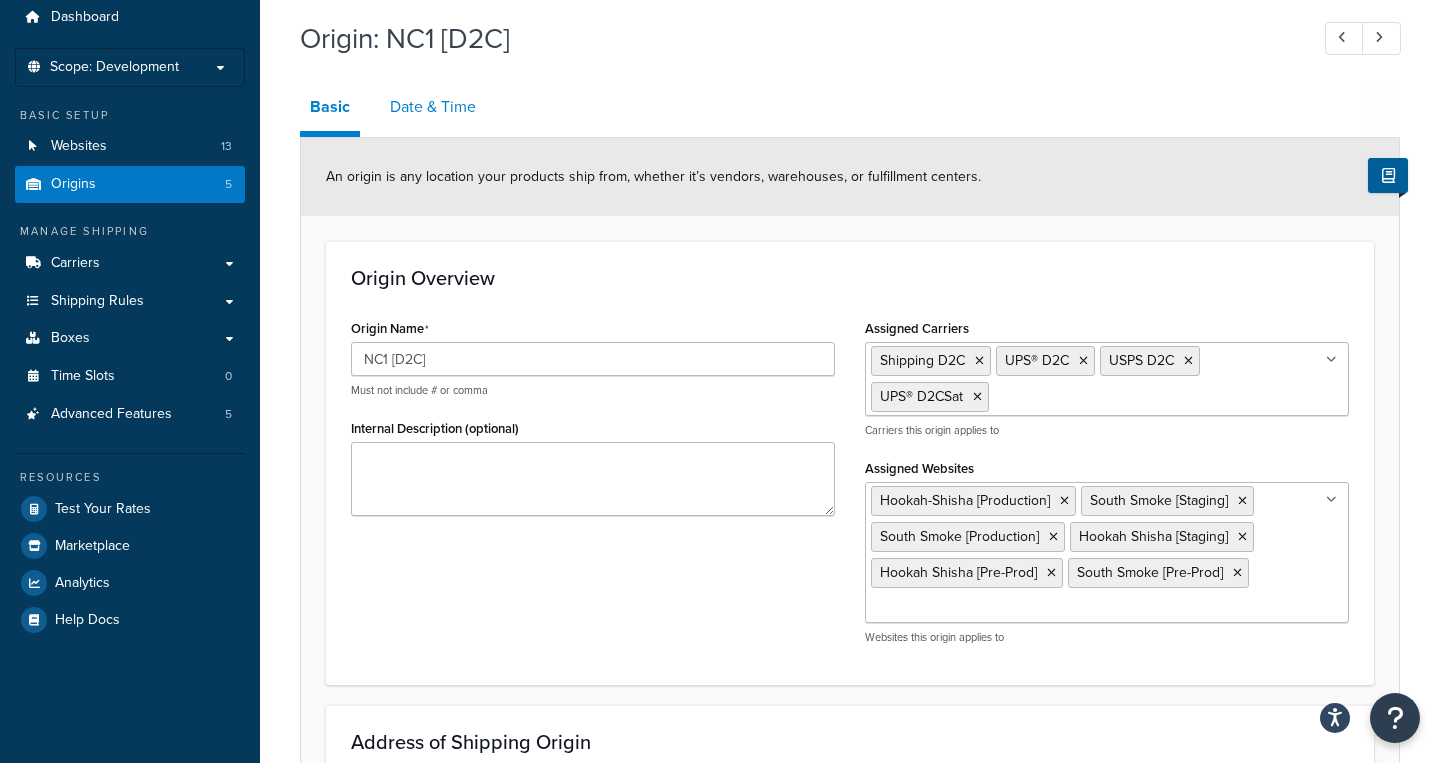click on "Date & Time" at bounding box center [433, 107] 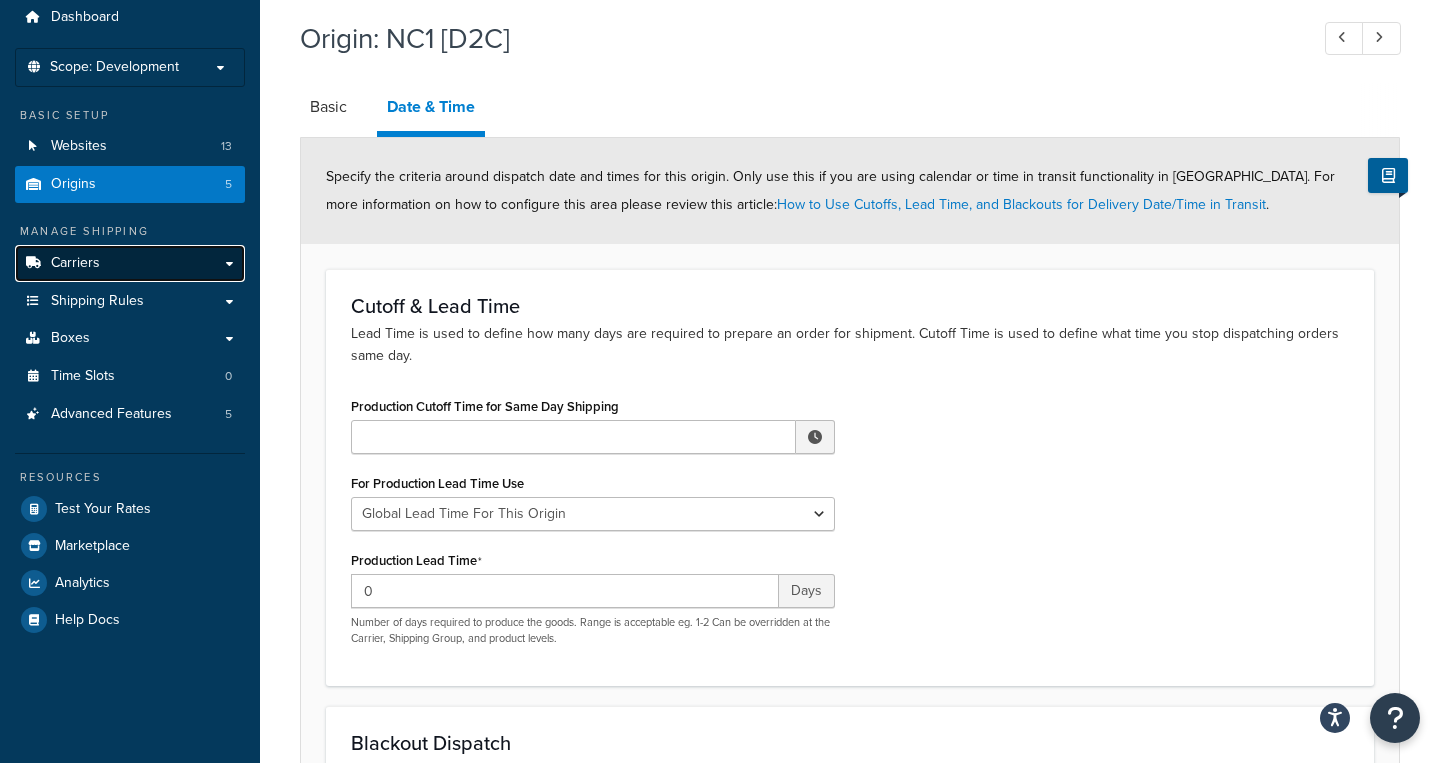 click on "Carriers" at bounding box center [130, 263] 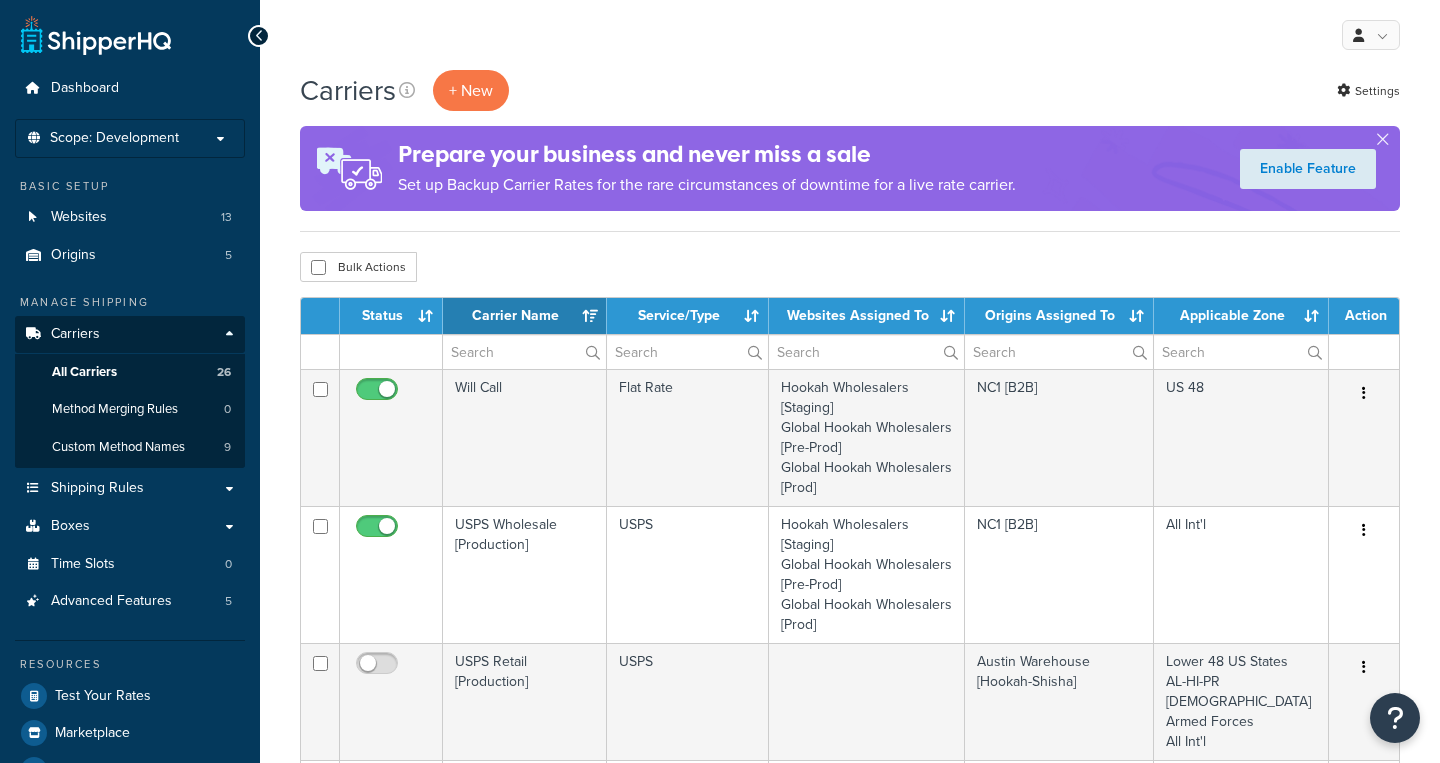 select on "15" 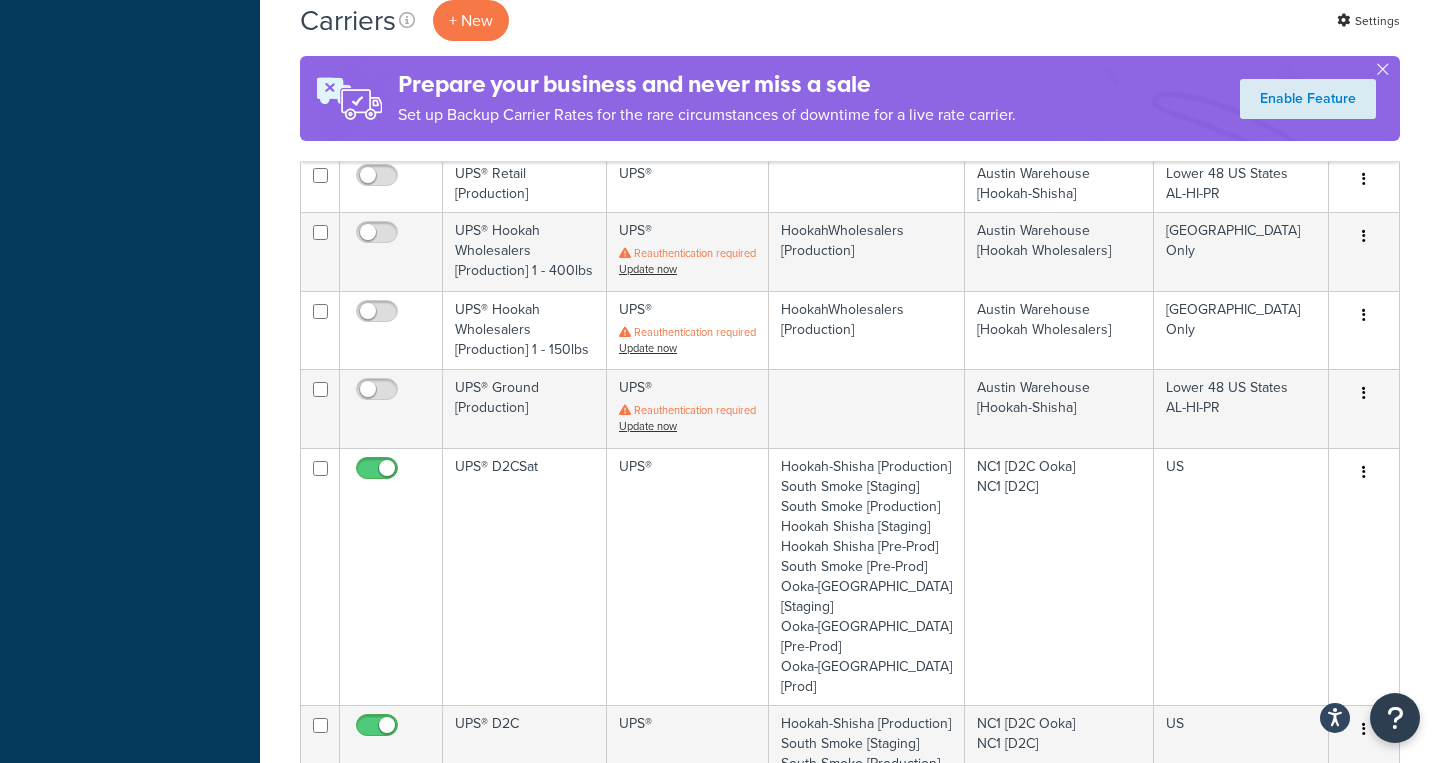 scroll, scrollTop: 1003, scrollLeft: 0, axis: vertical 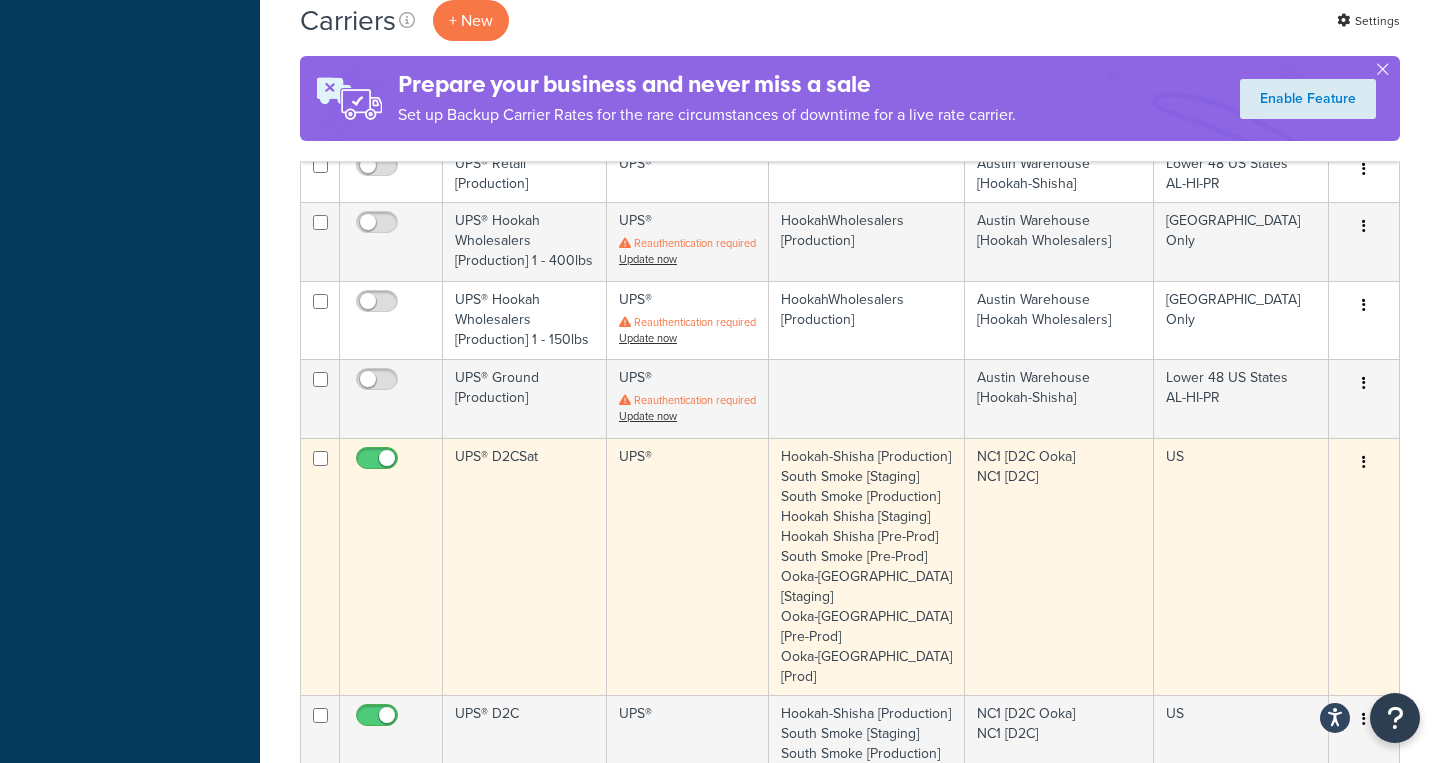 click on "UPS® D2CSat" at bounding box center [525, 566] 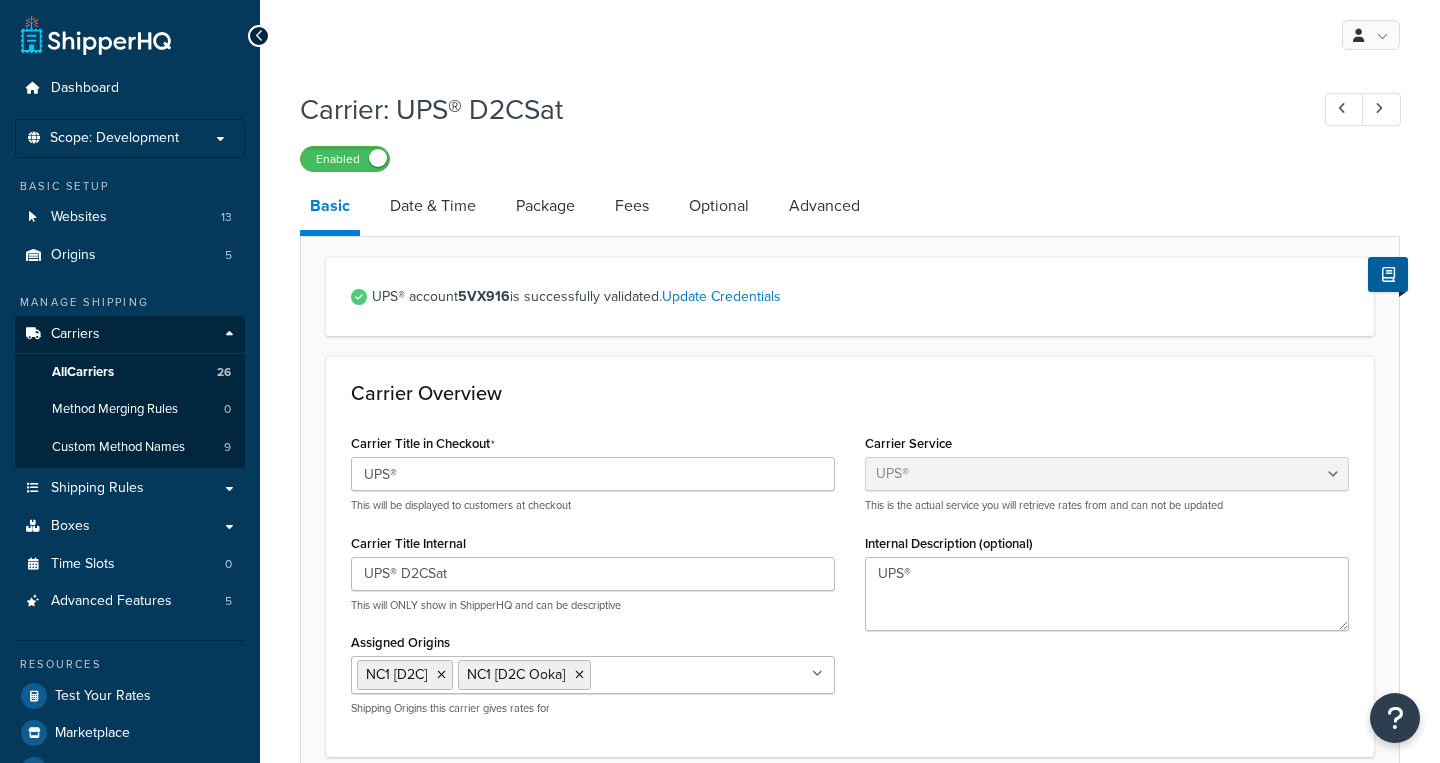 select on "ups" 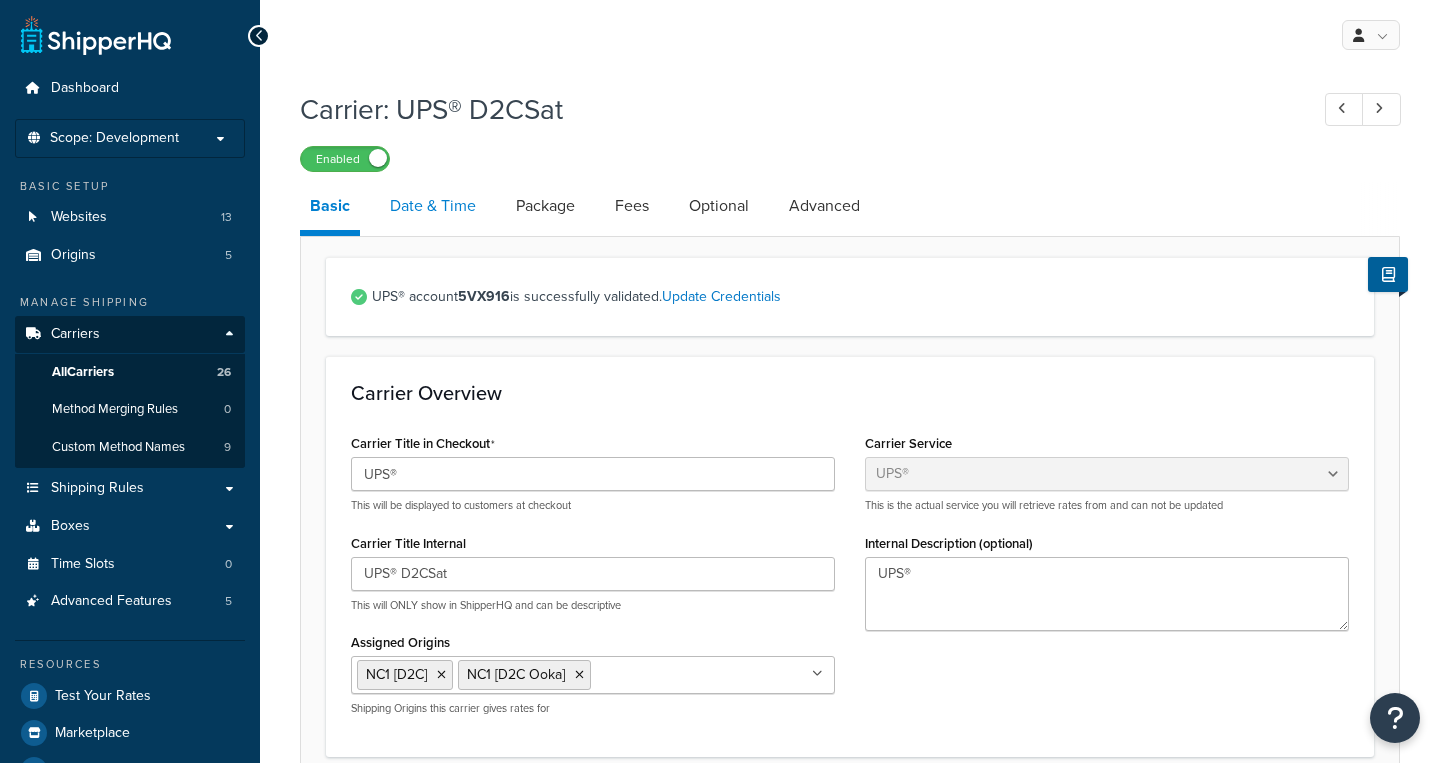 scroll, scrollTop: 0, scrollLeft: 0, axis: both 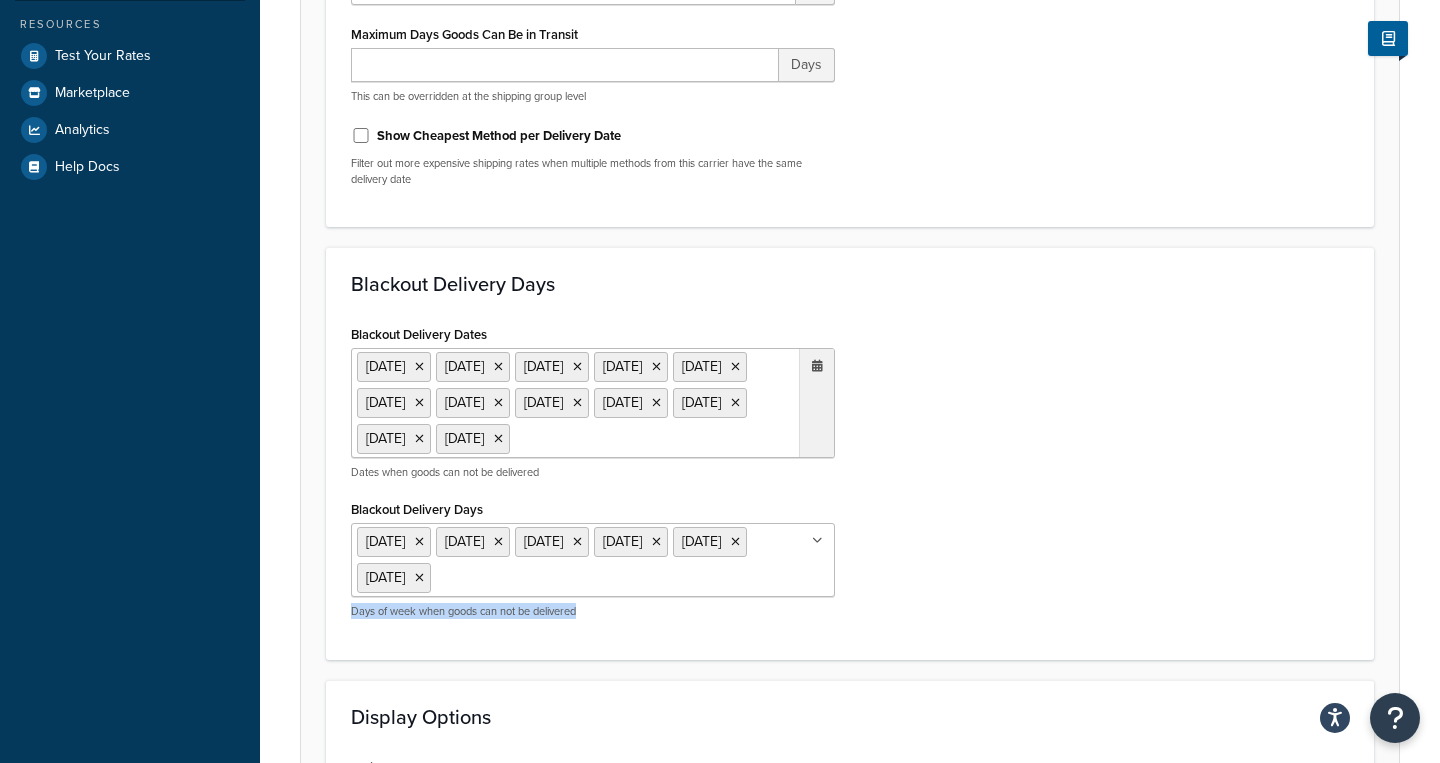 drag, startPoint x: 349, startPoint y: 647, endPoint x: 608, endPoint y: 659, distance: 259.27783 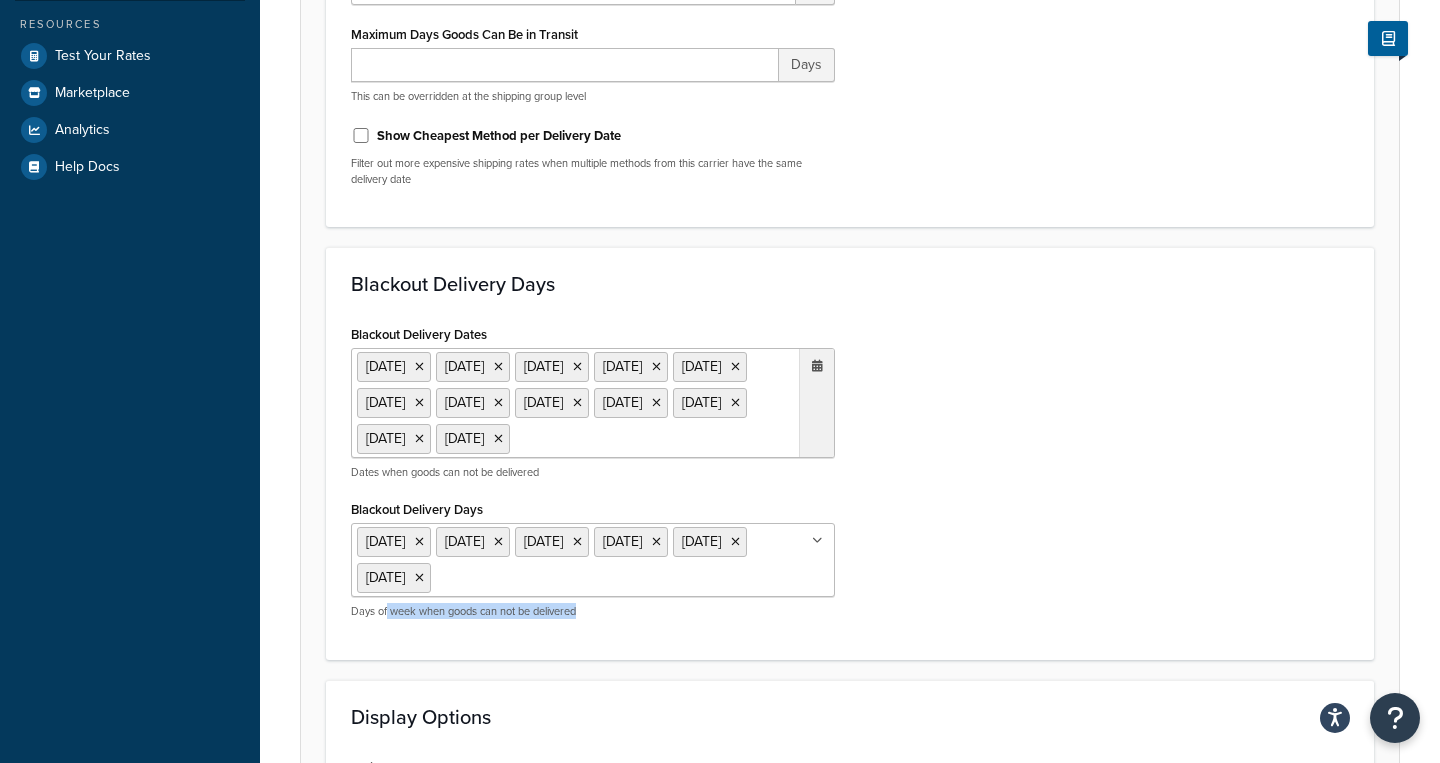 drag, startPoint x: 388, startPoint y: 654, endPoint x: 604, endPoint y: 649, distance: 216.05786 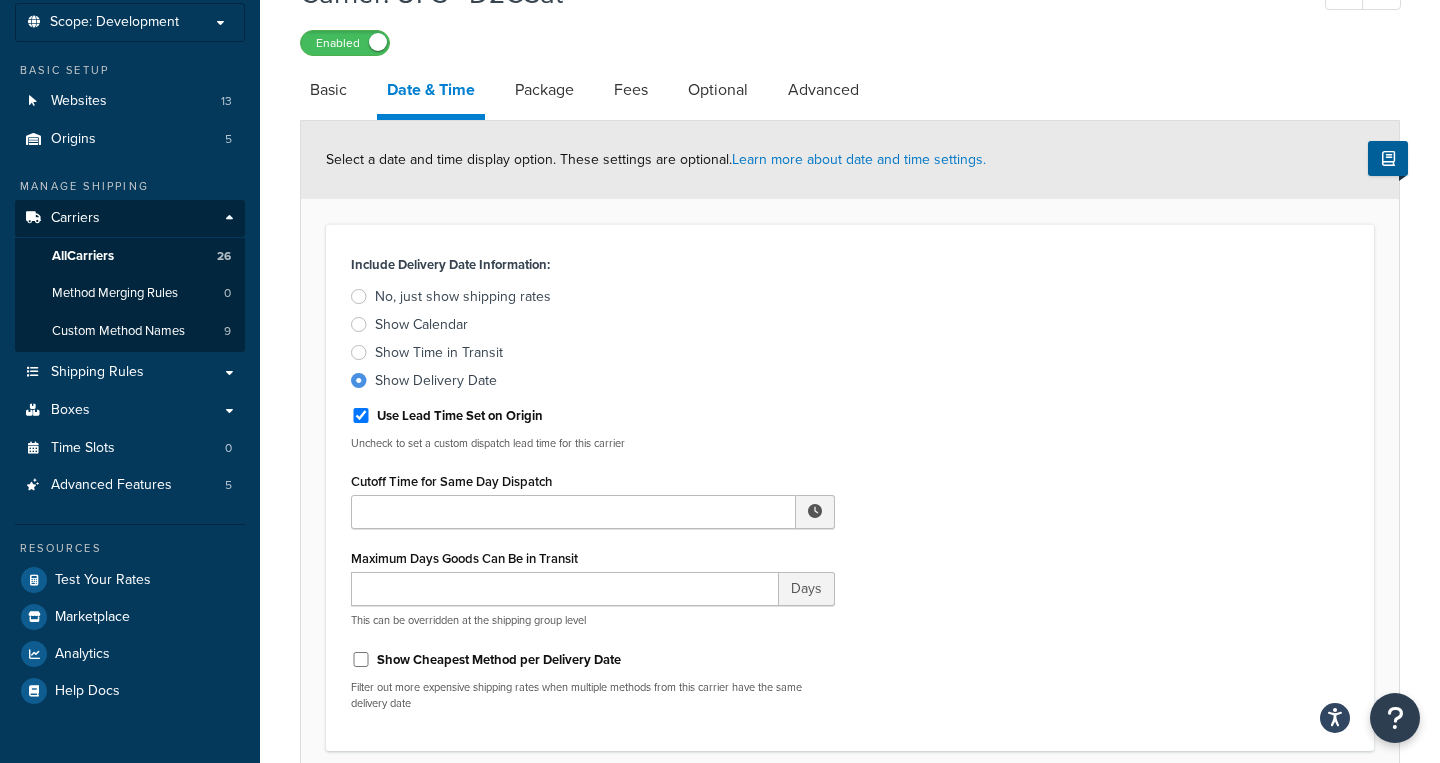 scroll, scrollTop: 0, scrollLeft: 0, axis: both 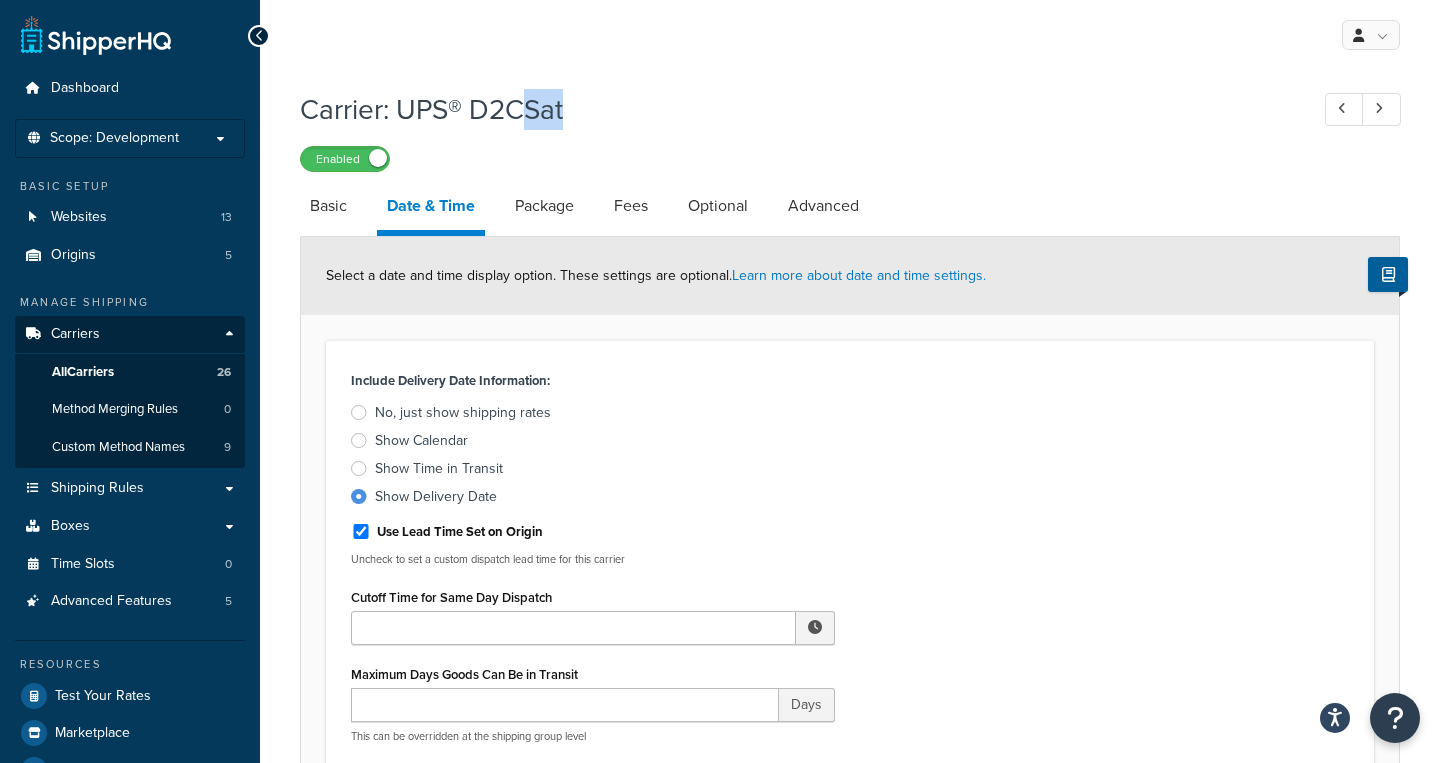 drag, startPoint x: 526, startPoint y: 108, endPoint x: 582, endPoint y: 108, distance: 56 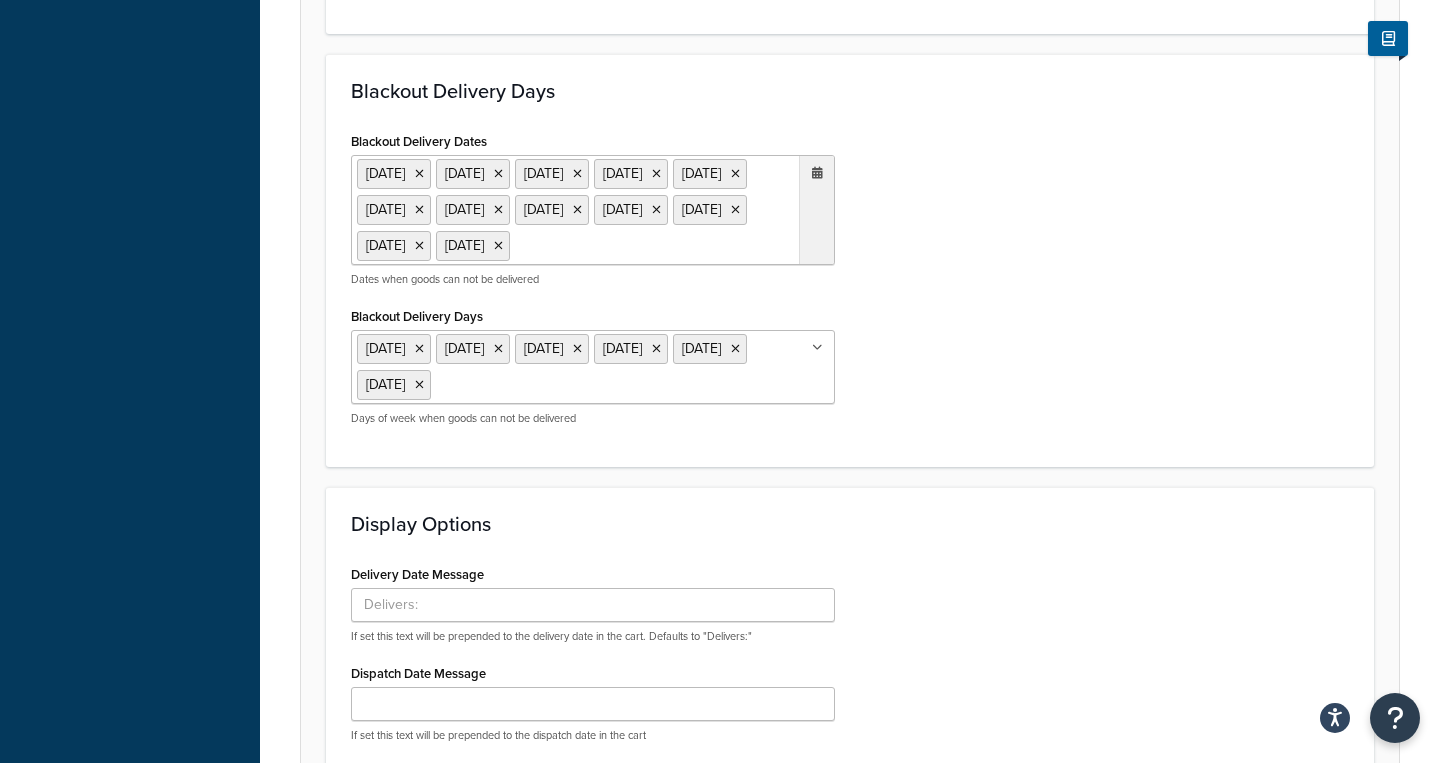 scroll, scrollTop: 843, scrollLeft: 0, axis: vertical 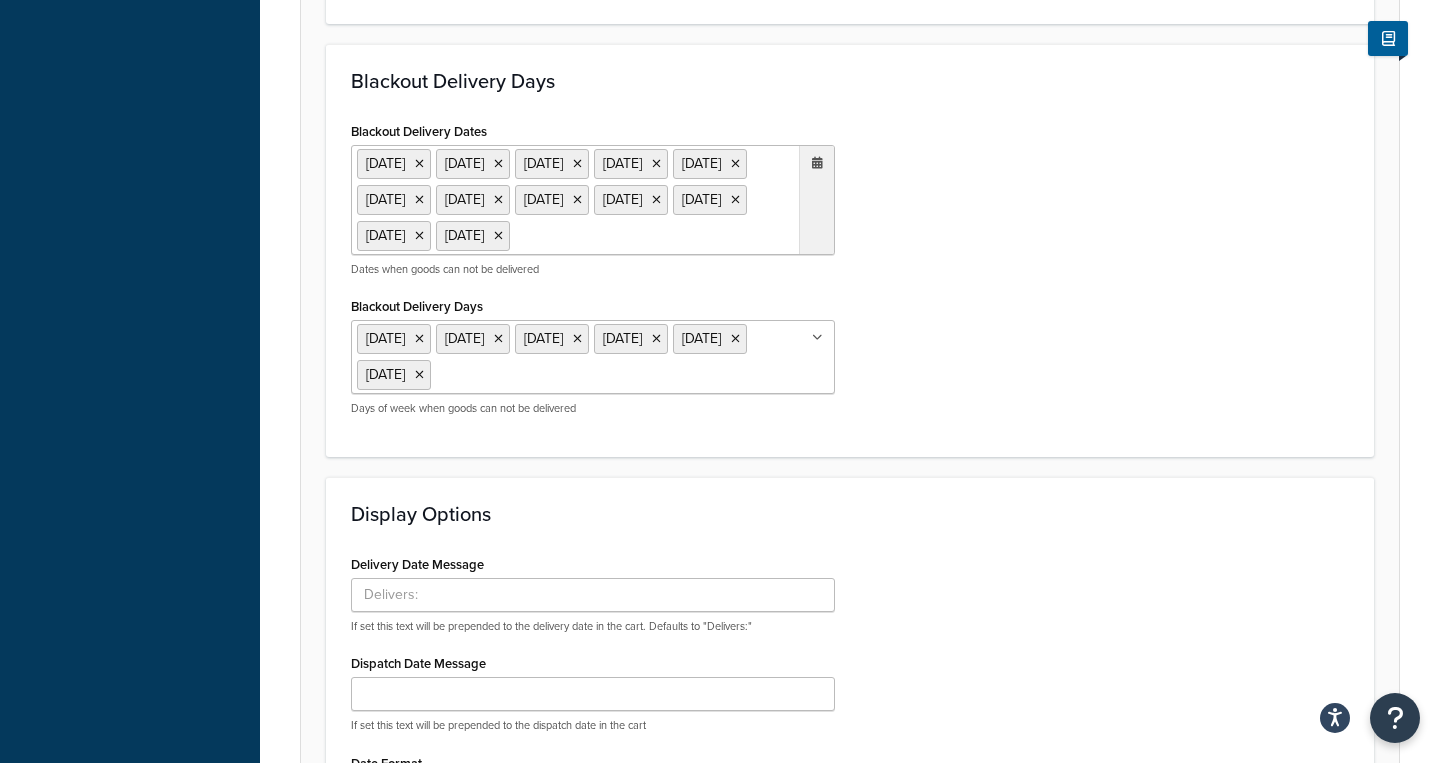 click at bounding box center (817, 163) 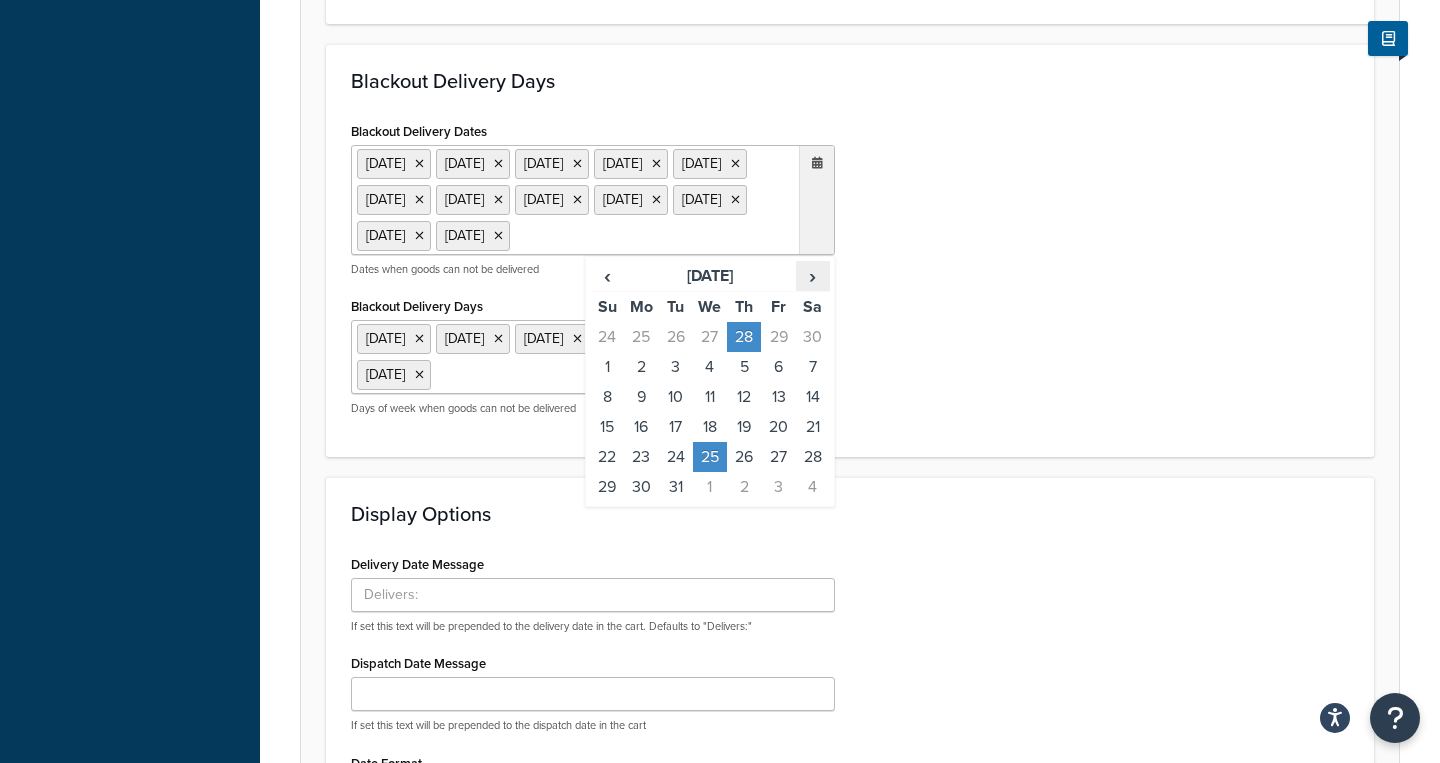 click on "›" at bounding box center (813, 276) 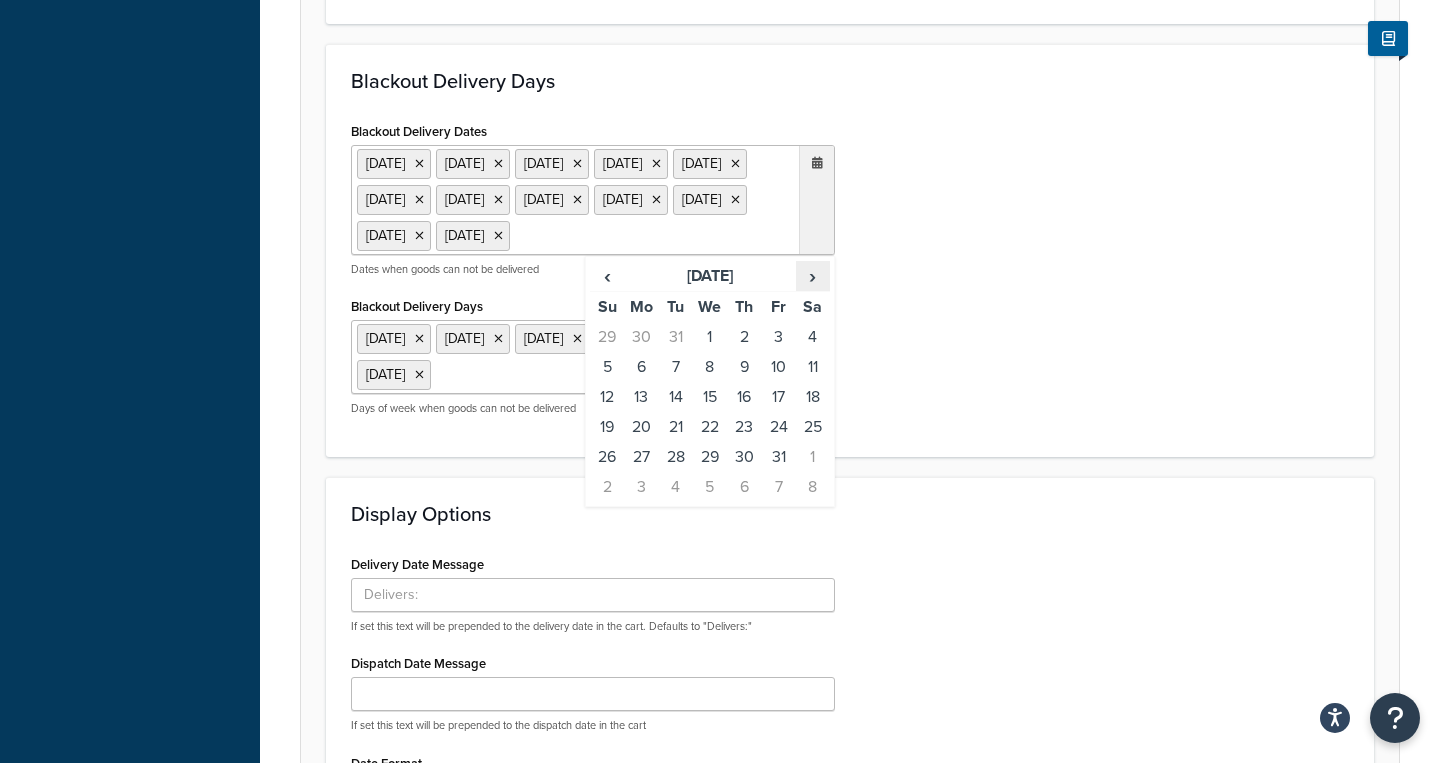 click on "›" at bounding box center [813, 276] 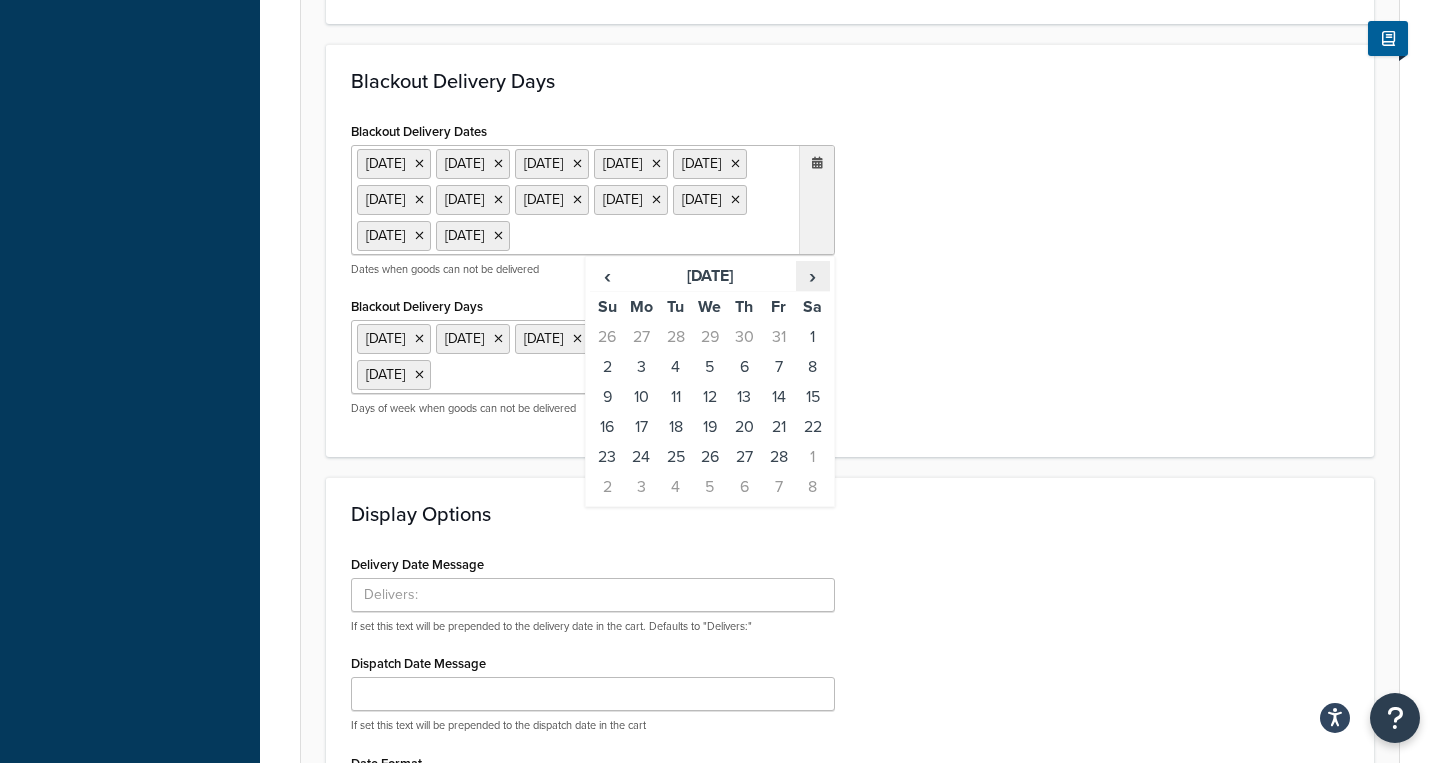 click on "›" at bounding box center (813, 276) 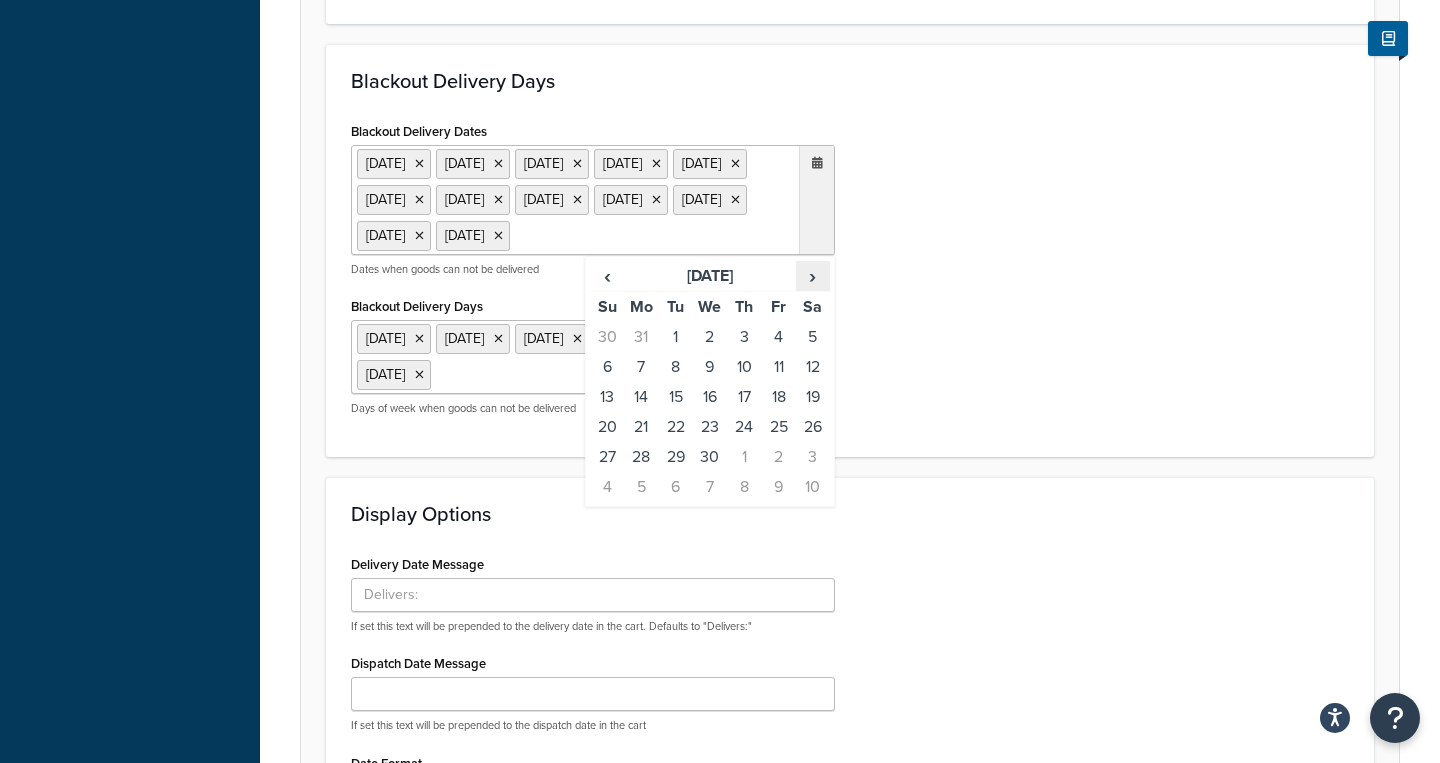 click on "›" at bounding box center [813, 276] 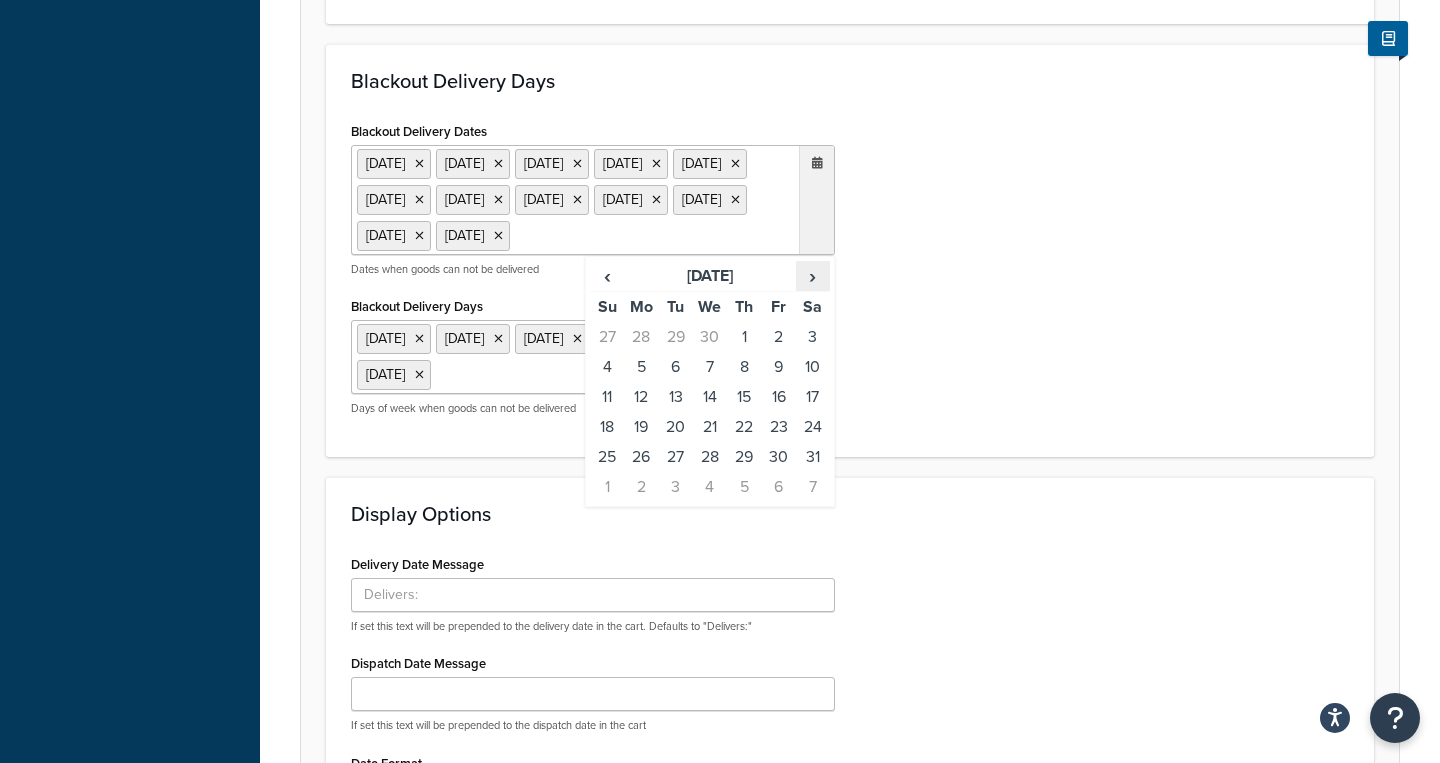 click on "›" at bounding box center (813, 276) 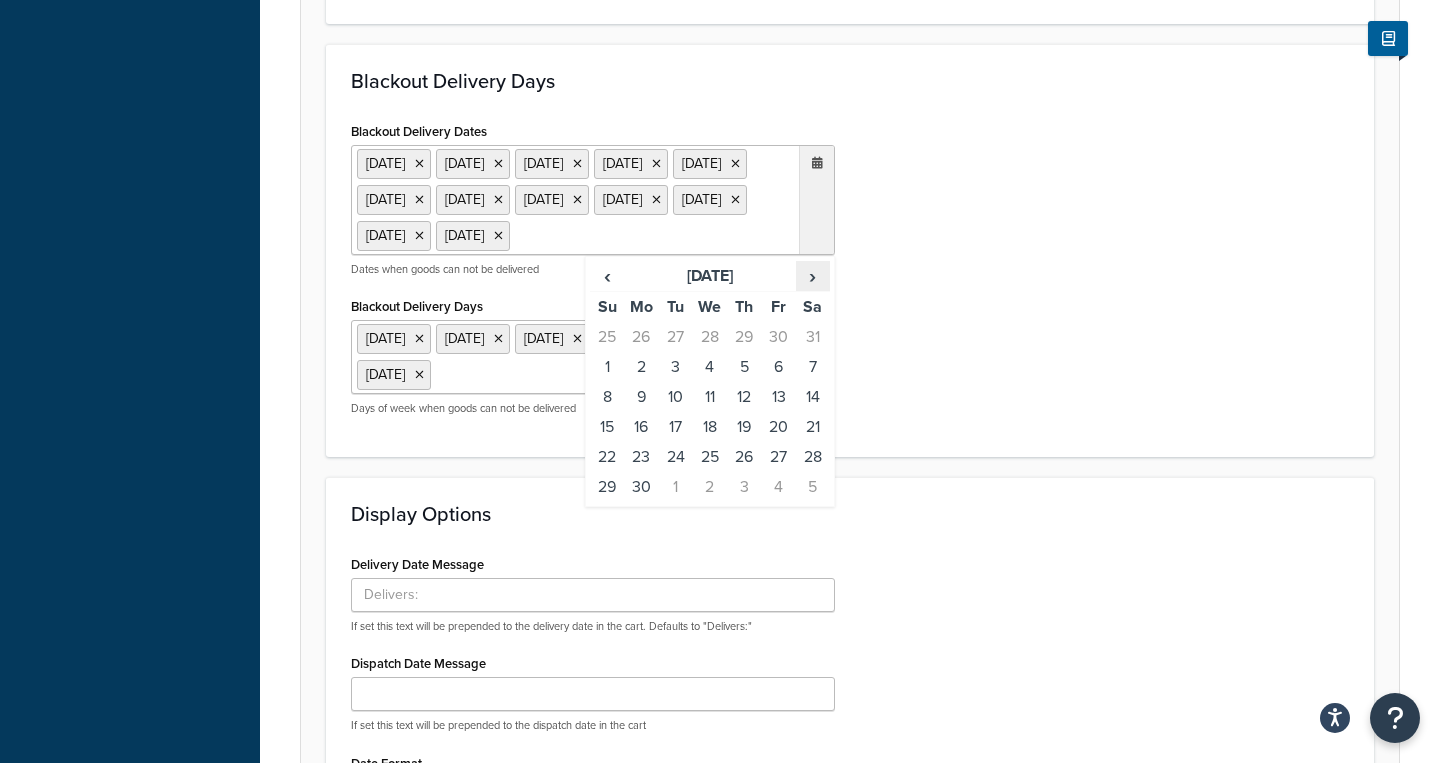 click on "›" at bounding box center [813, 276] 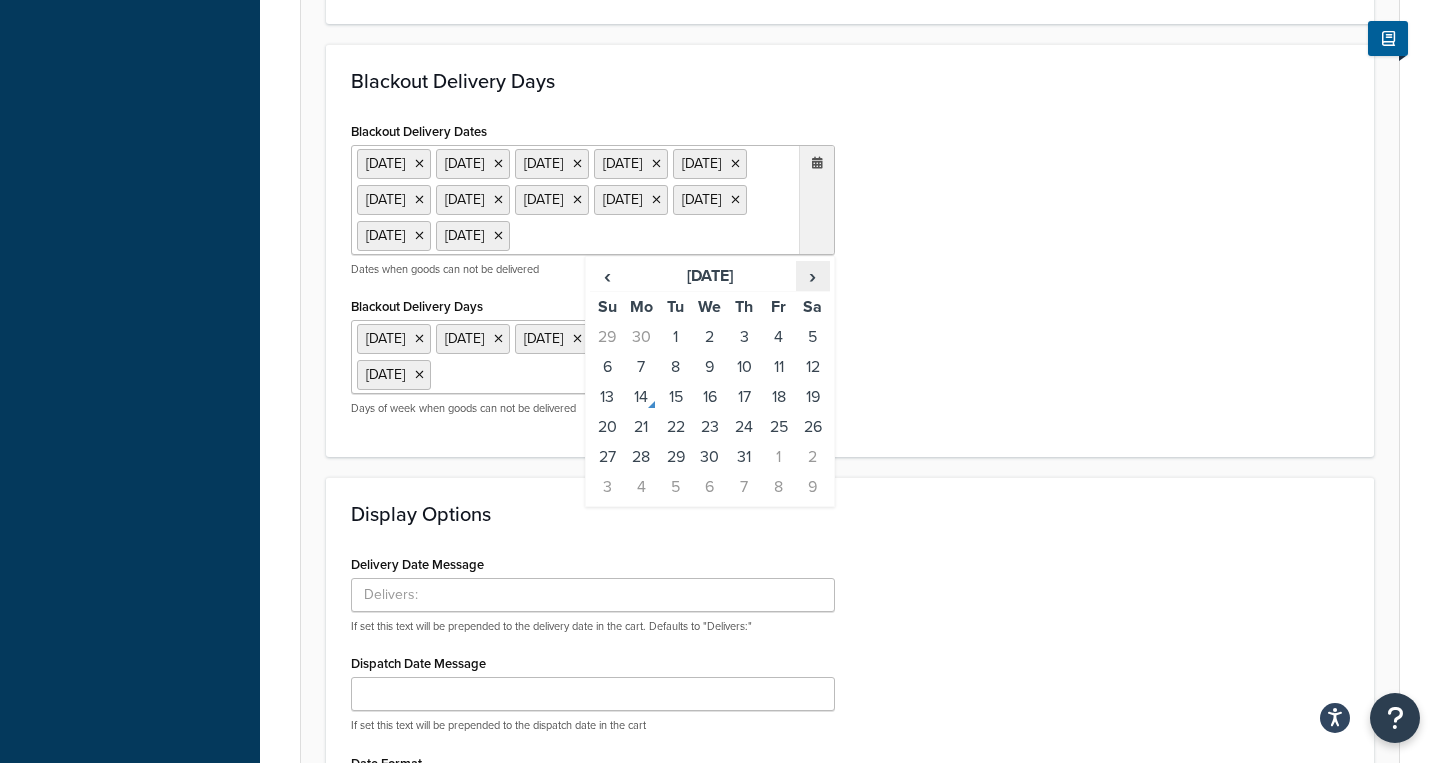 click on "›" at bounding box center (813, 276) 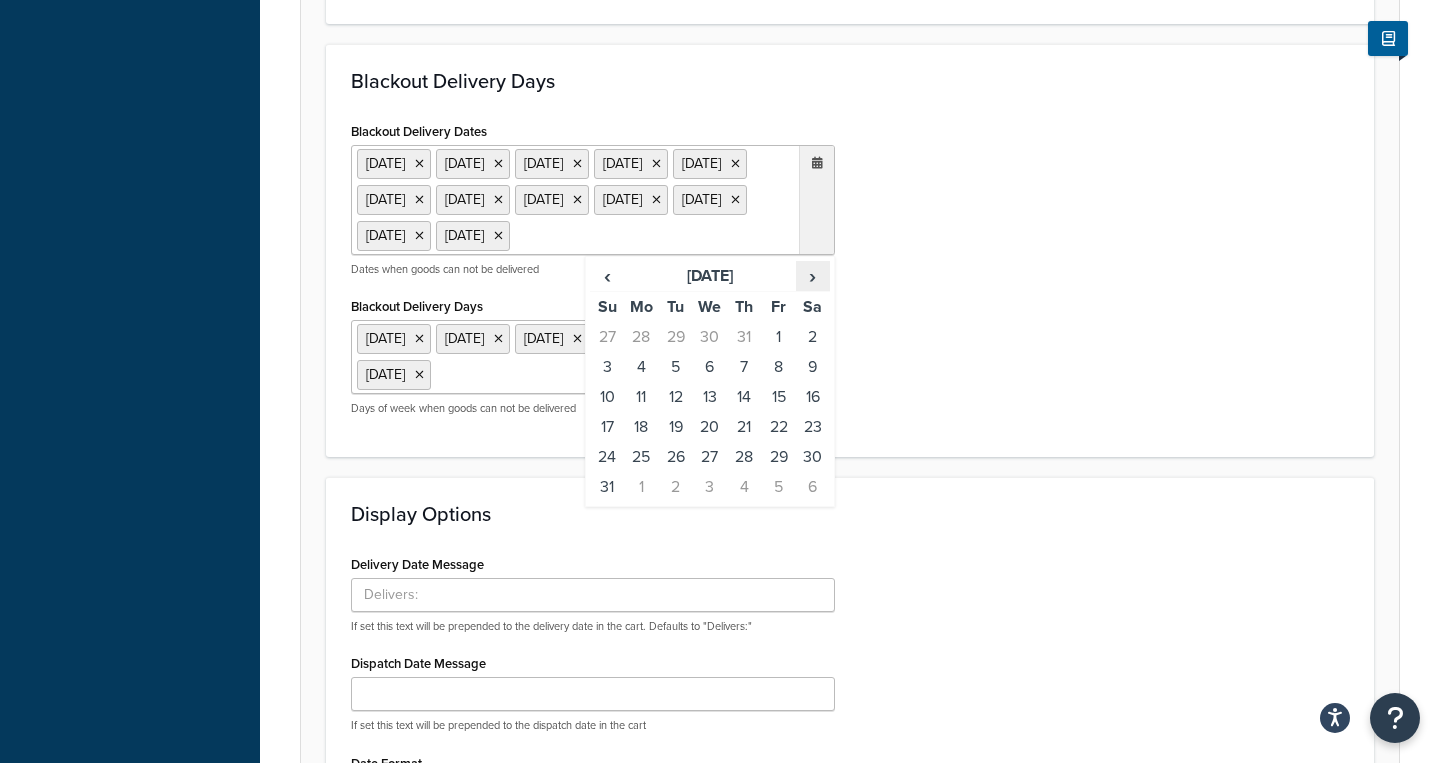 click on "›" at bounding box center [813, 276] 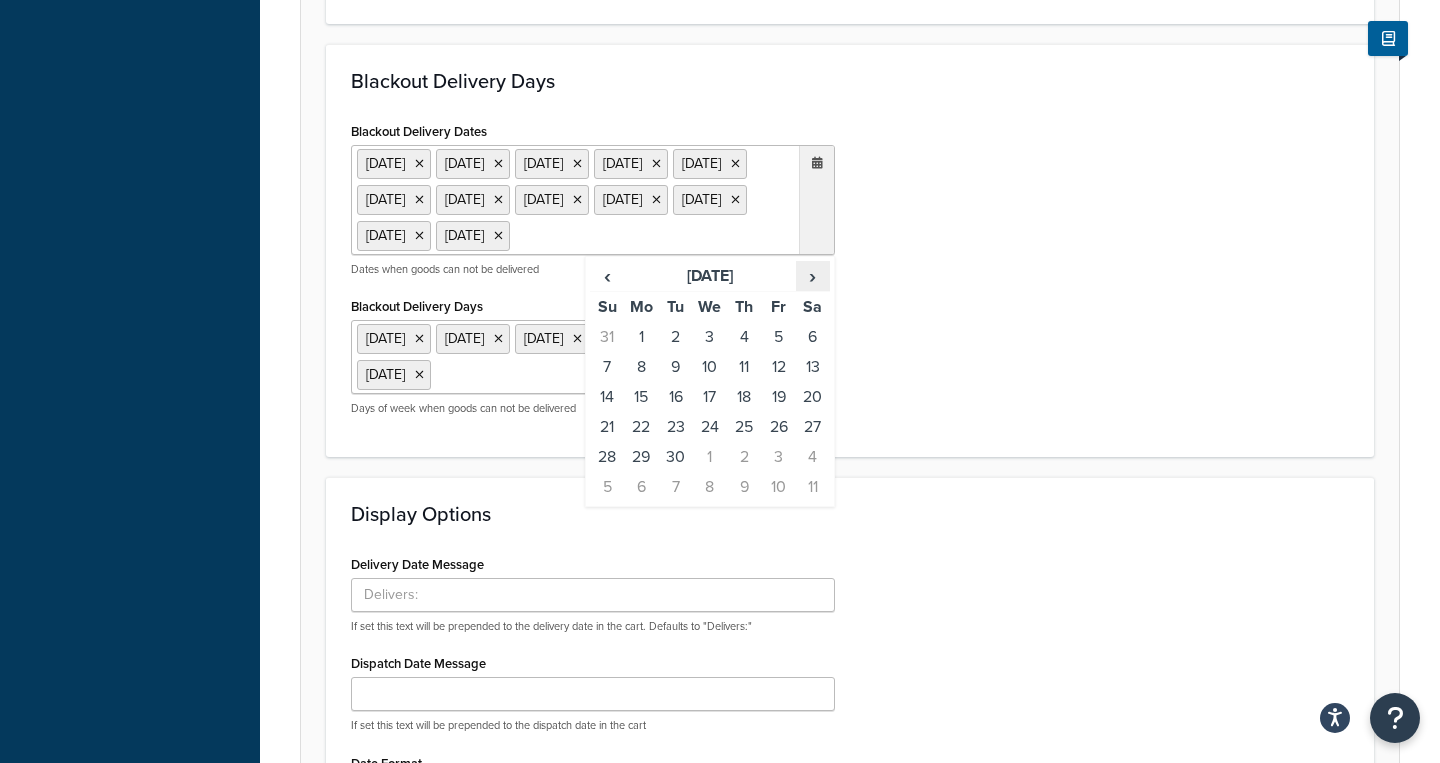 click on "›" at bounding box center (813, 276) 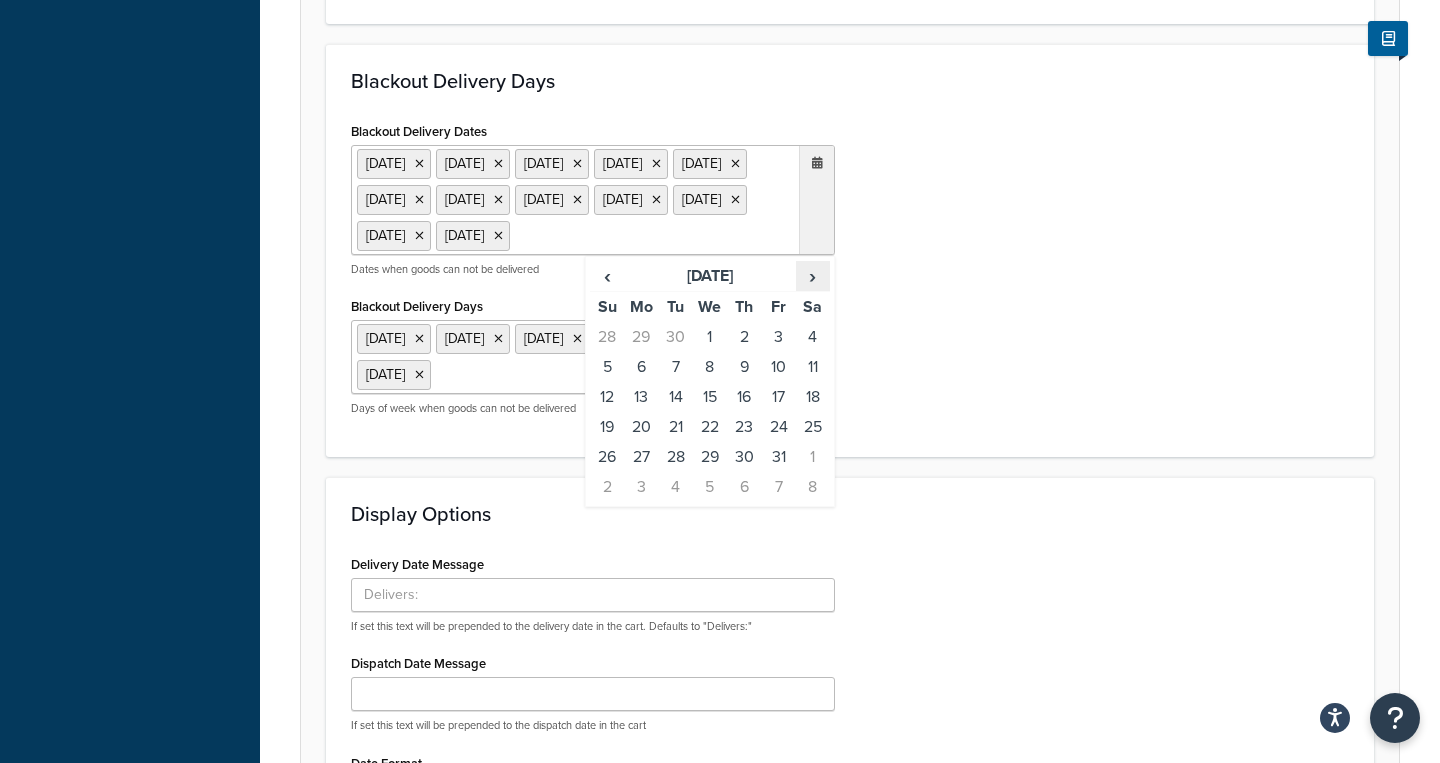 click on "›" at bounding box center (813, 276) 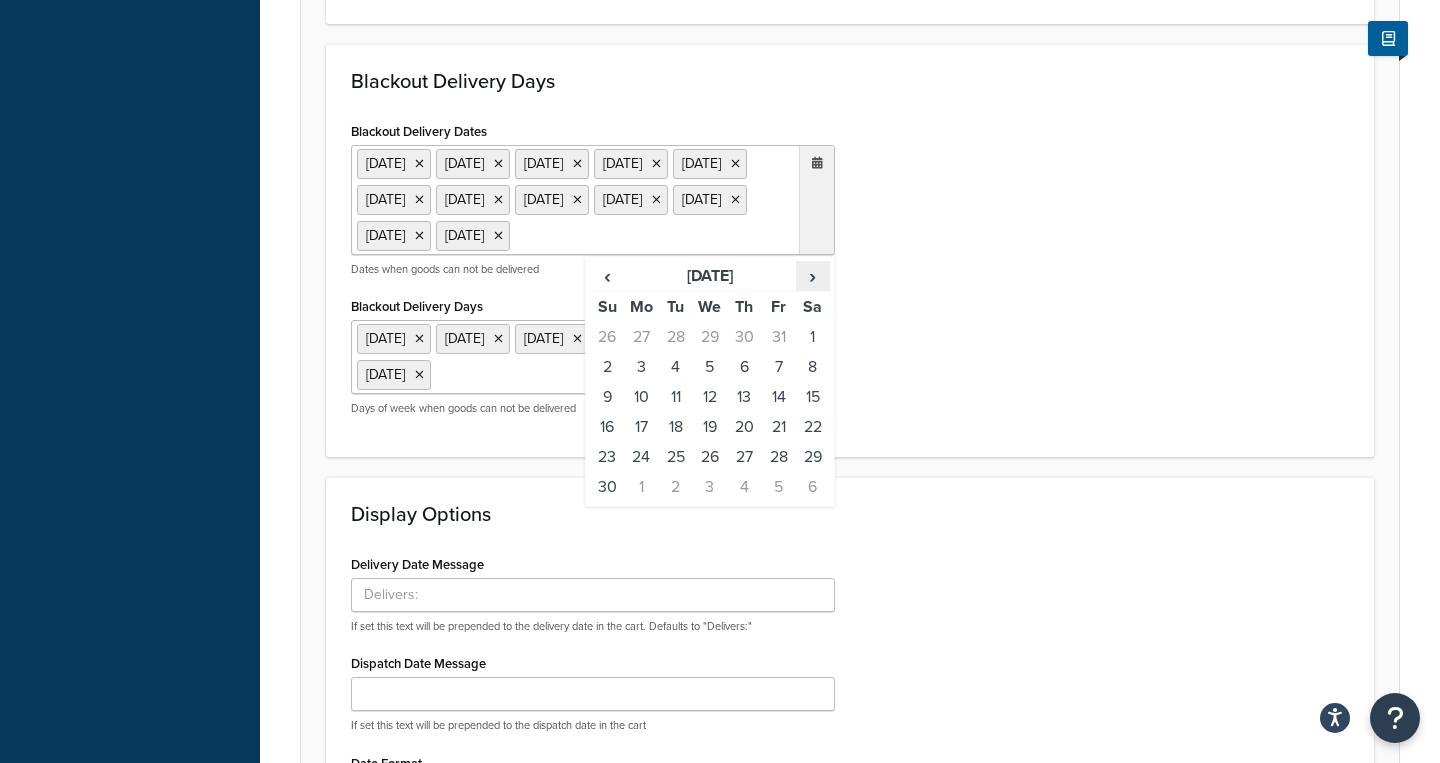click on "›" at bounding box center (813, 276) 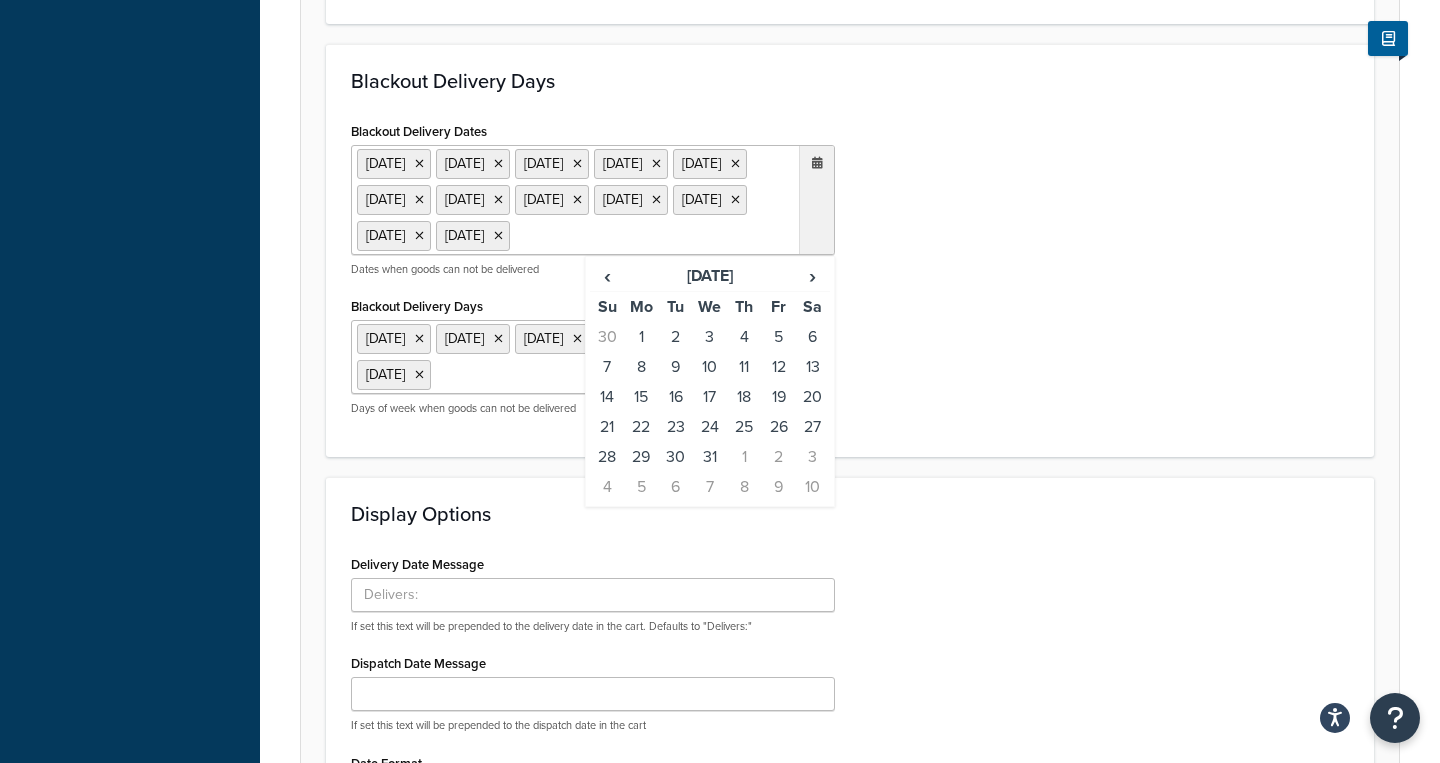 click on "Blackout Delivery Dates   11 Nov 2023   23 Nov 2023   25 Dec 2023   1 Jan 2024   15 Jan 2024   19 Feb 2024   27 May 2024   4 Jul 2024   2 Sep 2024   11 Nov 2024   28 Nov 2024   25 Dec 2024   ‹ December 2025 › Su Mo Tu We Th Fr Sa 30 1 2 3 4 5 6 7 8 9 10 11 12 13 14 15 16 17 18 19 20 21 22 23 24 25 26 27 28 29 30 31 1 2 3 4 5 6 7 8 9 10 Dates when goods can not be delivered Blackout Delivery Days   Monday   Tuesday   Wednesday   Thursday   Friday   Sunday   Saturday Days of week when goods can not be delivered" at bounding box center [850, 274] 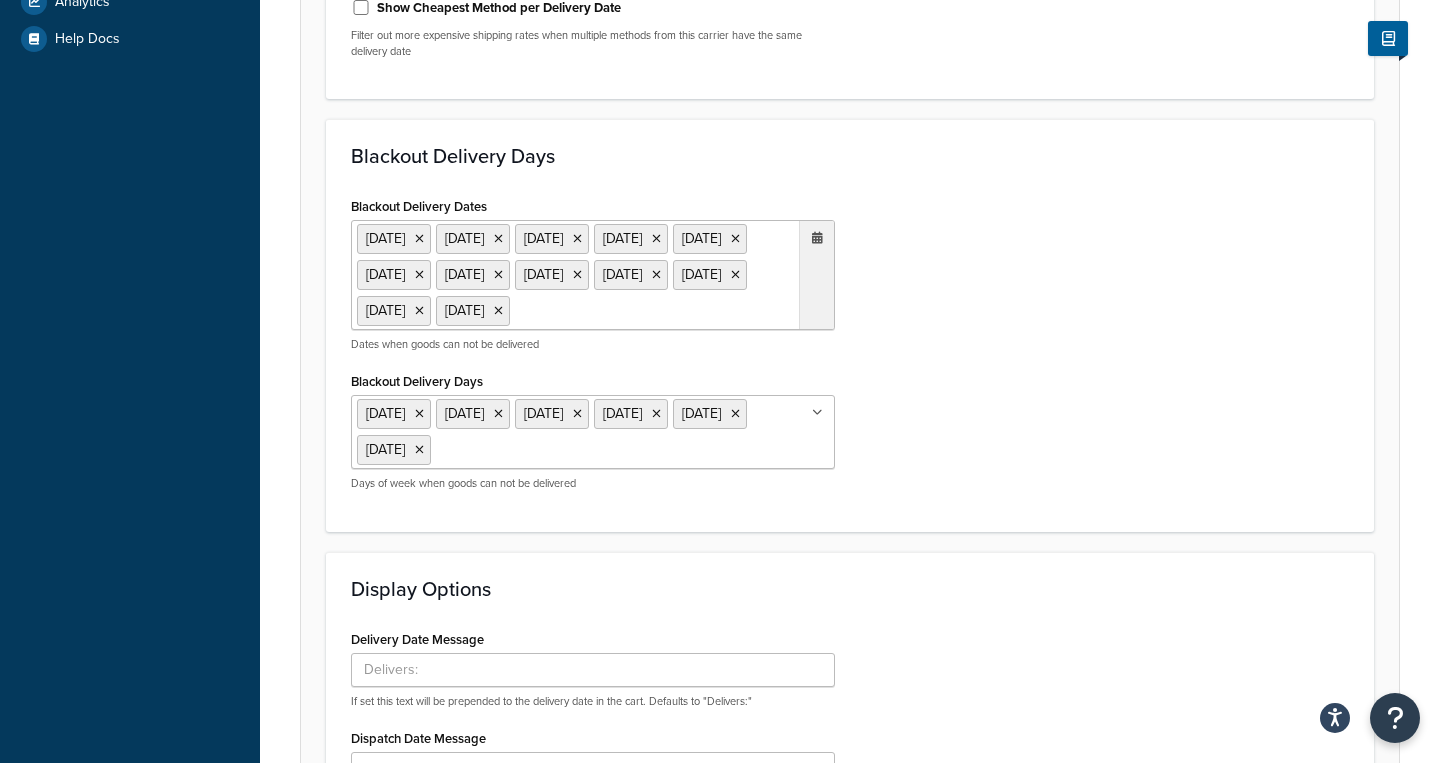 scroll, scrollTop: 762, scrollLeft: 0, axis: vertical 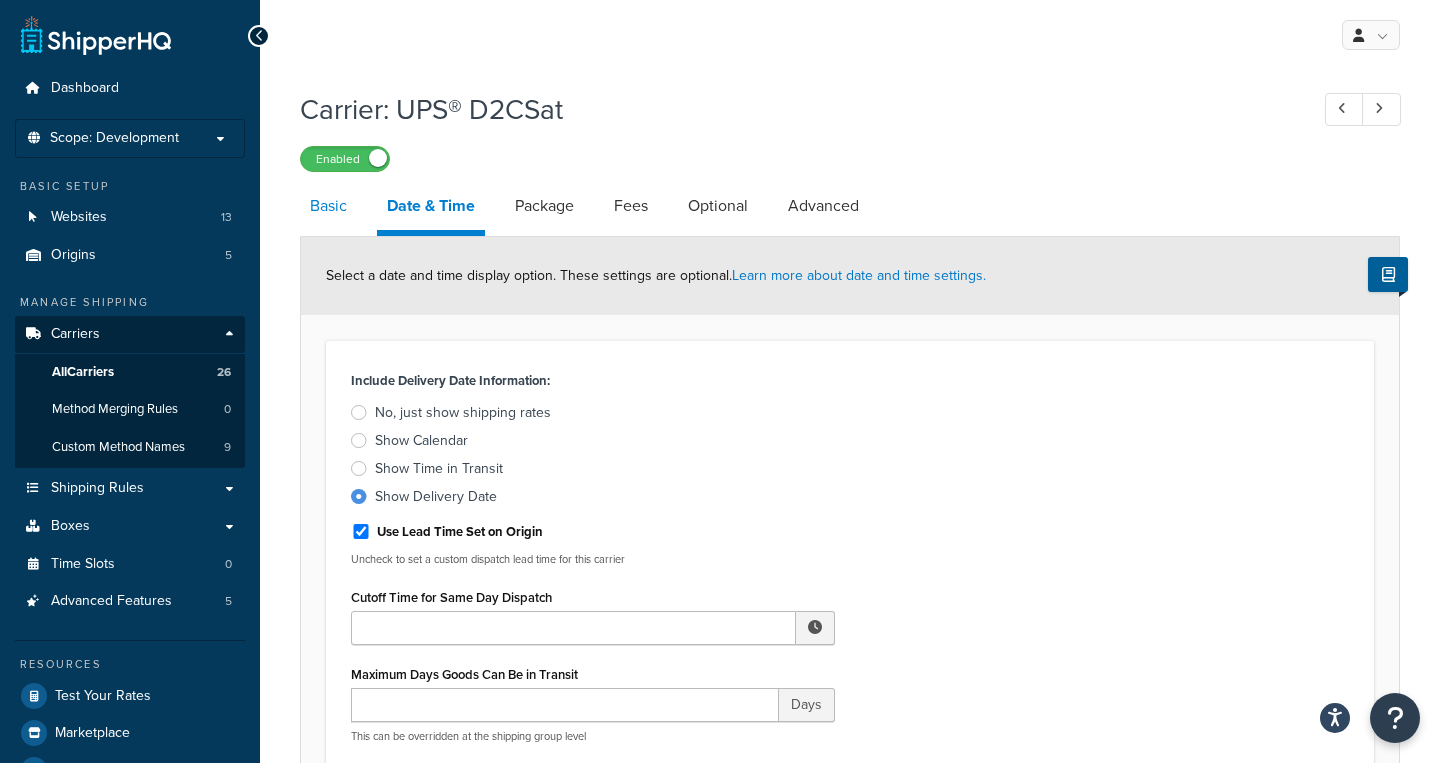 click on "Basic" at bounding box center (328, 206) 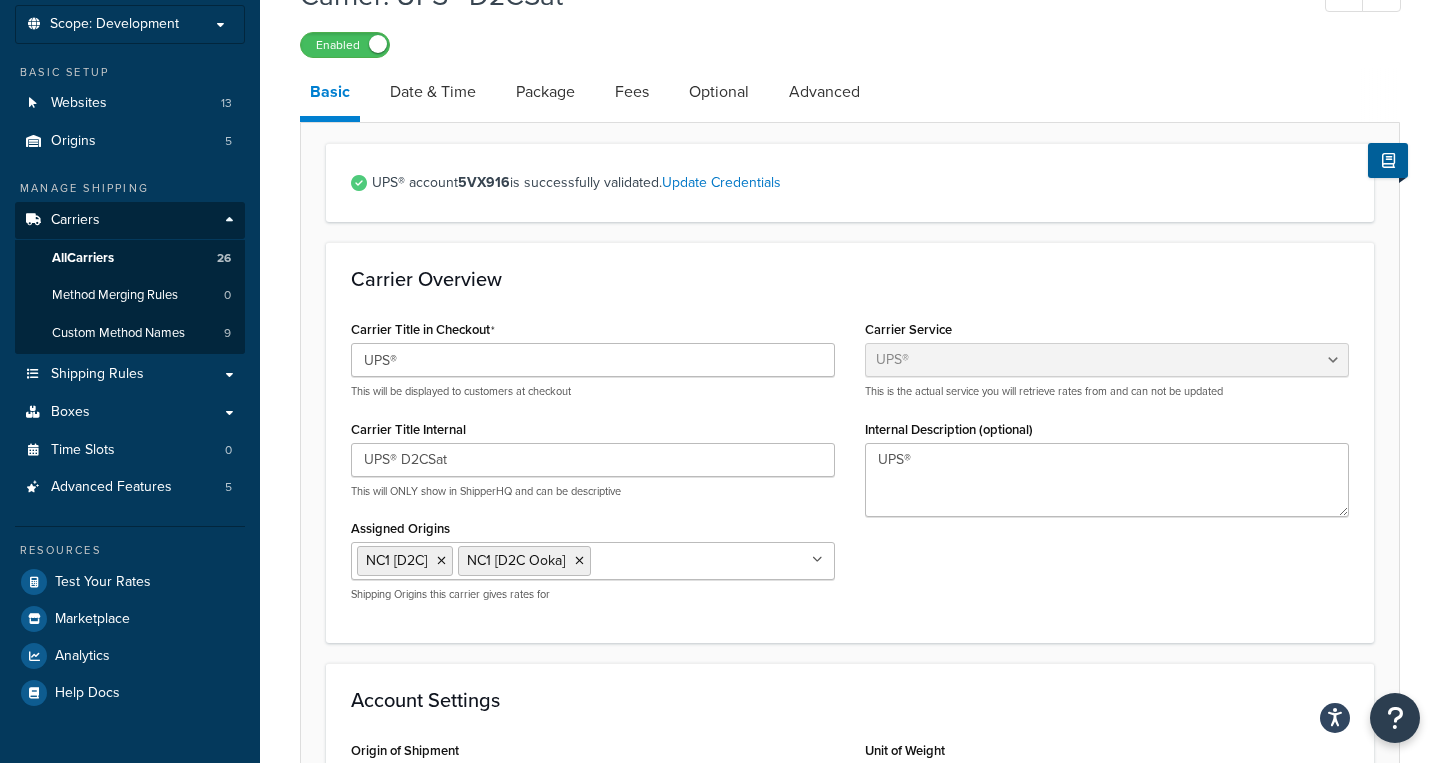 scroll, scrollTop: 0, scrollLeft: 0, axis: both 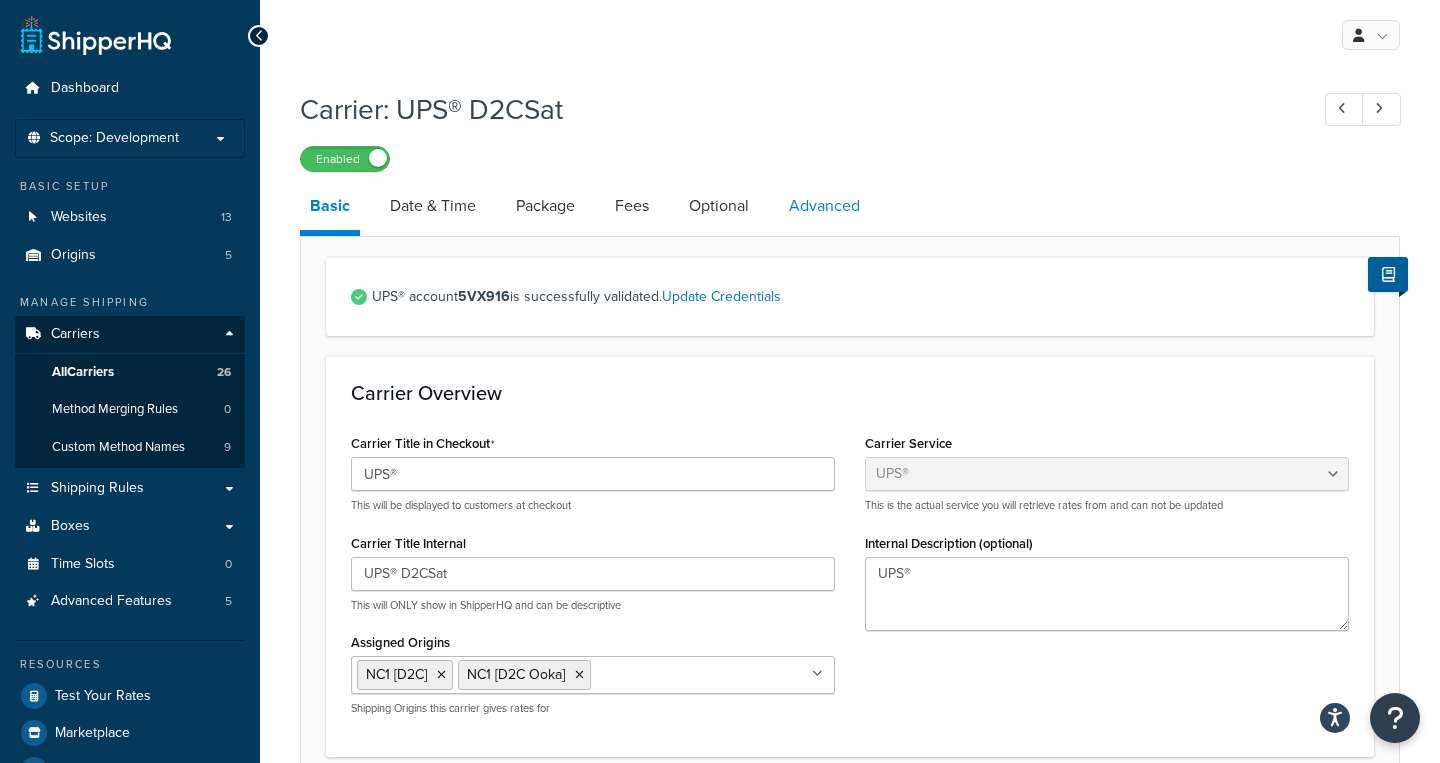 click on "Advanced" at bounding box center [824, 206] 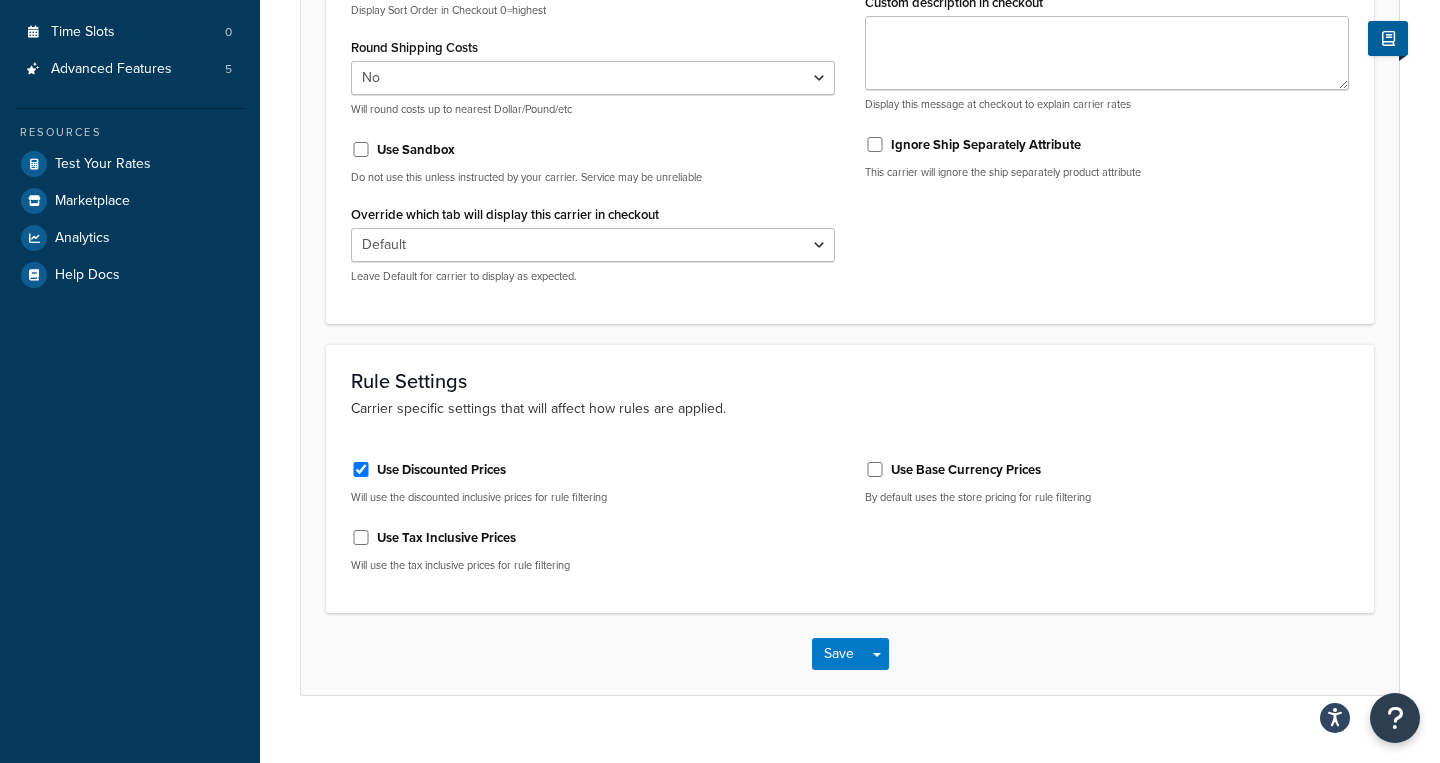 scroll, scrollTop: 559, scrollLeft: 0, axis: vertical 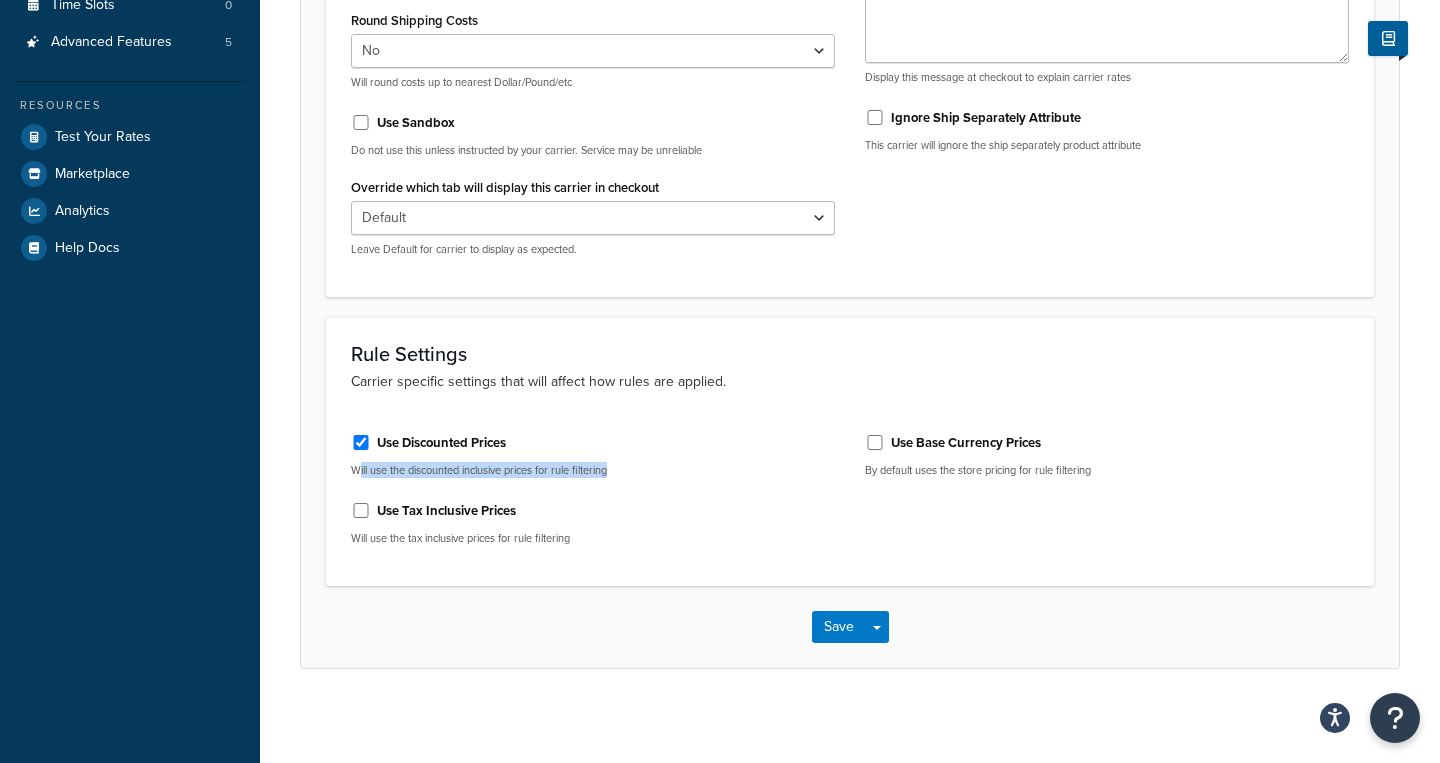 drag, startPoint x: 361, startPoint y: 474, endPoint x: 625, endPoint y: 474, distance: 264 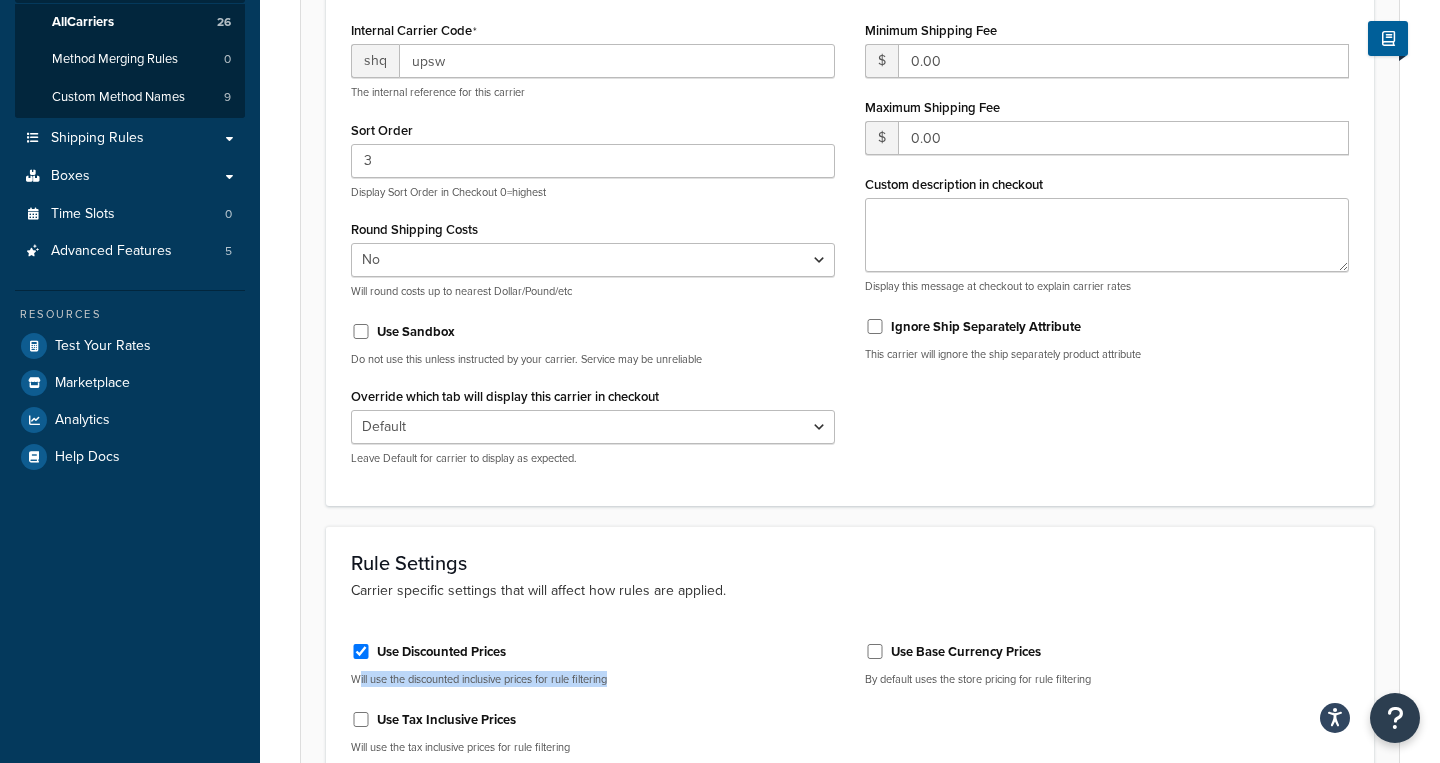 scroll, scrollTop: 344, scrollLeft: 0, axis: vertical 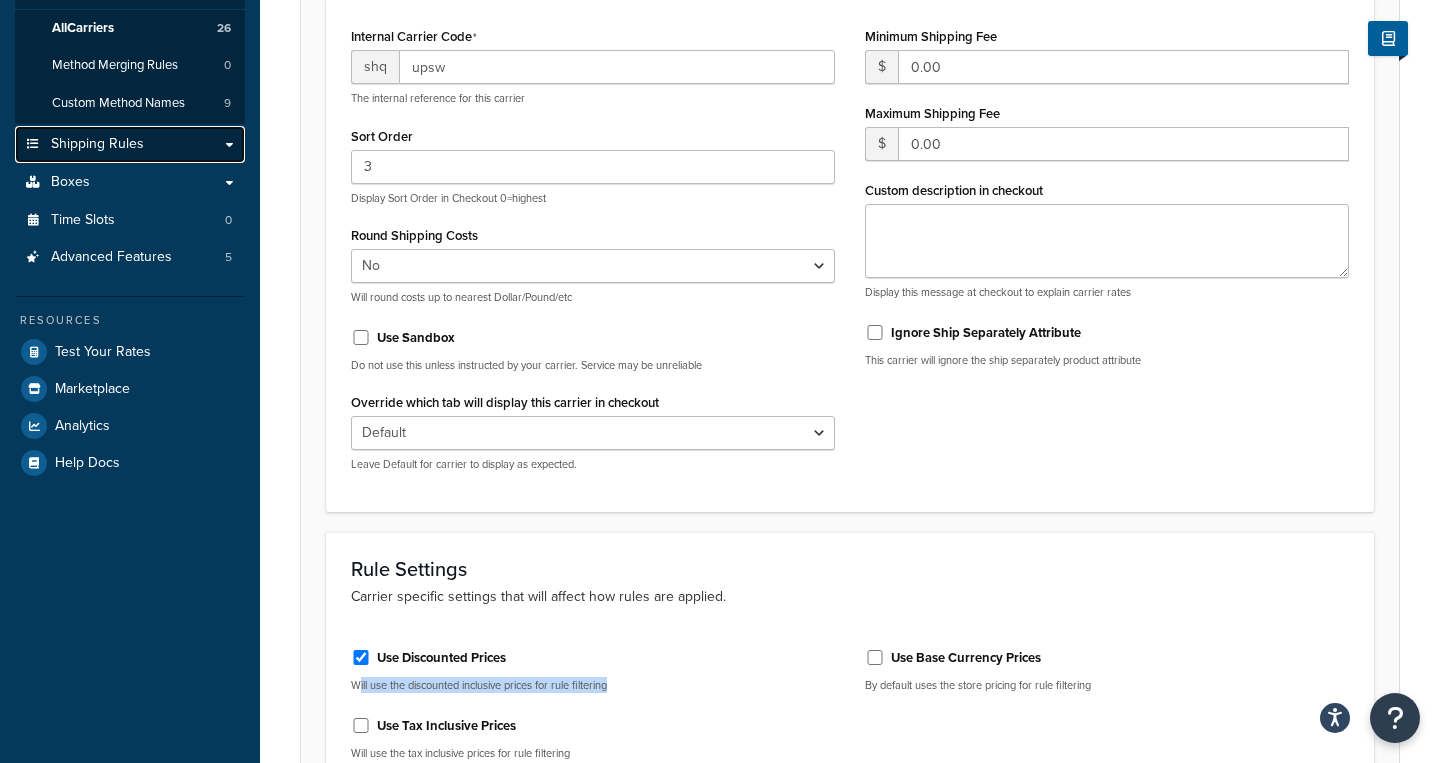 click on "Shipping Rules" at bounding box center (130, 144) 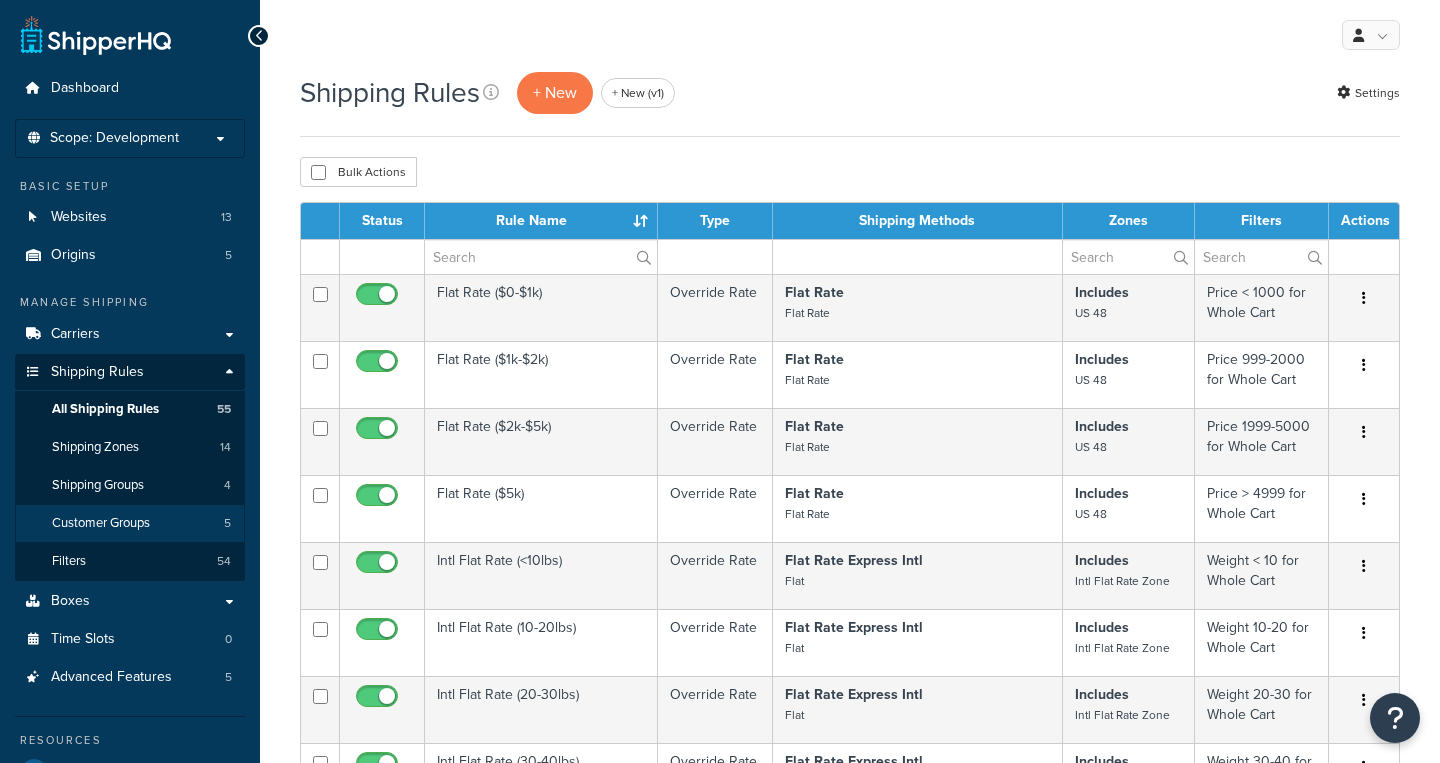 scroll, scrollTop: 0, scrollLeft: 0, axis: both 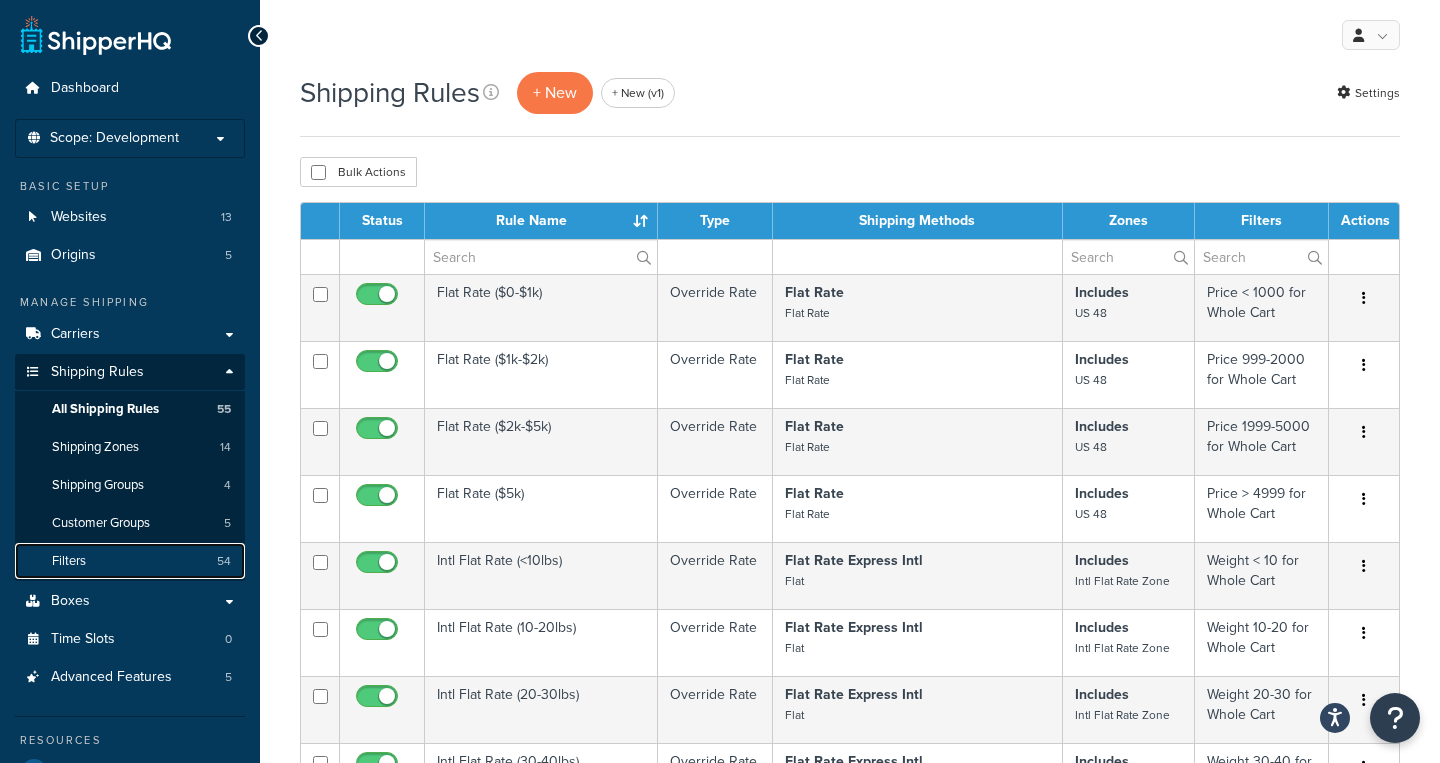 click on "Filters
54" at bounding box center (130, 561) 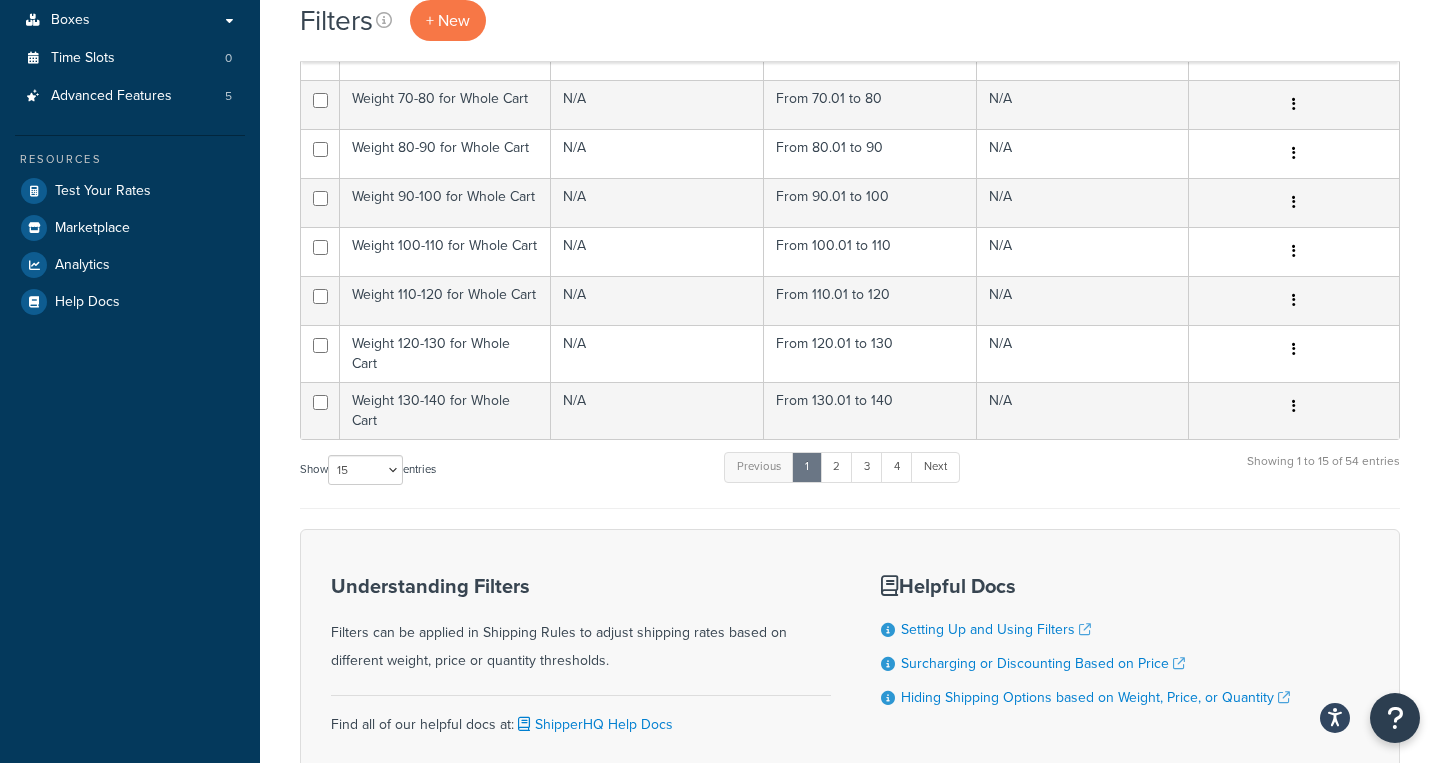 scroll, scrollTop: 687, scrollLeft: 0, axis: vertical 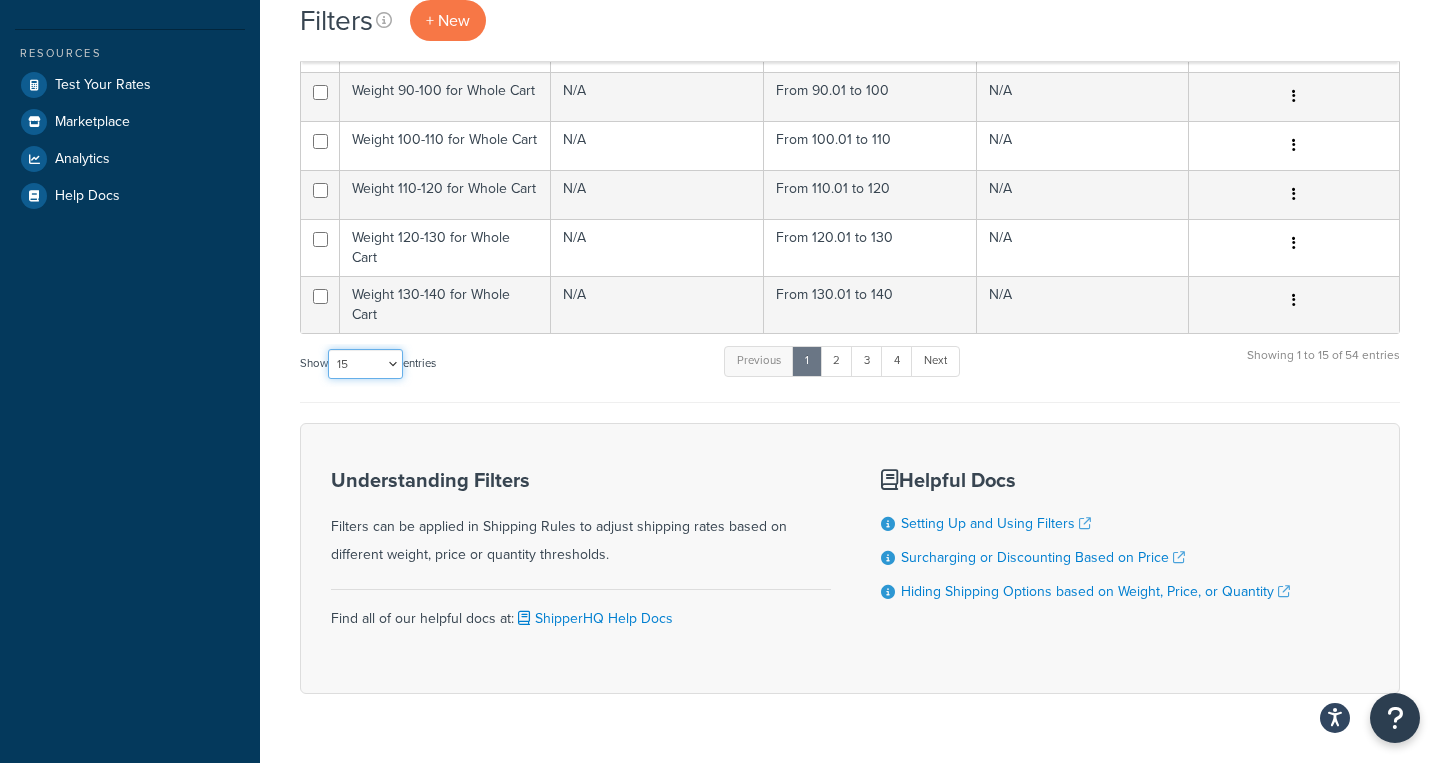 select on "100" 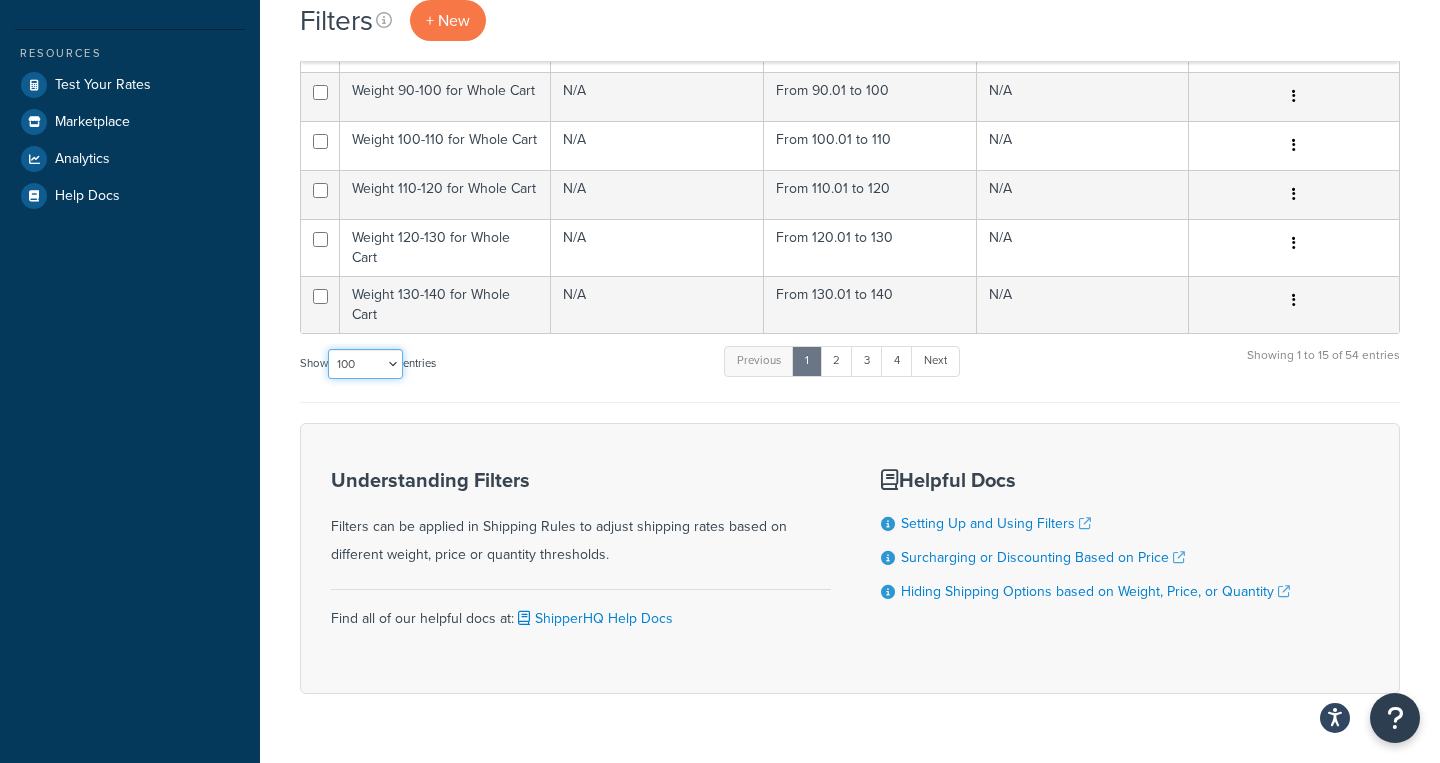 click on "100" at bounding box center [0, 0] 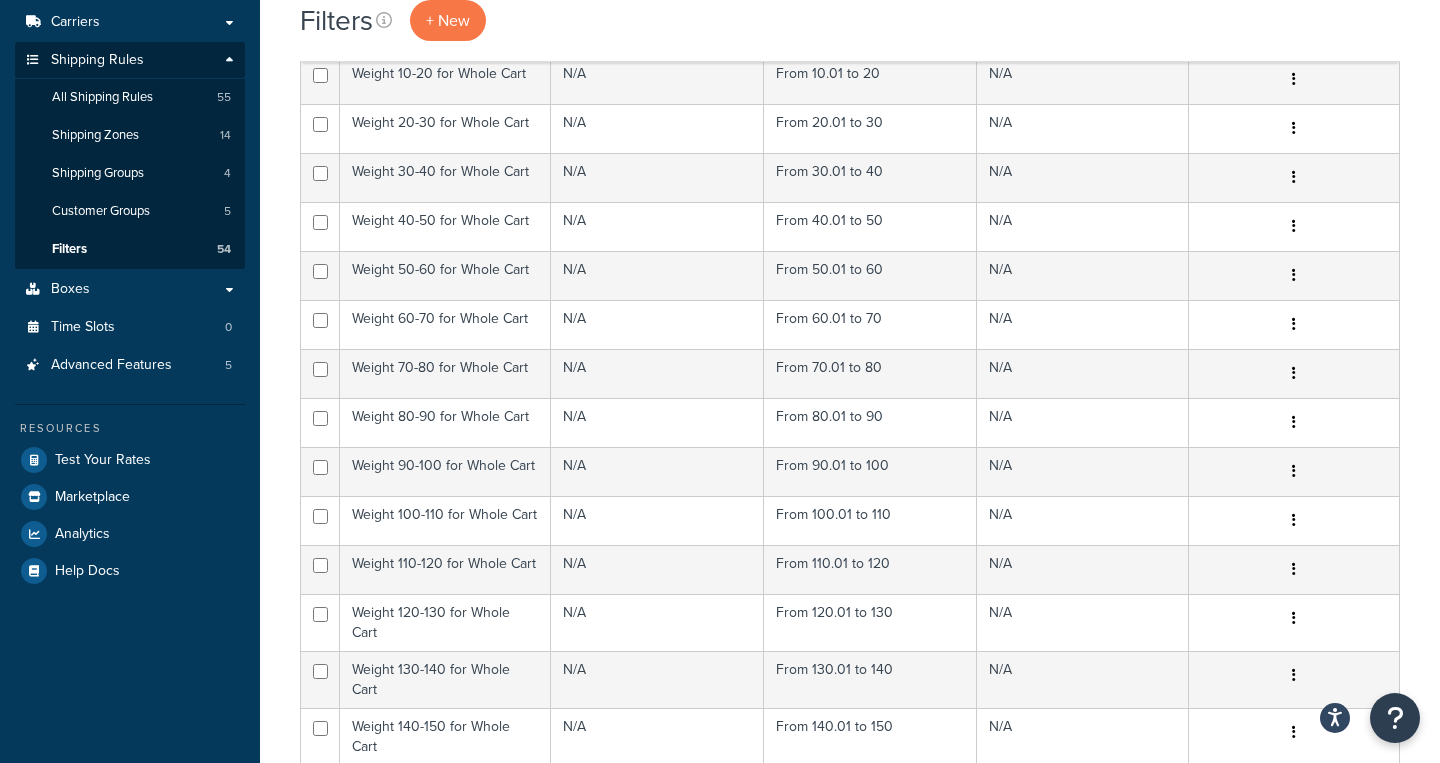 scroll, scrollTop: 0, scrollLeft: 0, axis: both 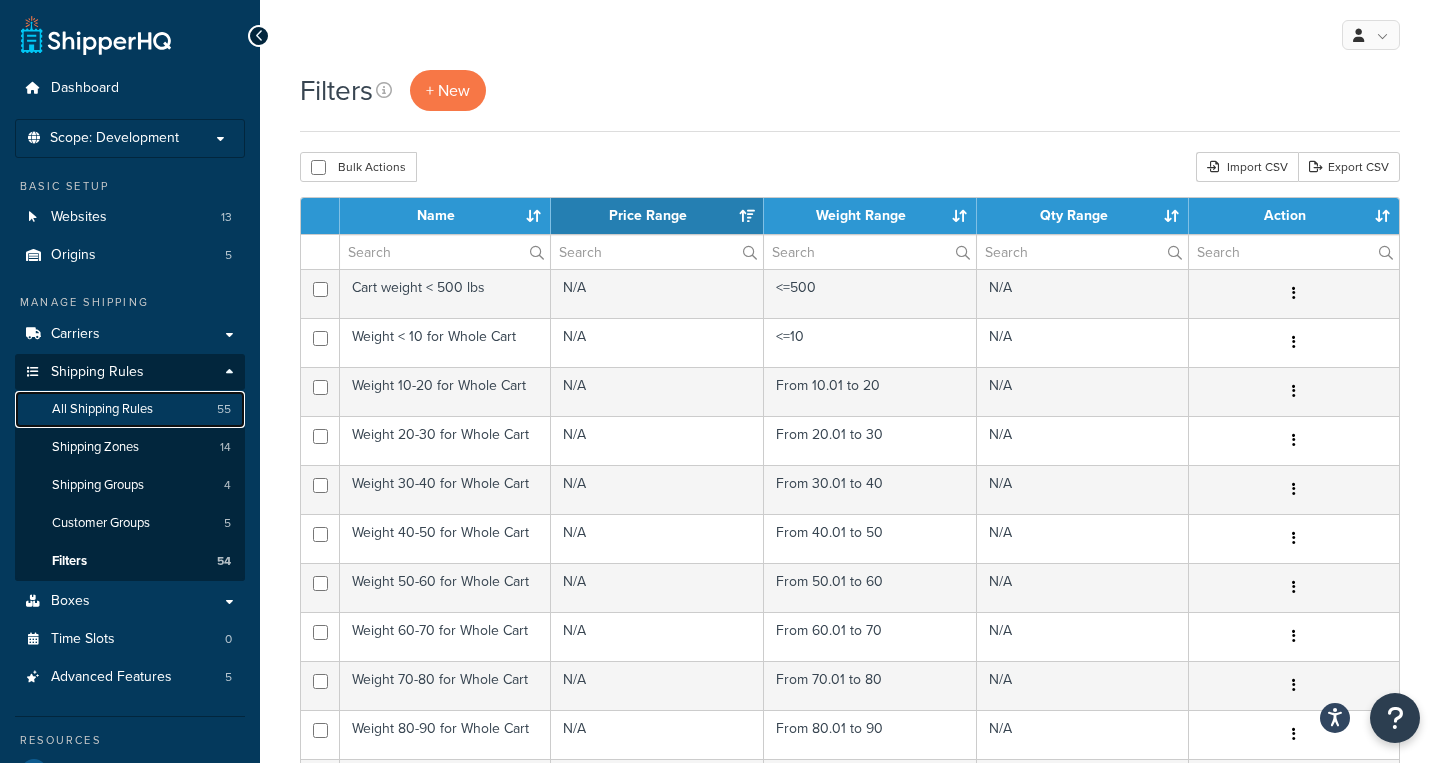 click on "All Shipping Rules" at bounding box center (102, 409) 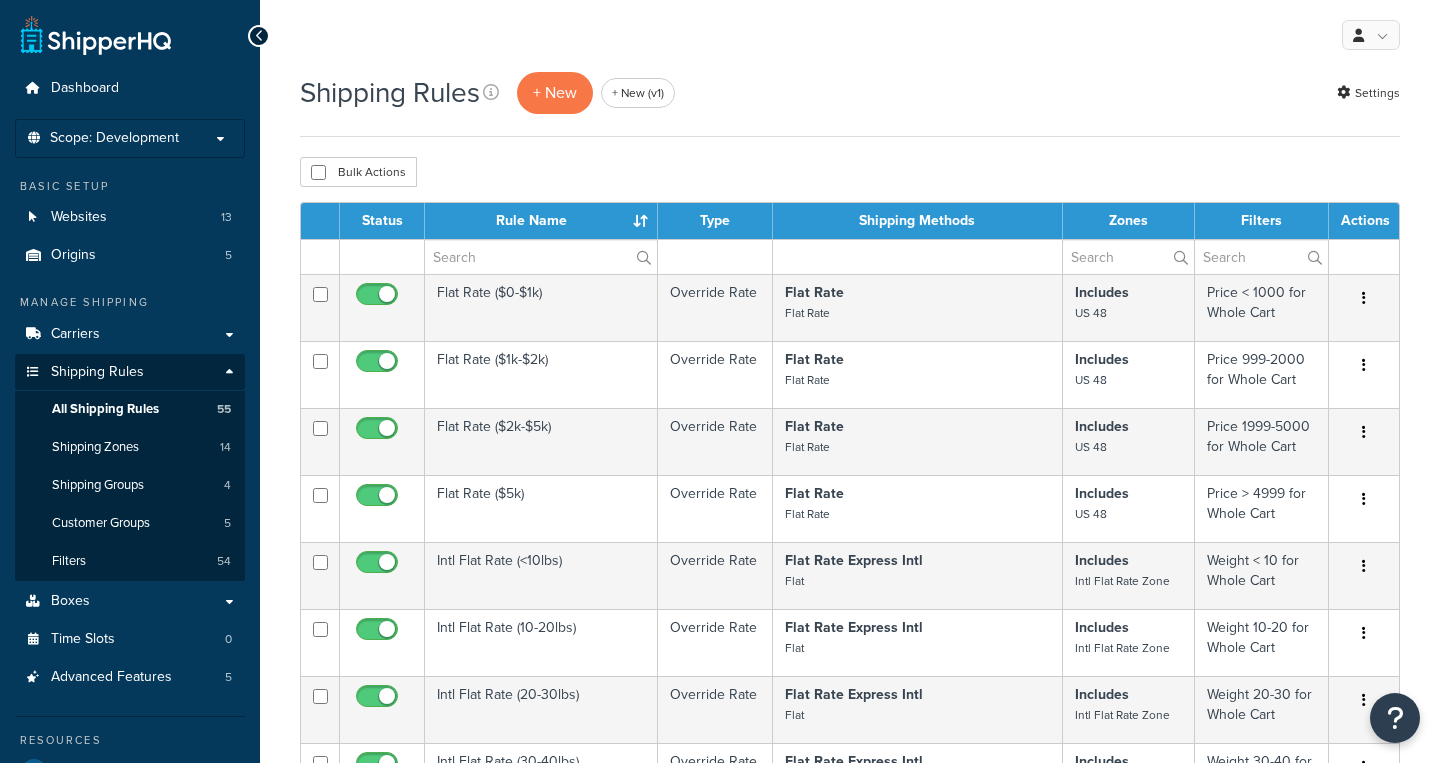 scroll, scrollTop: 0, scrollLeft: 0, axis: both 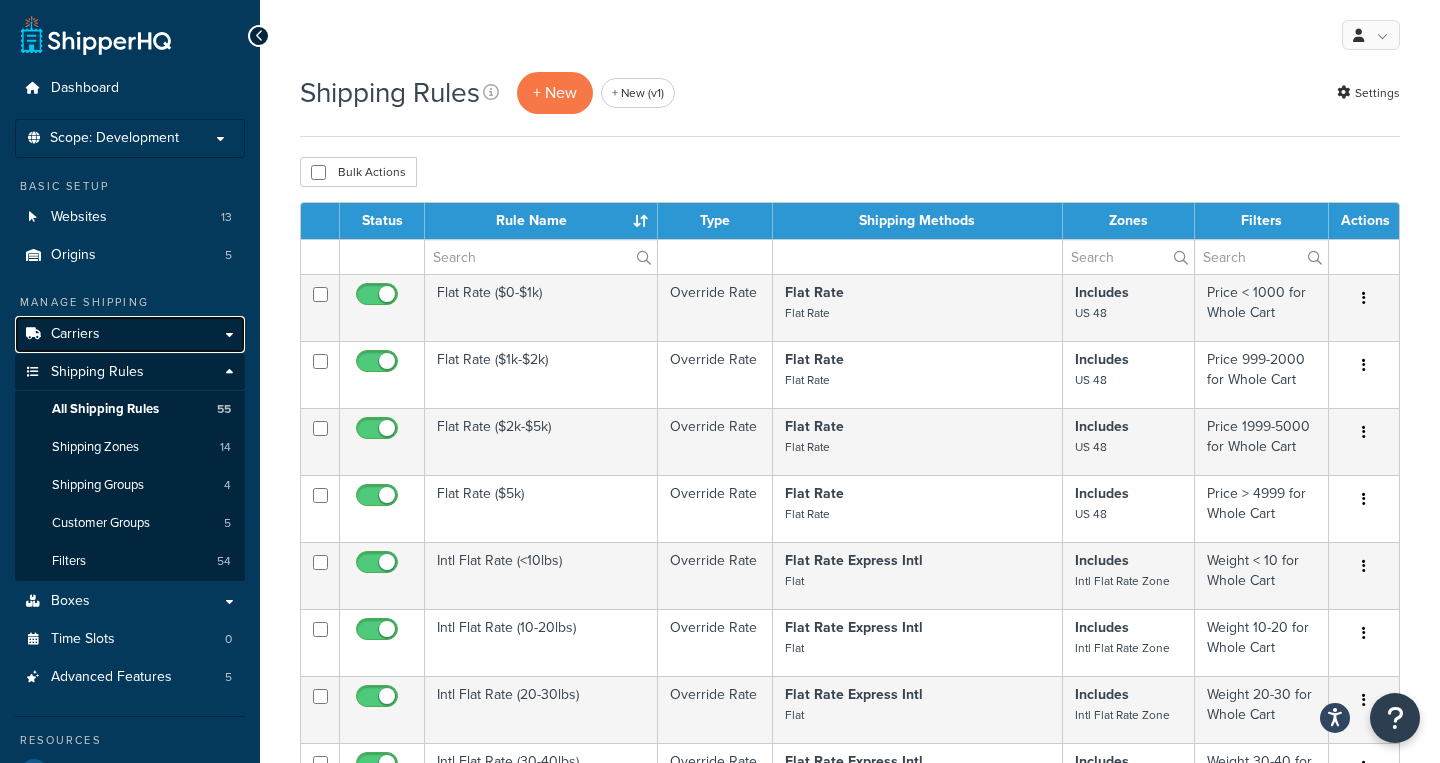 click on "Carriers" at bounding box center [130, 334] 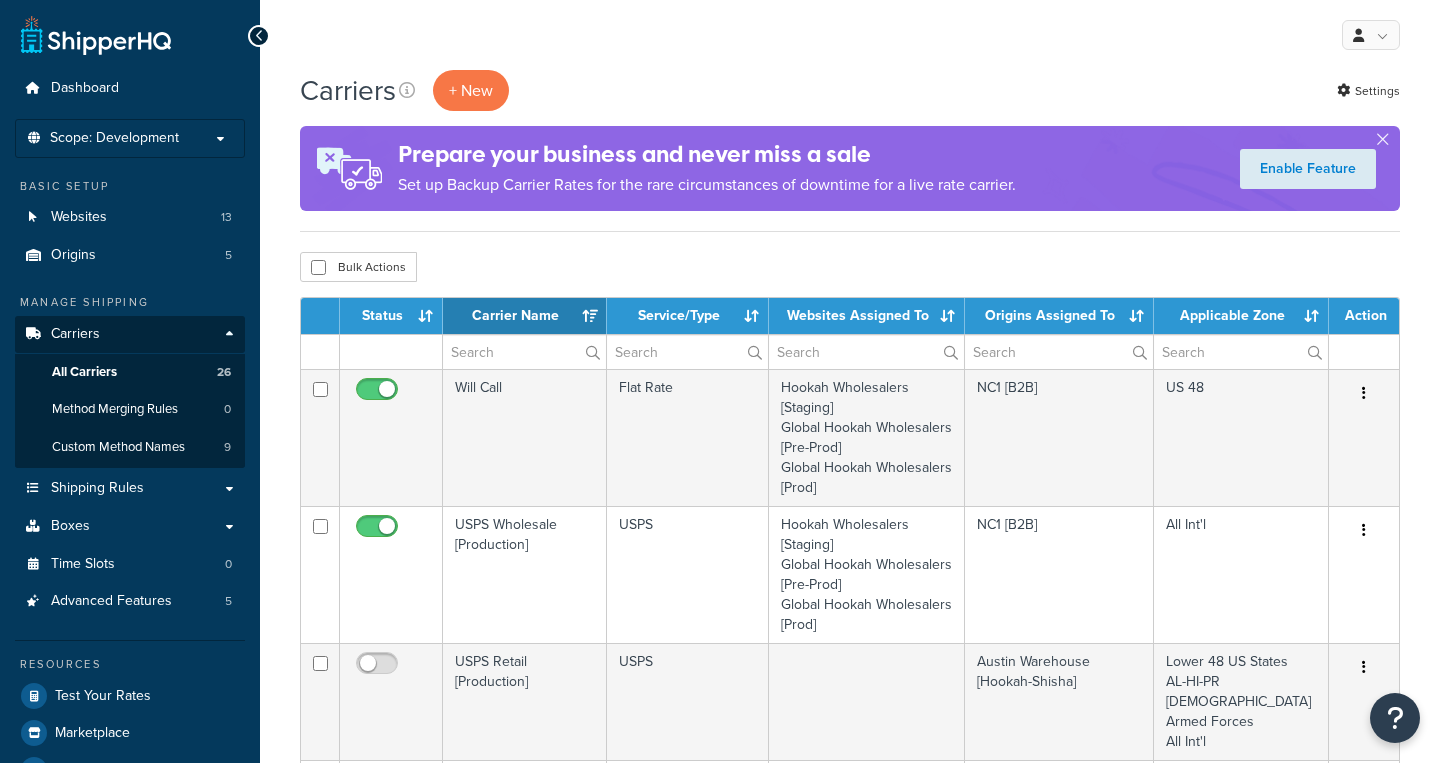 select on "15" 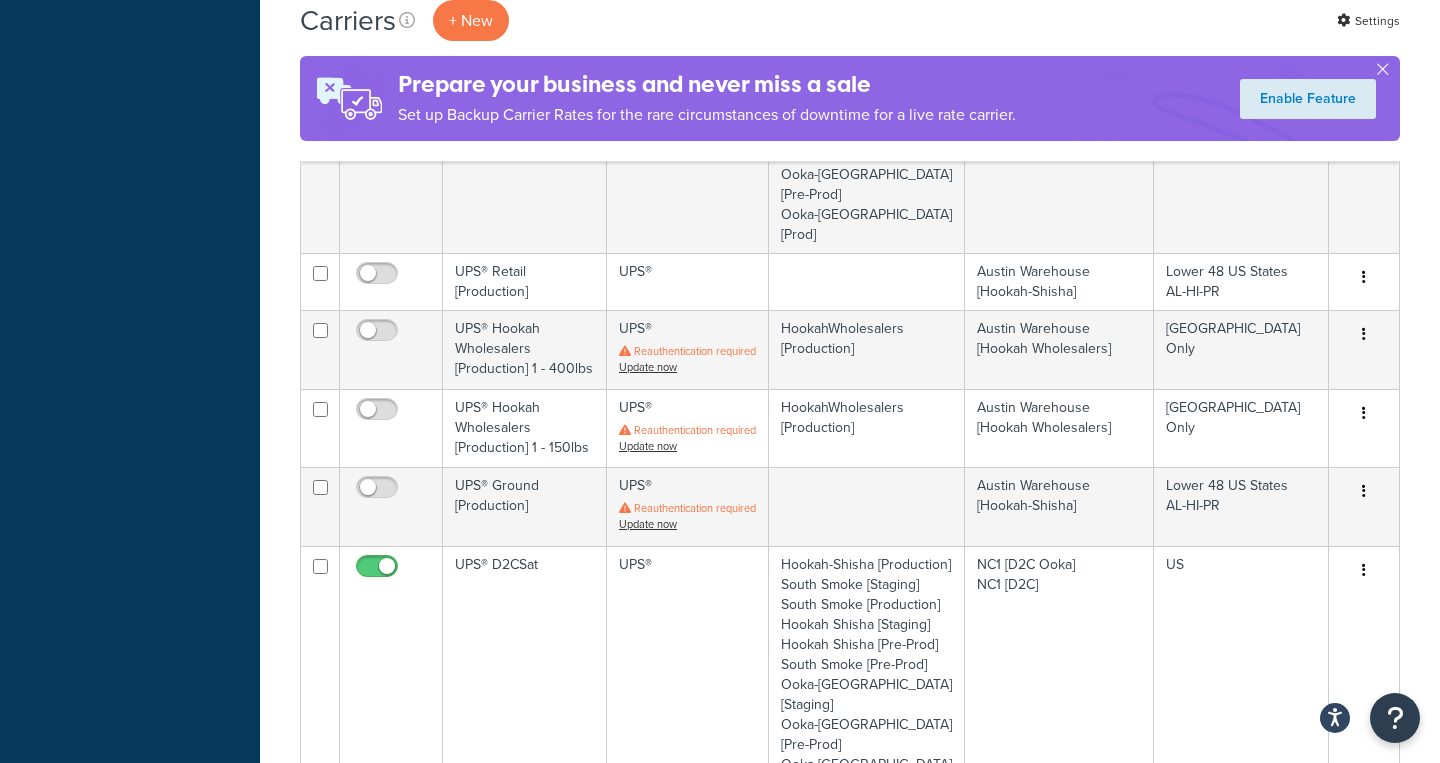 scroll, scrollTop: 952, scrollLeft: 0, axis: vertical 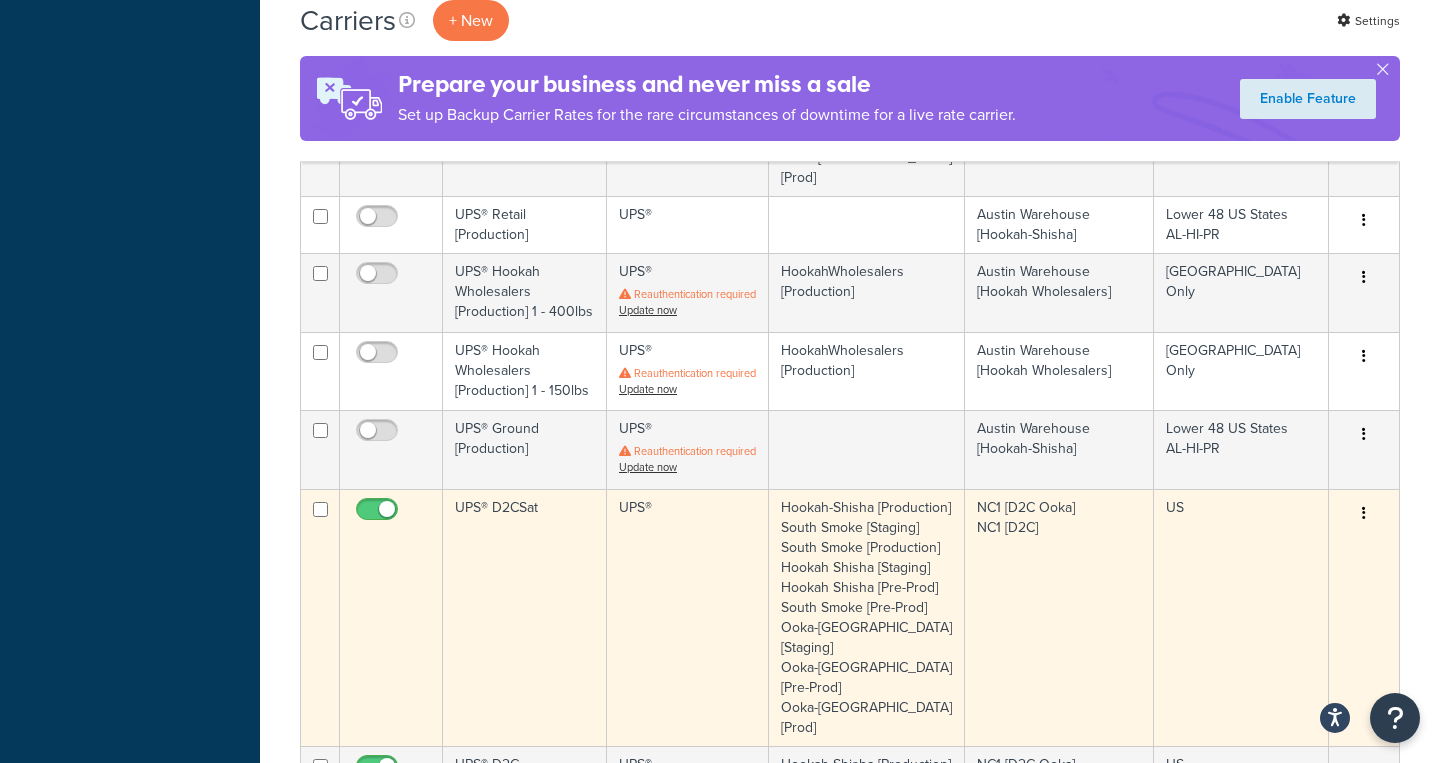 click on "UPS® D2CSat" at bounding box center [525, 617] 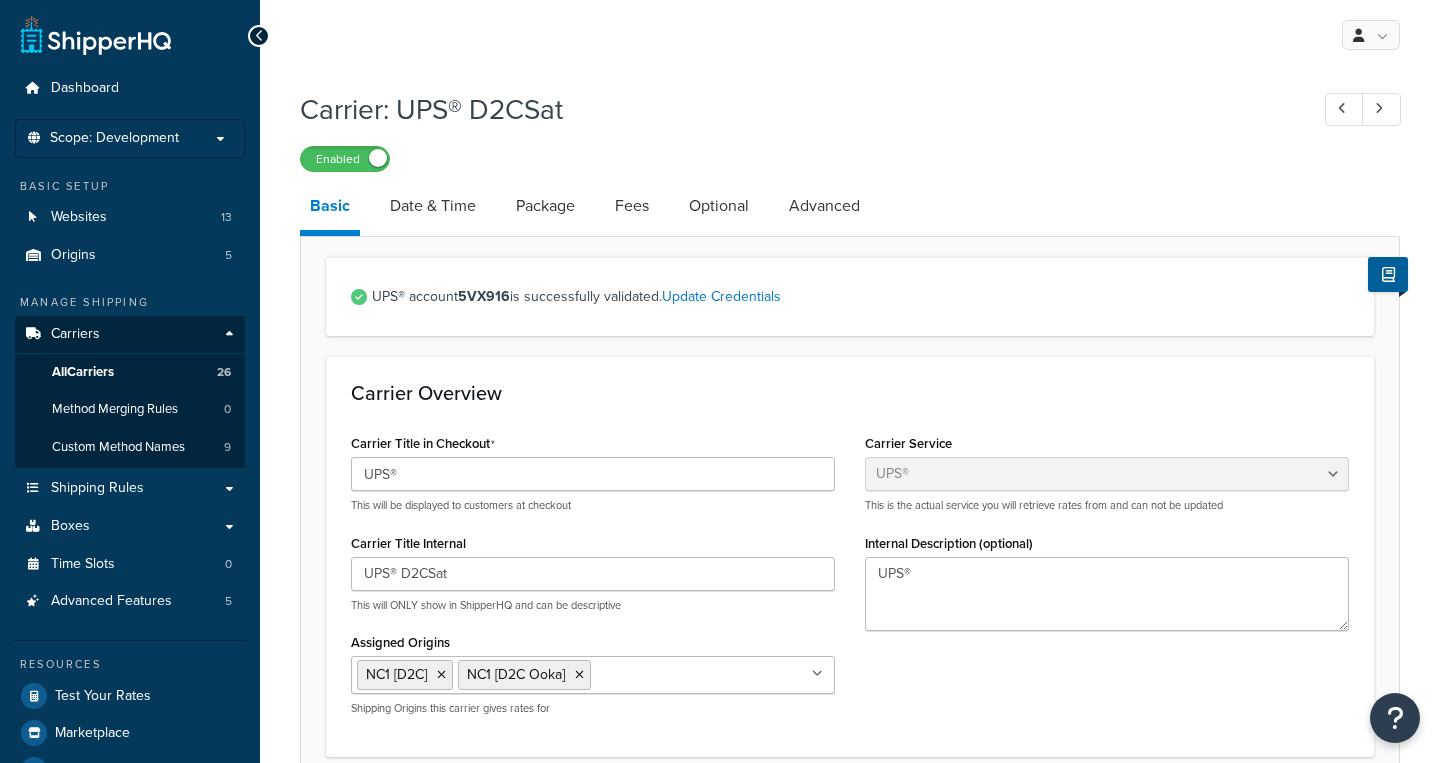 select on "ups" 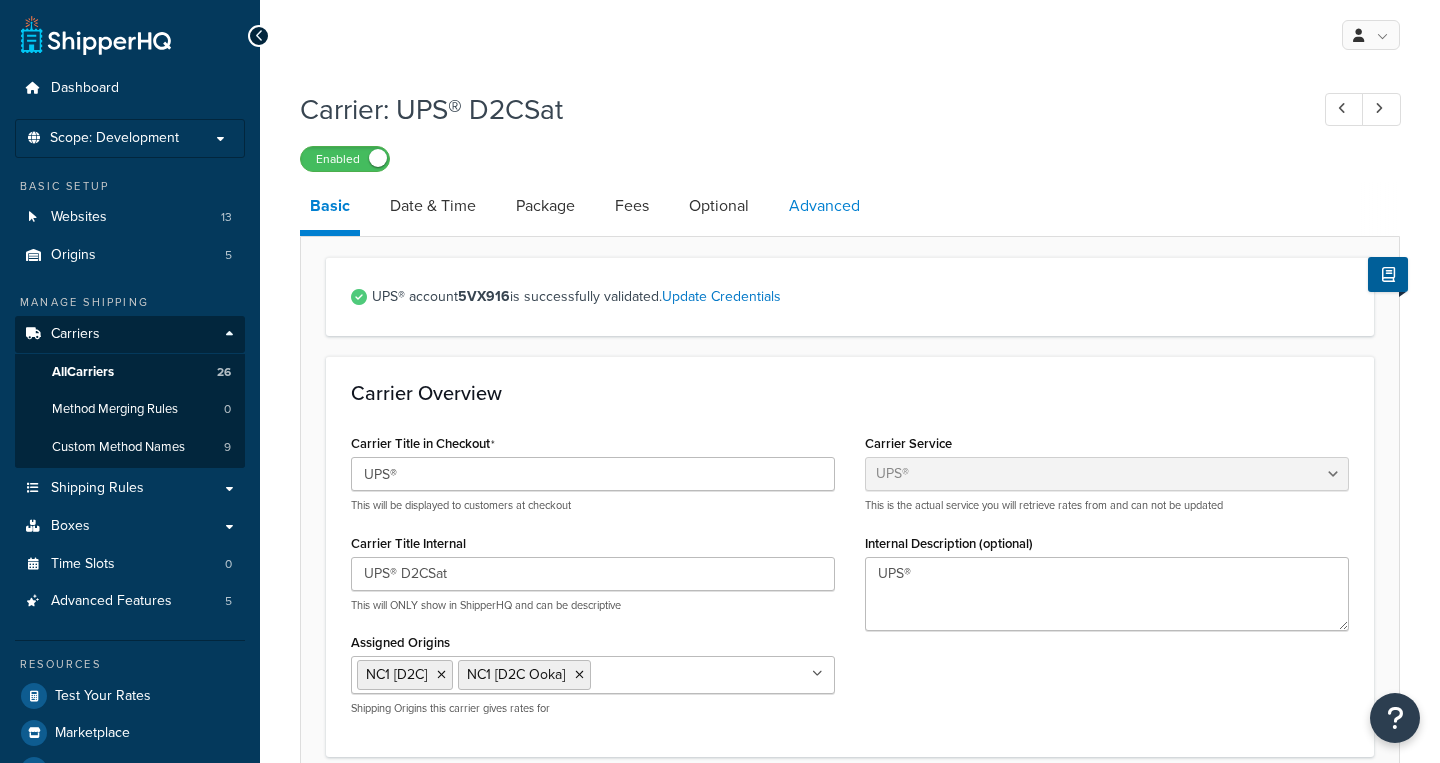 click on "Advanced" at bounding box center [824, 206] 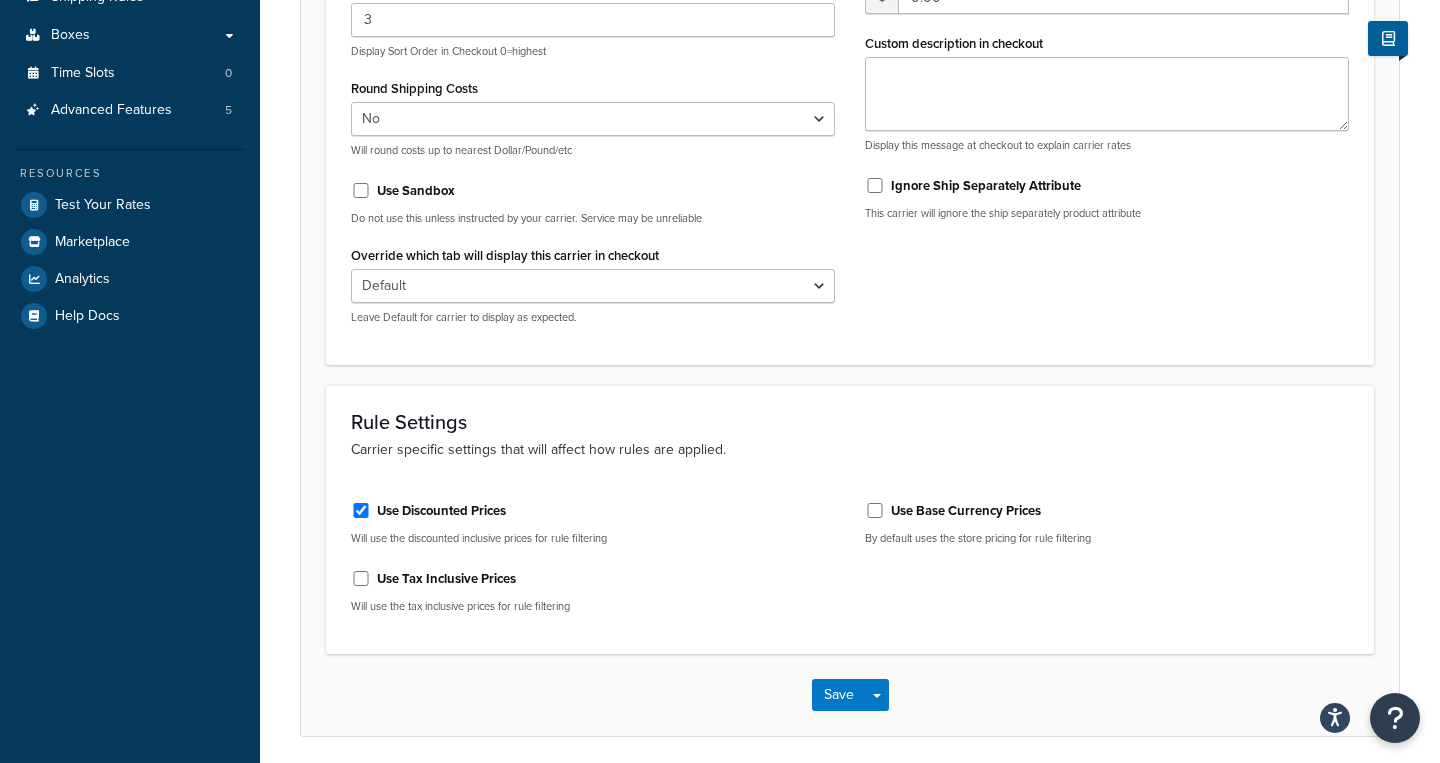 scroll, scrollTop: 492, scrollLeft: 0, axis: vertical 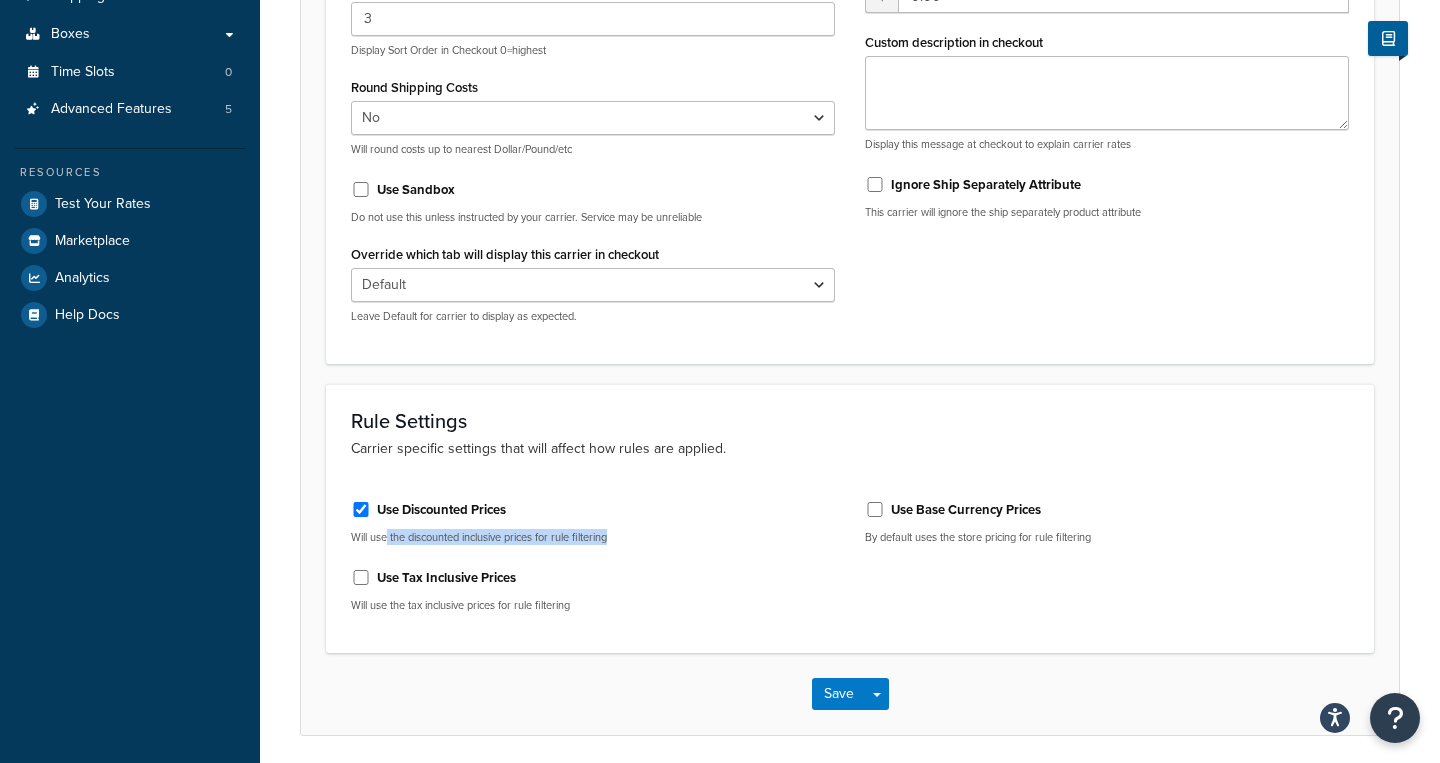 drag, startPoint x: 388, startPoint y: 539, endPoint x: 626, endPoint y: 541, distance: 238.0084 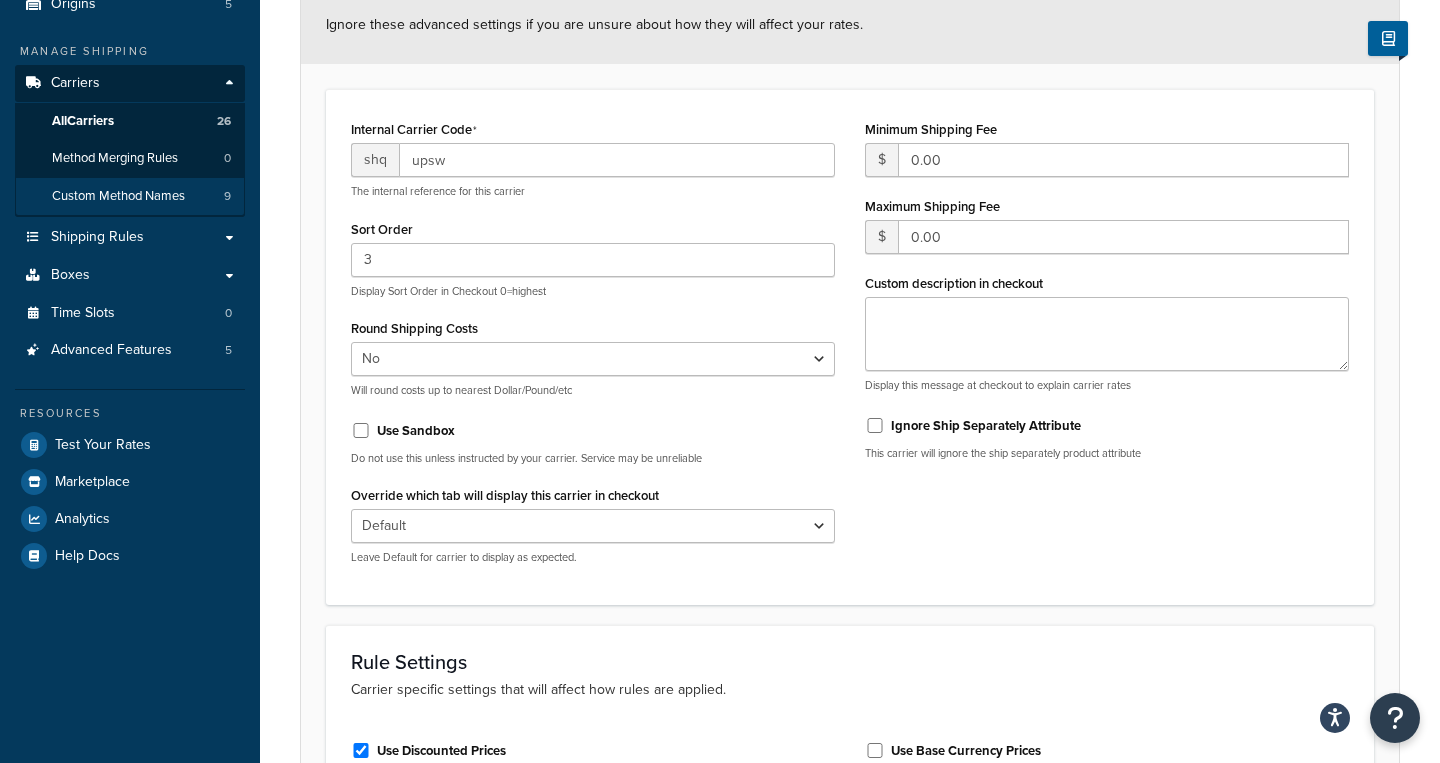 scroll, scrollTop: 247, scrollLeft: 0, axis: vertical 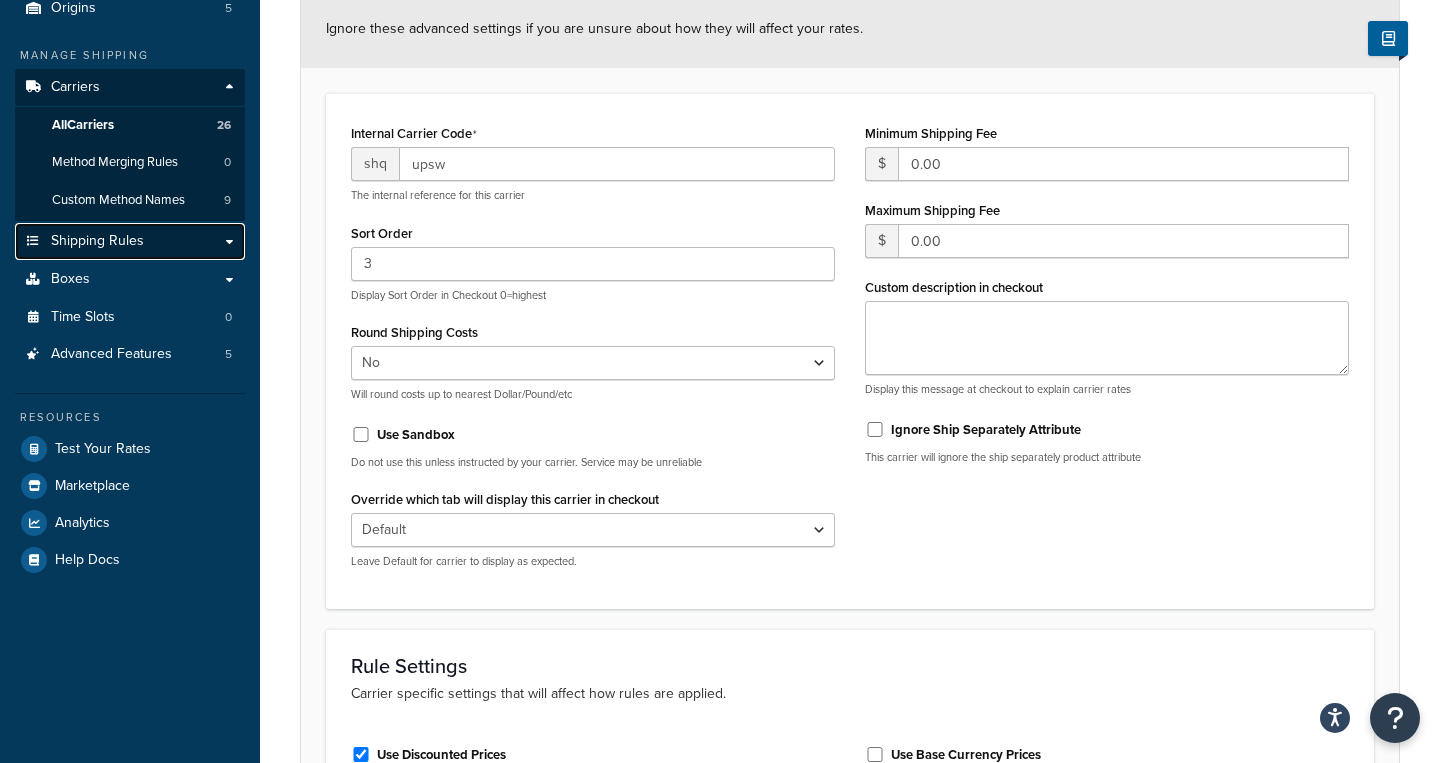 click on "Shipping Rules" at bounding box center [97, 241] 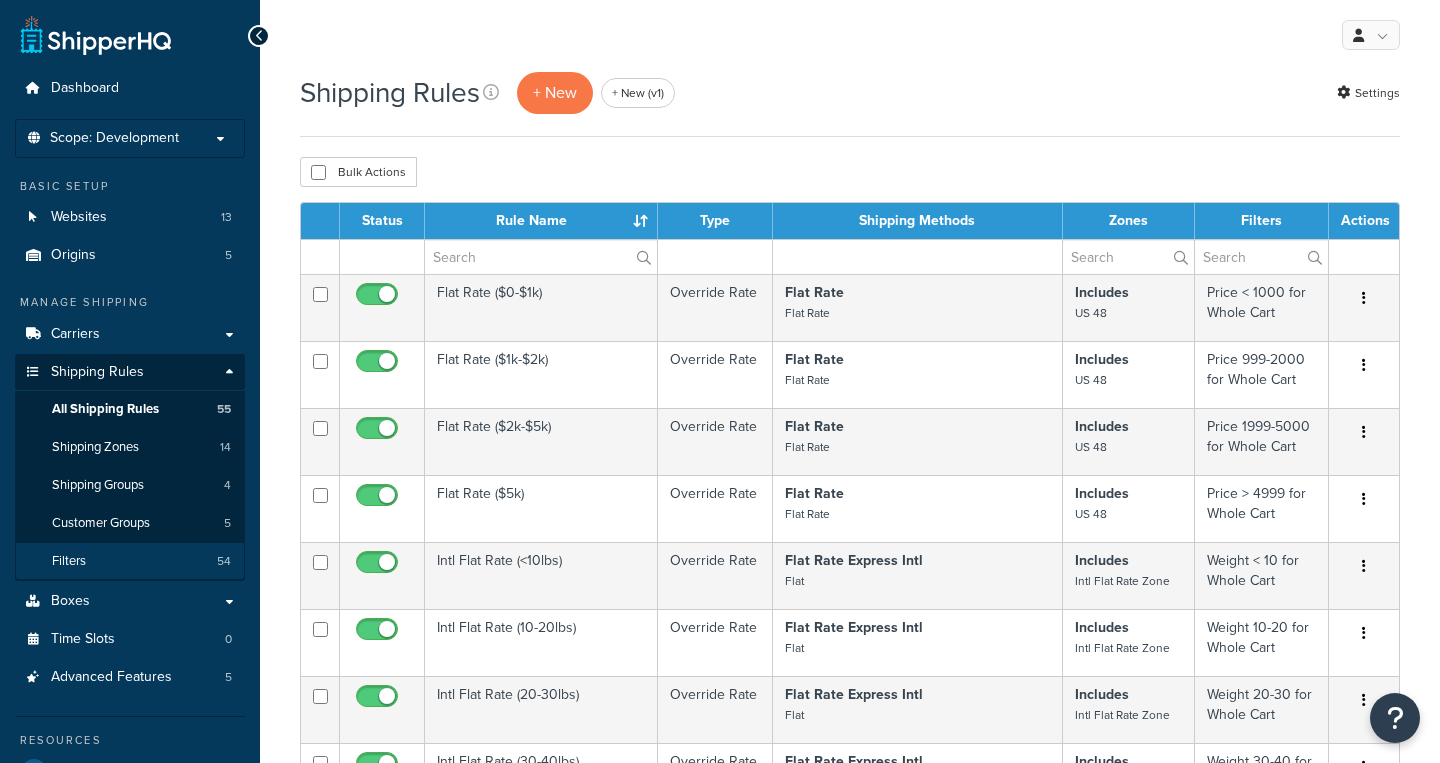 scroll, scrollTop: 0, scrollLeft: 0, axis: both 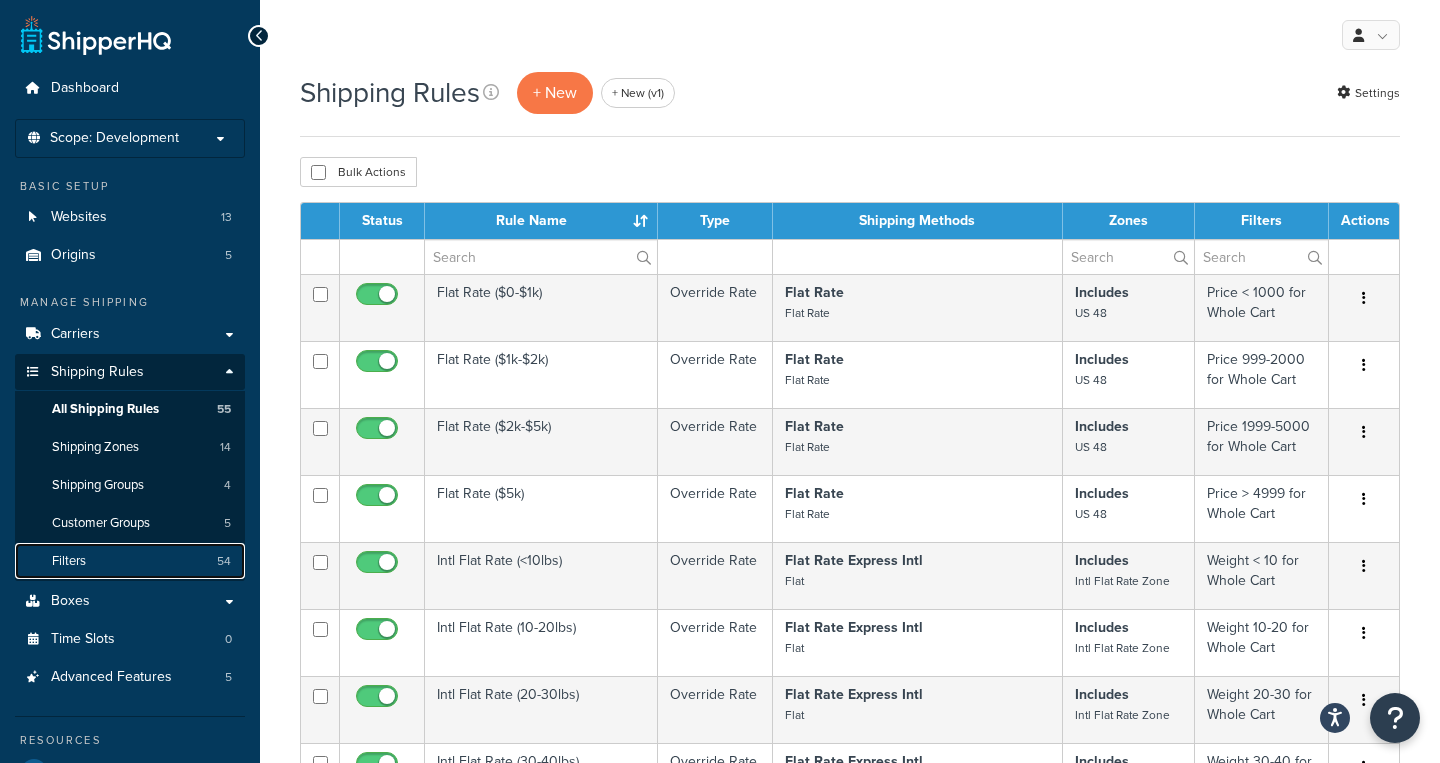click on "Filters
54" at bounding box center [130, 561] 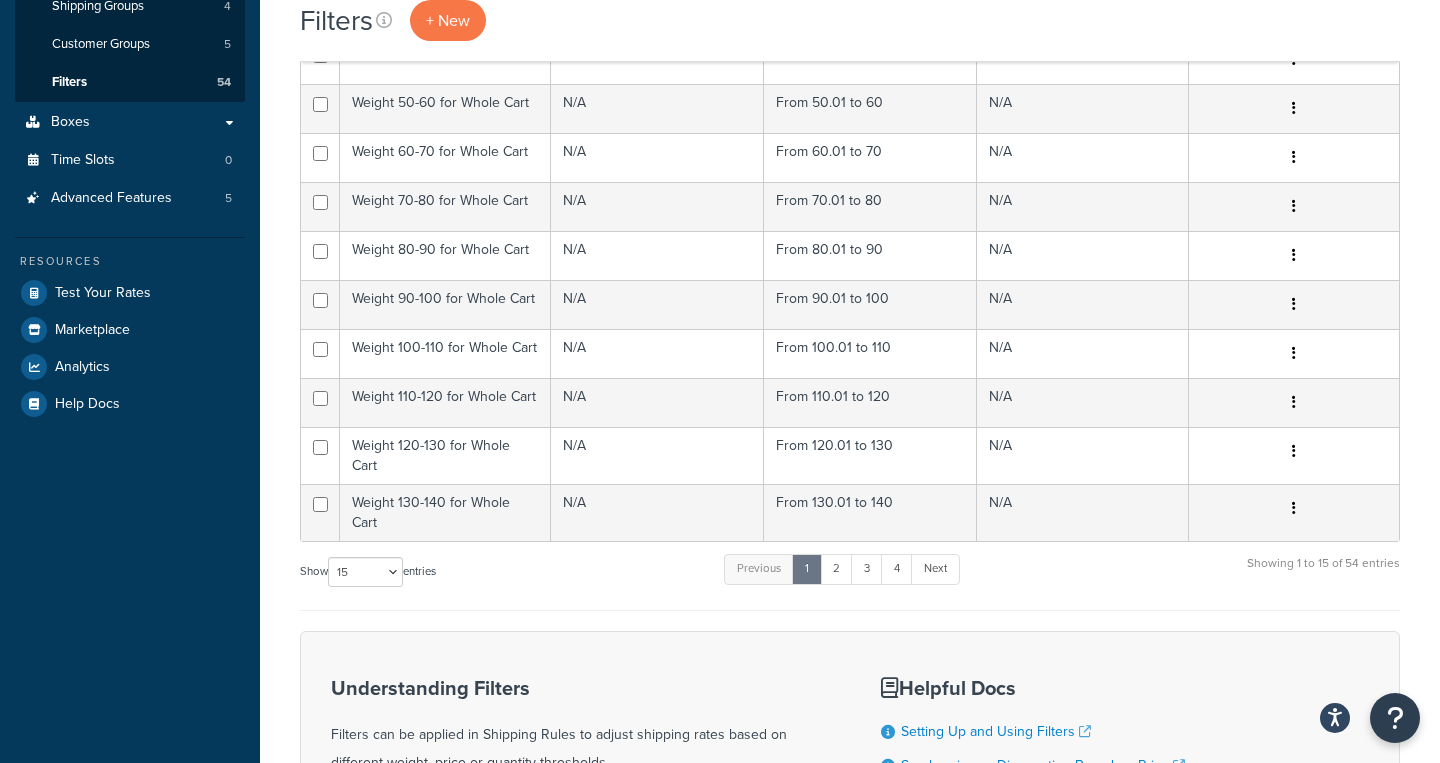 scroll, scrollTop: 722, scrollLeft: 0, axis: vertical 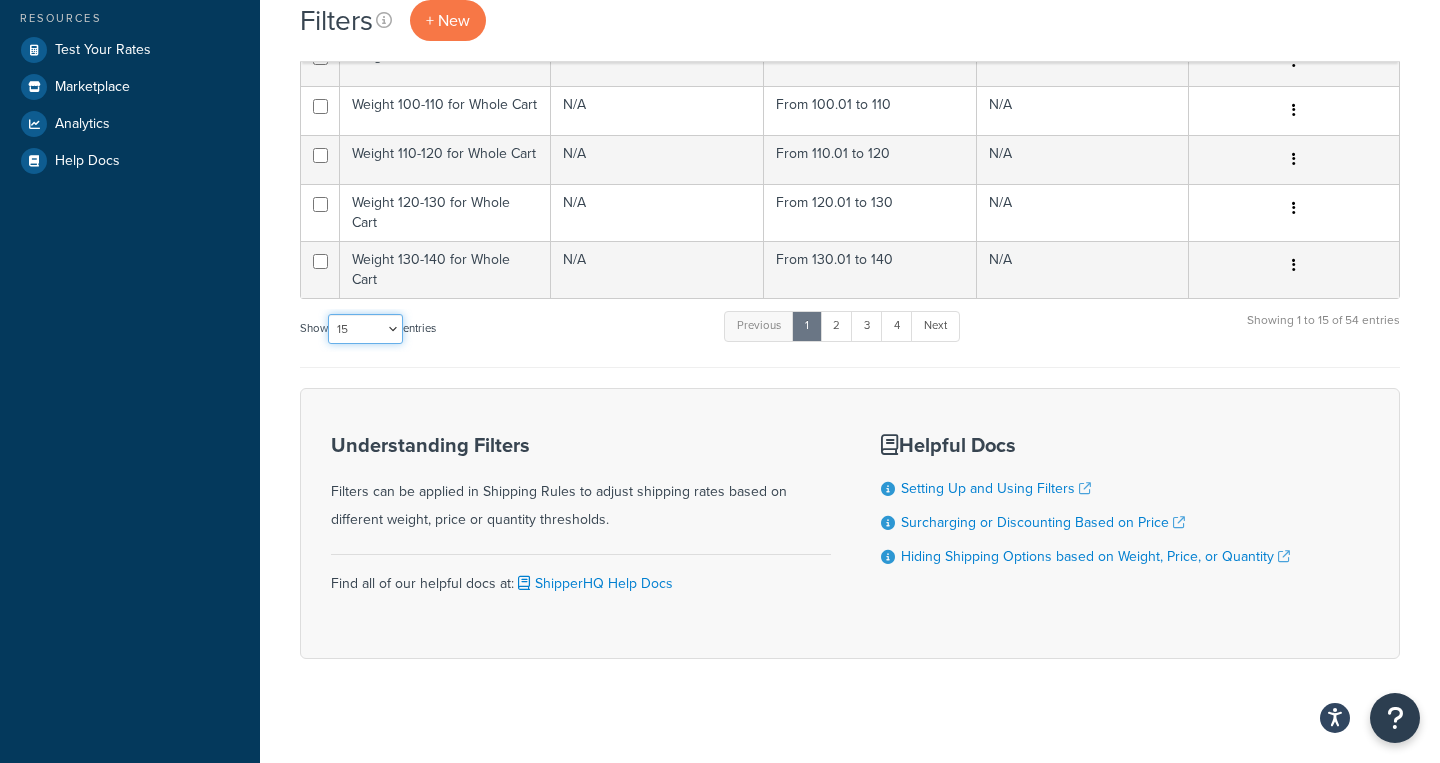 select on "100" 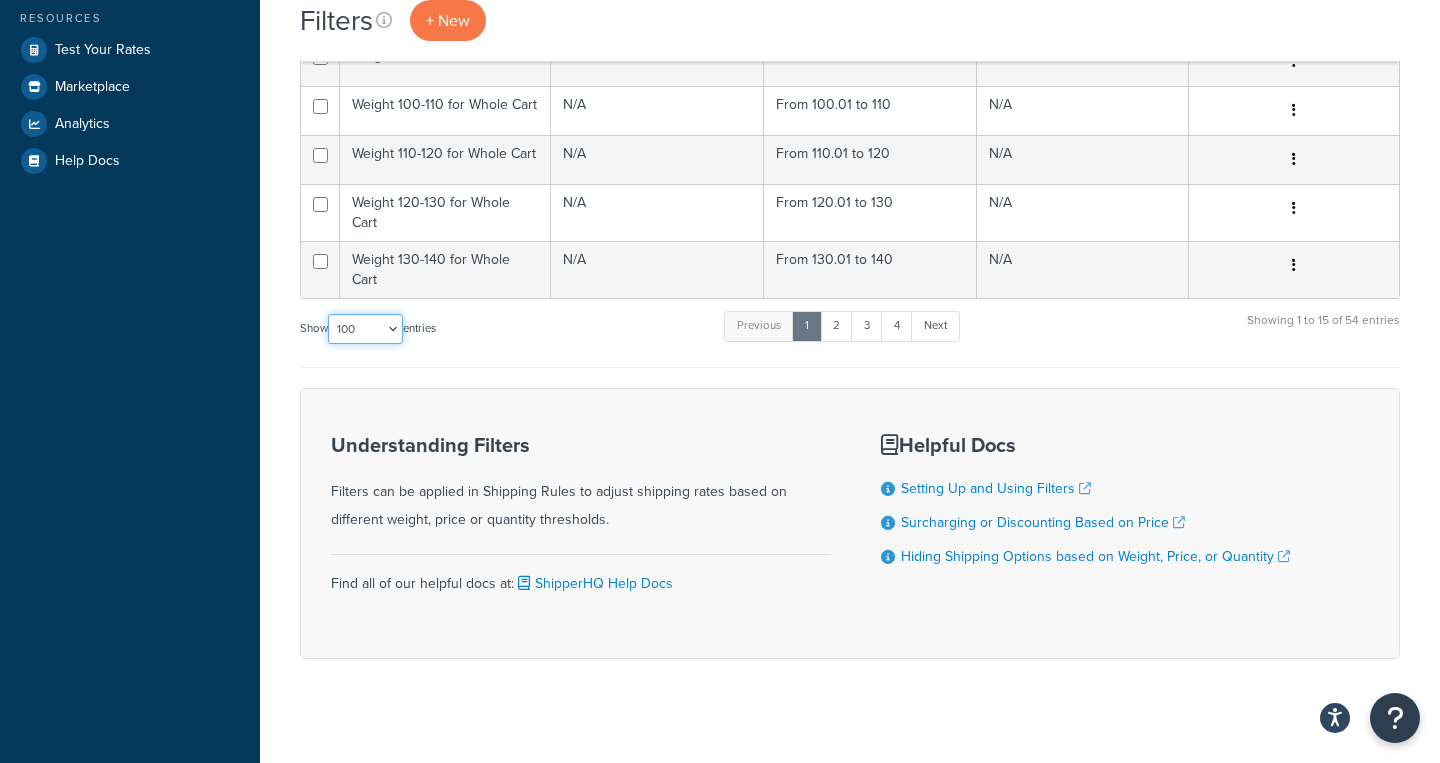 click on "100" at bounding box center (0, 0) 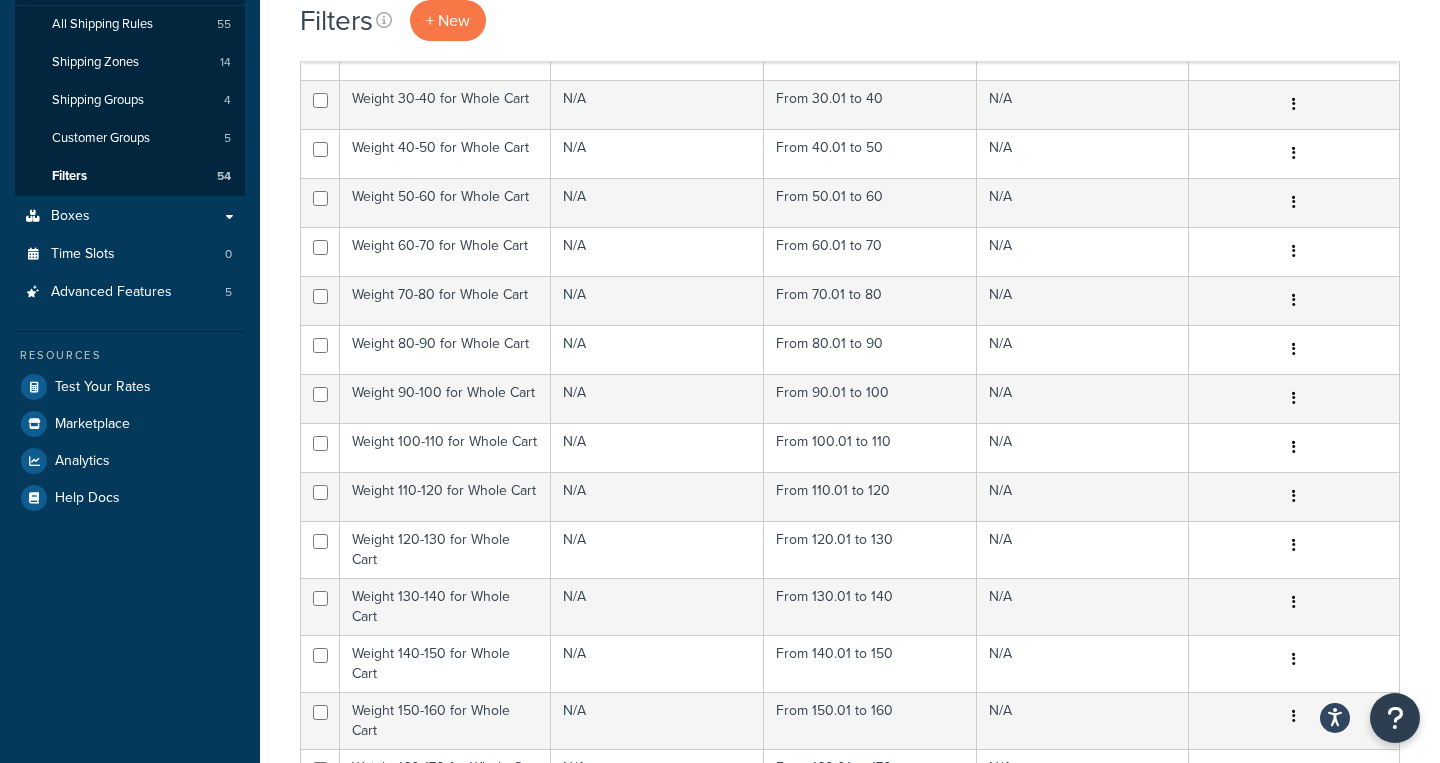scroll, scrollTop: 0, scrollLeft: 0, axis: both 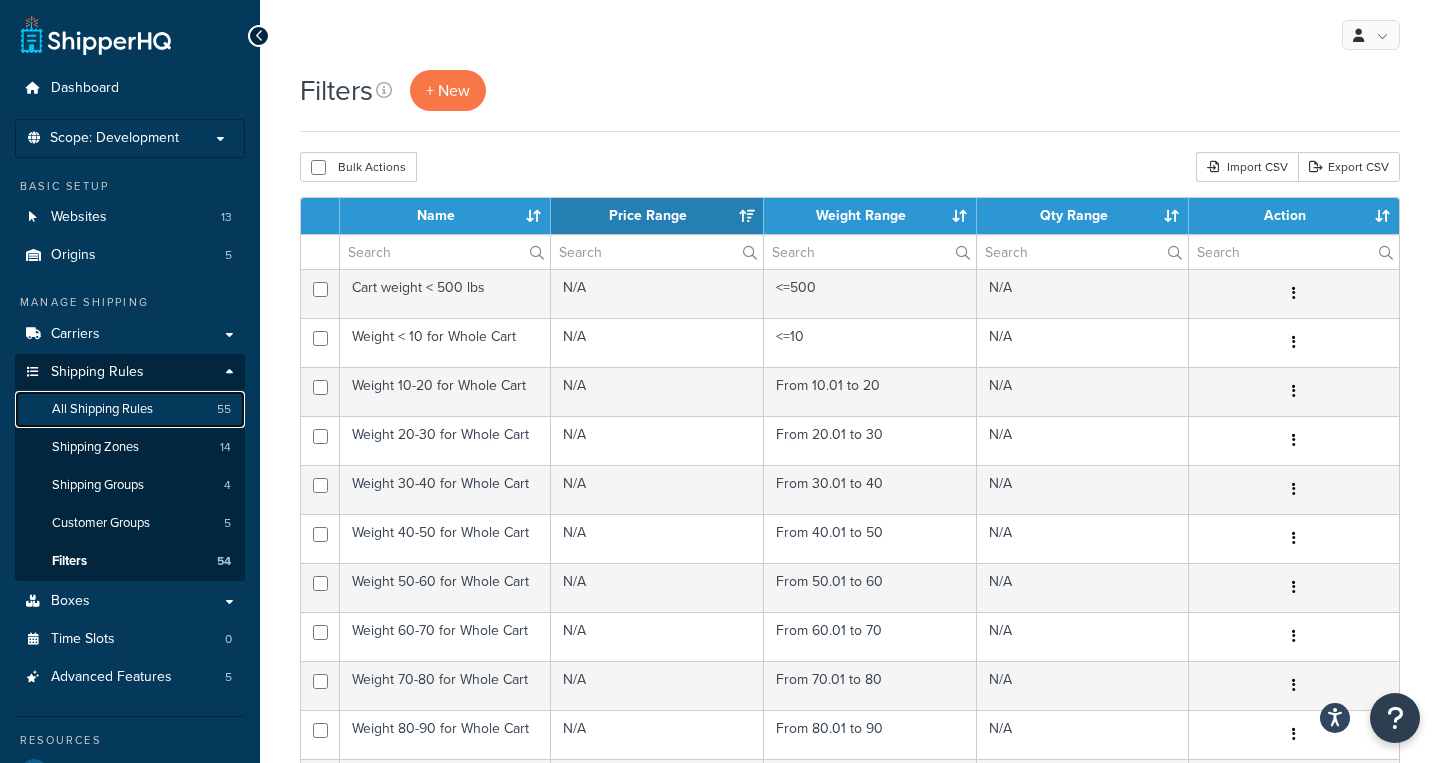 click on "All Shipping Rules" at bounding box center [102, 409] 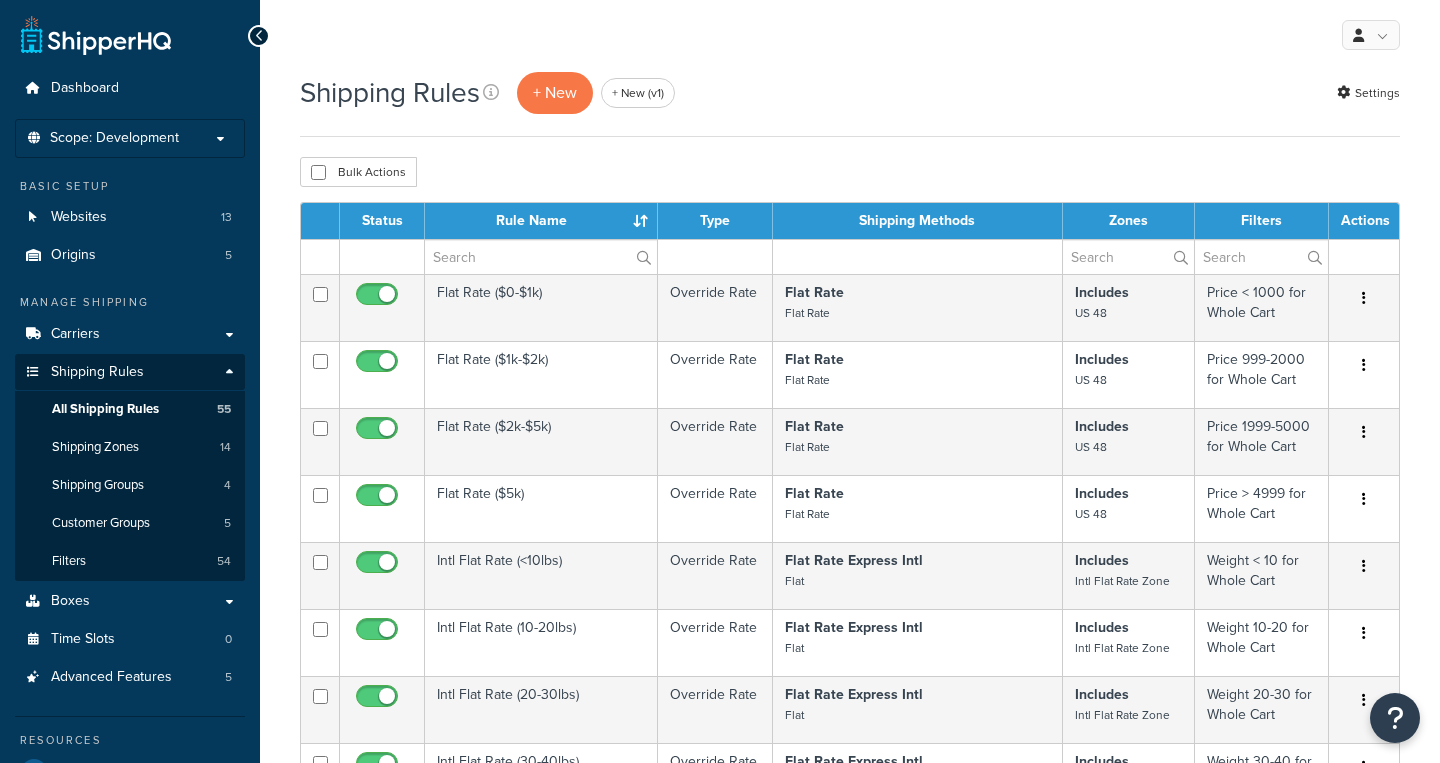 scroll, scrollTop: 0, scrollLeft: 0, axis: both 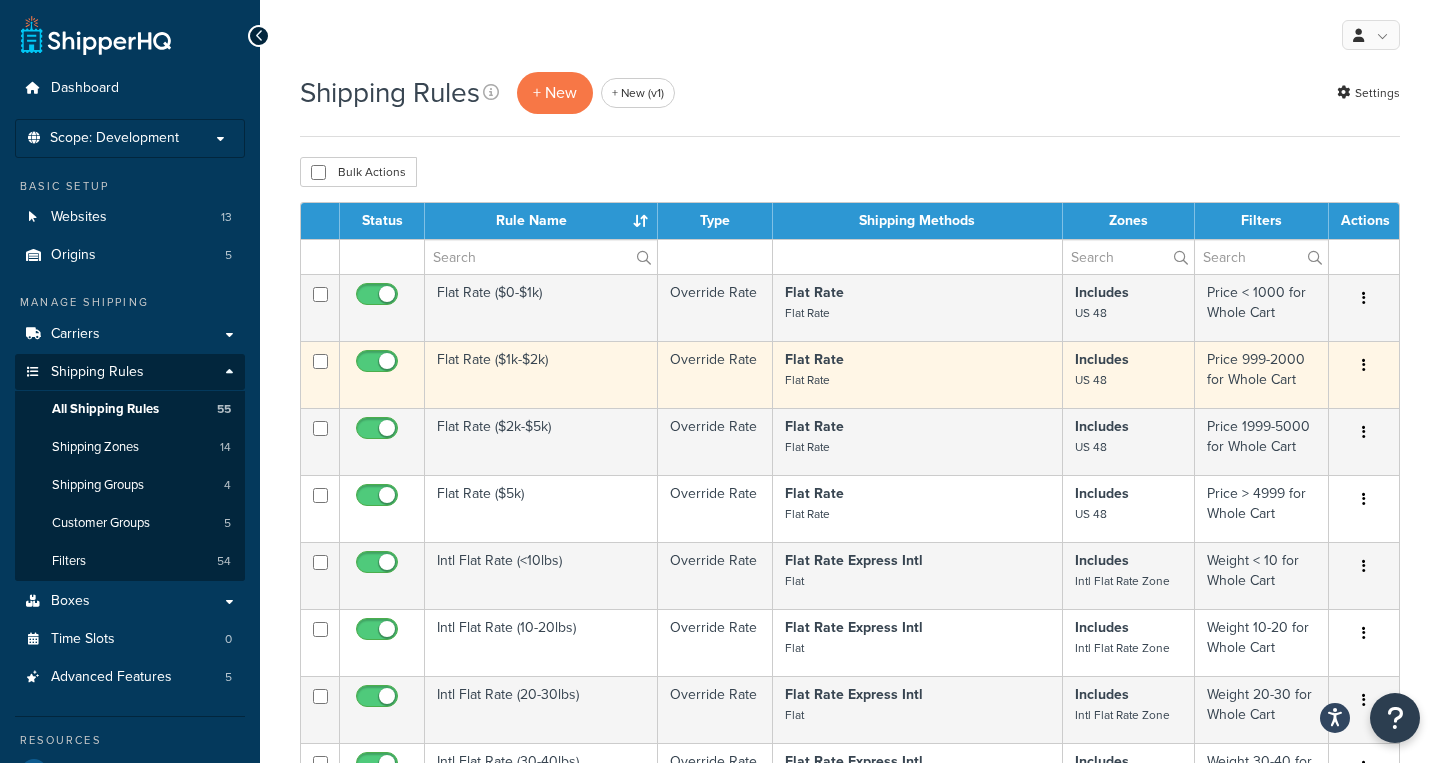 click on "Flat Rate ($1k-$2k)" at bounding box center [541, 374] 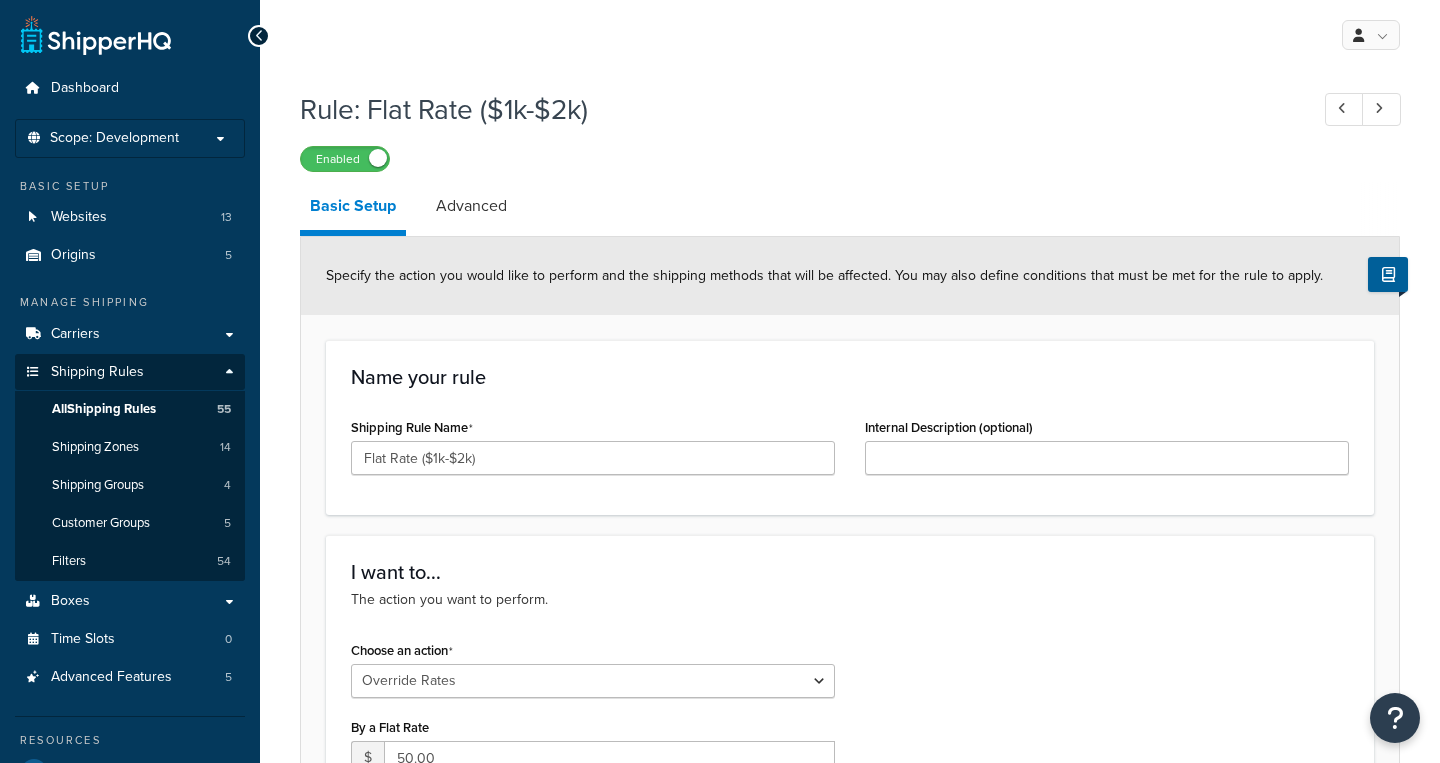 select on "OVERRIDE" 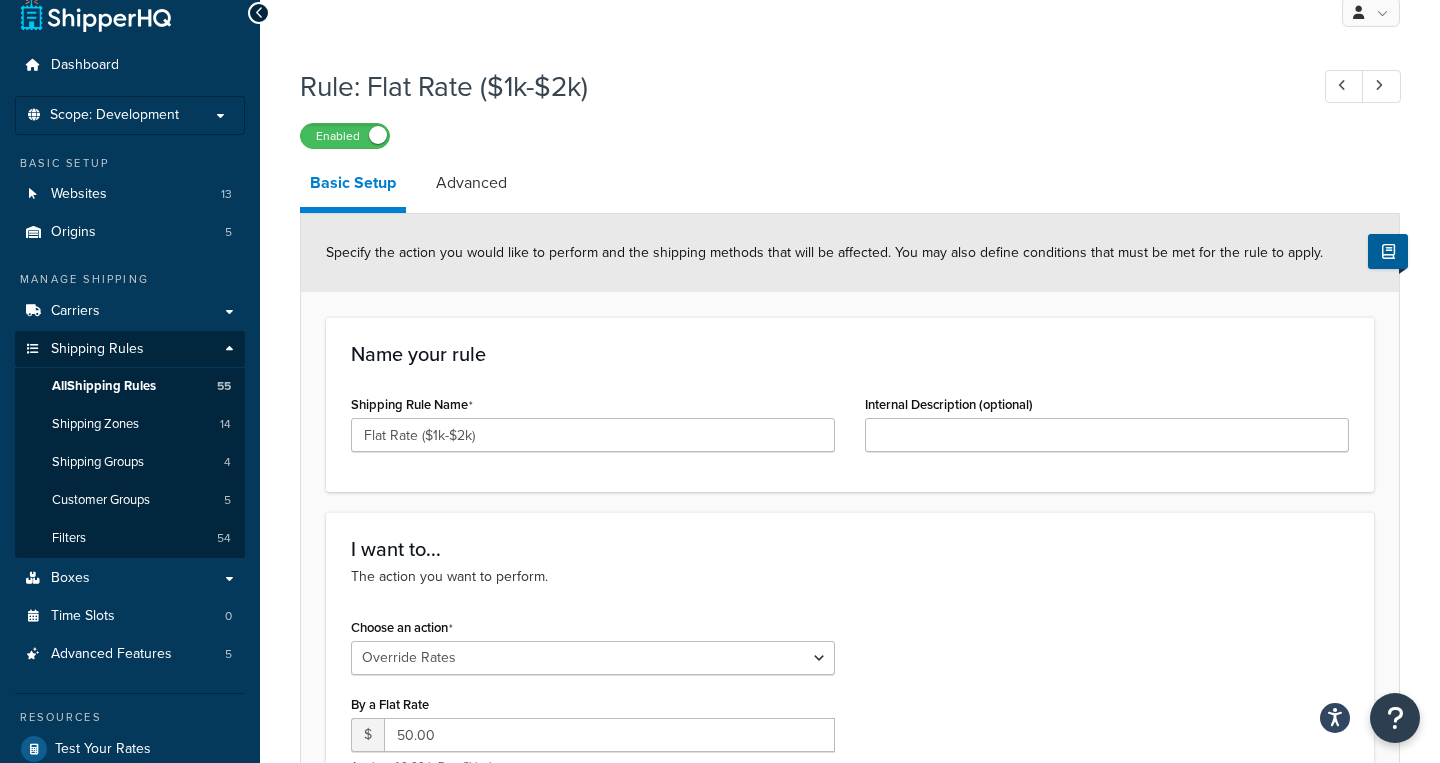 scroll, scrollTop: 22, scrollLeft: 0, axis: vertical 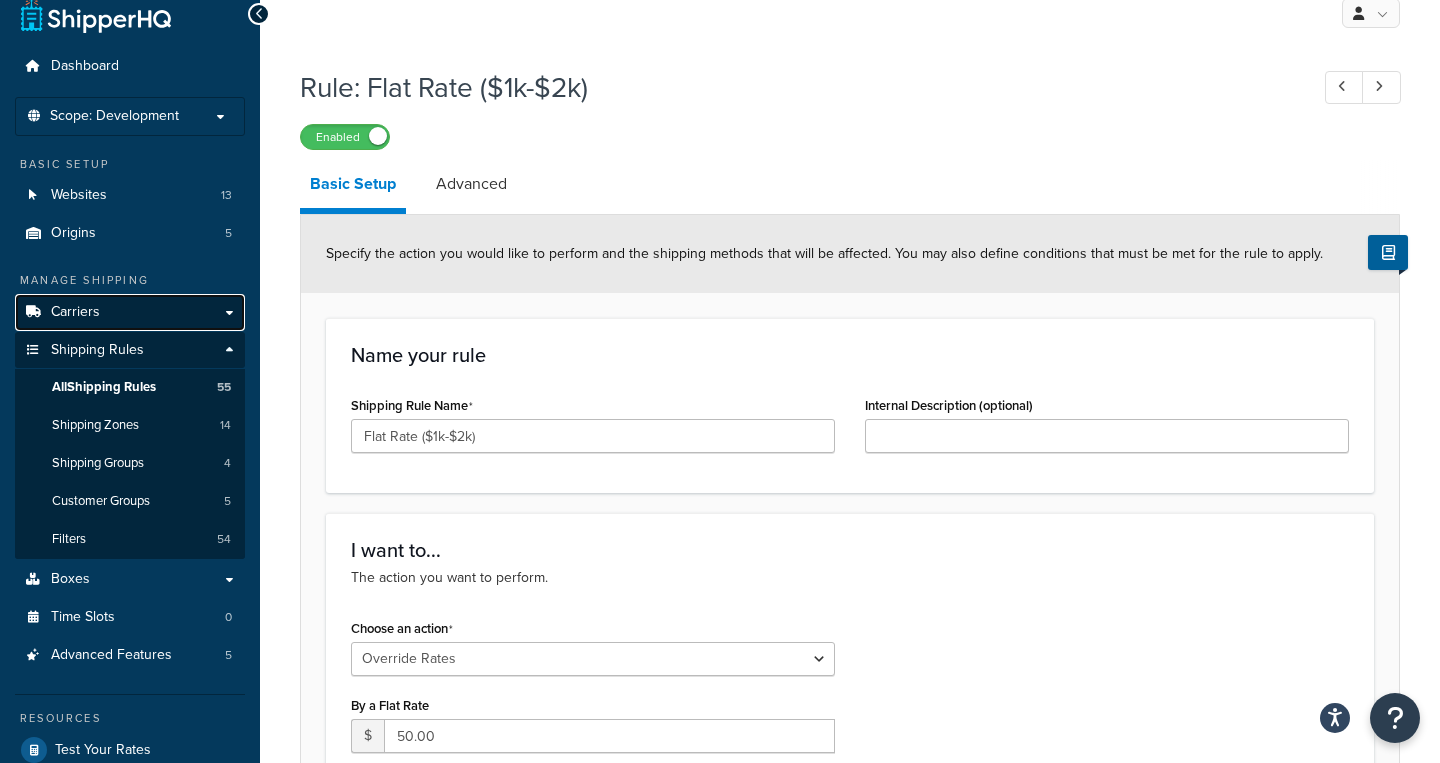 click on "Carriers" at bounding box center (75, 312) 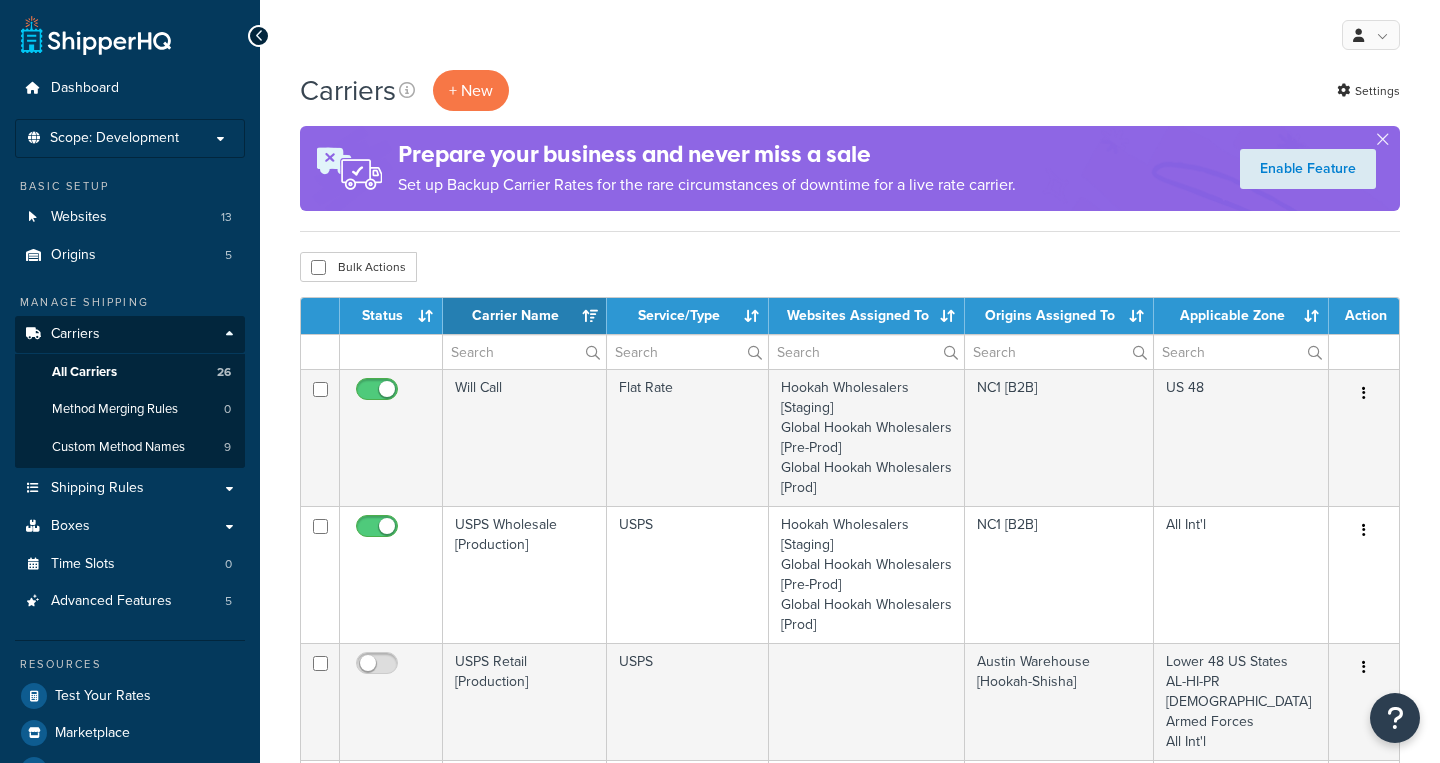 select on "15" 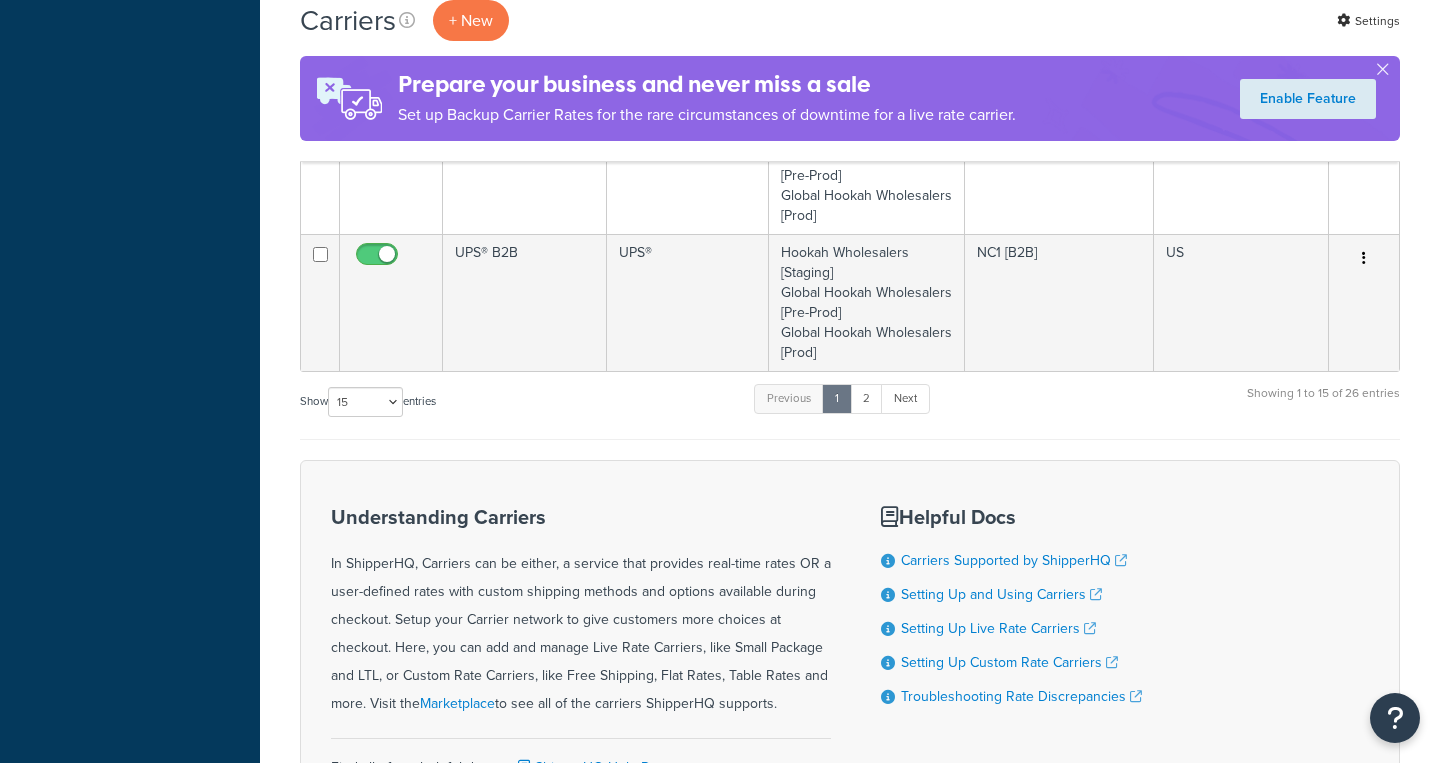 scroll, scrollTop: 1784, scrollLeft: 0, axis: vertical 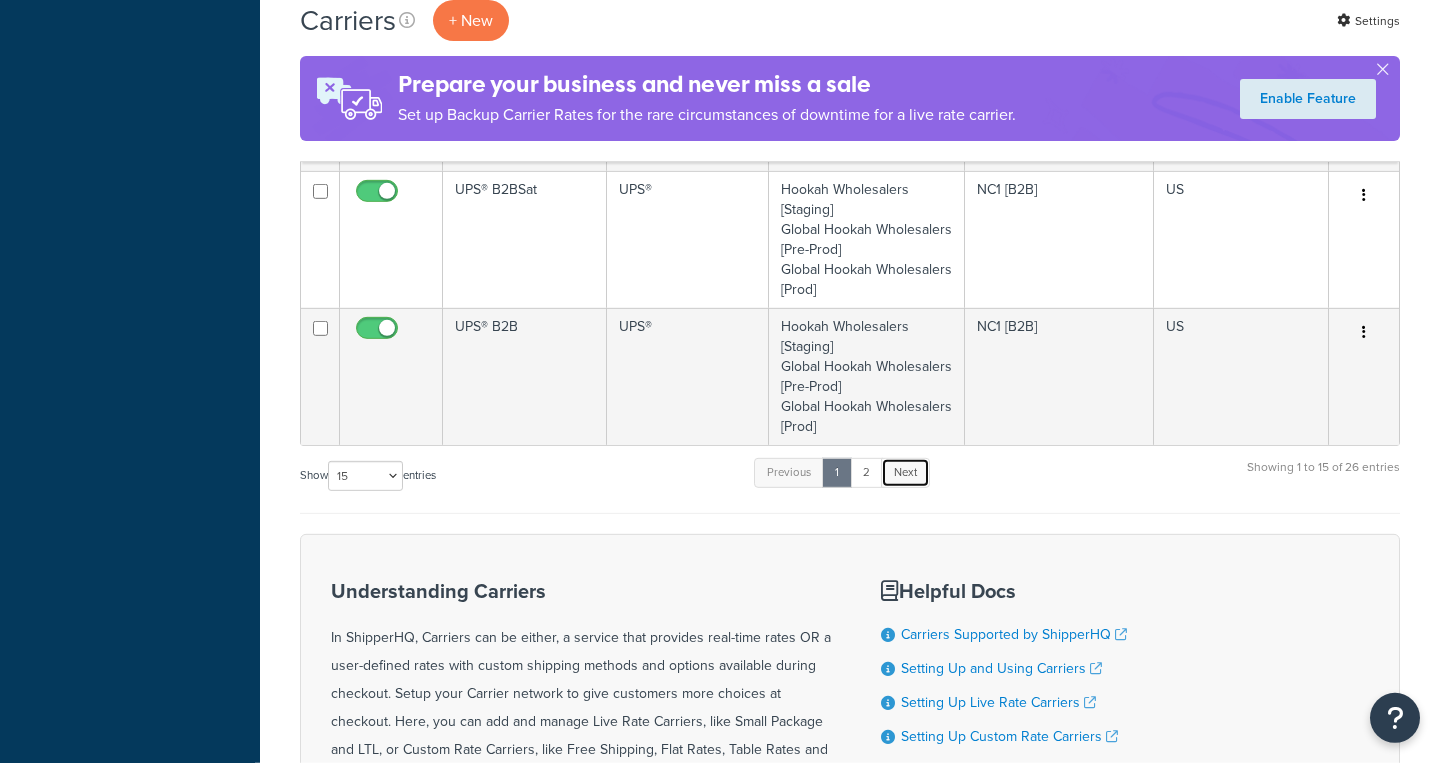 click on "Next" at bounding box center (905, 473) 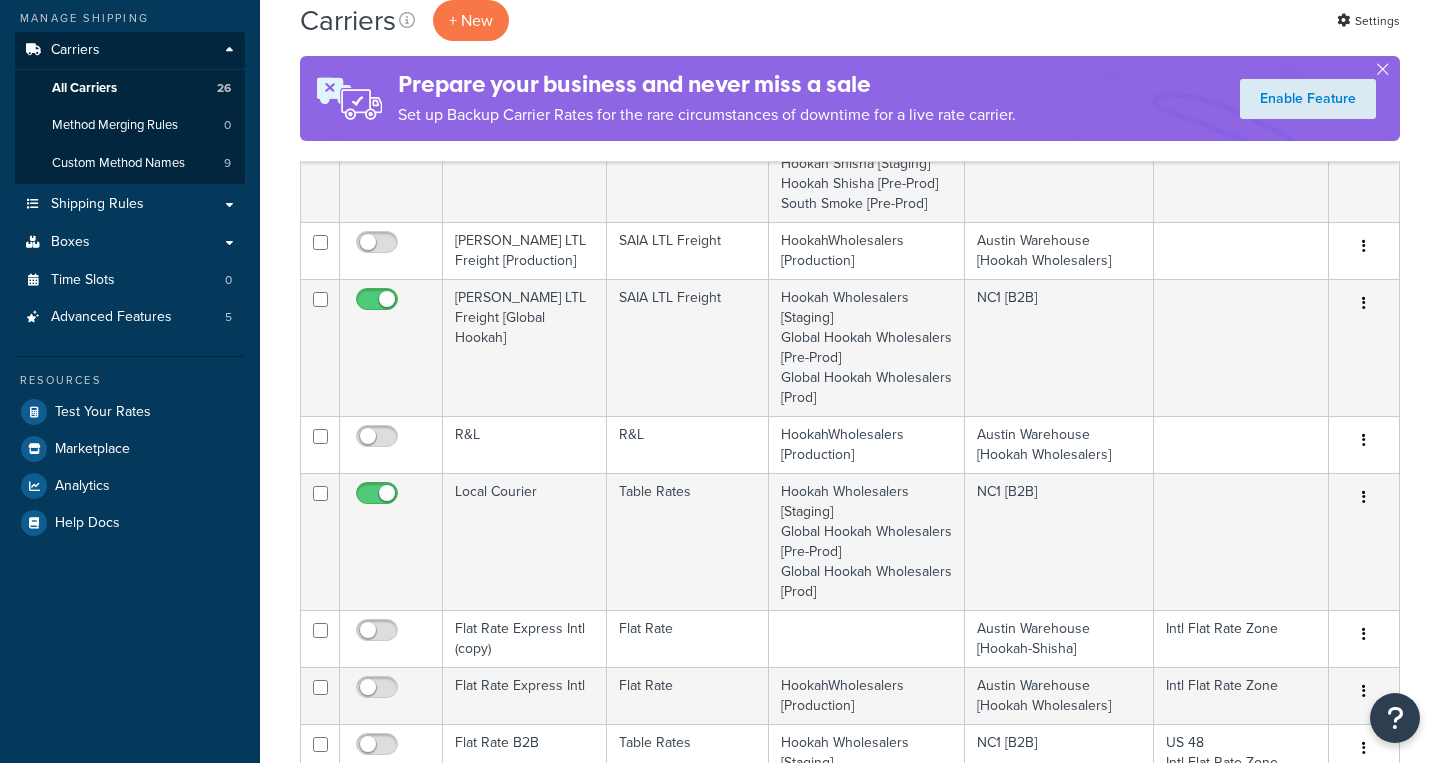 scroll, scrollTop: 287, scrollLeft: 0, axis: vertical 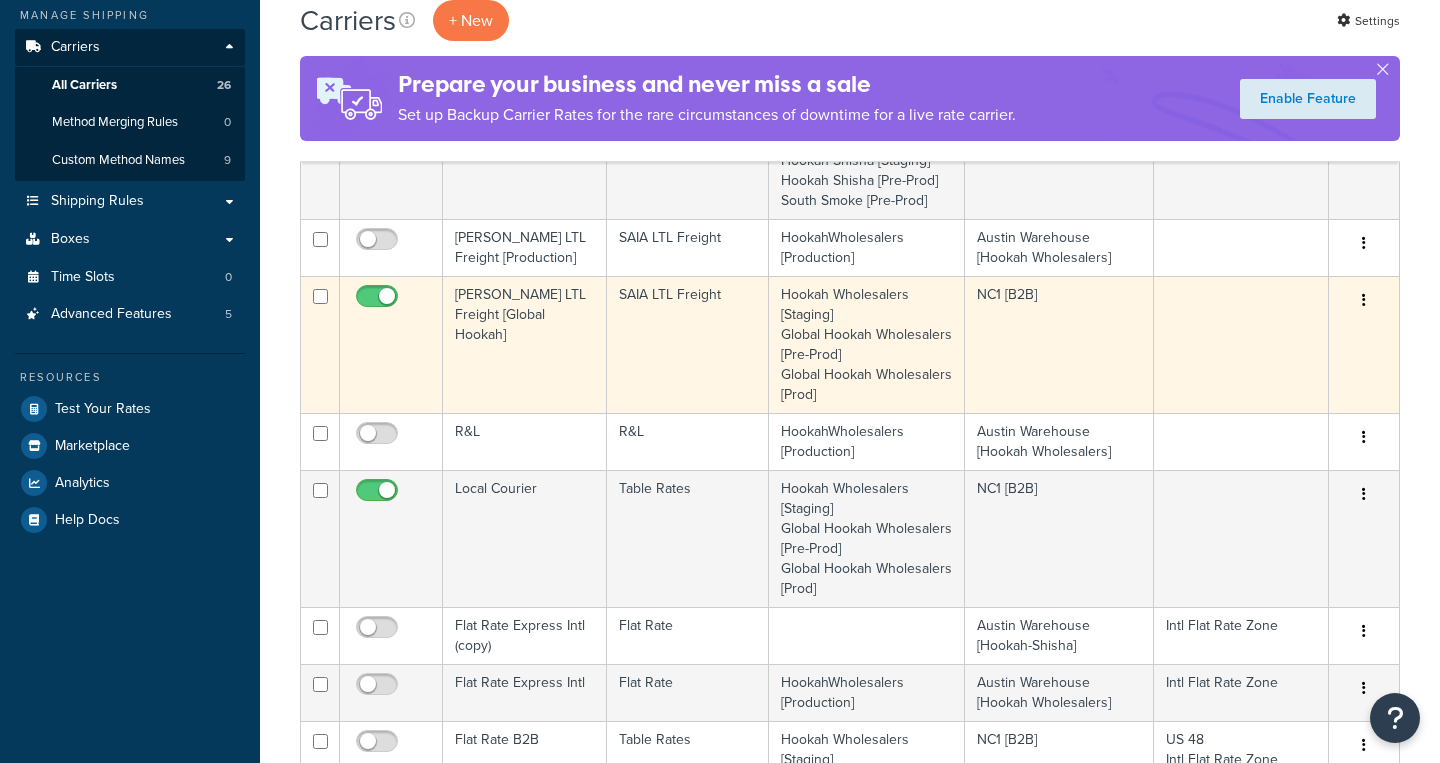 click on "[PERSON_NAME] LTL Freight [Global Hookah]" at bounding box center [525, 344] 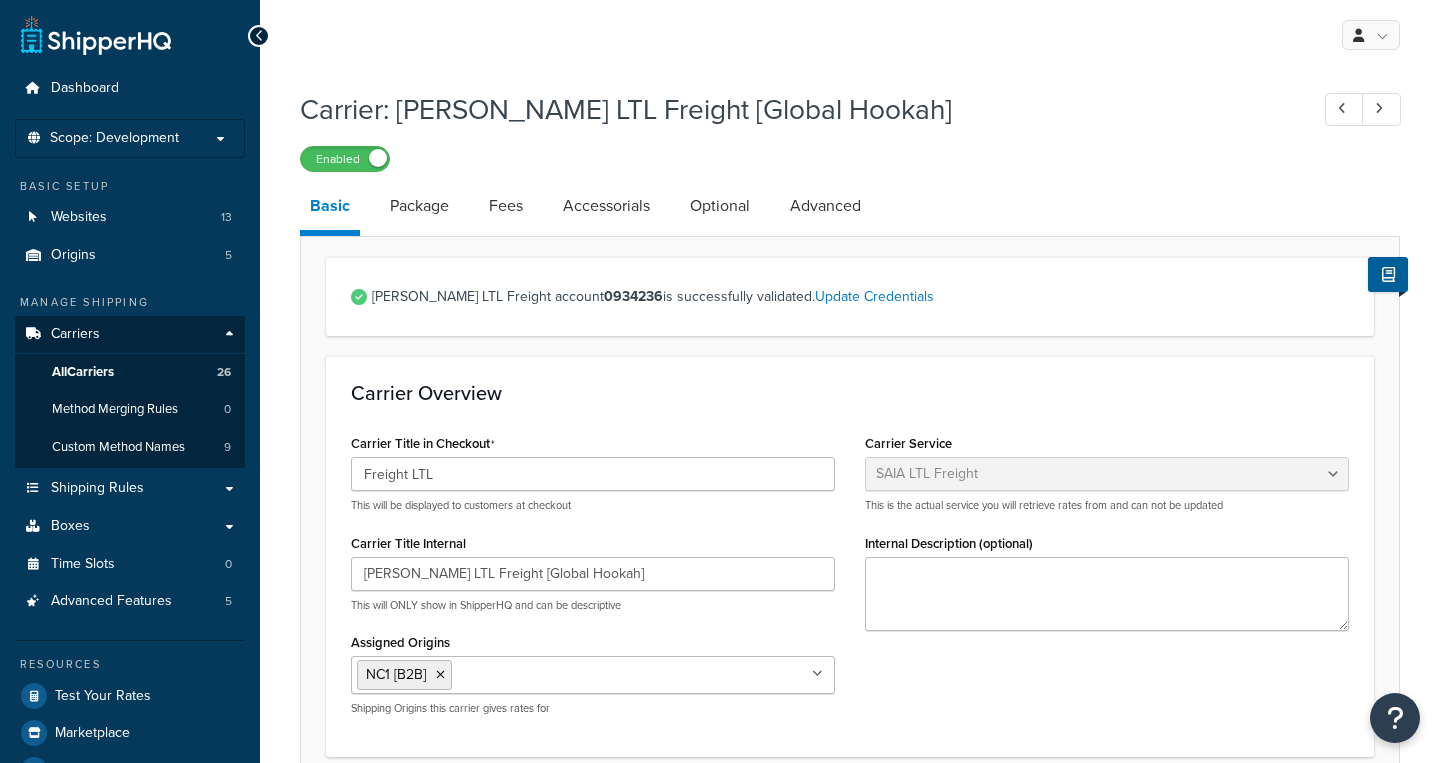 select on "saiaFreight" 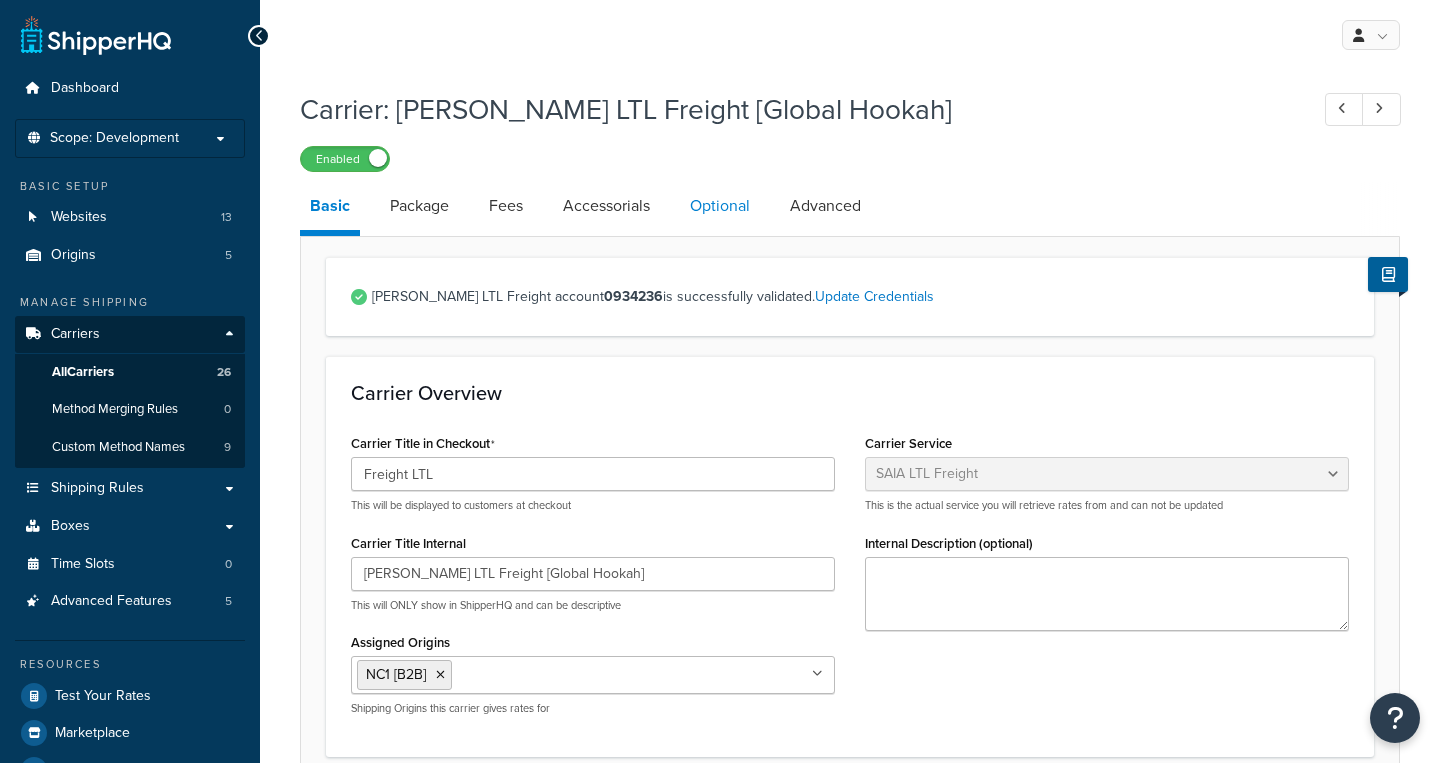 click on "Optional" at bounding box center (720, 206) 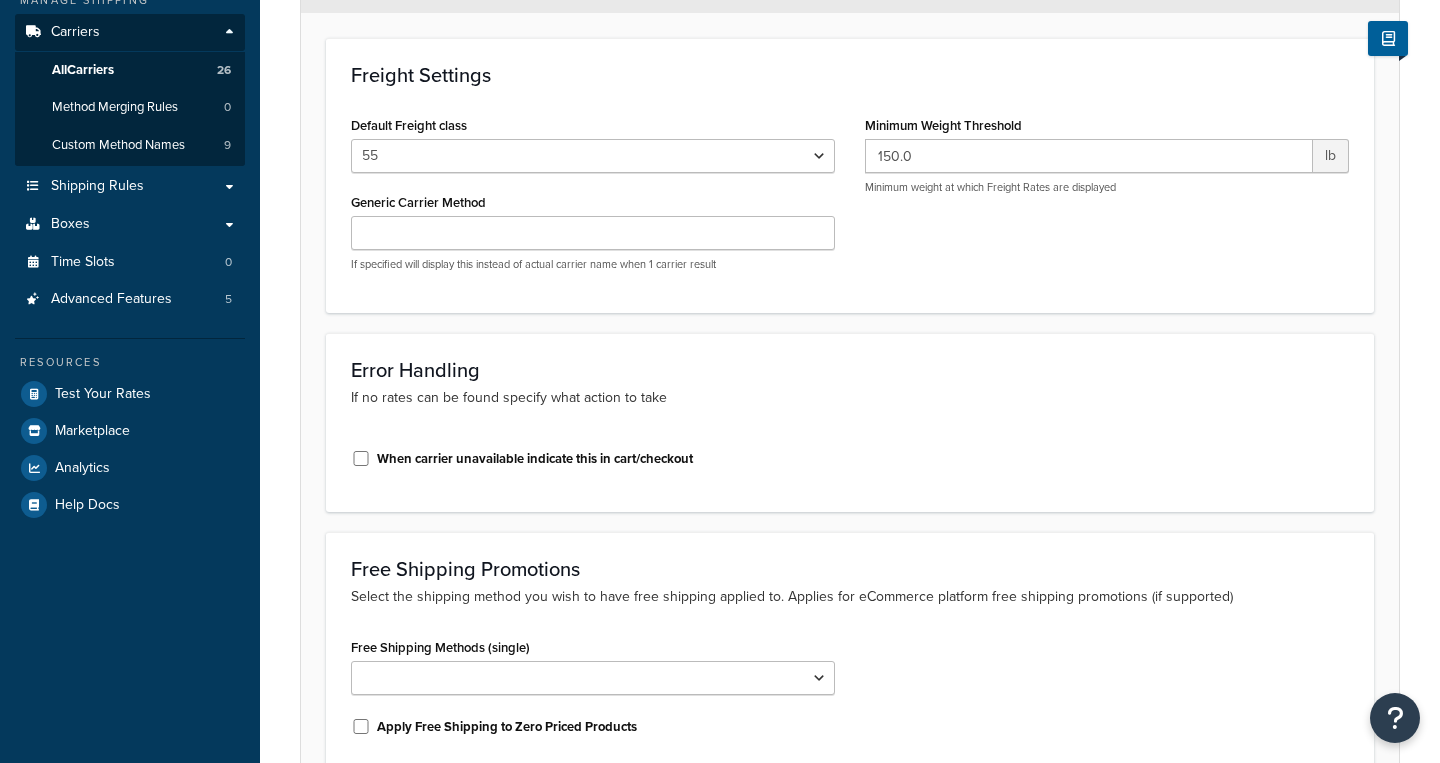 scroll, scrollTop: 0, scrollLeft: 0, axis: both 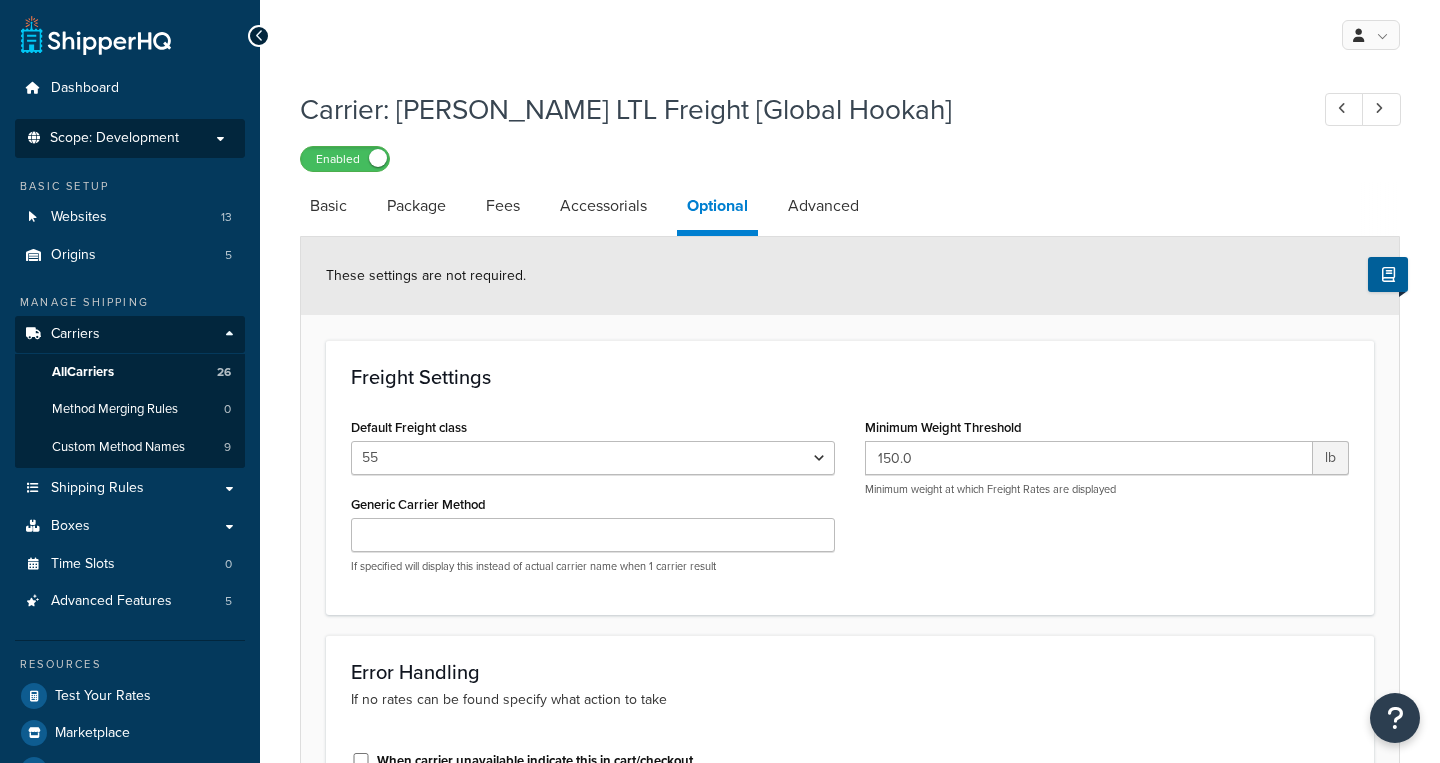 click on "Scope:   Development" at bounding box center [130, 138] 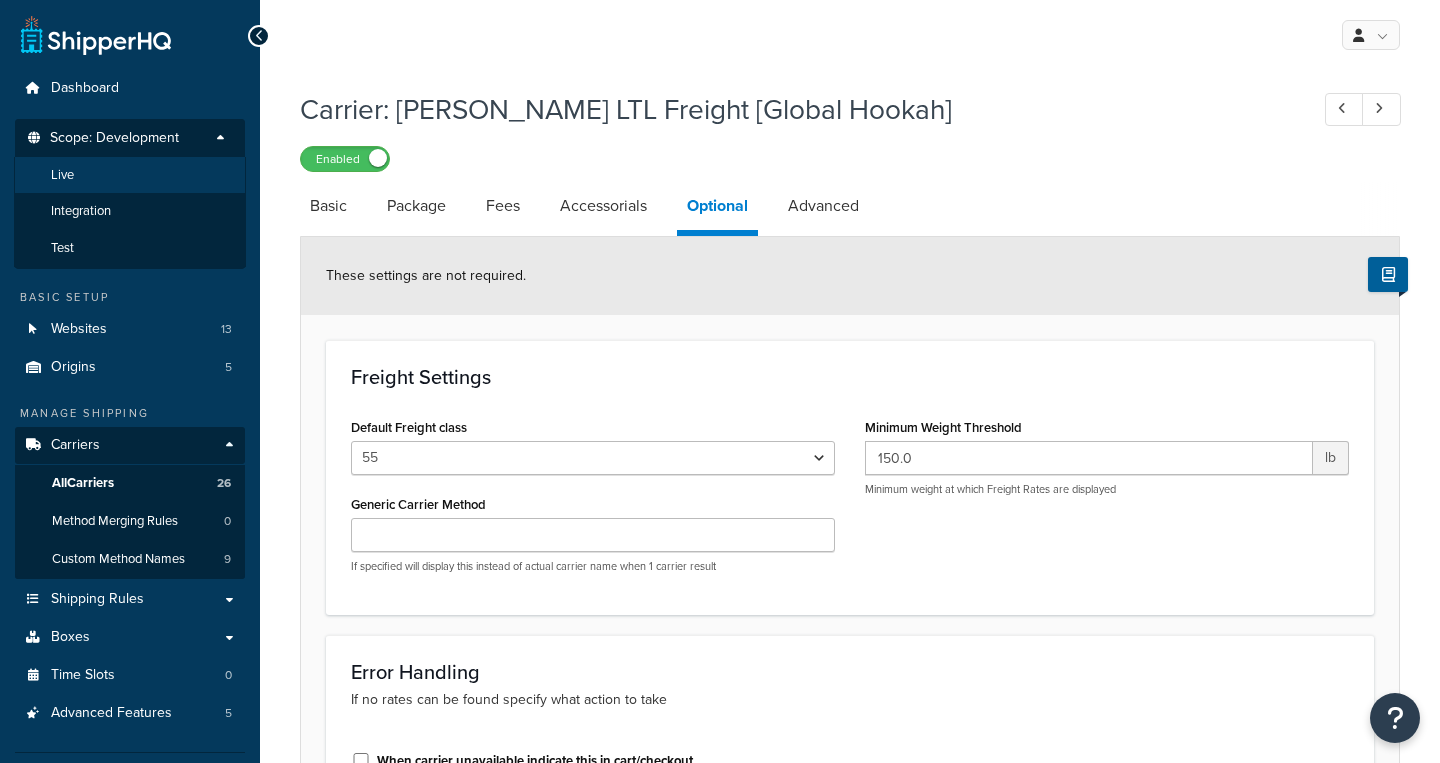 click on "Live" at bounding box center (130, 175) 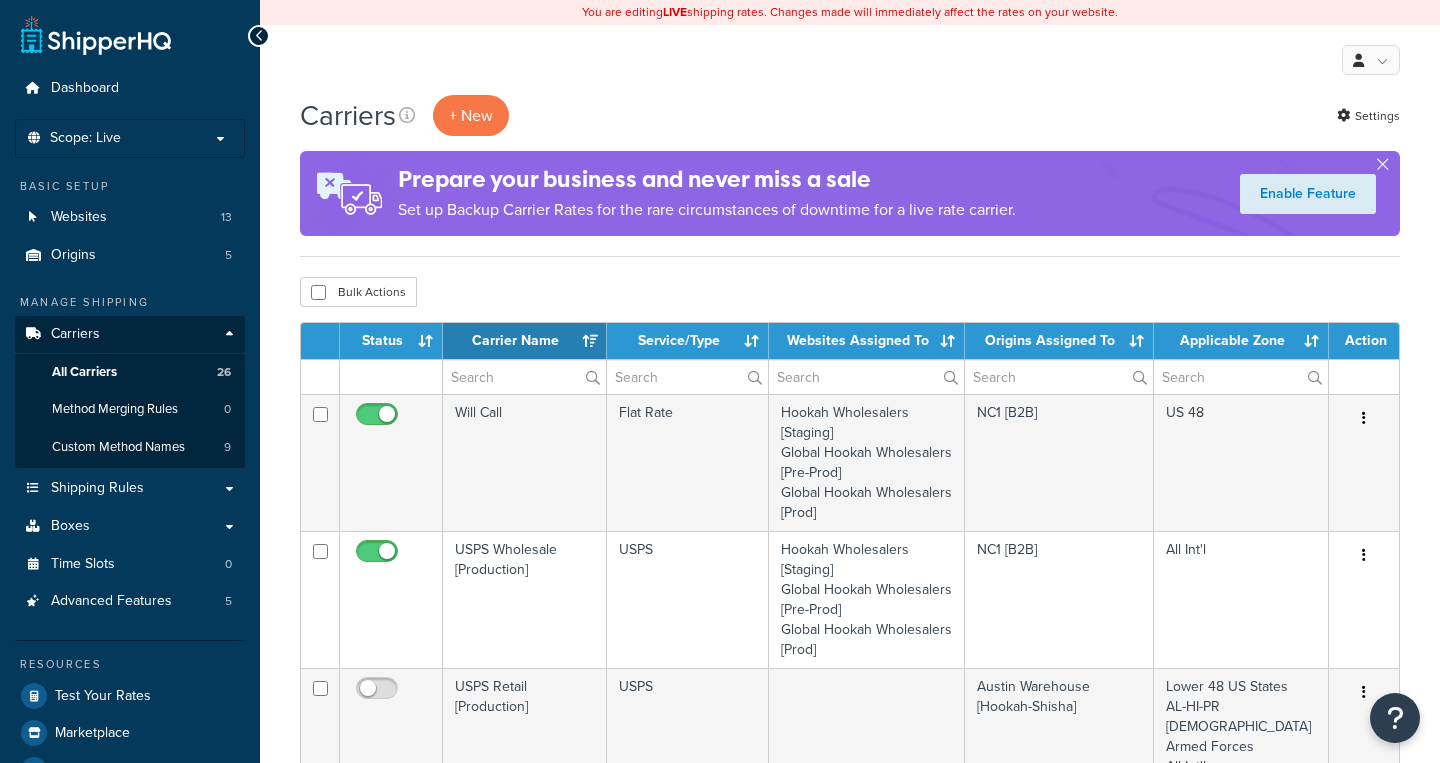 select on "15" 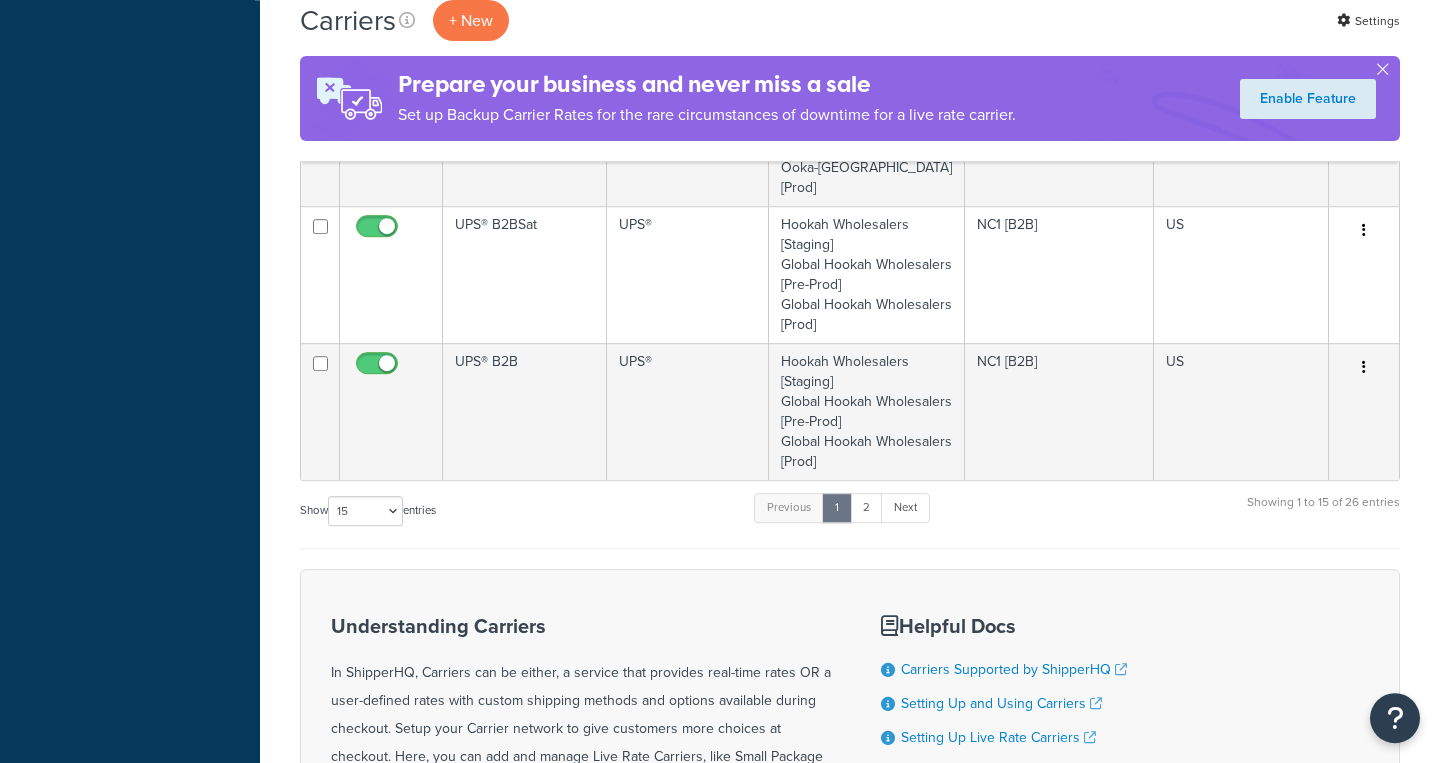 scroll, scrollTop: 1641, scrollLeft: 0, axis: vertical 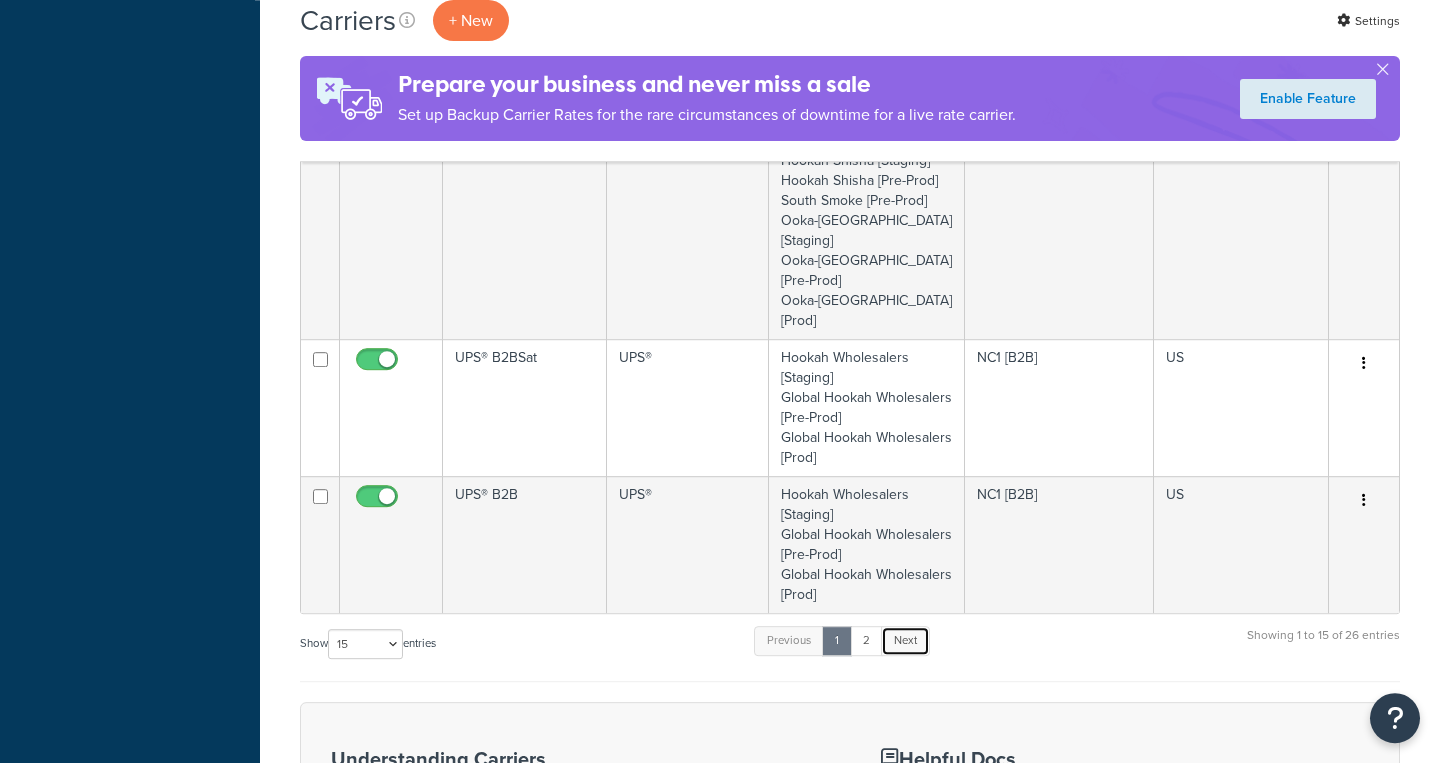click on "Next" at bounding box center (905, 641) 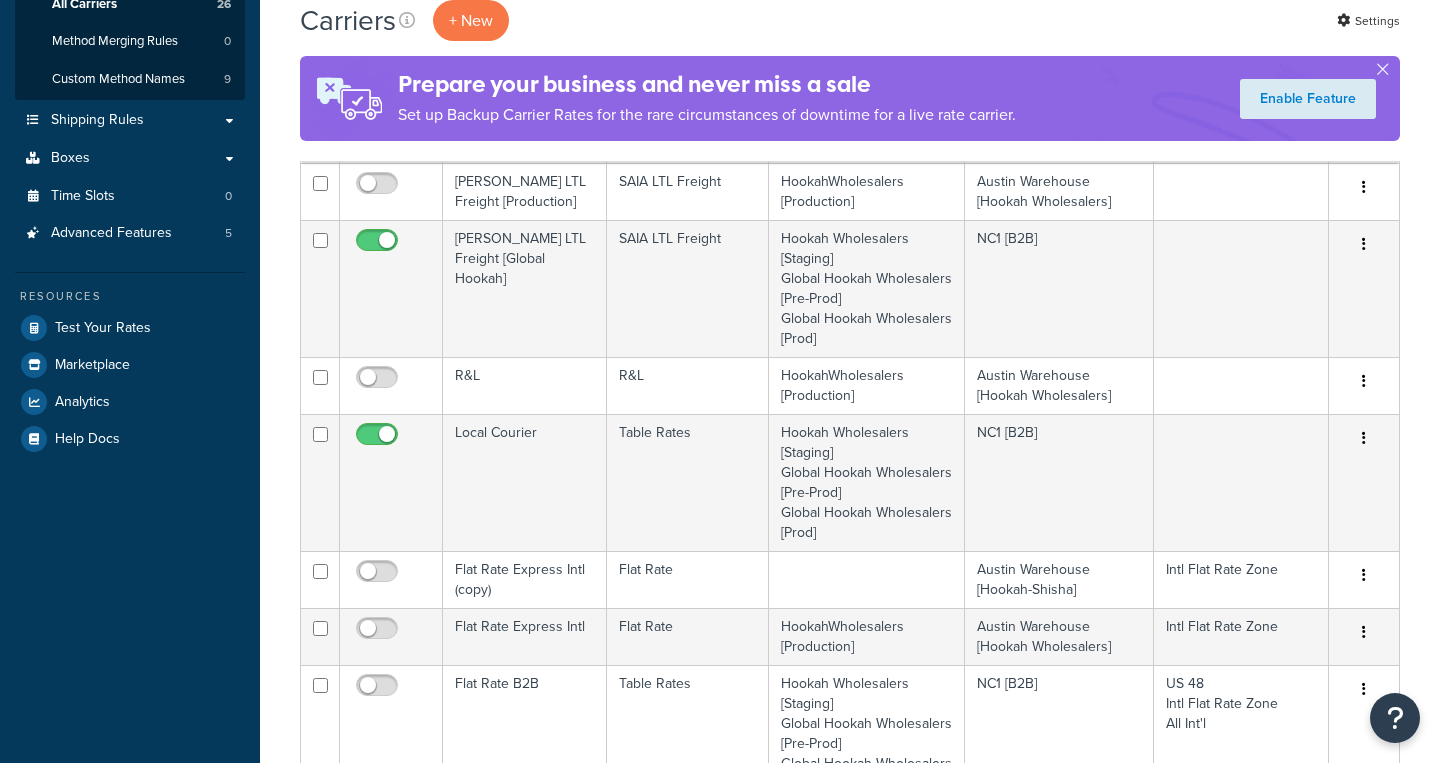 scroll, scrollTop: 364, scrollLeft: 0, axis: vertical 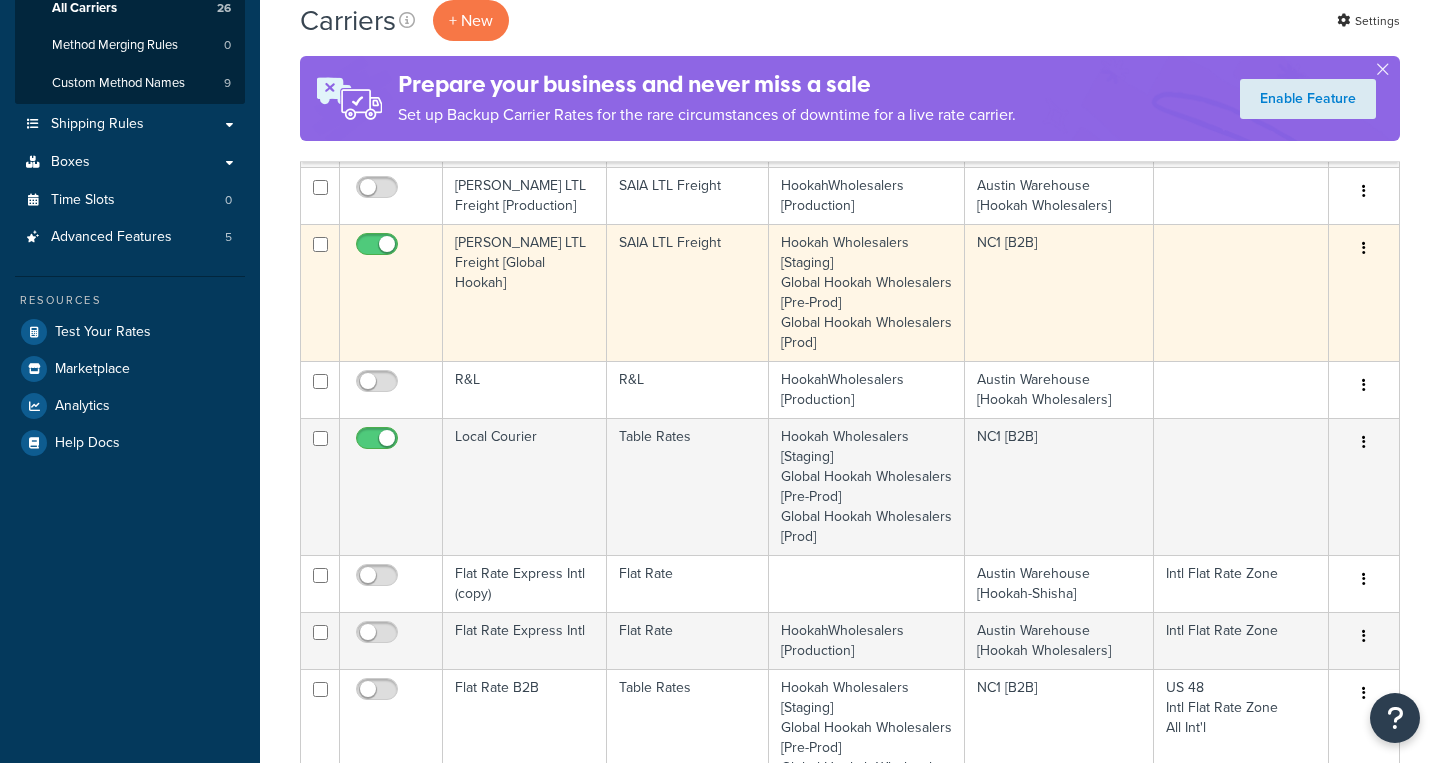 click on "SAIA LTL Freight" at bounding box center (688, 292) 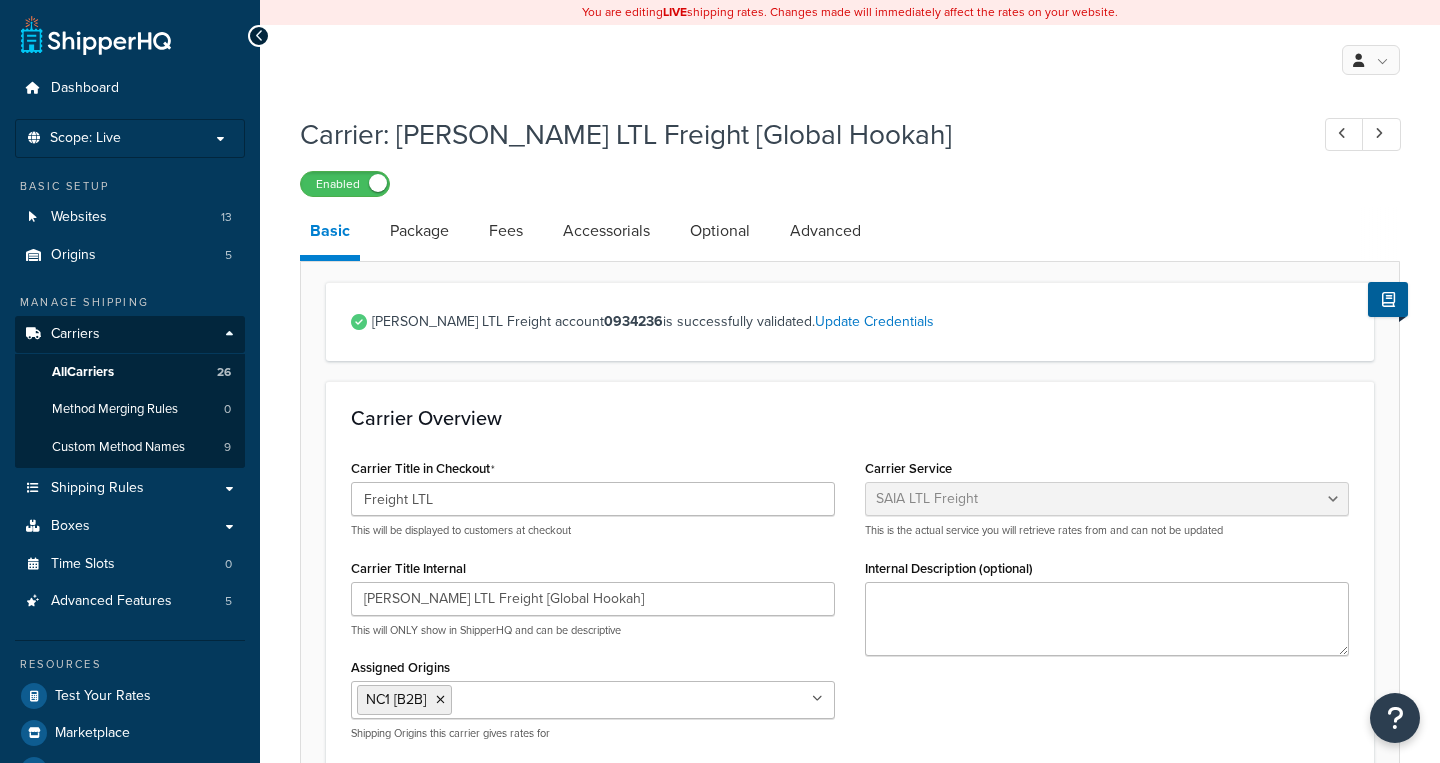select on "saiaFreight" 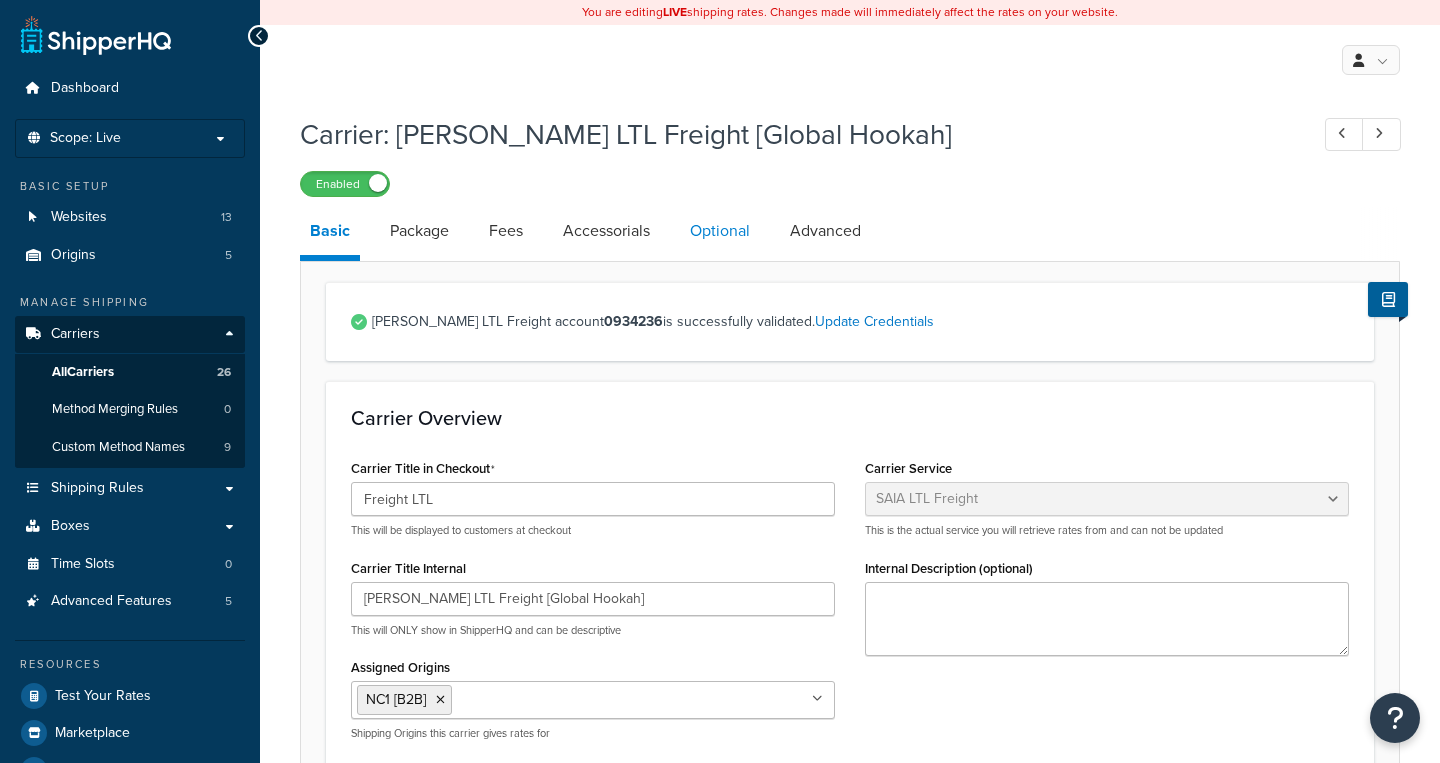 scroll, scrollTop: 0, scrollLeft: 0, axis: both 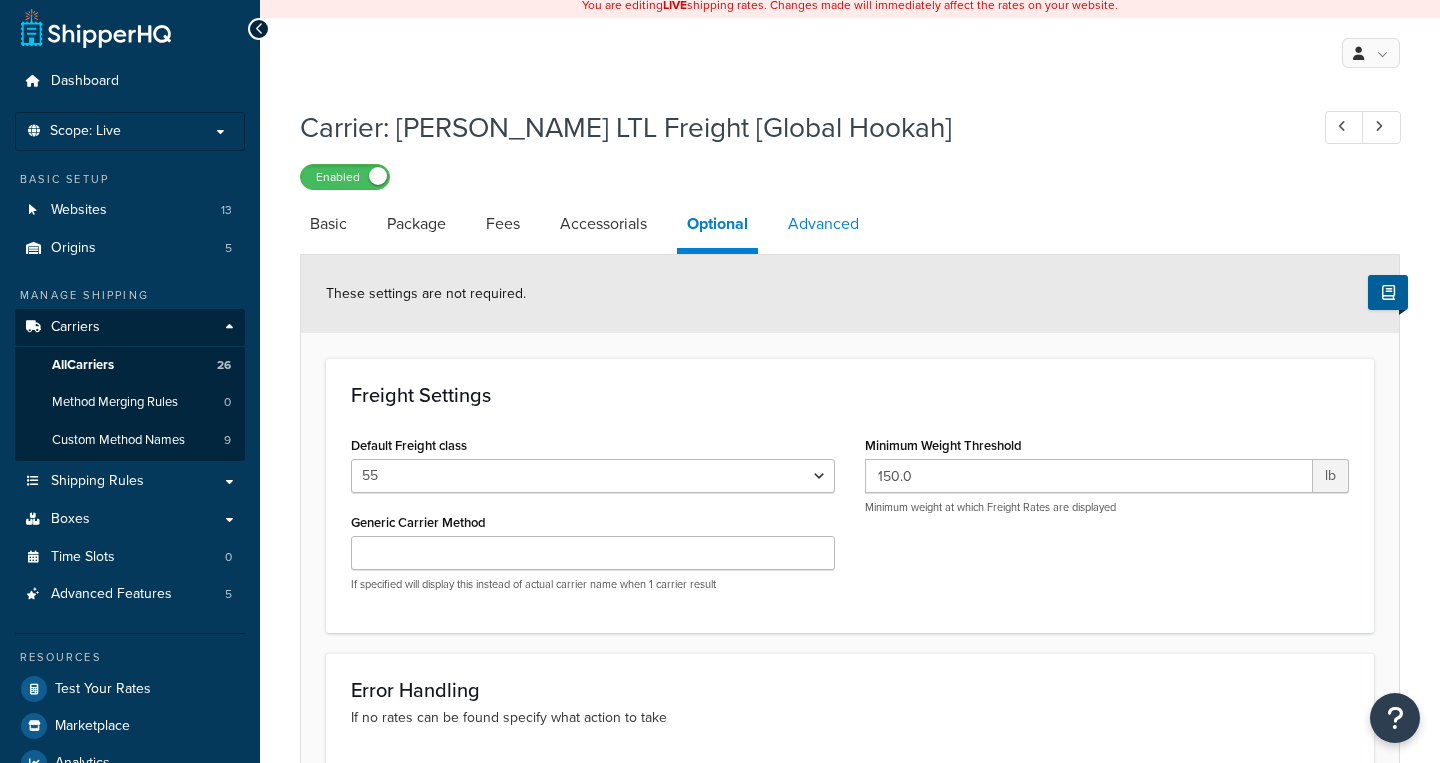 click on "Advanced" at bounding box center [823, 224] 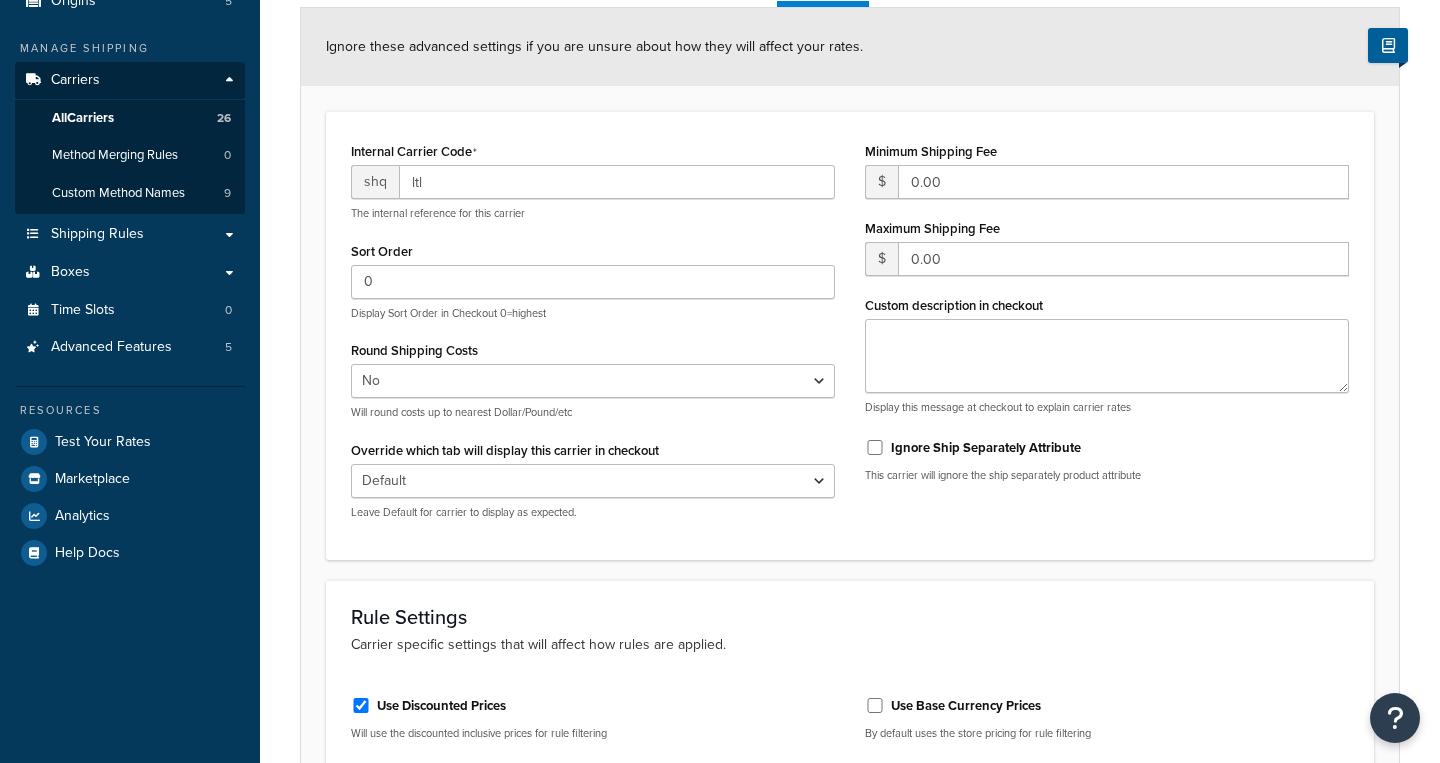 scroll, scrollTop: 0, scrollLeft: 0, axis: both 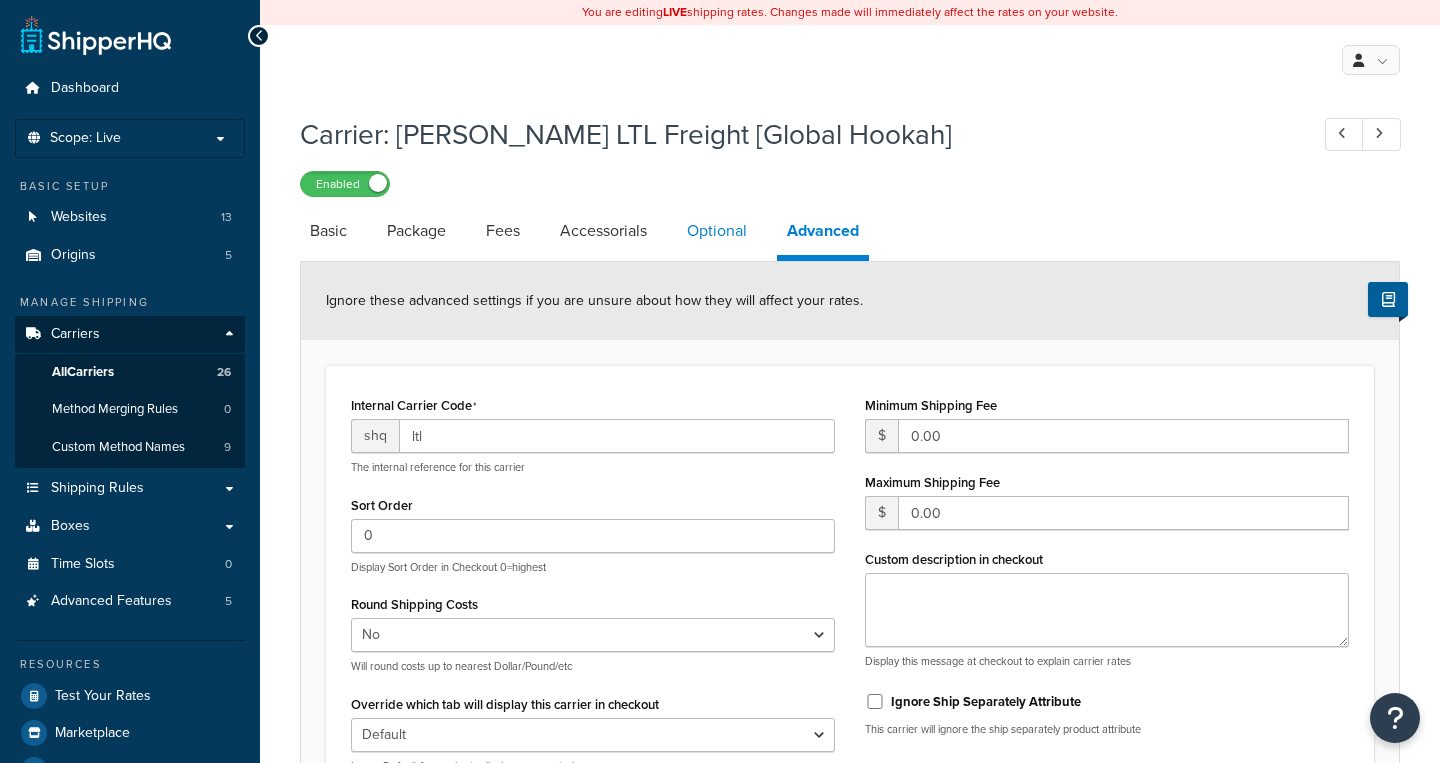 click on "Optional" at bounding box center (717, 231) 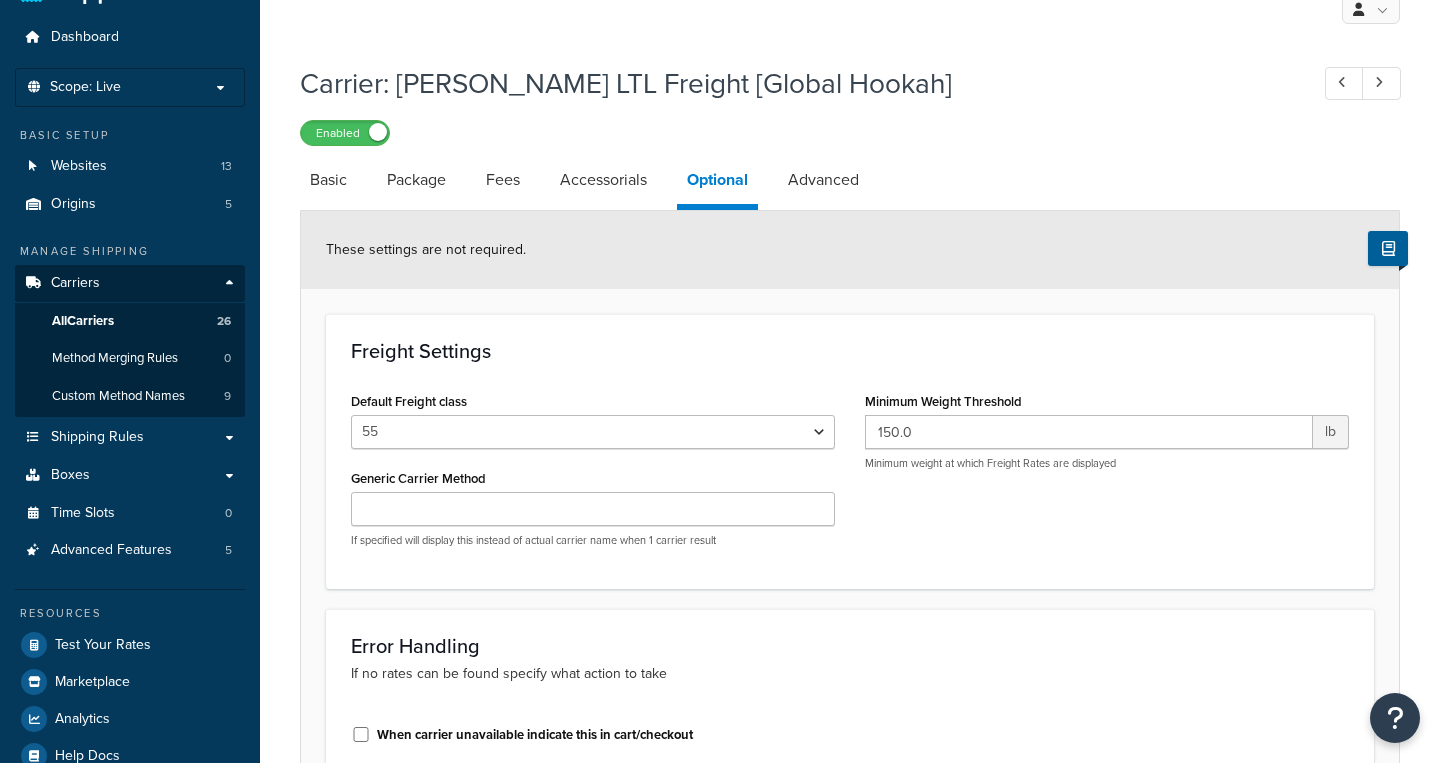 scroll, scrollTop: 28, scrollLeft: 0, axis: vertical 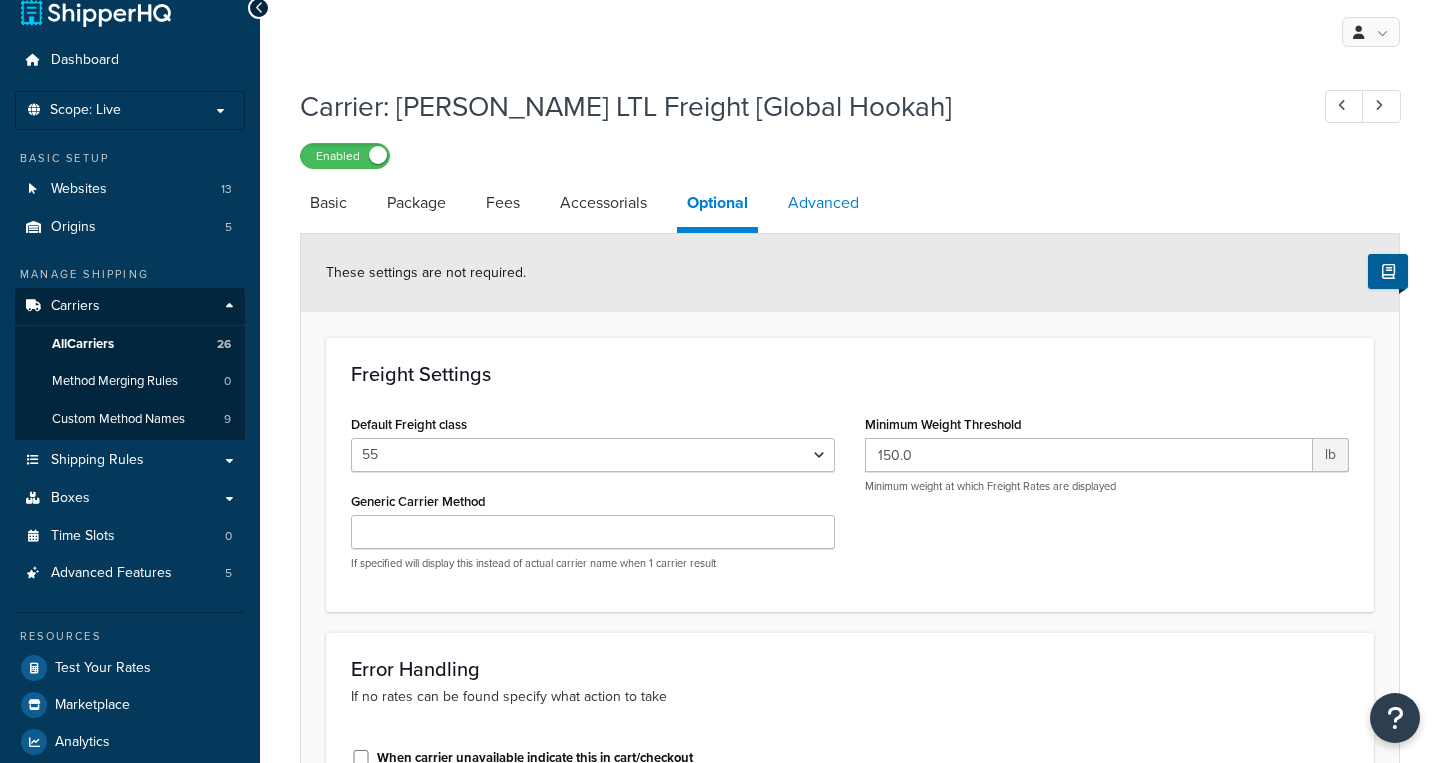 click on "Advanced" at bounding box center (823, 203) 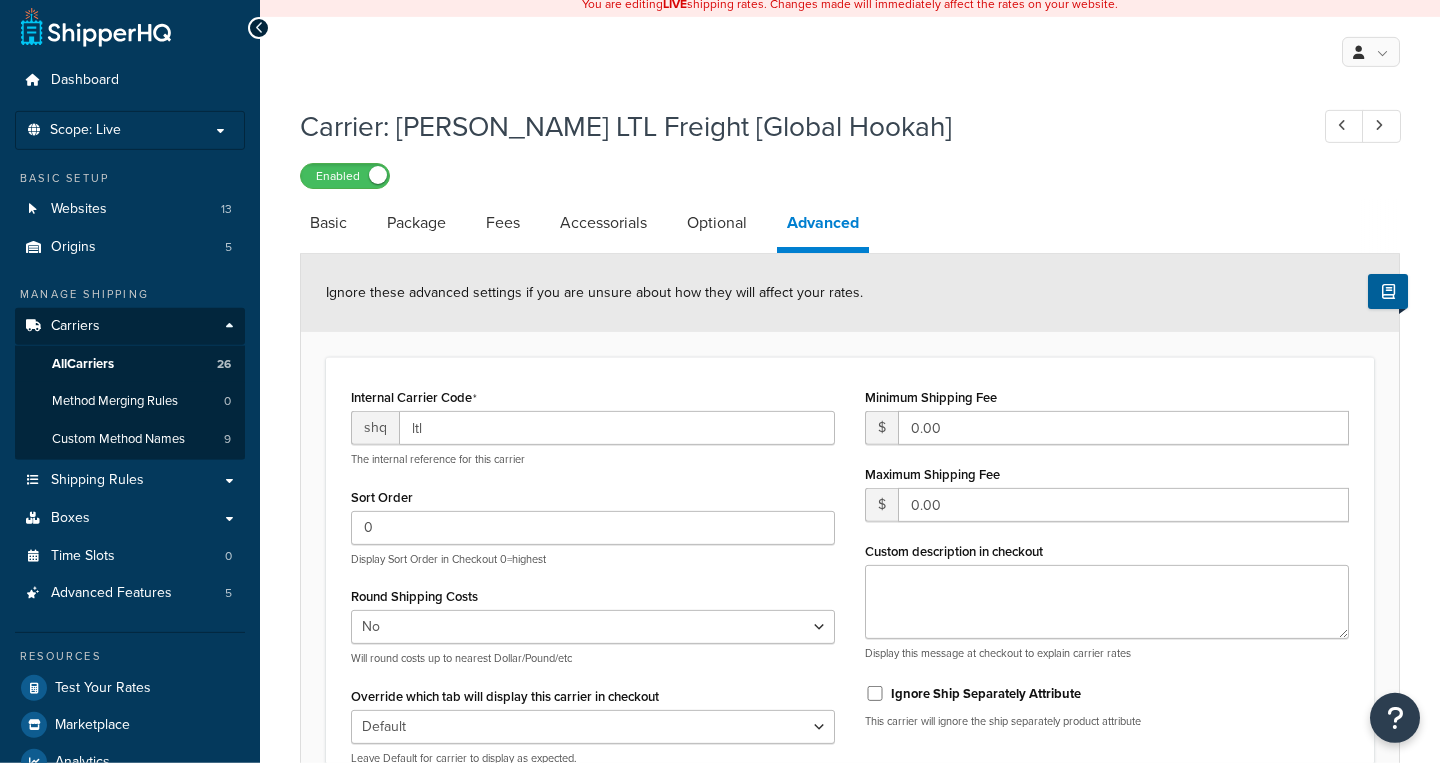 scroll, scrollTop: 0, scrollLeft: 0, axis: both 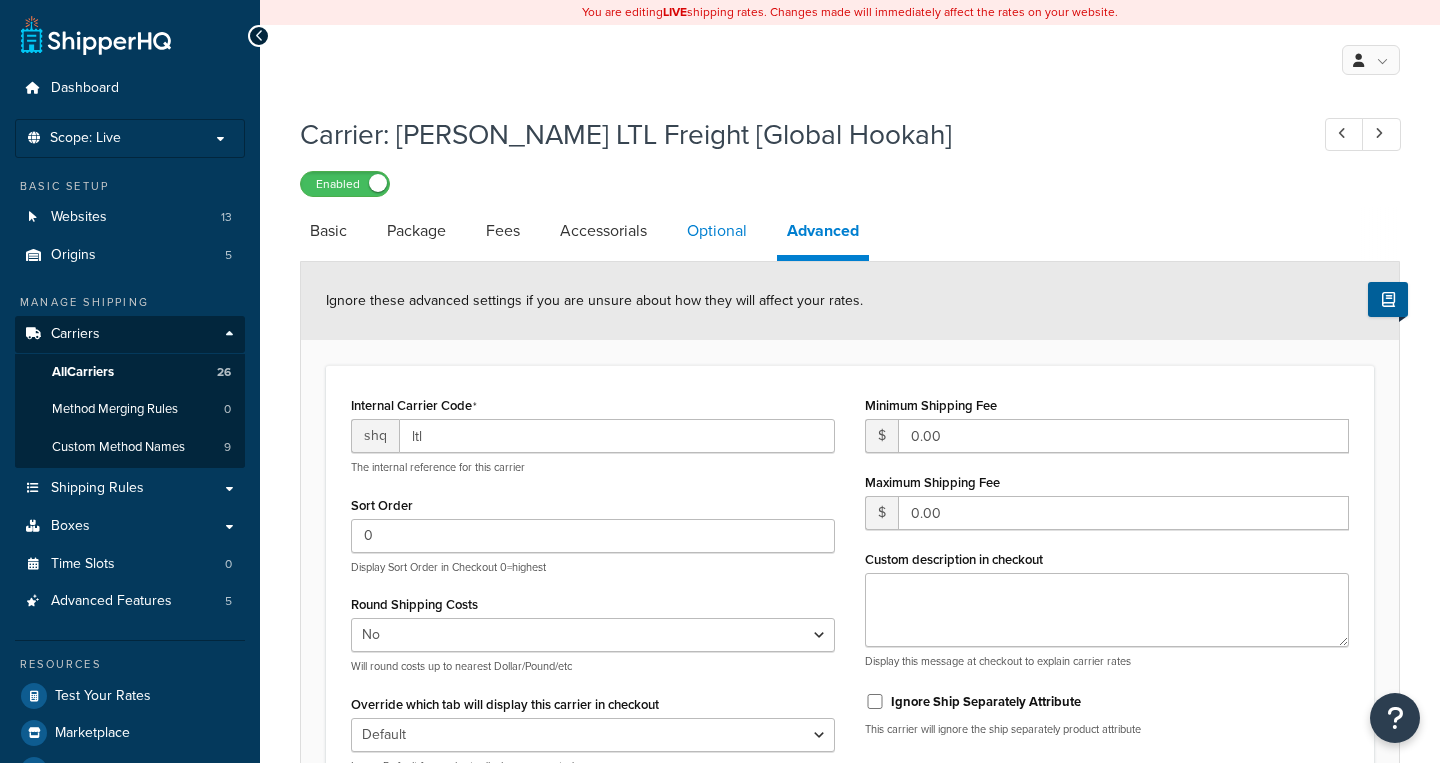 click on "Optional" at bounding box center [717, 231] 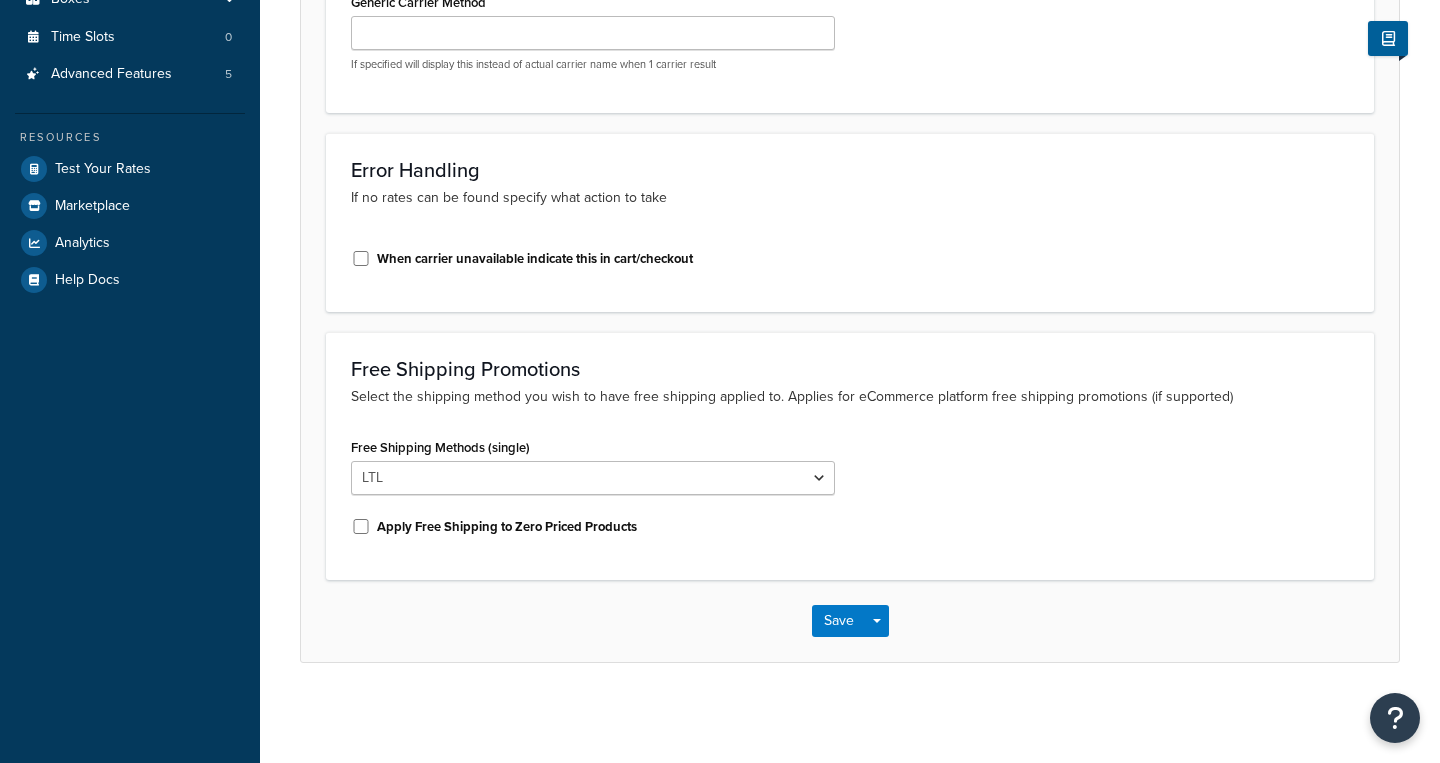 scroll, scrollTop: 0, scrollLeft: 0, axis: both 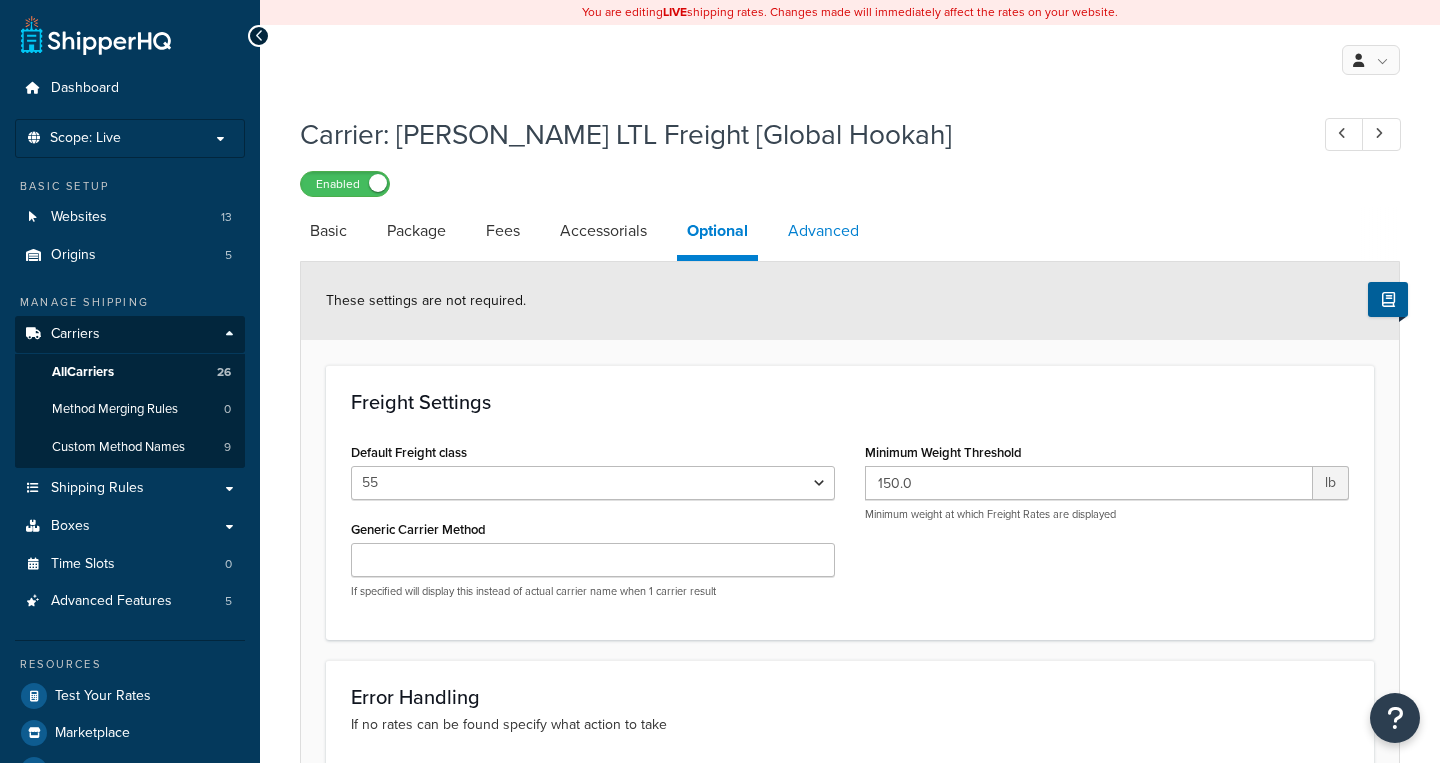 click on "Advanced" at bounding box center [823, 231] 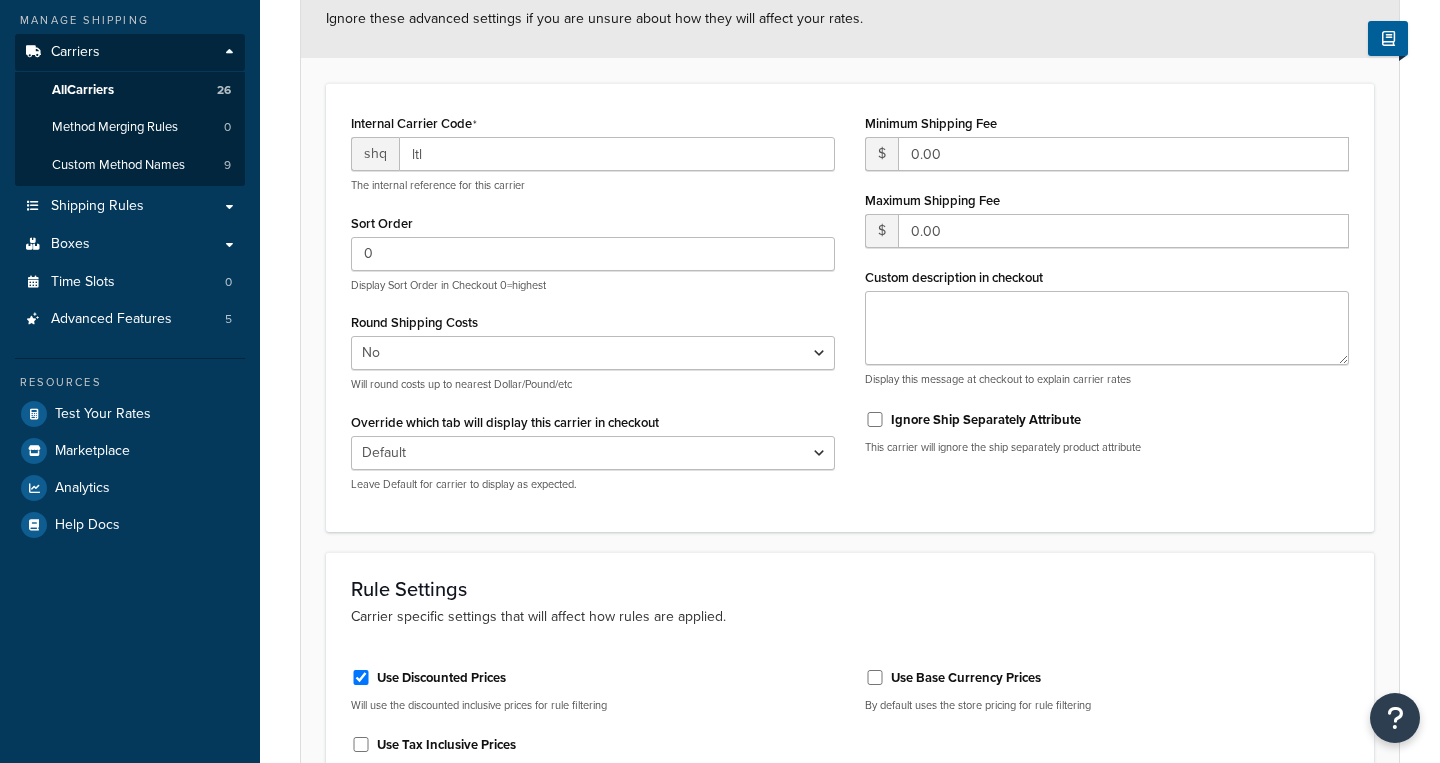 scroll, scrollTop: 0, scrollLeft: 0, axis: both 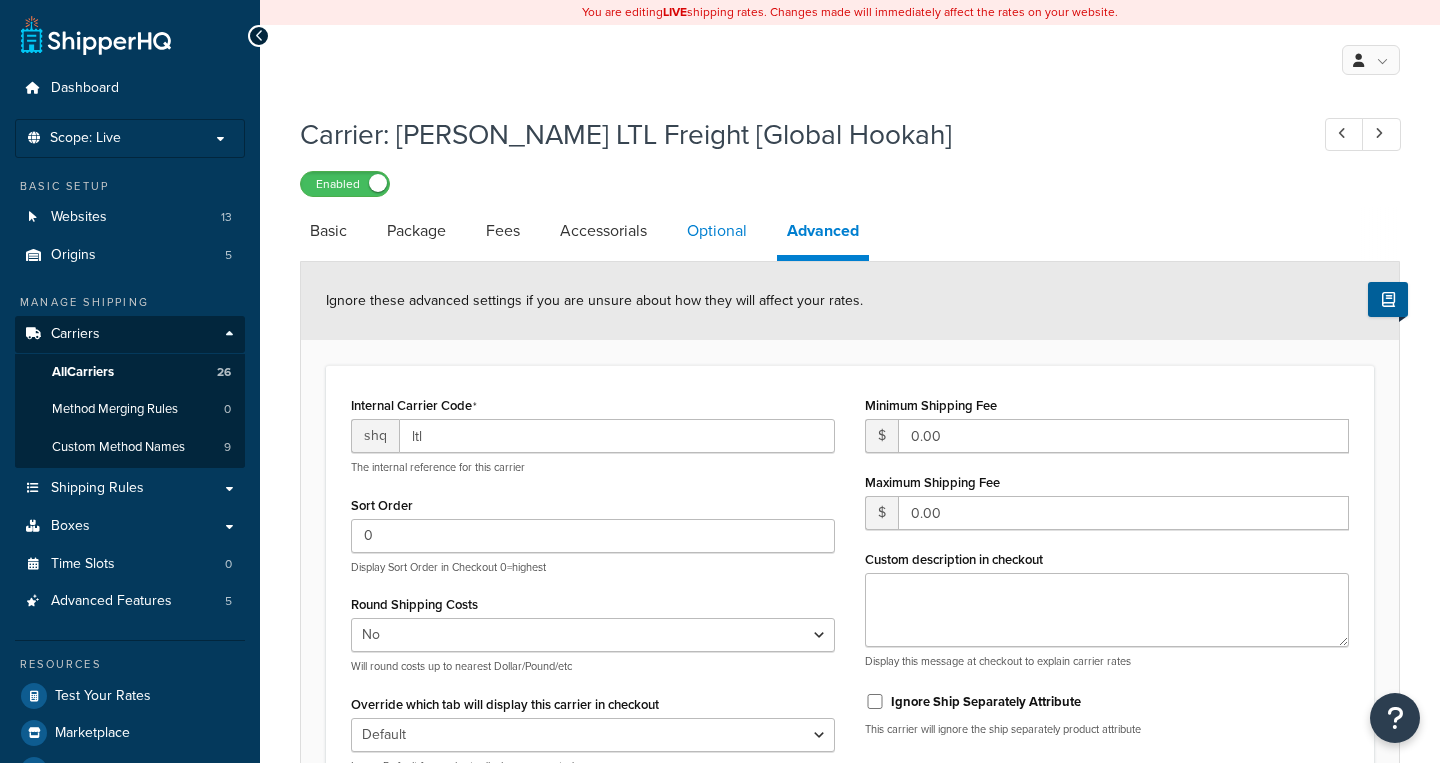 click on "Optional" at bounding box center (717, 231) 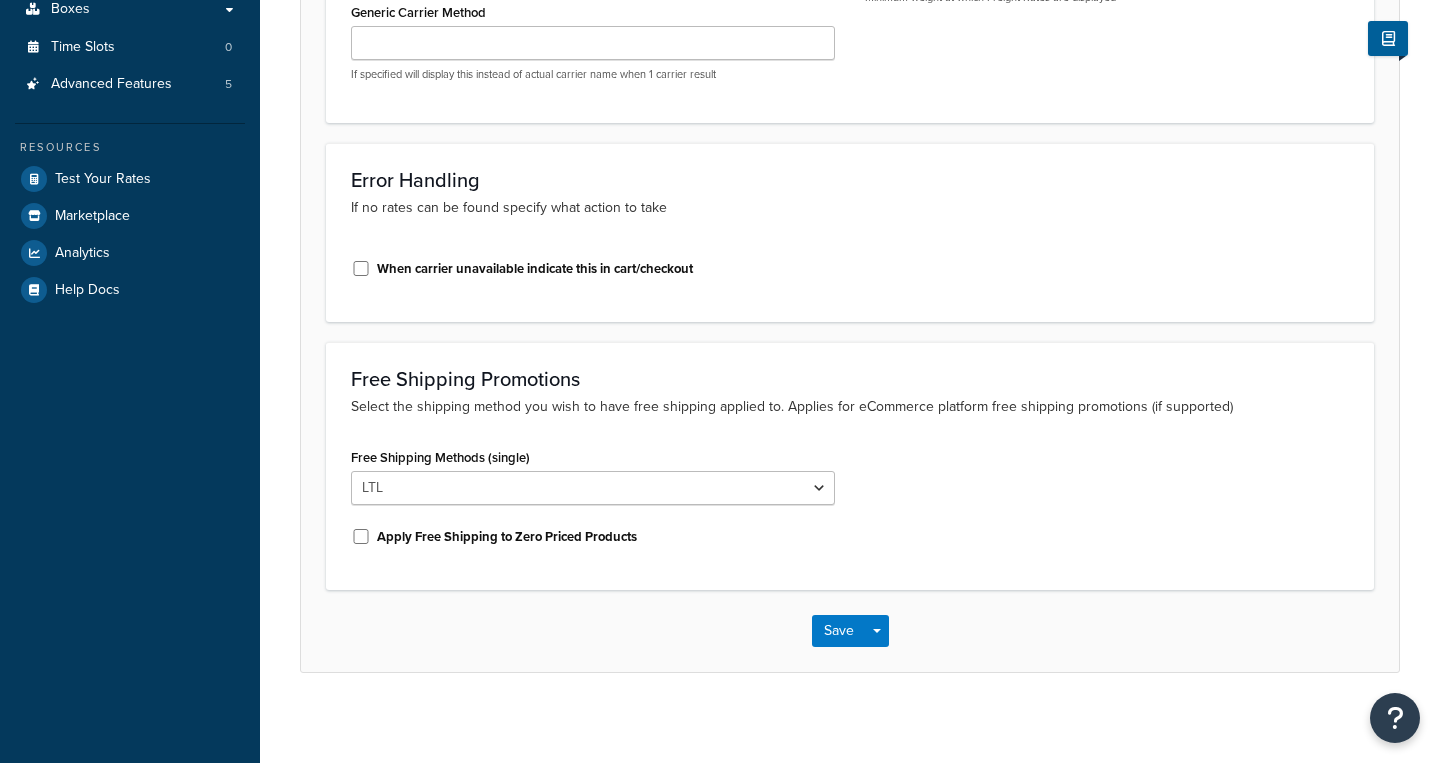 scroll, scrollTop: 527, scrollLeft: 0, axis: vertical 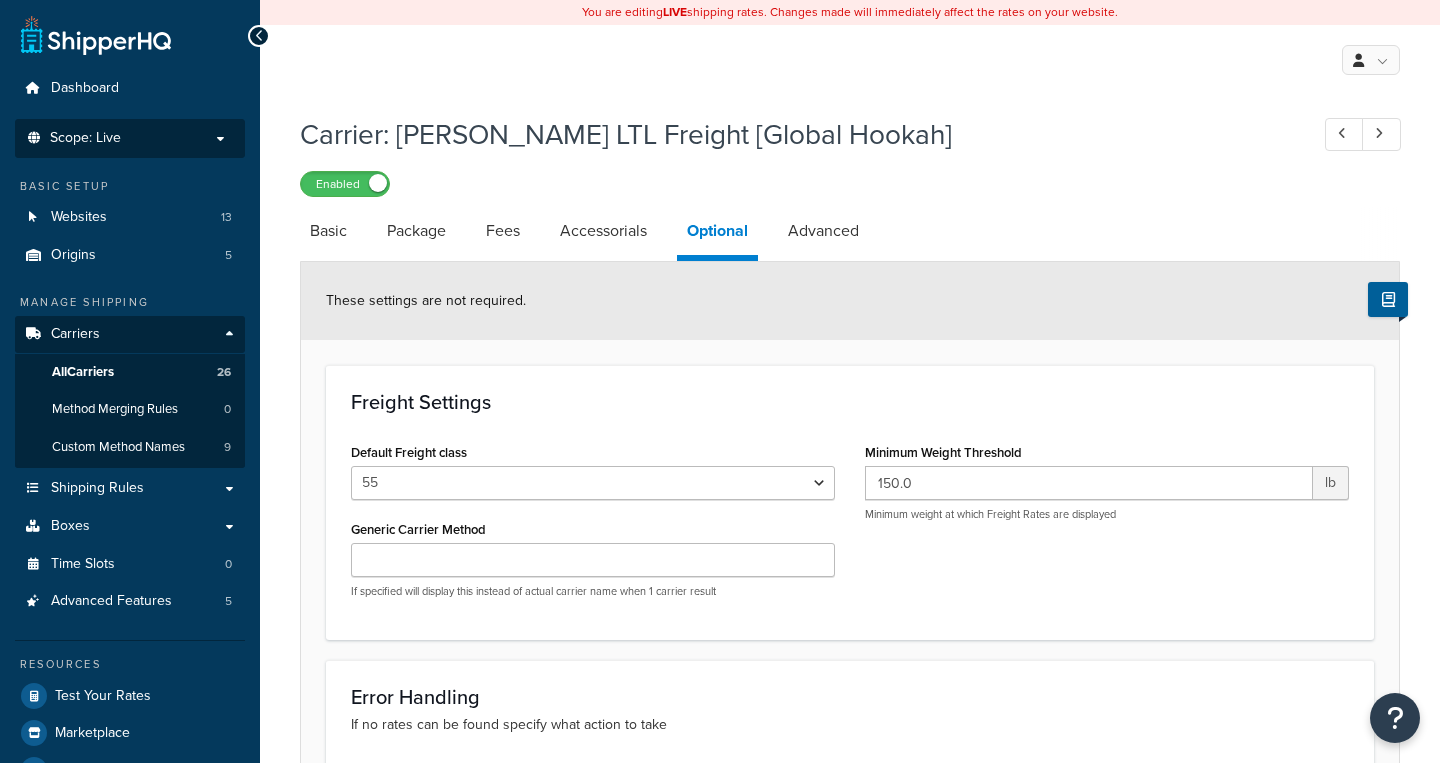 click on "Scope:   Live" at bounding box center (130, 138) 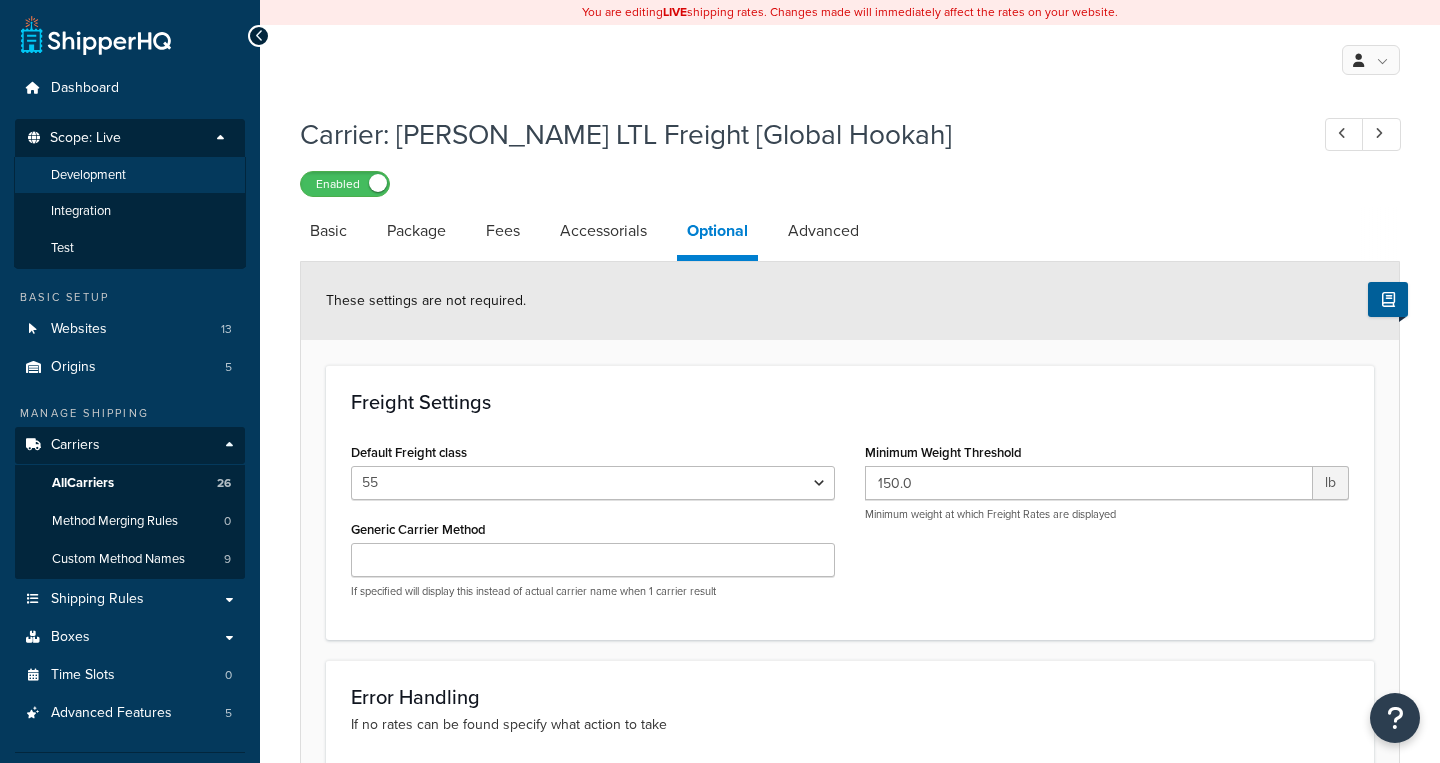 click on "Development" at bounding box center (130, 175) 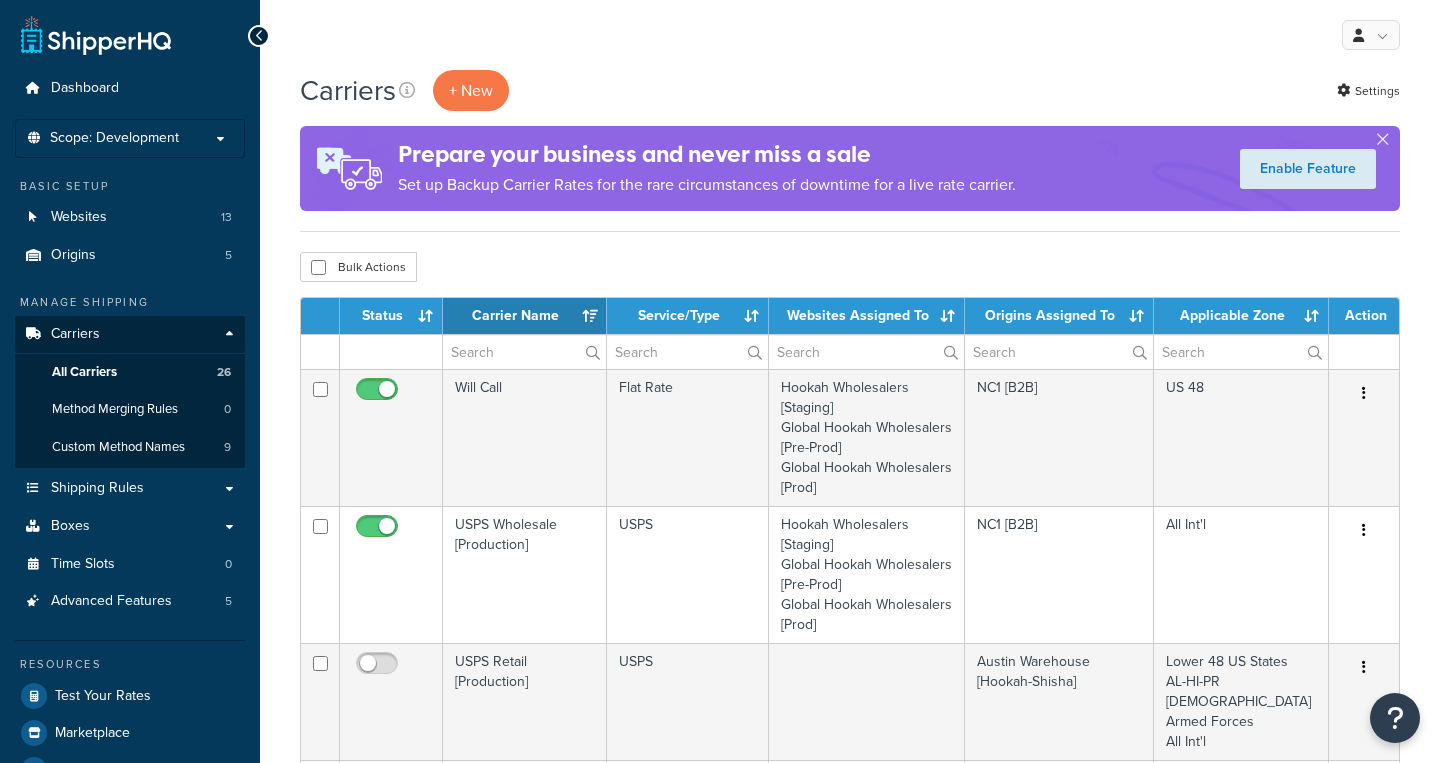 select on "15" 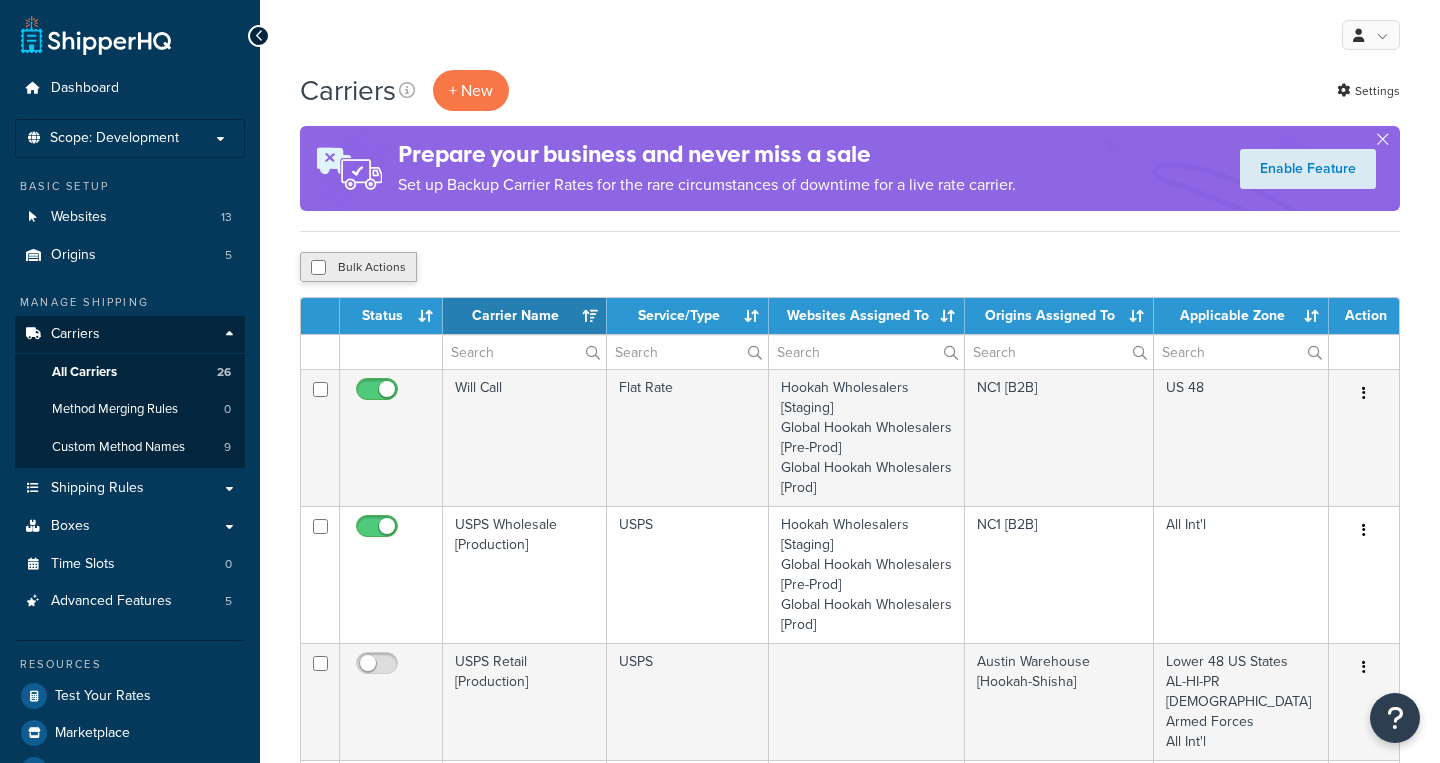 scroll, scrollTop: 0, scrollLeft: 0, axis: both 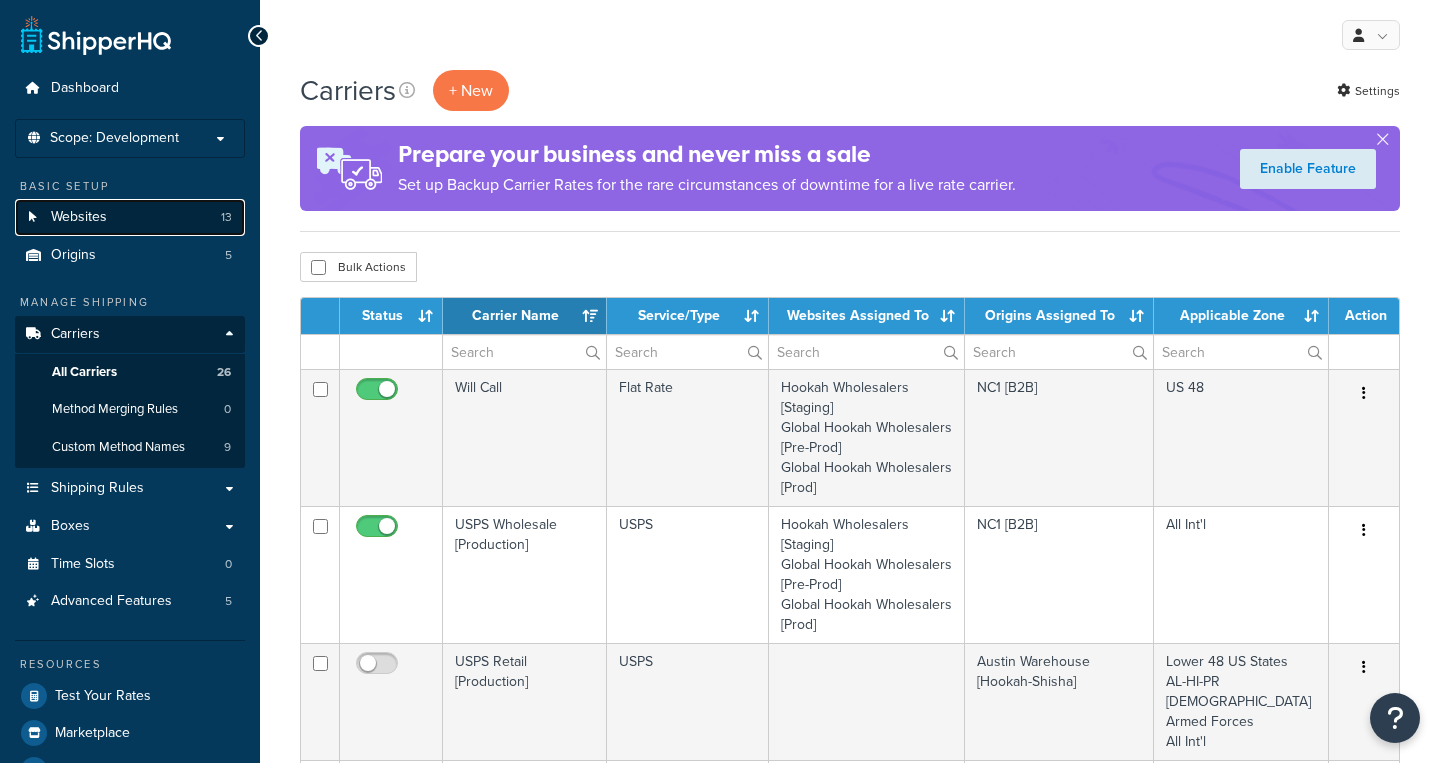 click on "Websites
13" at bounding box center [130, 217] 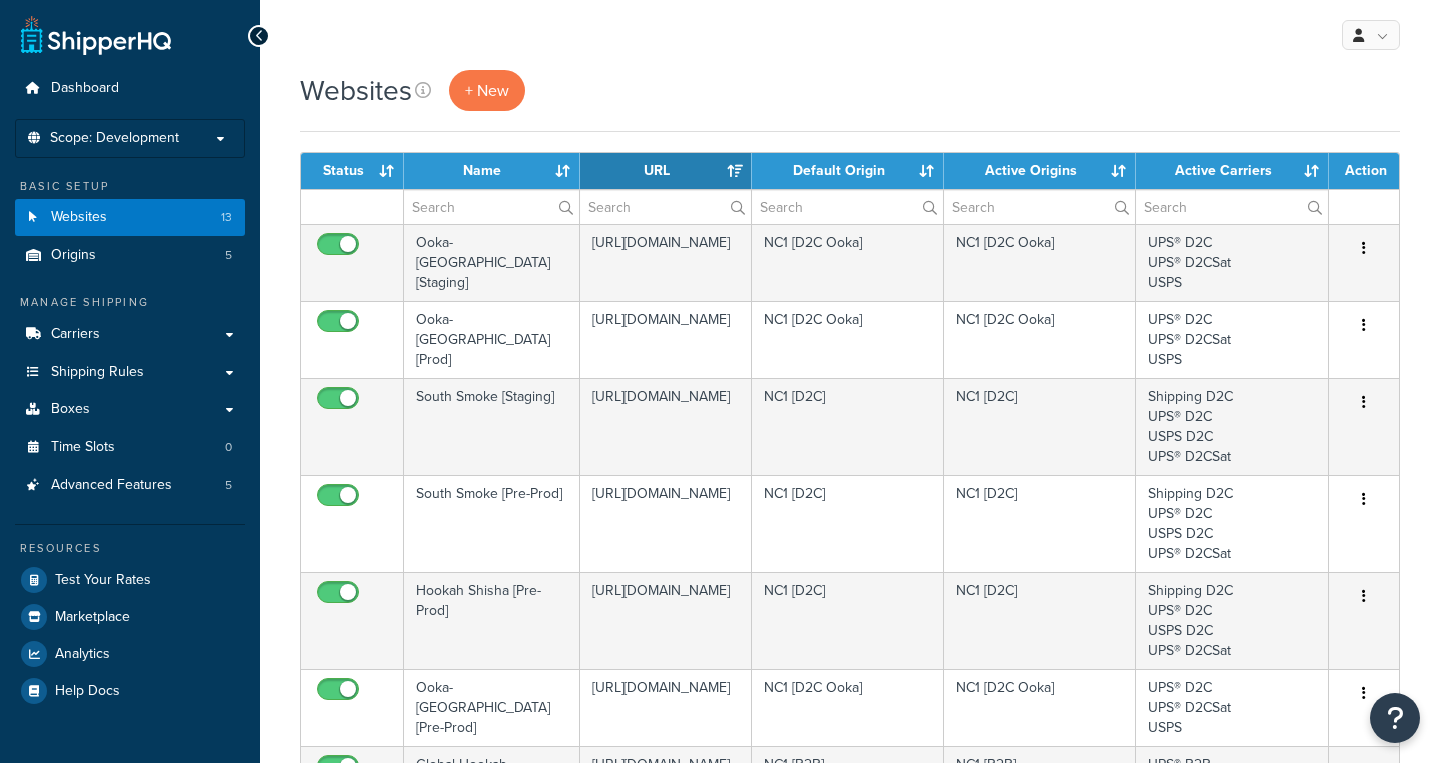 select on "15" 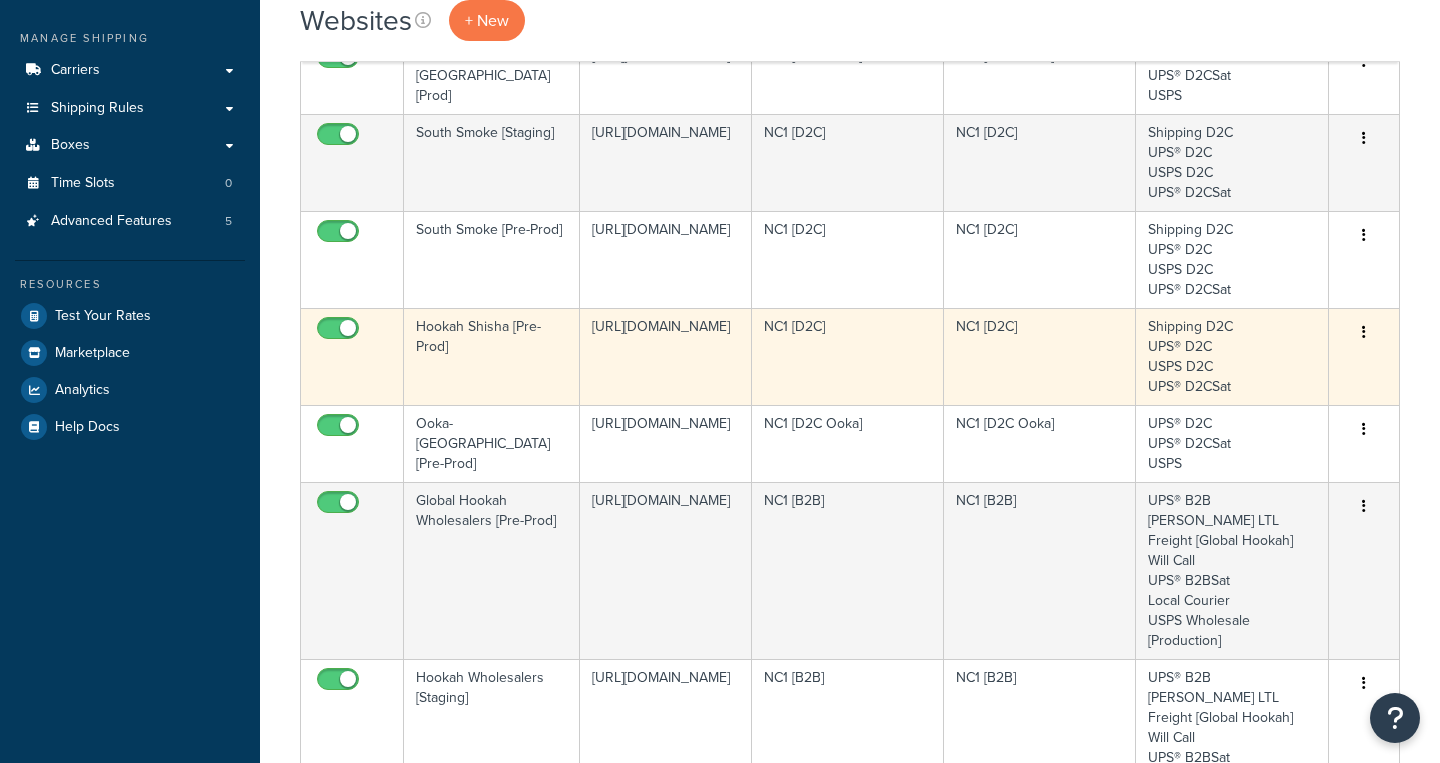 scroll, scrollTop: 270, scrollLeft: 0, axis: vertical 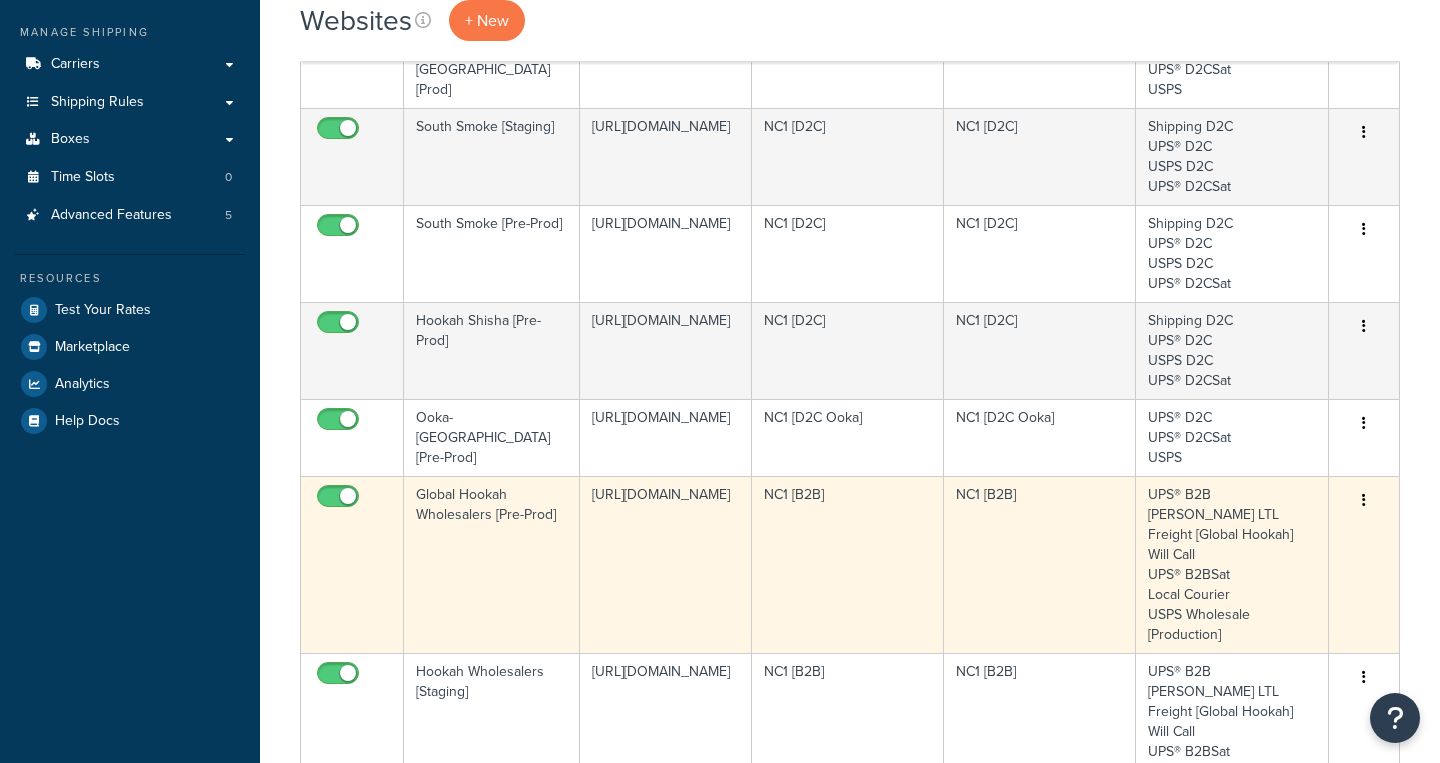 click on "Global Hookah Wholesalers [Pre-Prod]" at bounding box center (492, 564) 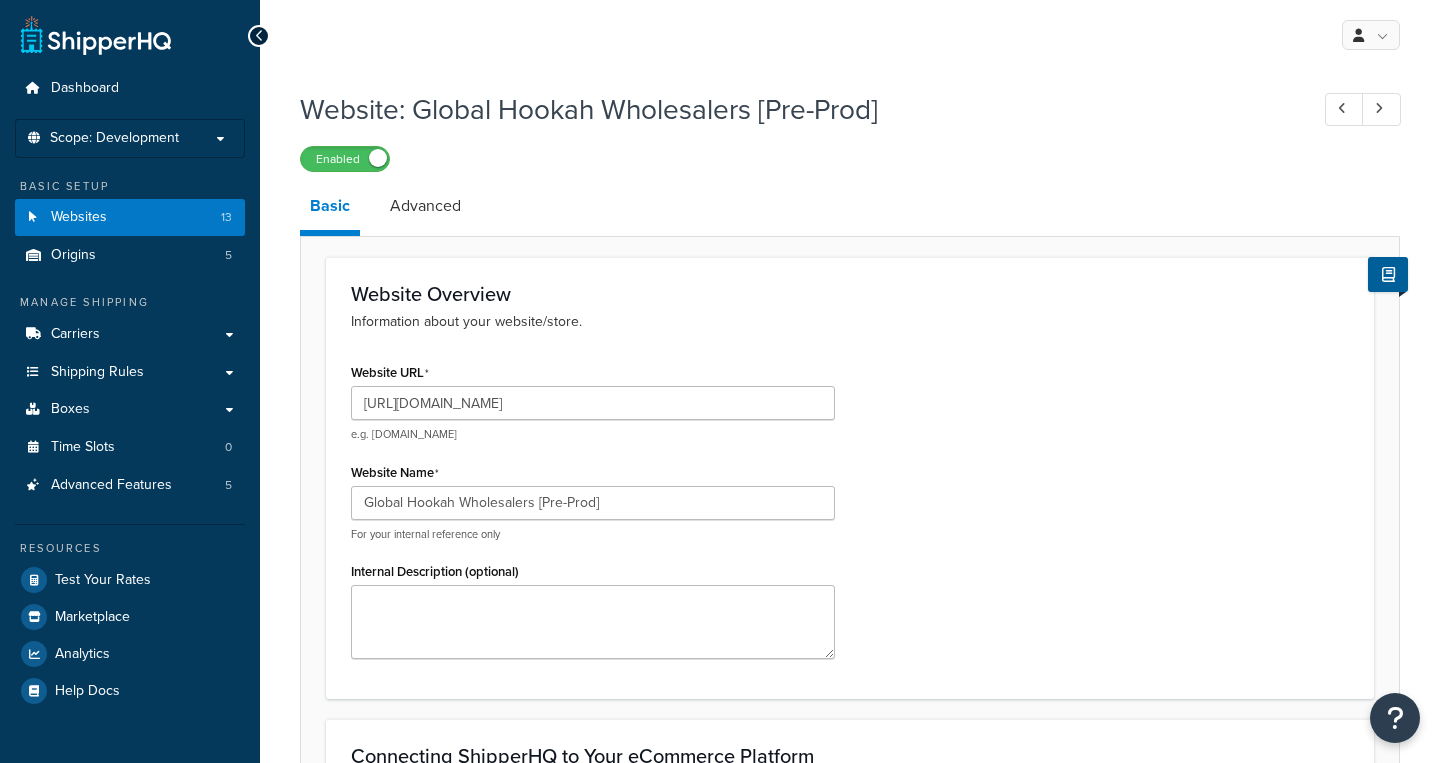 select on "166616" 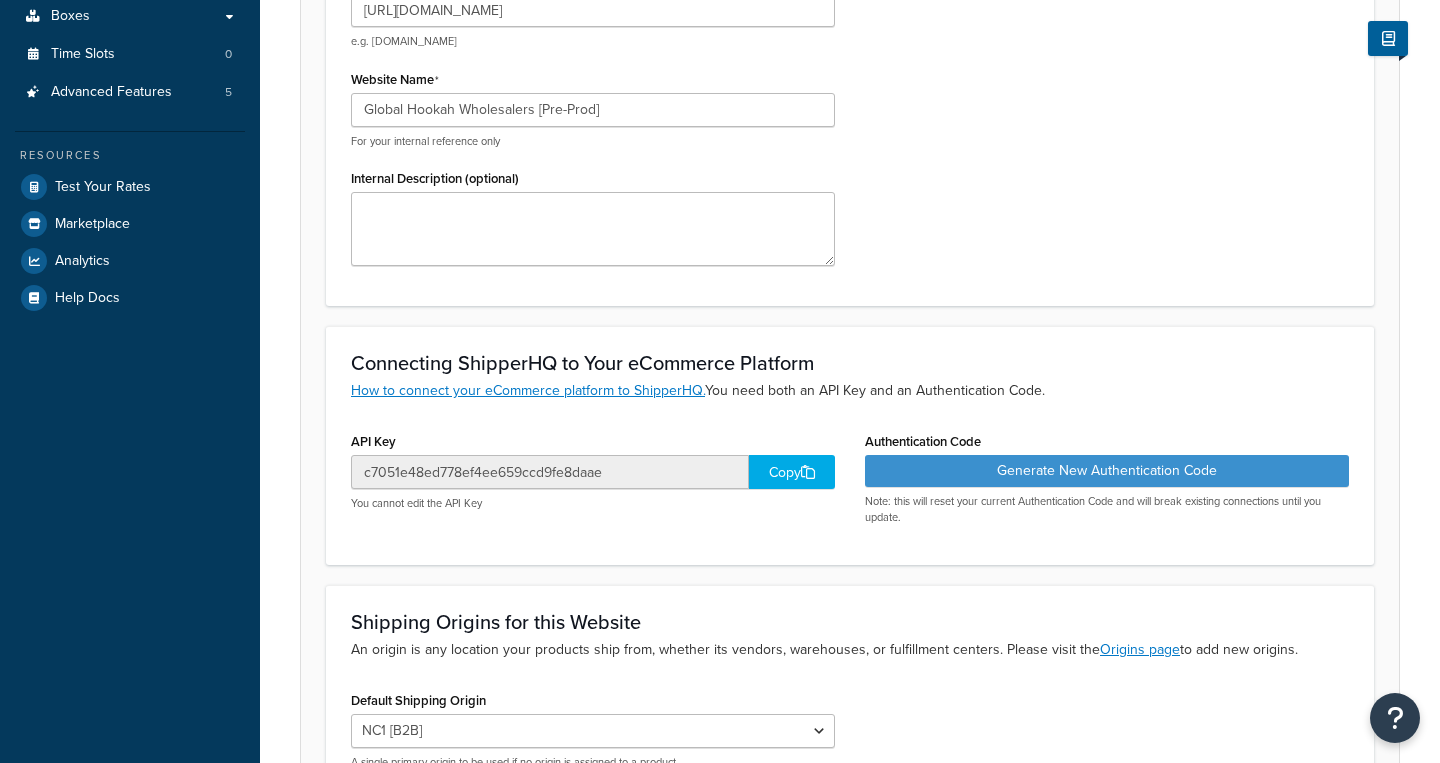 scroll, scrollTop: 0, scrollLeft: 0, axis: both 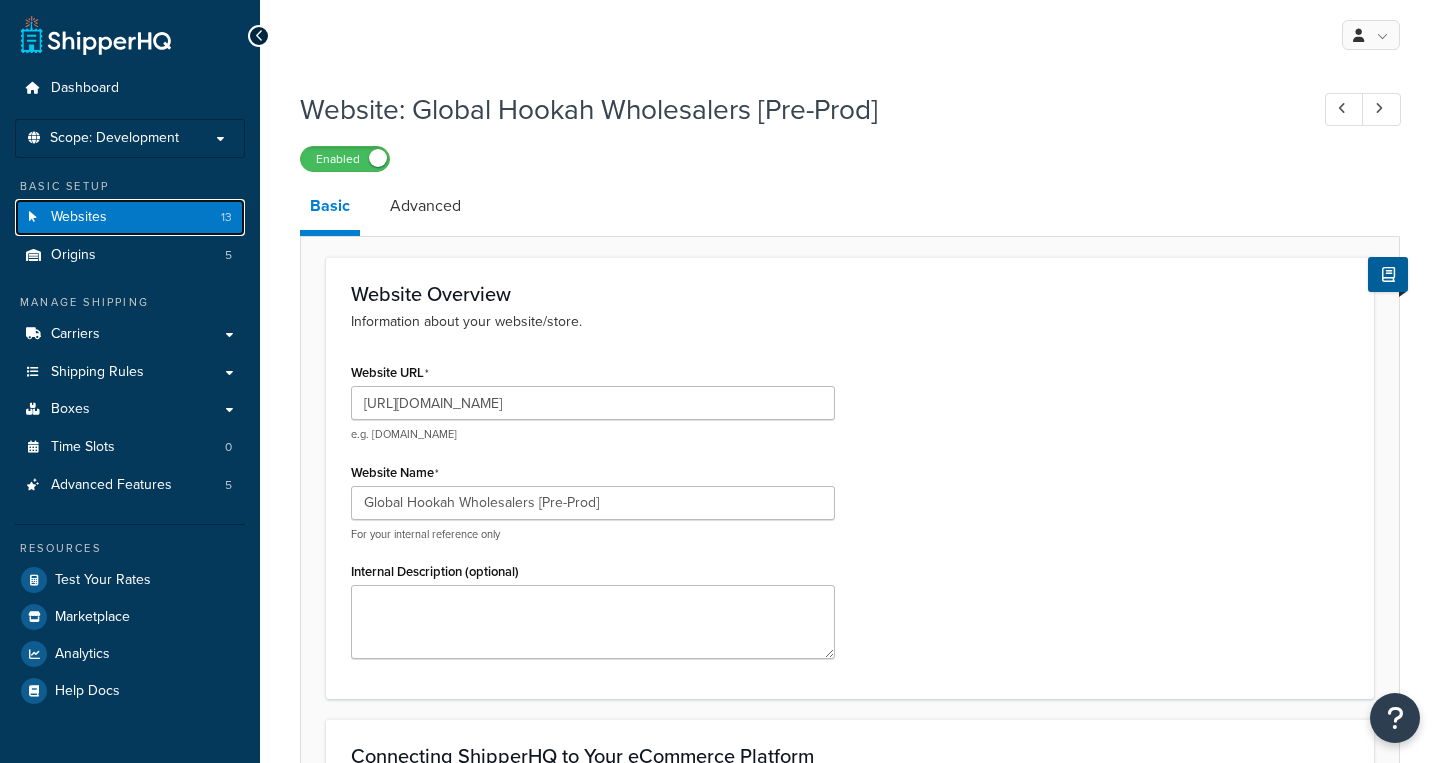 click on "Websites 13" at bounding box center [130, 217] 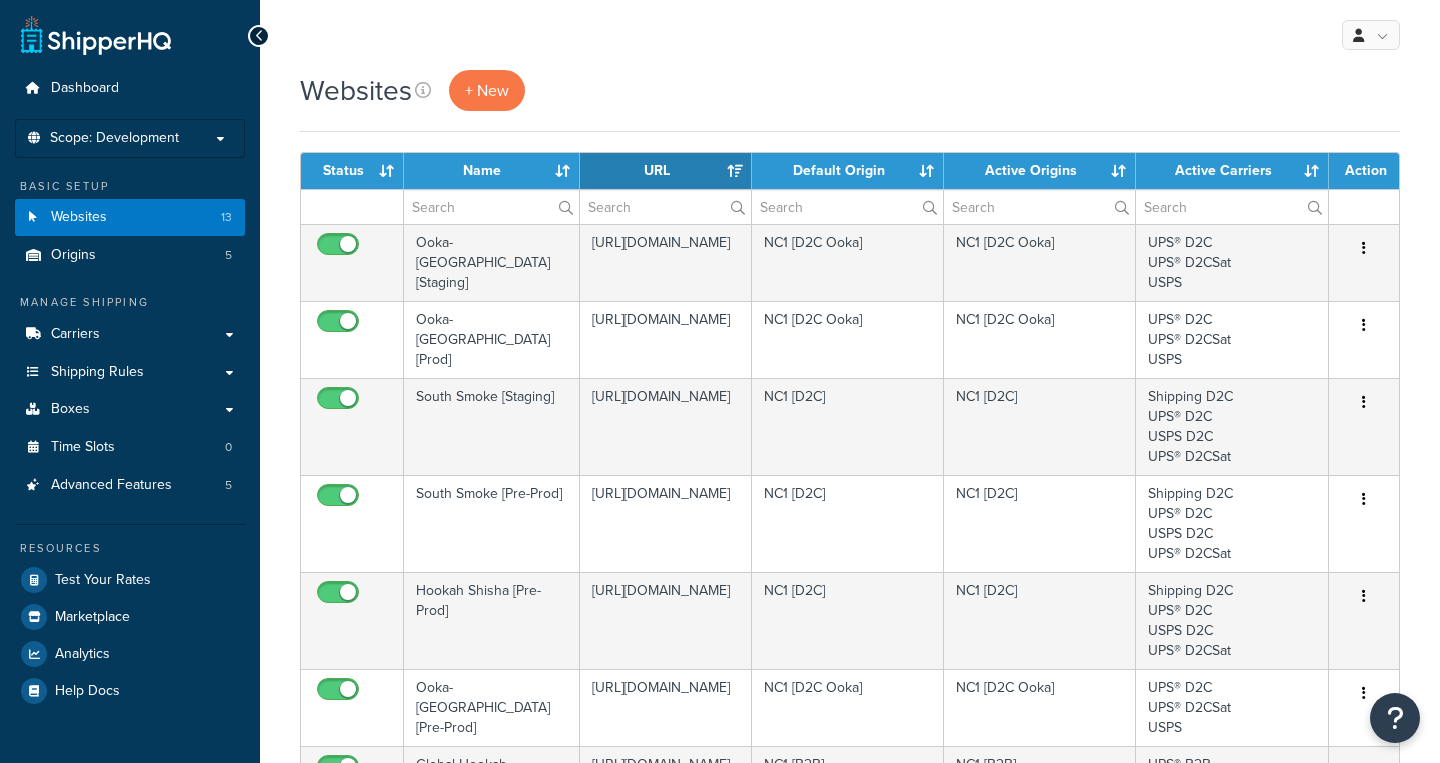 select on "15" 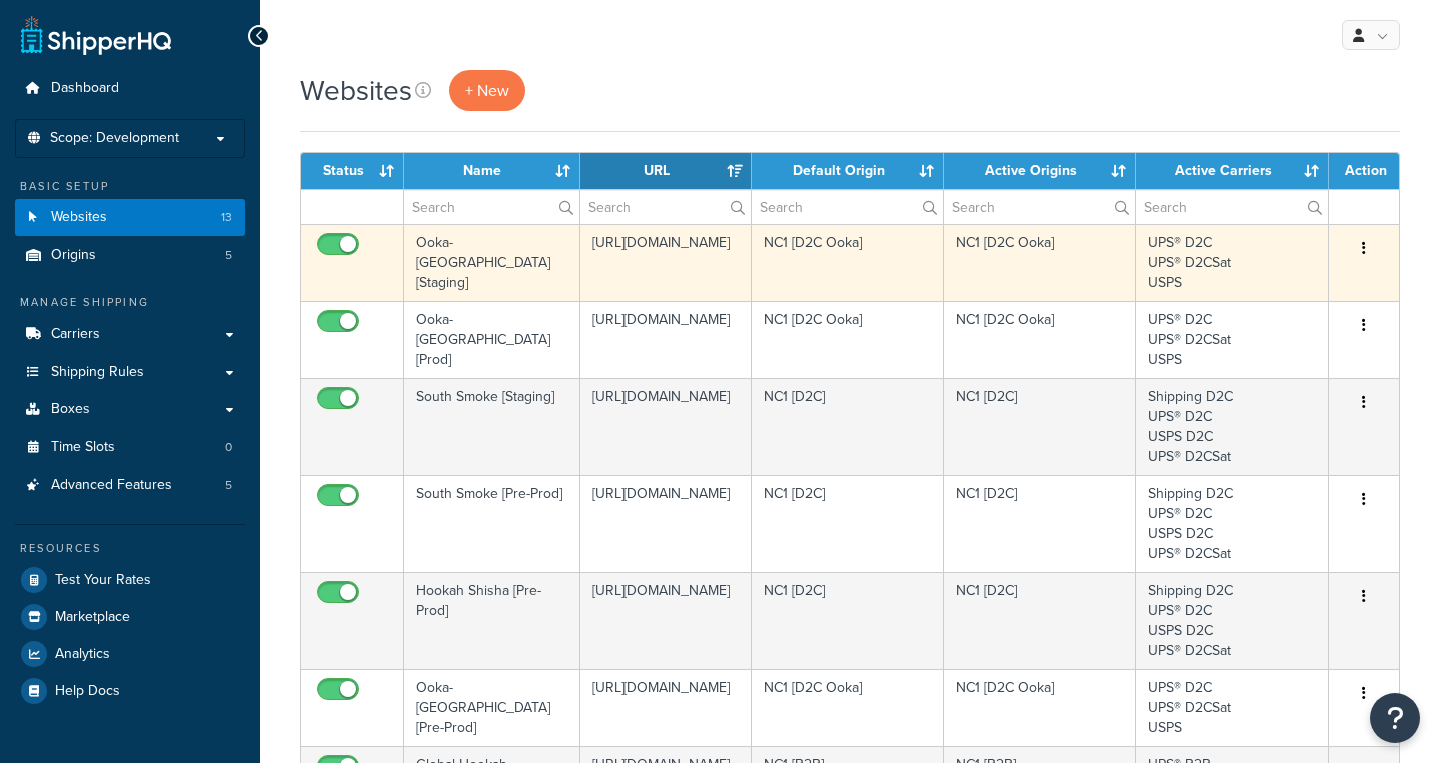 click on "Ooka-[GEOGRAPHIC_DATA][Staging]" at bounding box center (492, 262) 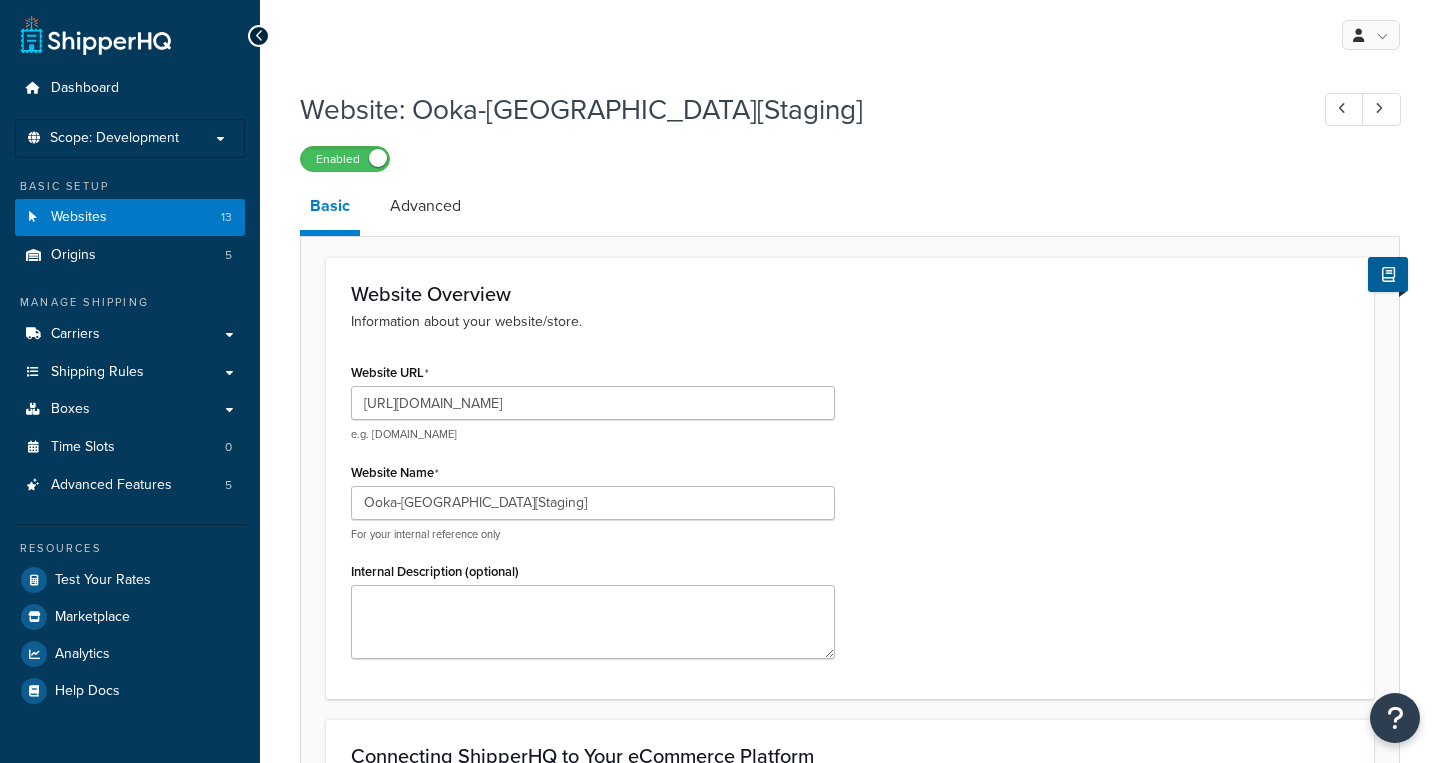select on "166617" 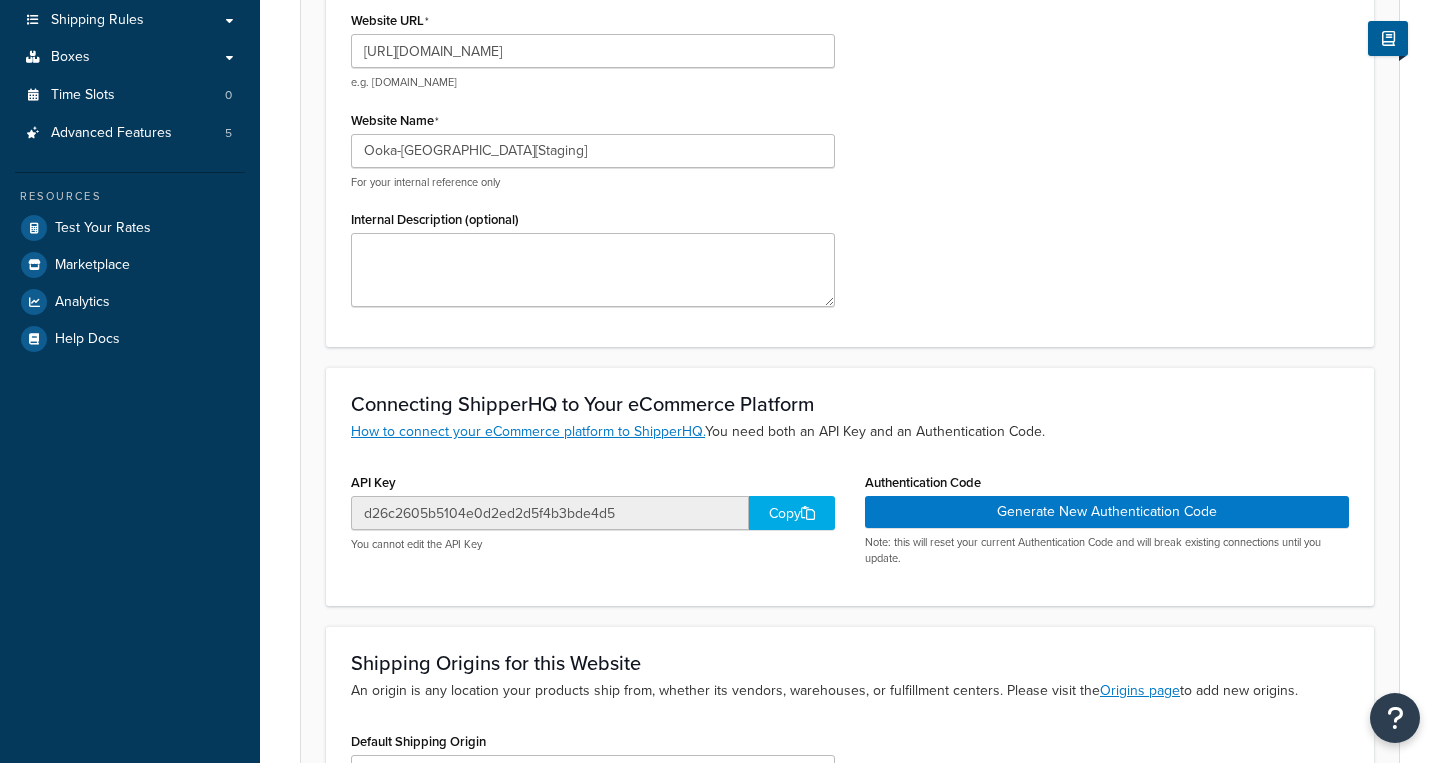 scroll, scrollTop: 354, scrollLeft: 0, axis: vertical 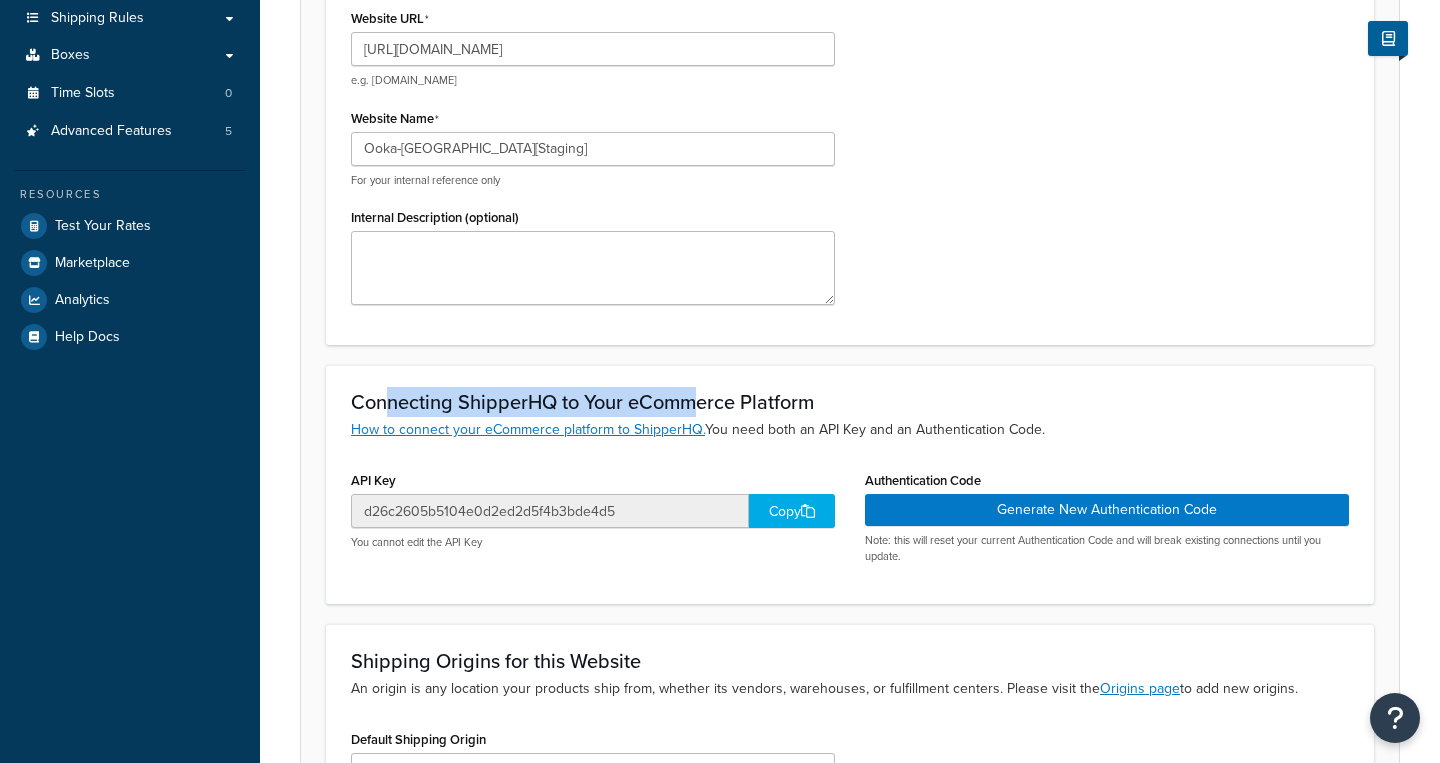drag, startPoint x: 388, startPoint y: 398, endPoint x: 701, endPoint y: 397, distance: 313.0016 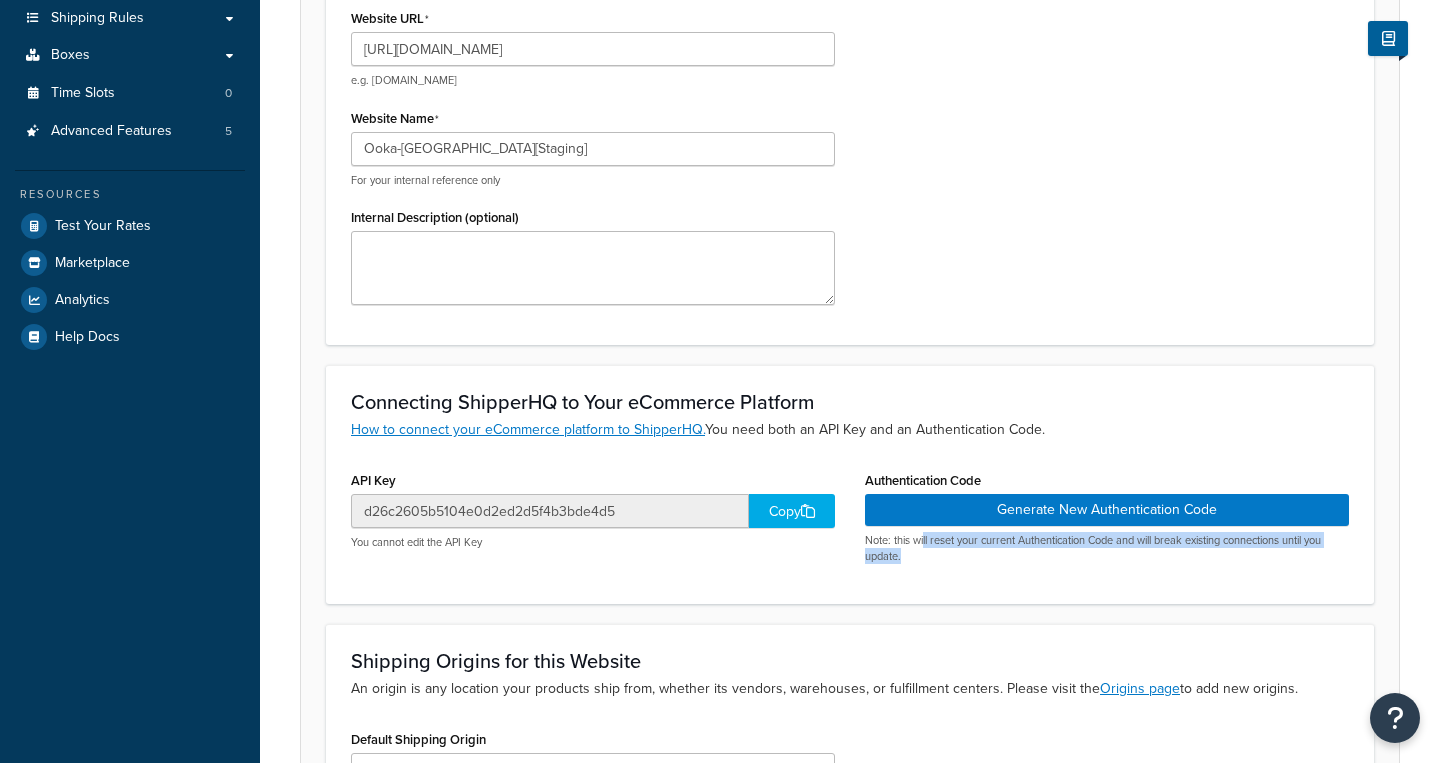 drag, startPoint x: 924, startPoint y: 539, endPoint x: 1012, endPoint y: 578, distance: 96.25487 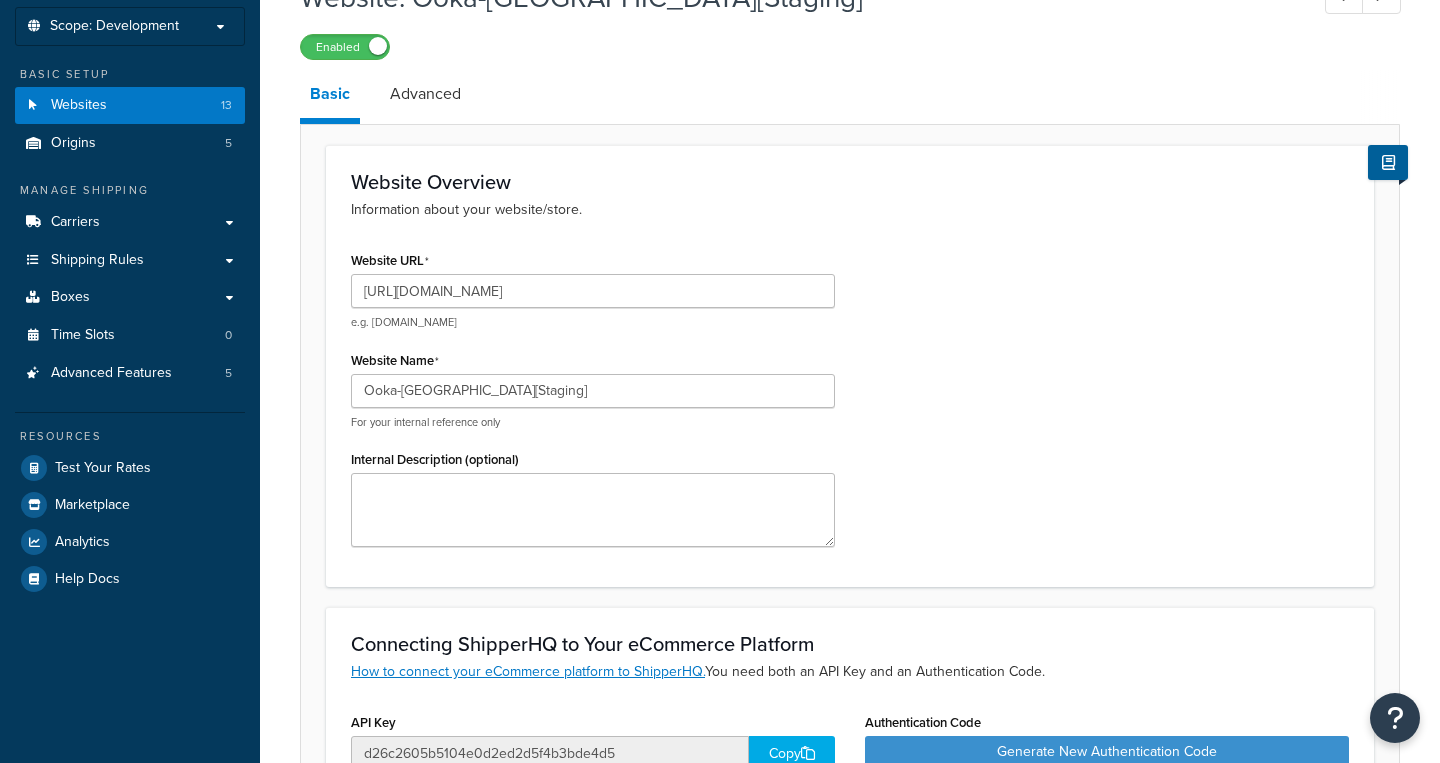 scroll, scrollTop: 0, scrollLeft: 0, axis: both 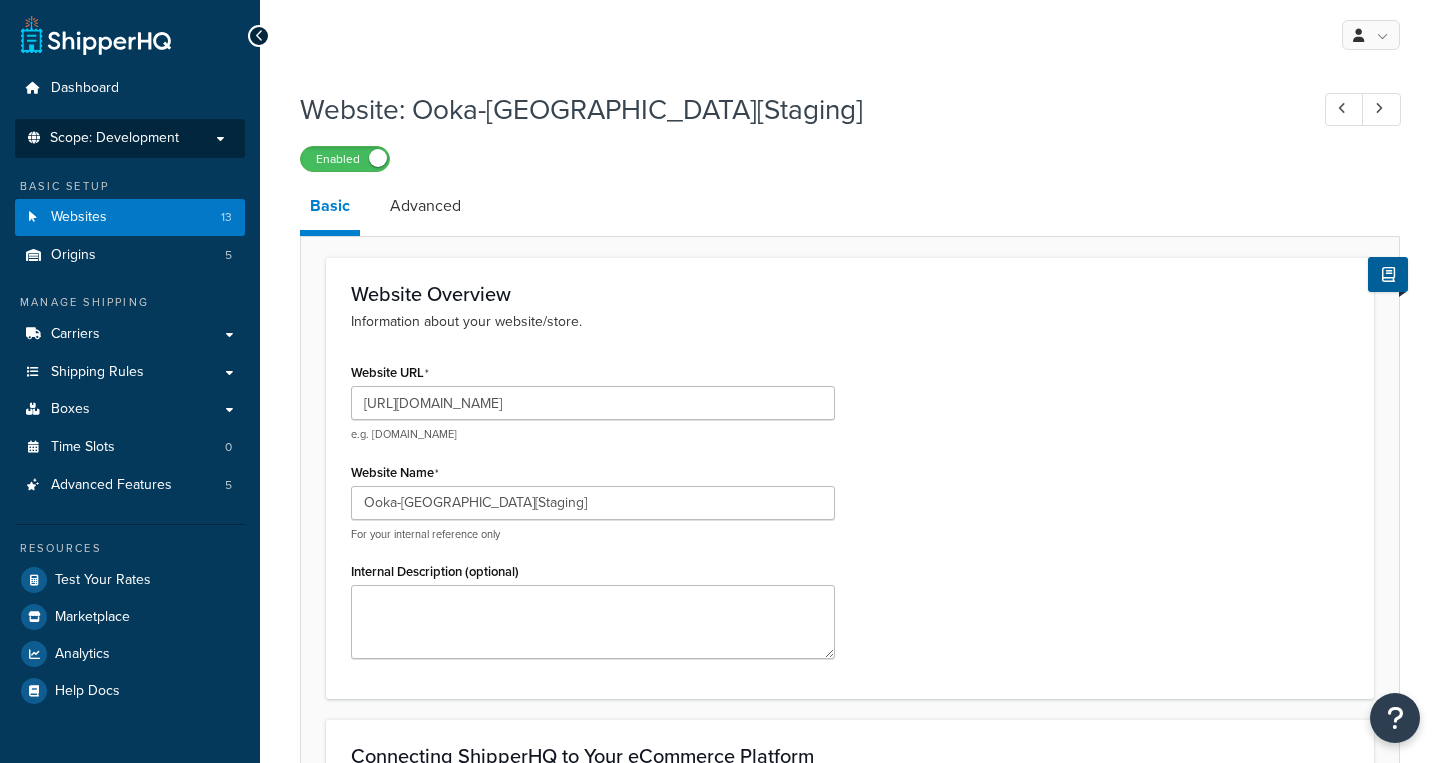 click on "Scope:   Development" at bounding box center [130, 138] 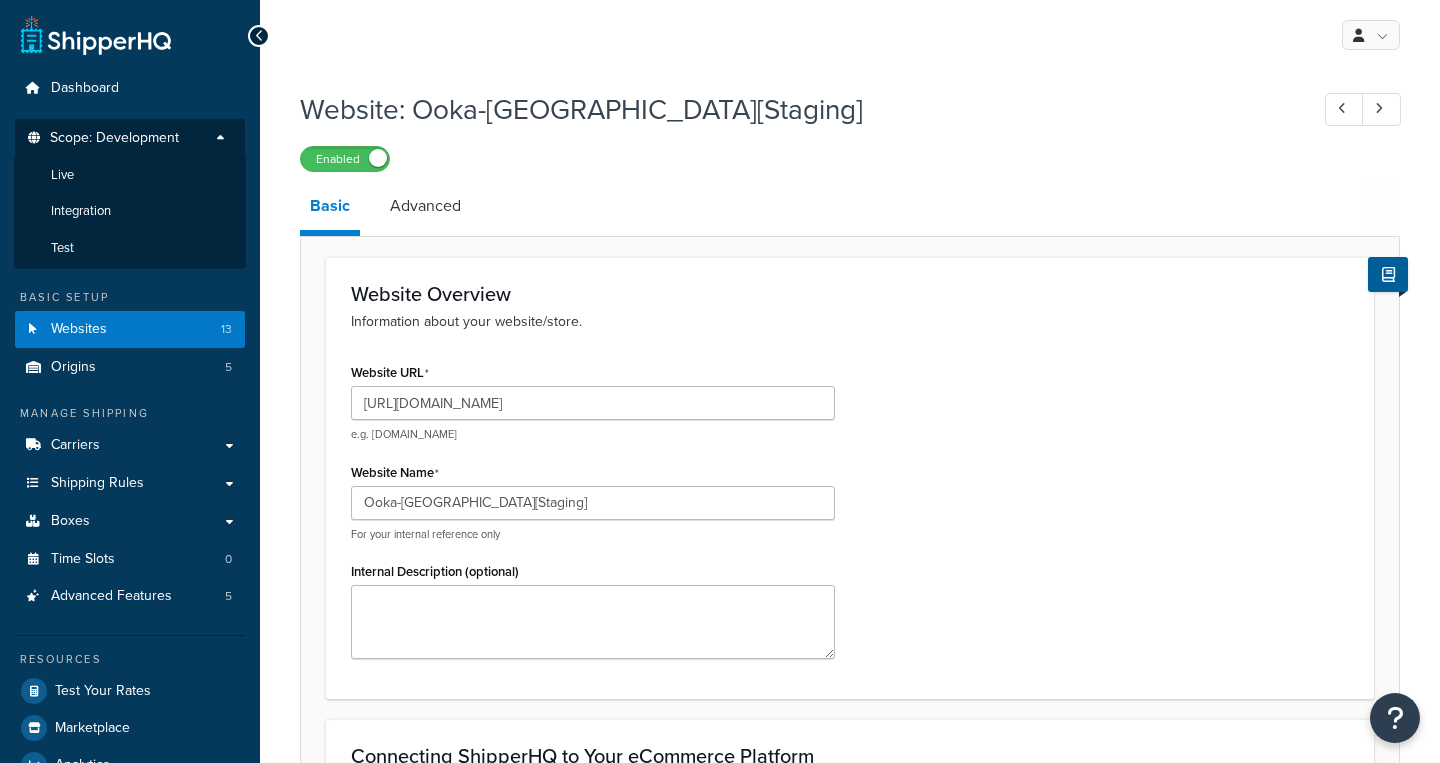 click on "My Profile   Billing   Global Settings   Contact Us   Logout Website: Ooka-USA[Staging] Enabled Basic   Advanced   Website Overview Information about your website/store. Website URL   https://usa-ooka-stage.webscale.support e.g. mywebsite.com Website Name   Ooka-USA[Staging] For your internal reference only Internal Description (optional)   Connecting ShipperHQ to Your eCommerce Platform How to connect your eCommerce platform to ShipperHQ.  You need both an API Key and an Authentication Code. API Key   d26c2605b5104e0d2ed2d5f4b3bde4d5 Copy  You cannot edit the API Key Authentication Code   Generate New Authentication Code Note: this will reset your current Authentication Code and will break existing connections until you update. Shipping Origins for this Website An origin is any location your products ship from, whether its vendors, warehouses, or fulfillment centers. Please visit the  Origins page  to add new origins. Default Shipping Origin   Austin Warehouse [Hookah Wholesalers]  NC1 [D2C]  Save" at bounding box center [850, 693] 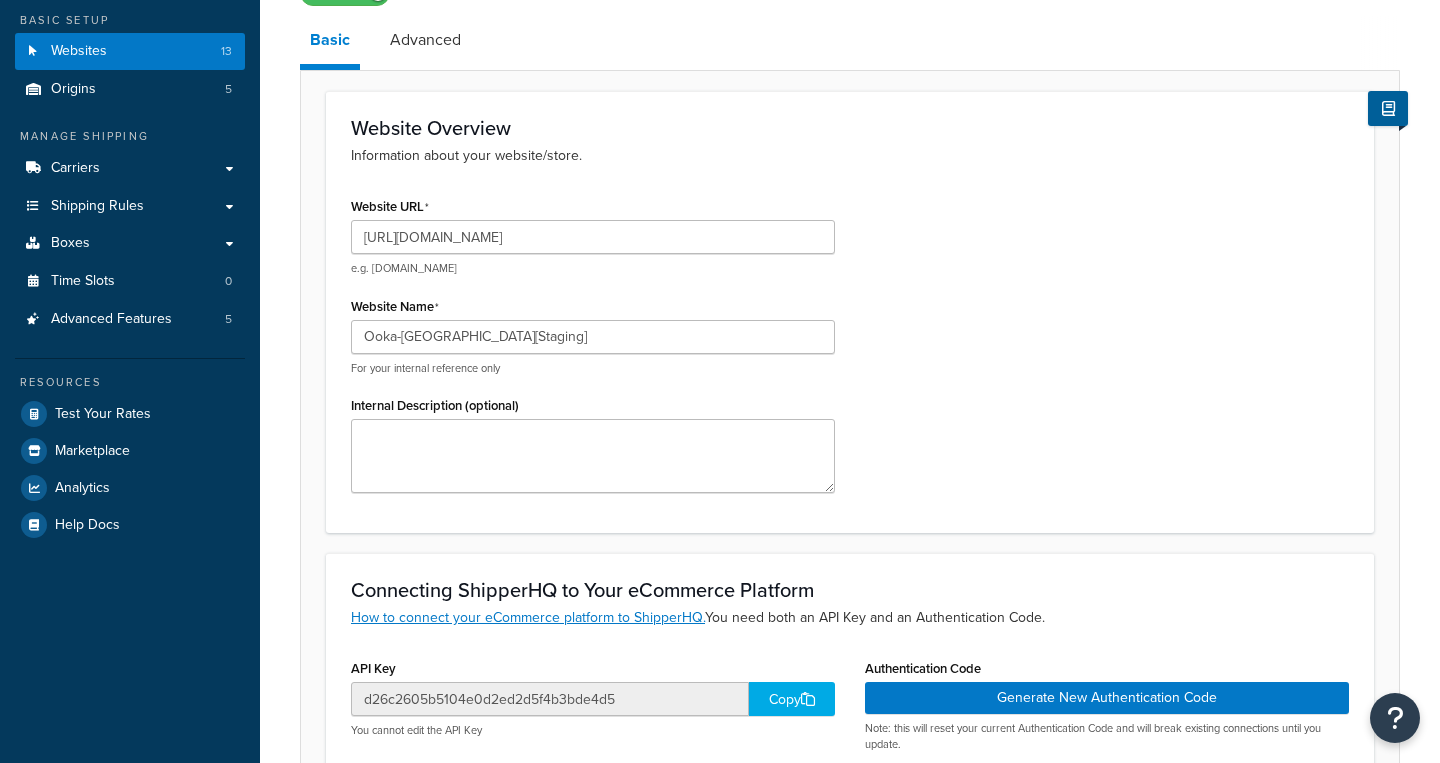 scroll, scrollTop: 0, scrollLeft: 0, axis: both 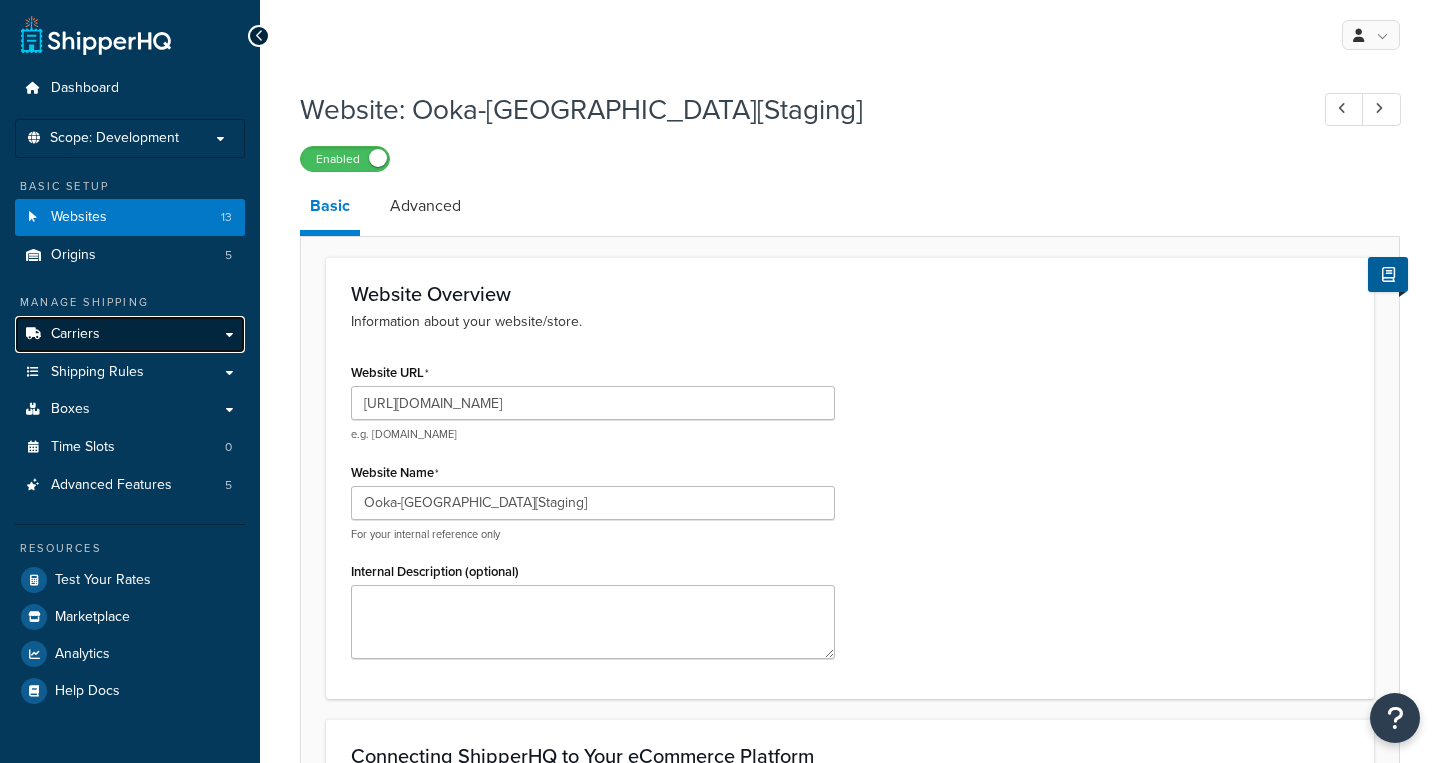 click on "Carriers" at bounding box center [130, 334] 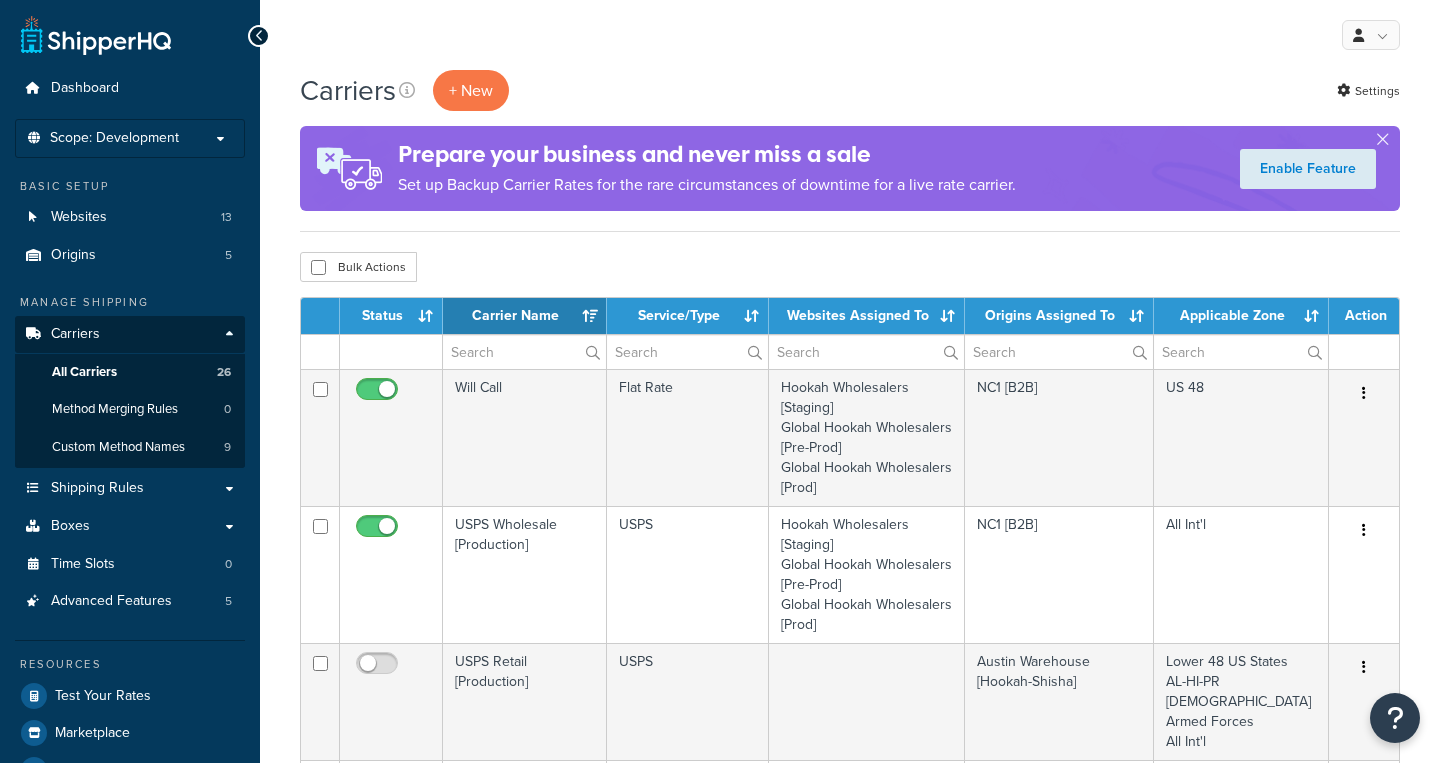 select on "15" 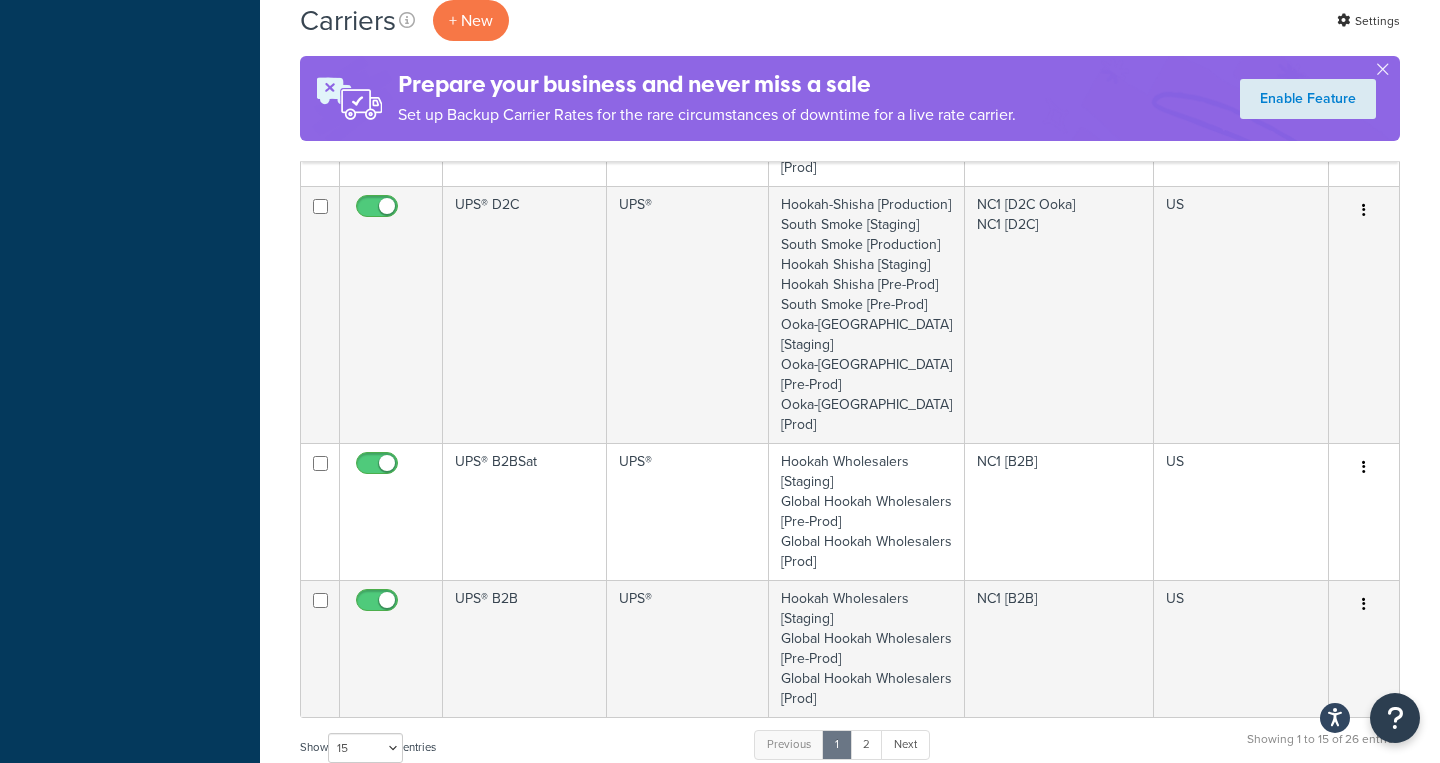 scroll, scrollTop: 1560, scrollLeft: 0, axis: vertical 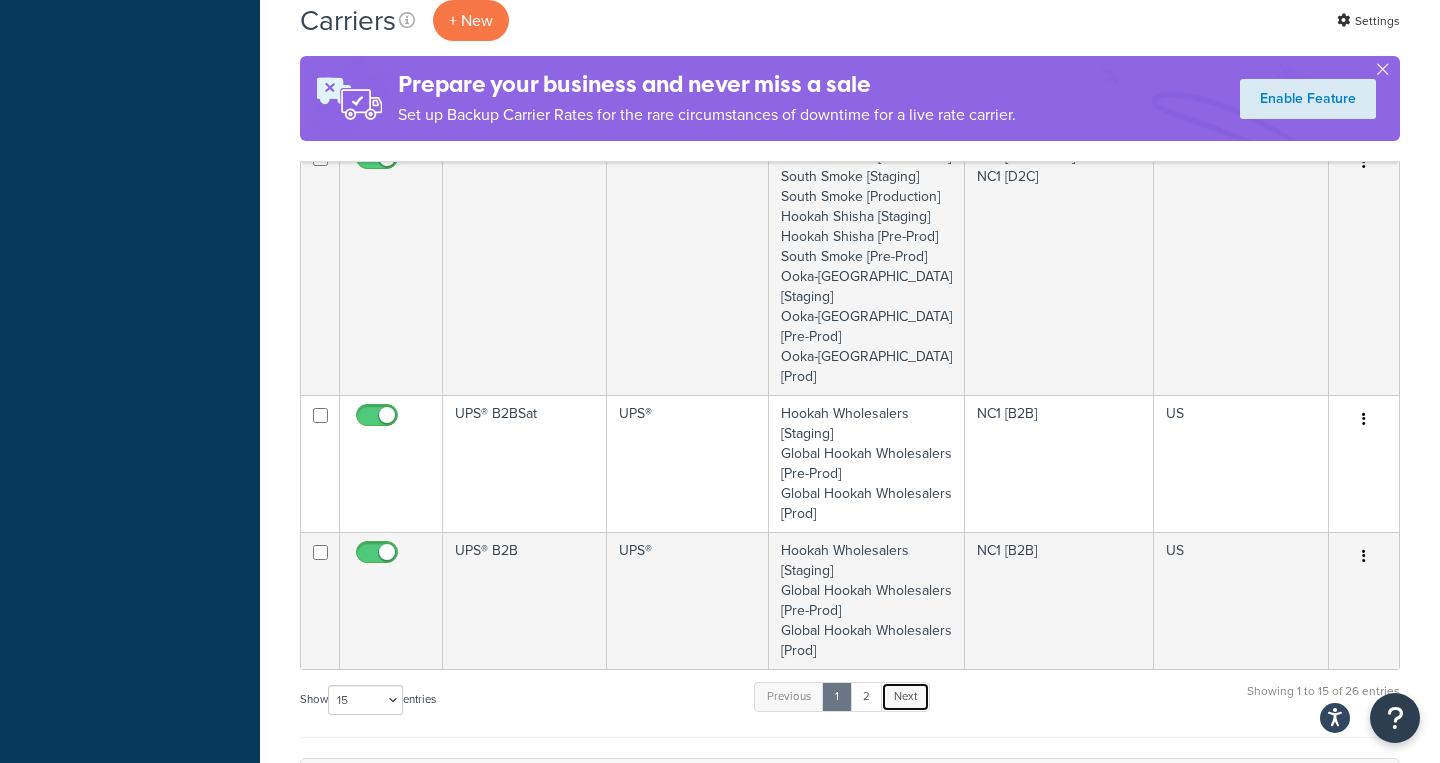 click on "Next" at bounding box center [905, 697] 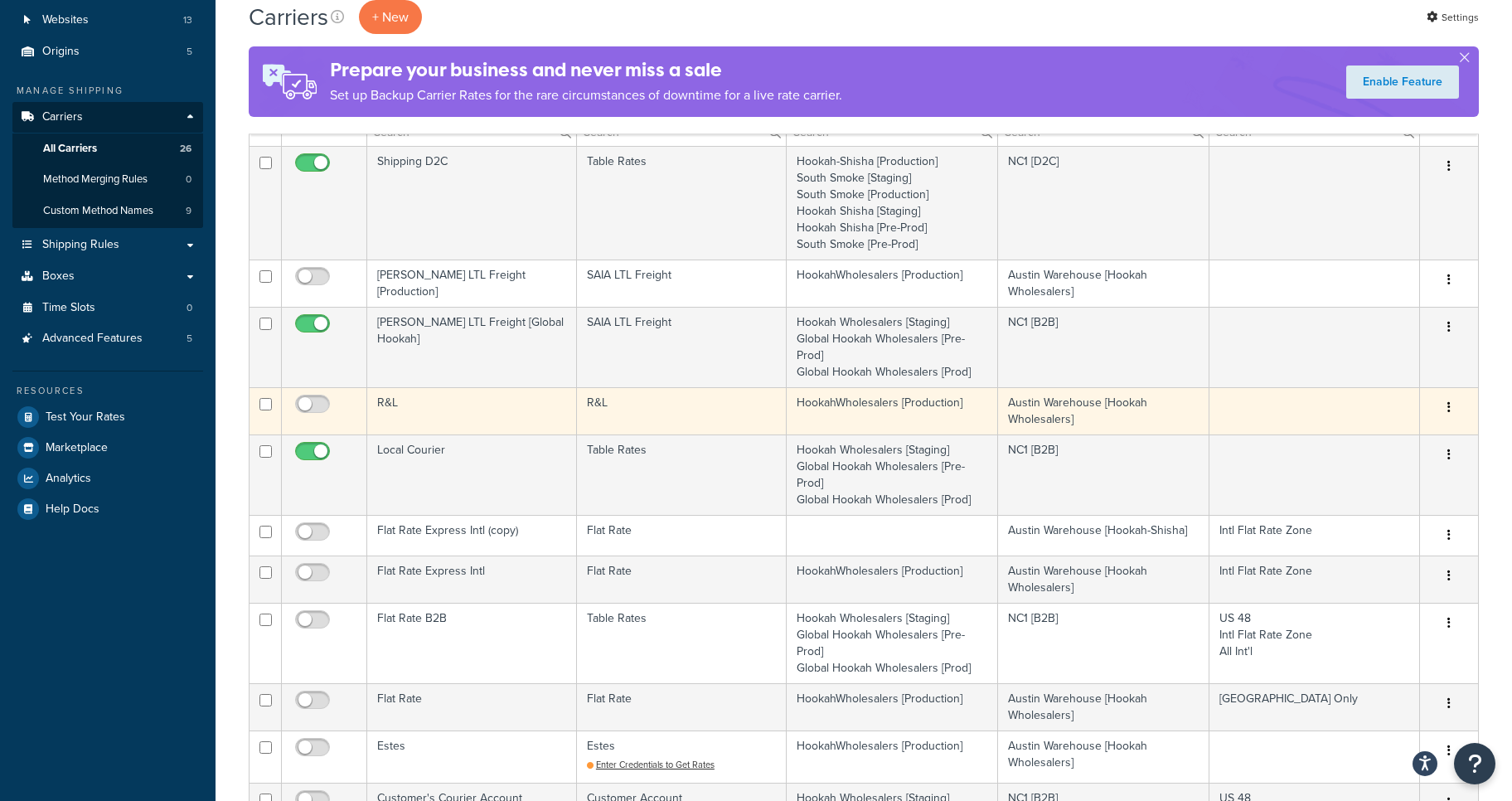 scroll, scrollTop: 164, scrollLeft: 0, axis: vertical 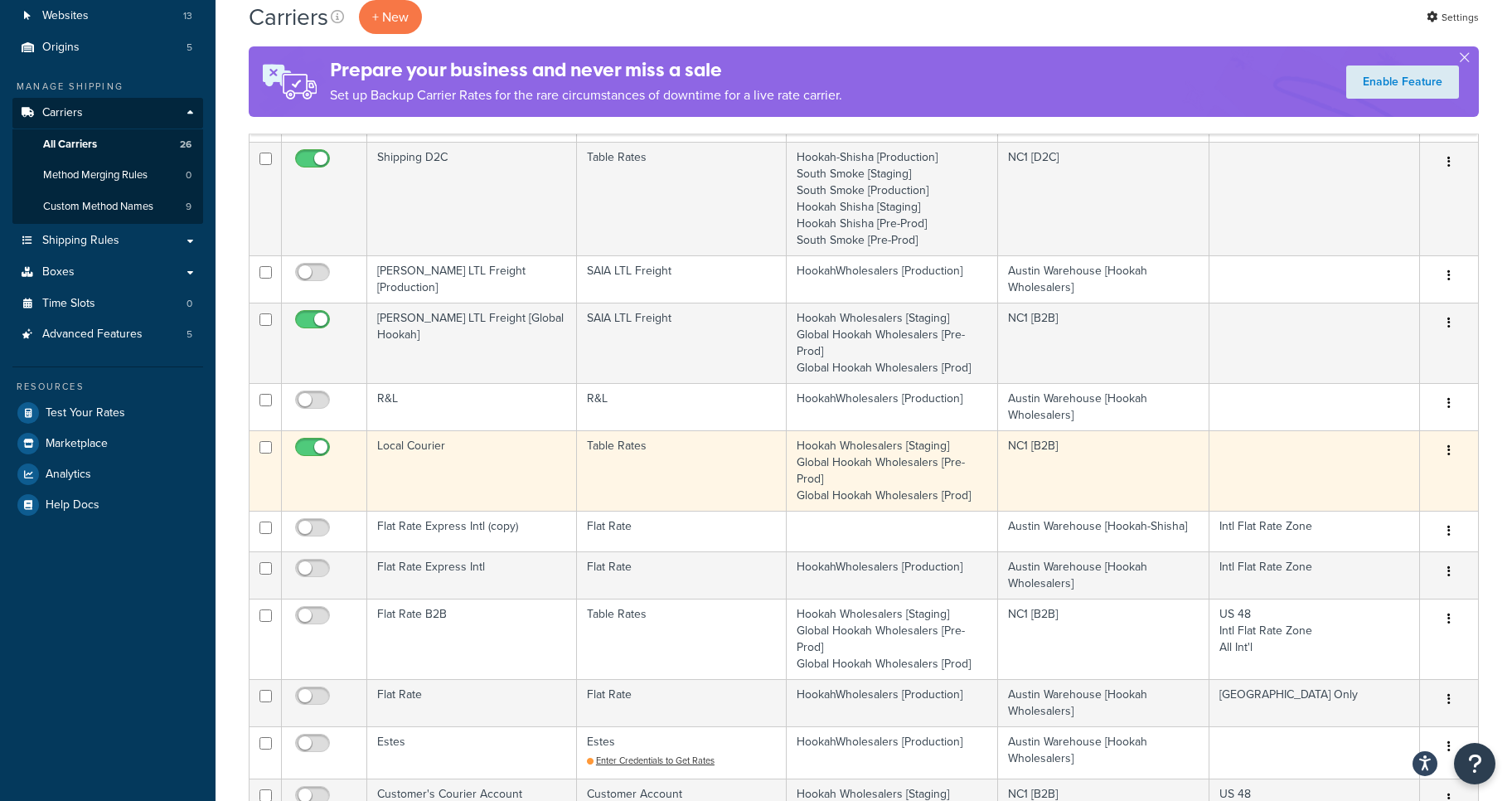 click on "Table Rates" at bounding box center (681, 470) 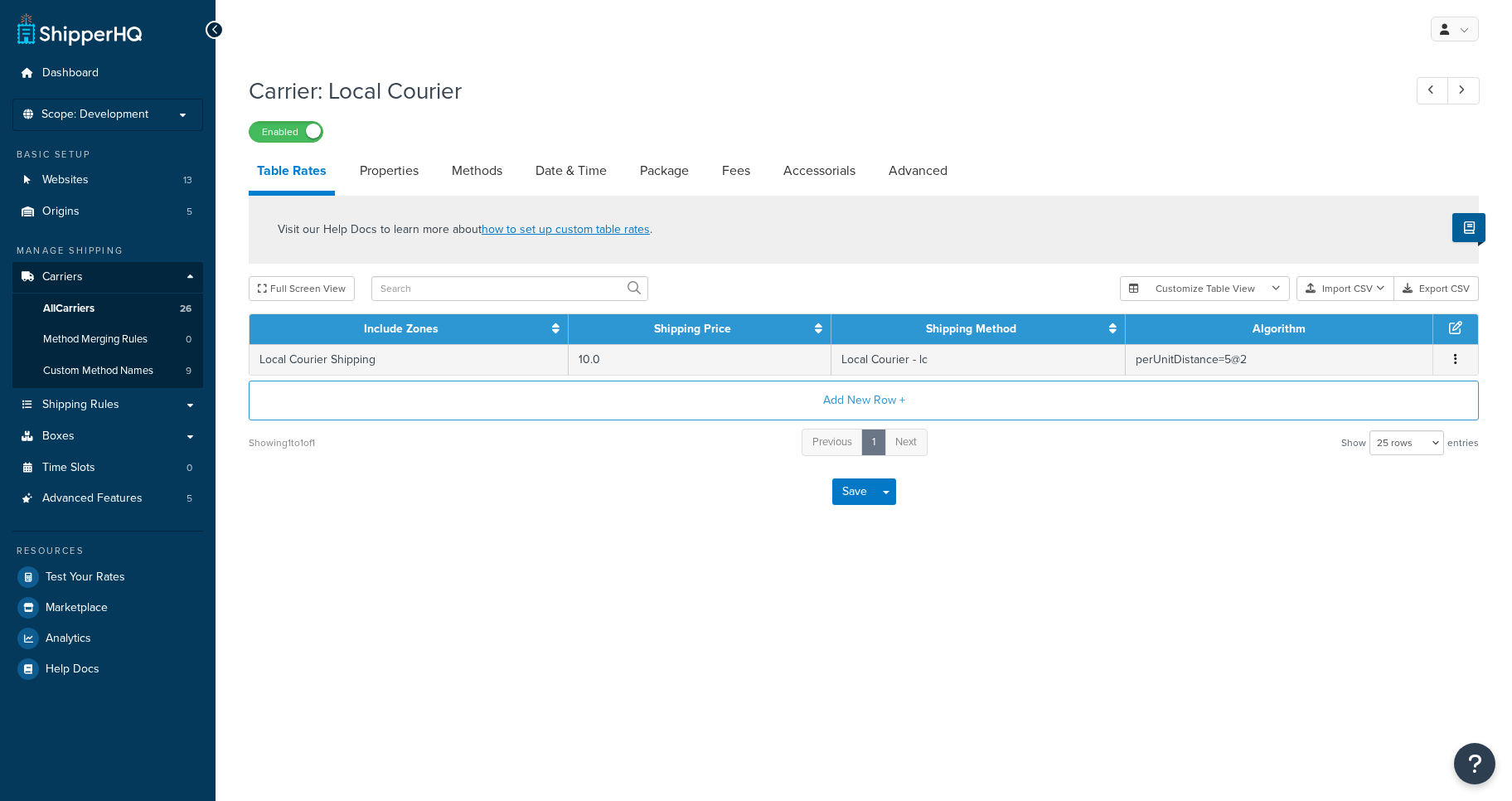 select on "25" 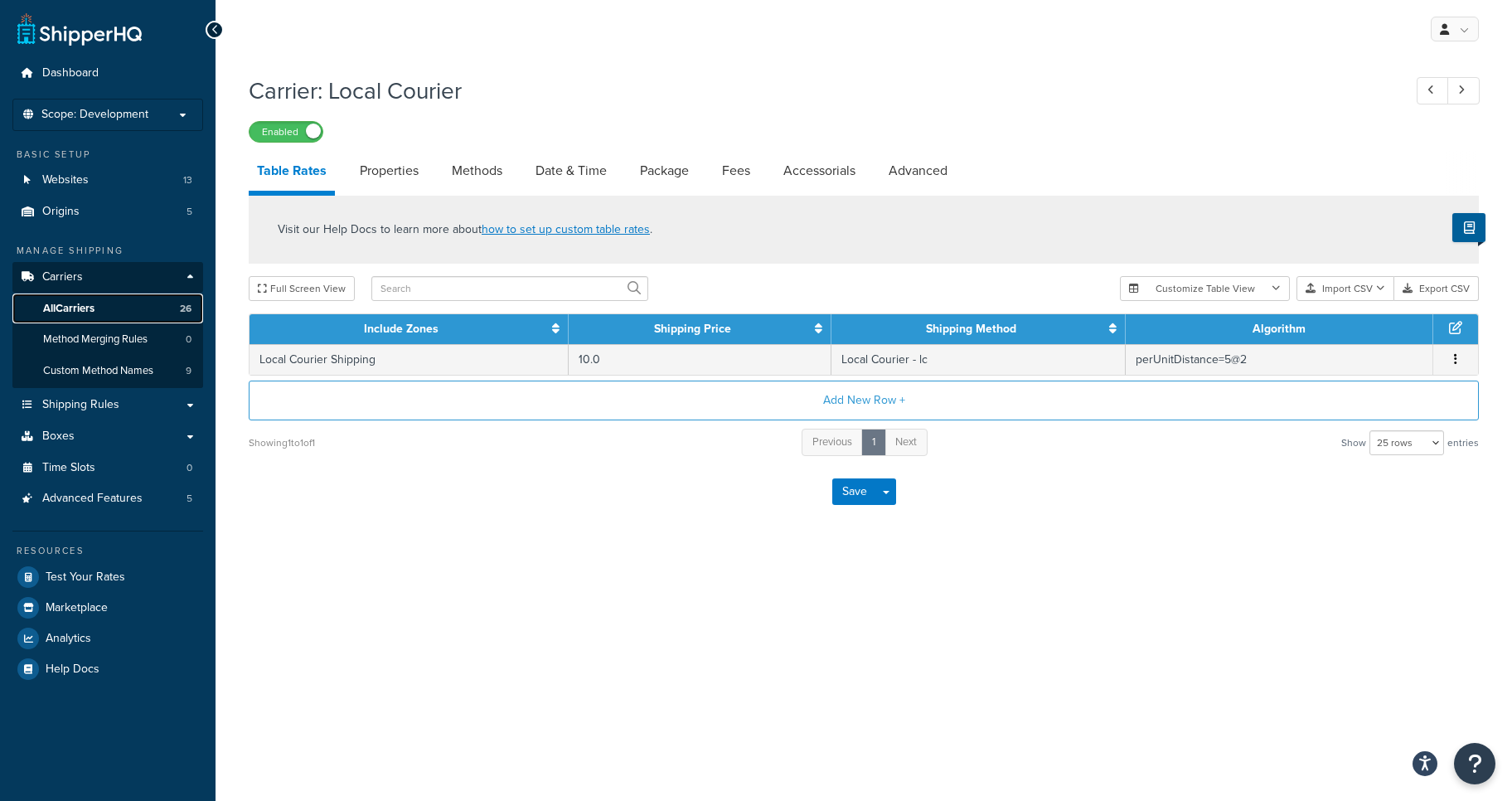 click on "All  Carriers" at bounding box center [69, 308] 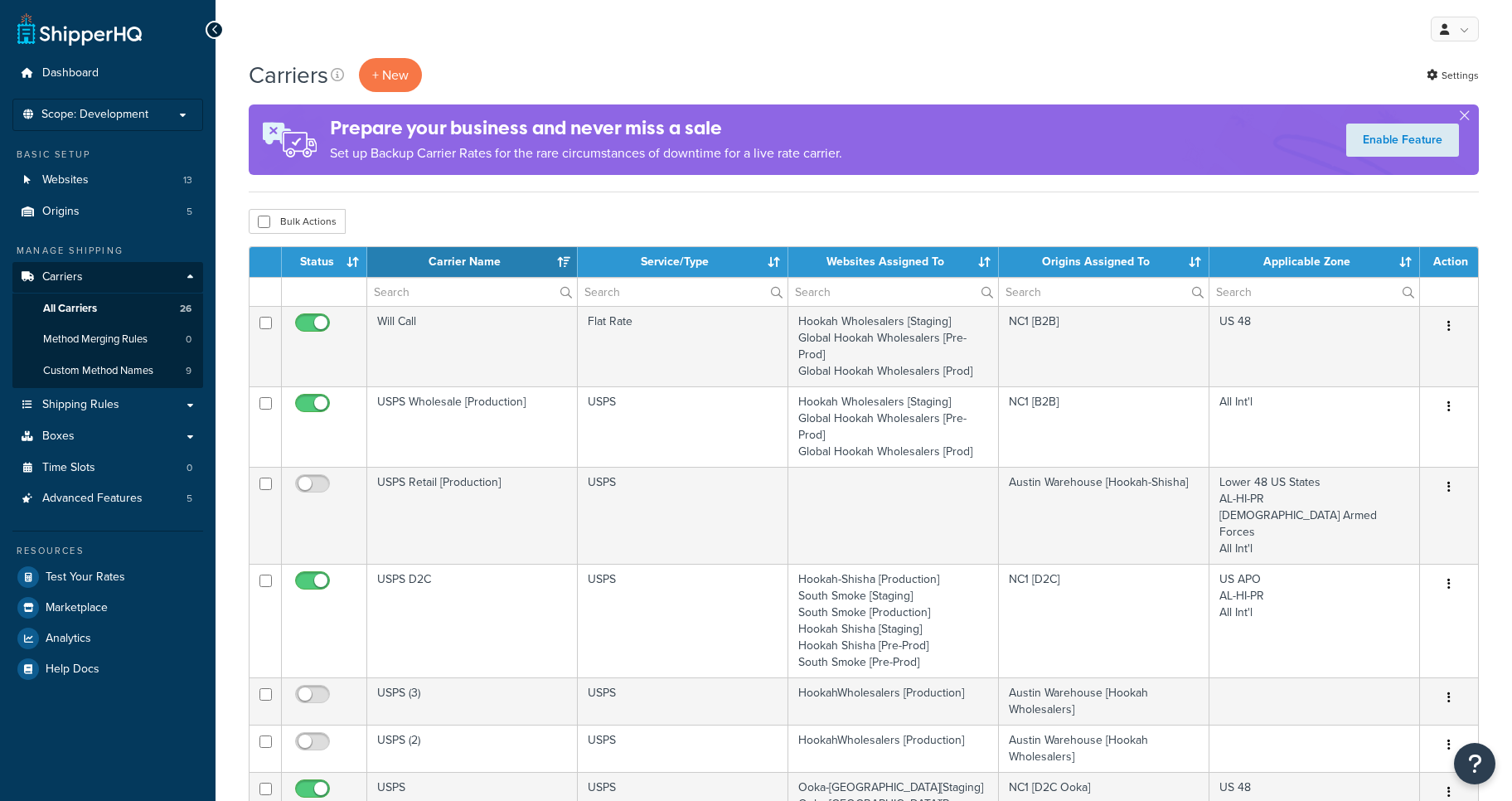 select on "15" 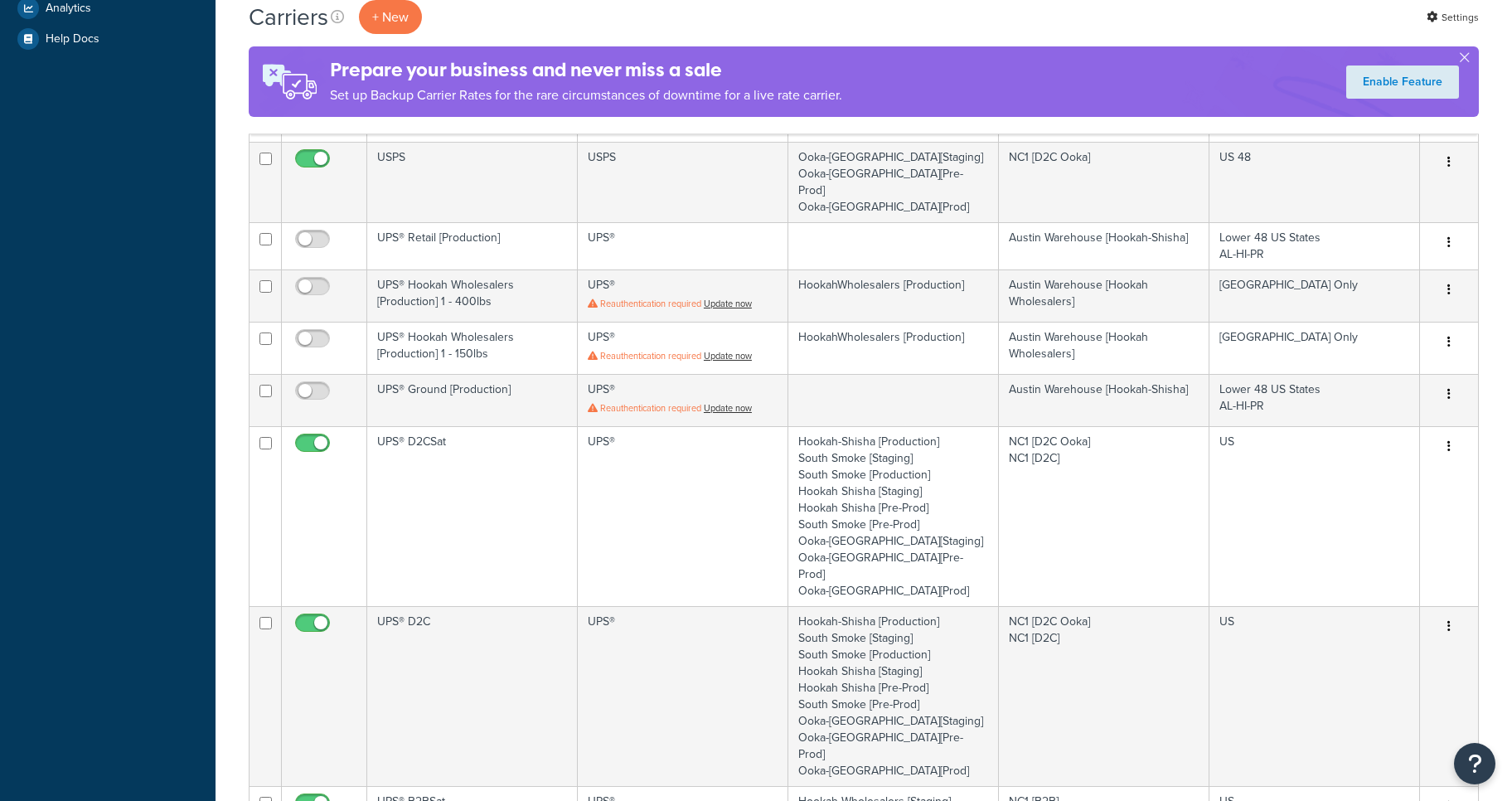 scroll, scrollTop: 928, scrollLeft: 0, axis: vertical 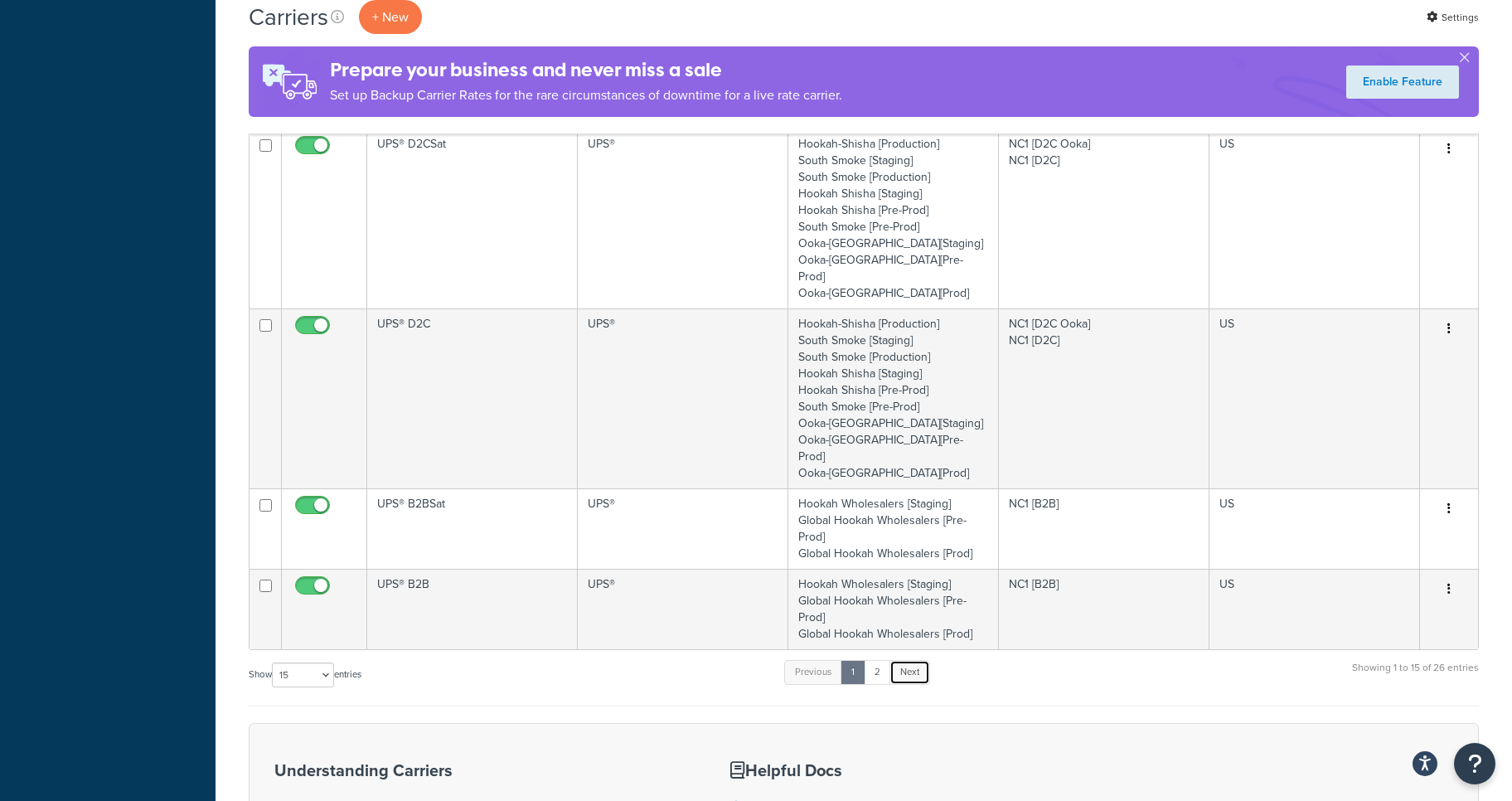 click on "Next" at bounding box center [909, 672] 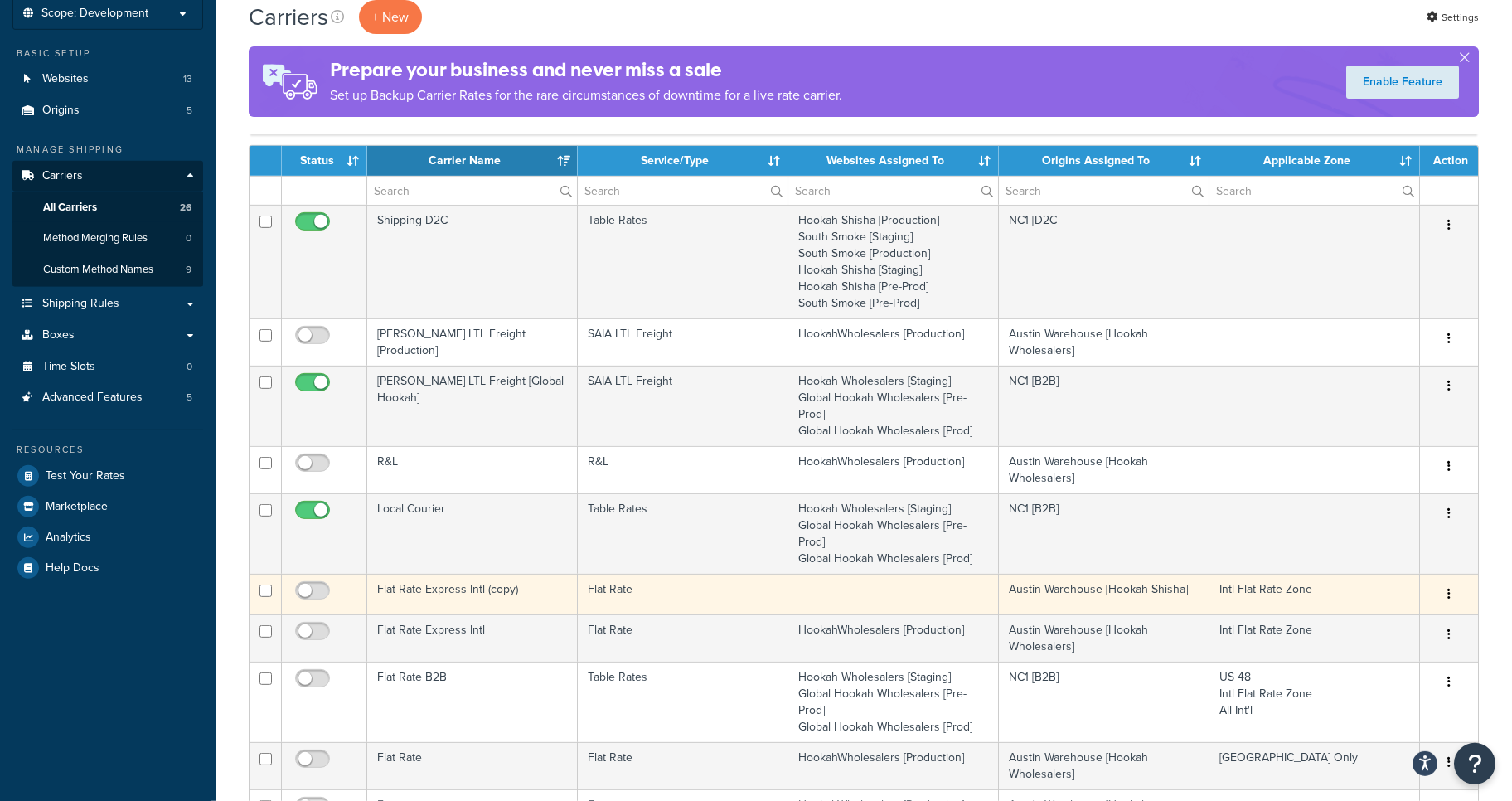scroll, scrollTop: 103, scrollLeft: 0, axis: vertical 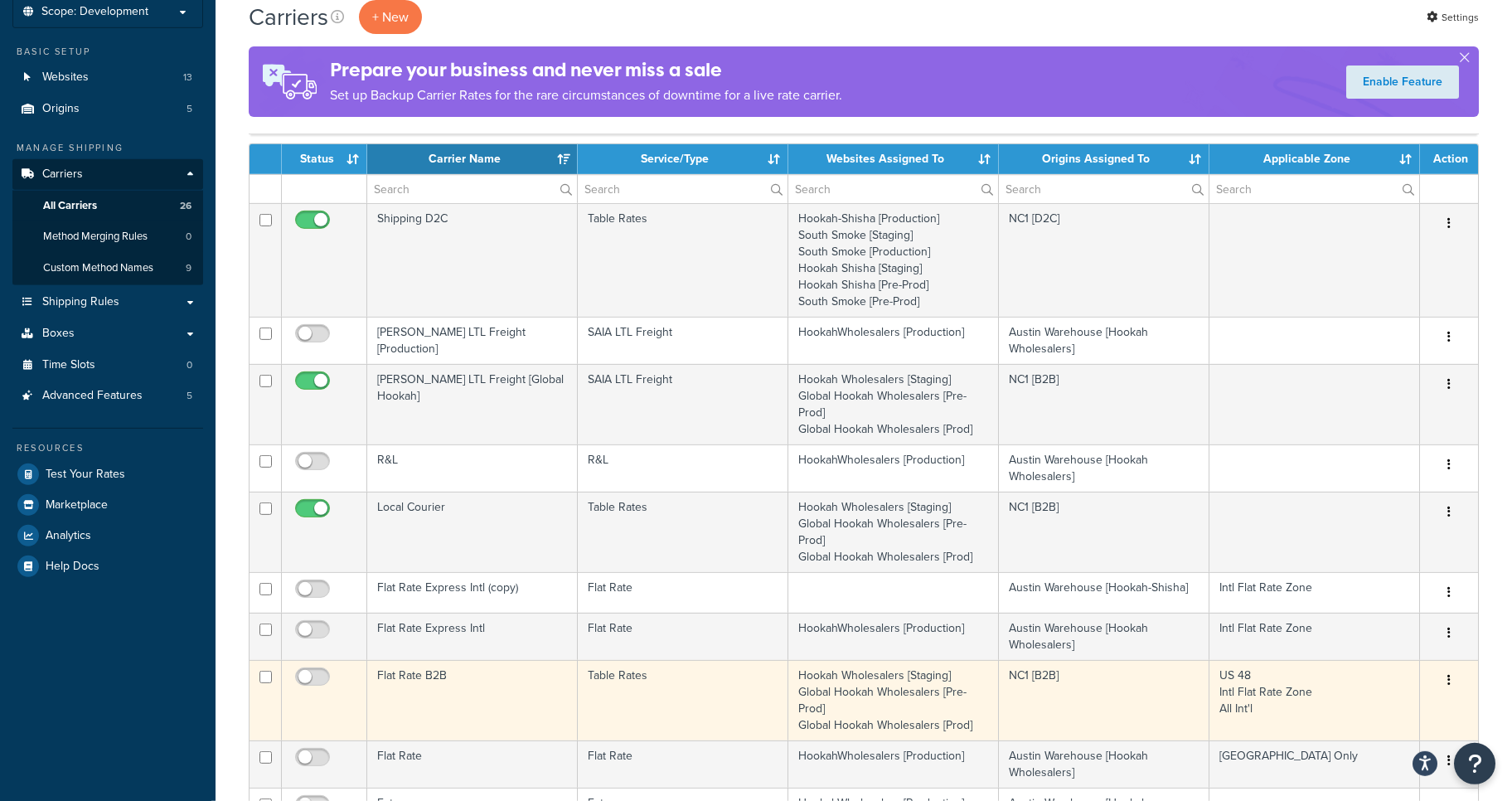 click on "Table Rates" at bounding box center [683, 700] 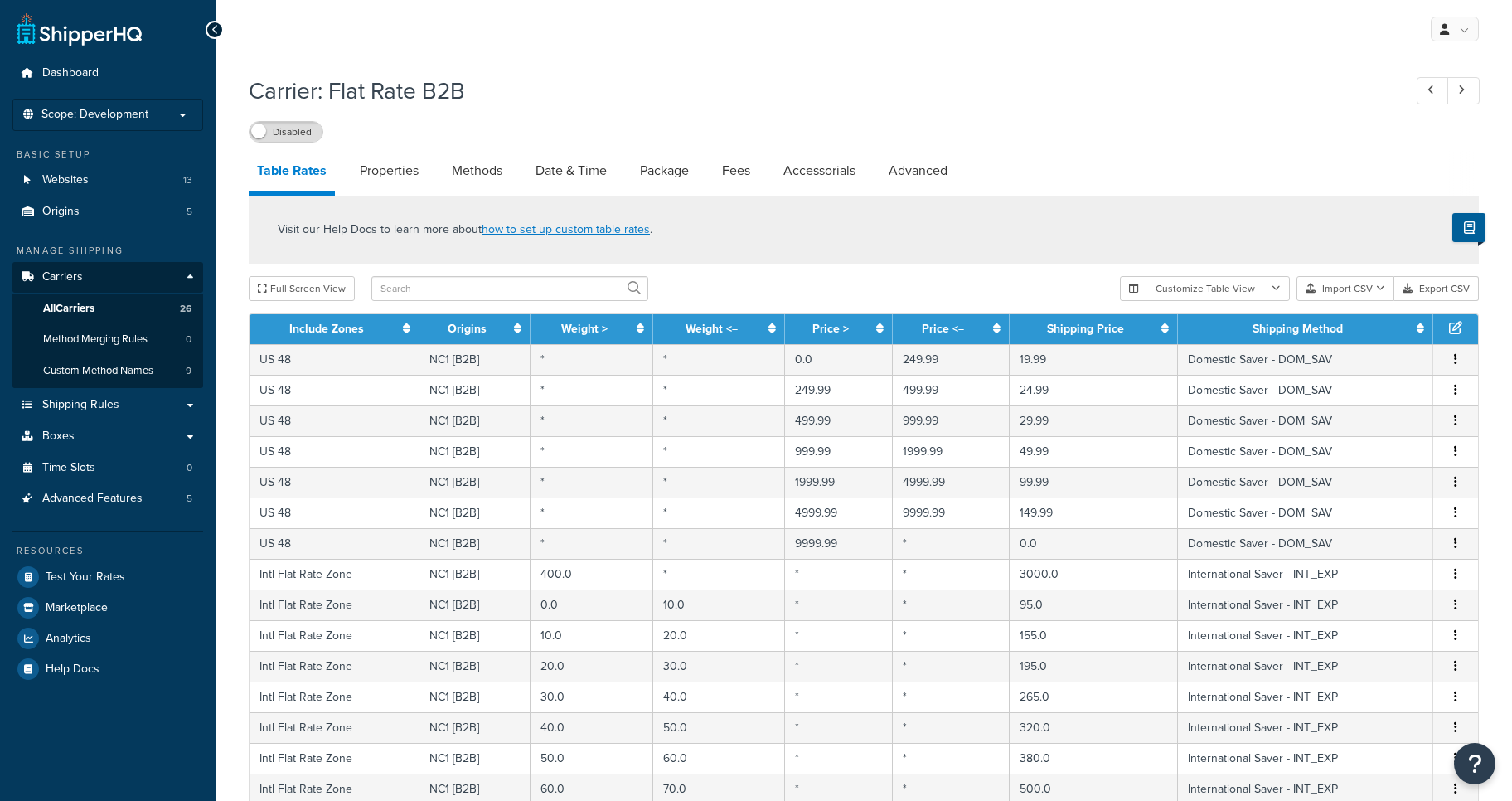 select on "25" 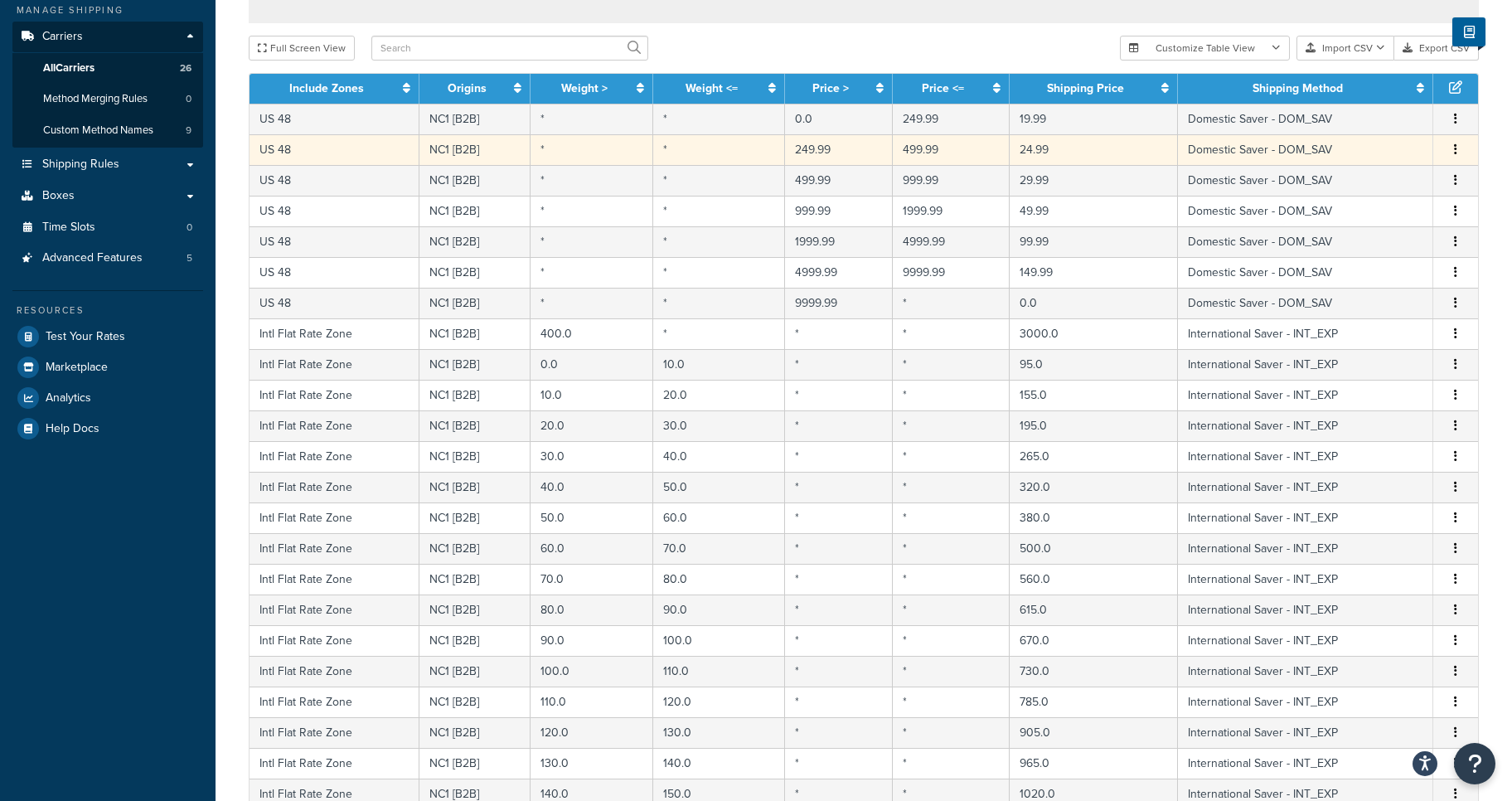 scroll, scrollTop: 245, scrollLeft: 0, axis: vertical 